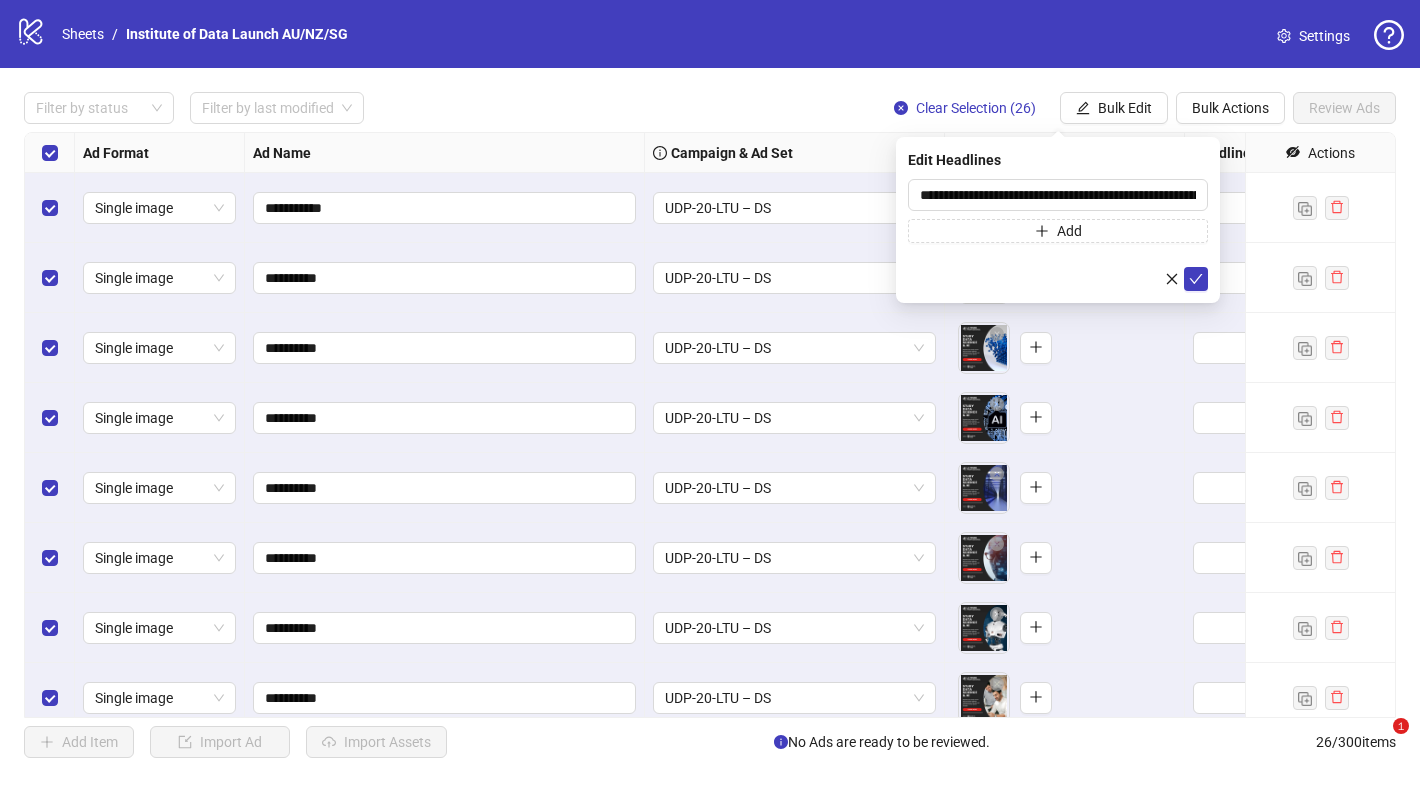 scroll, scrollTop: 0, scrollLeft: 0, axis: both 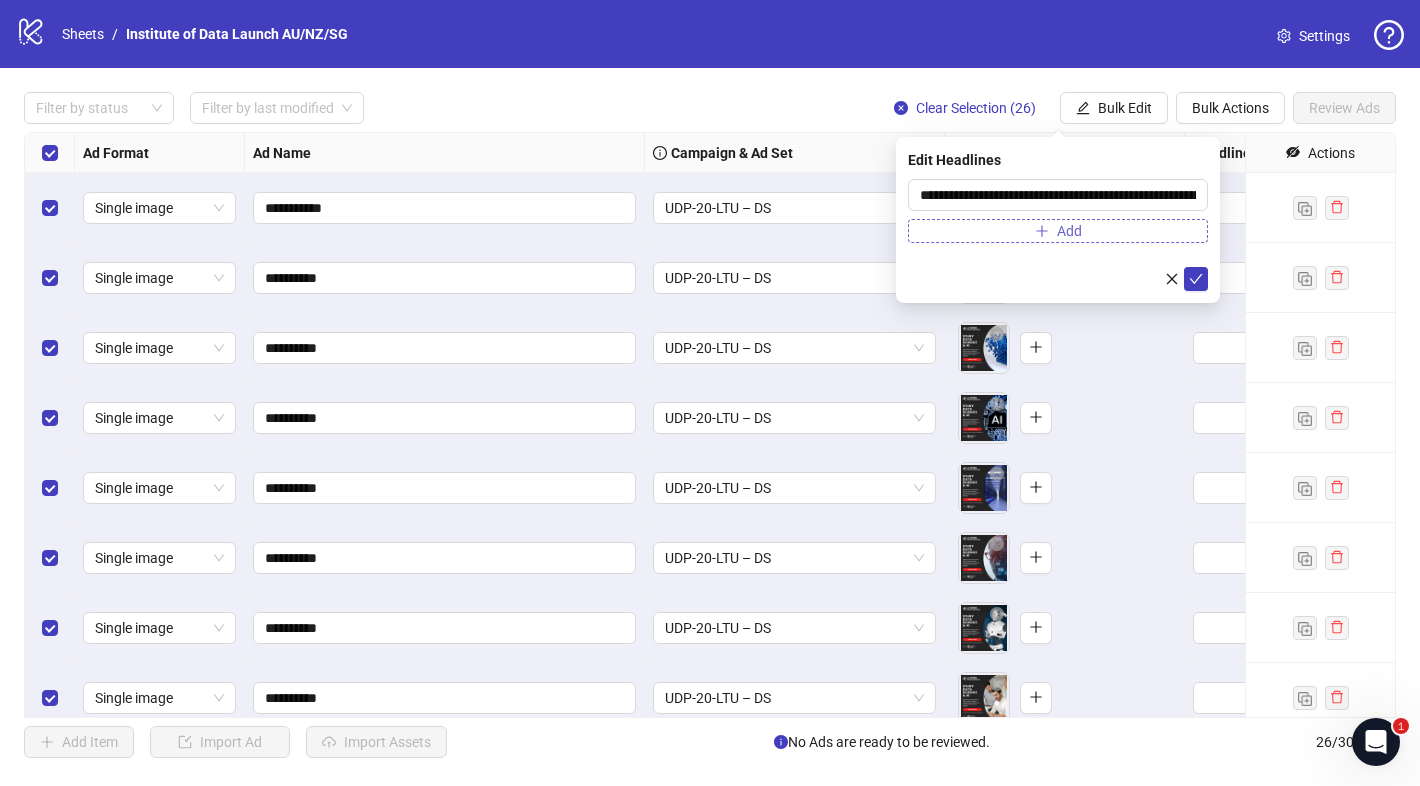 click on "Add" at bounding box center [1069, 231] 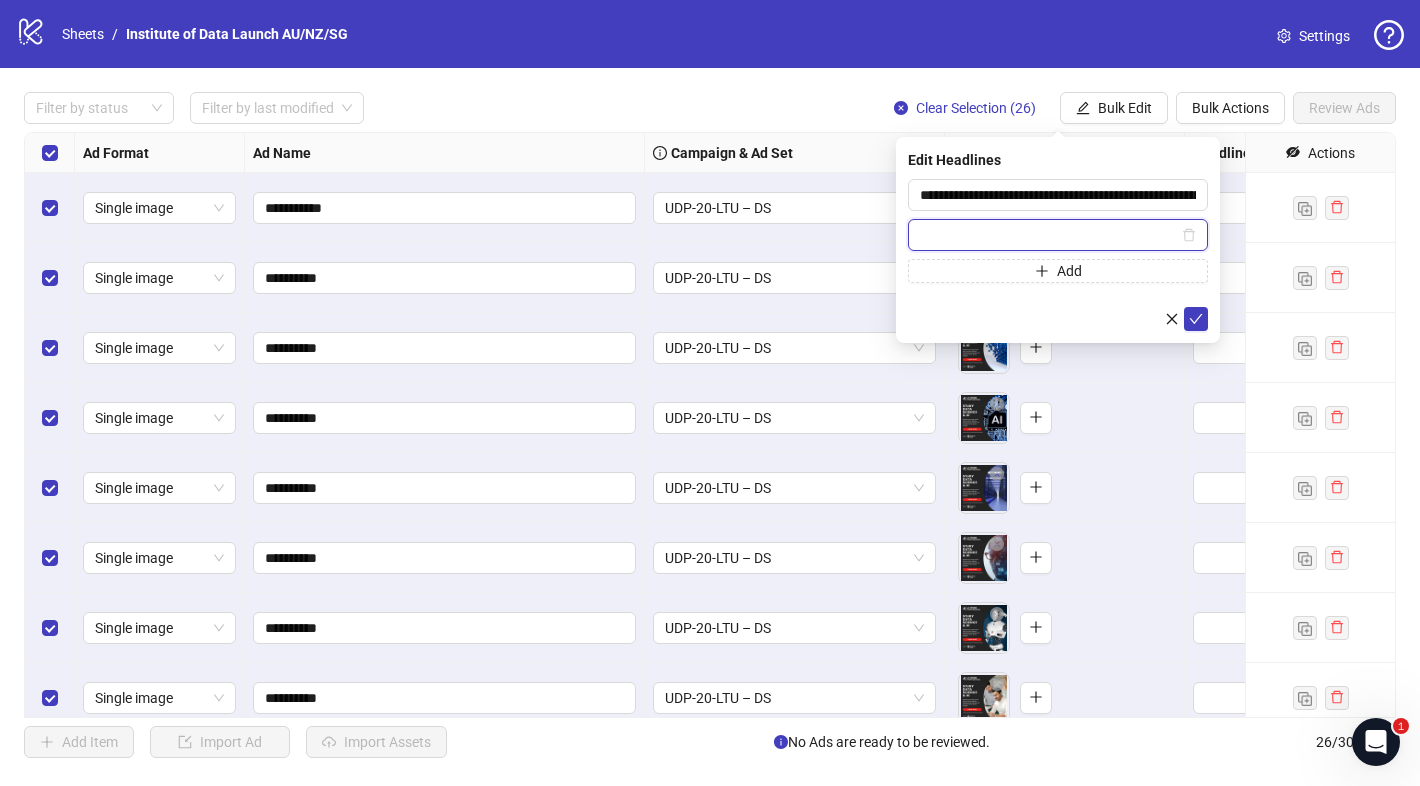 paste on "**********" 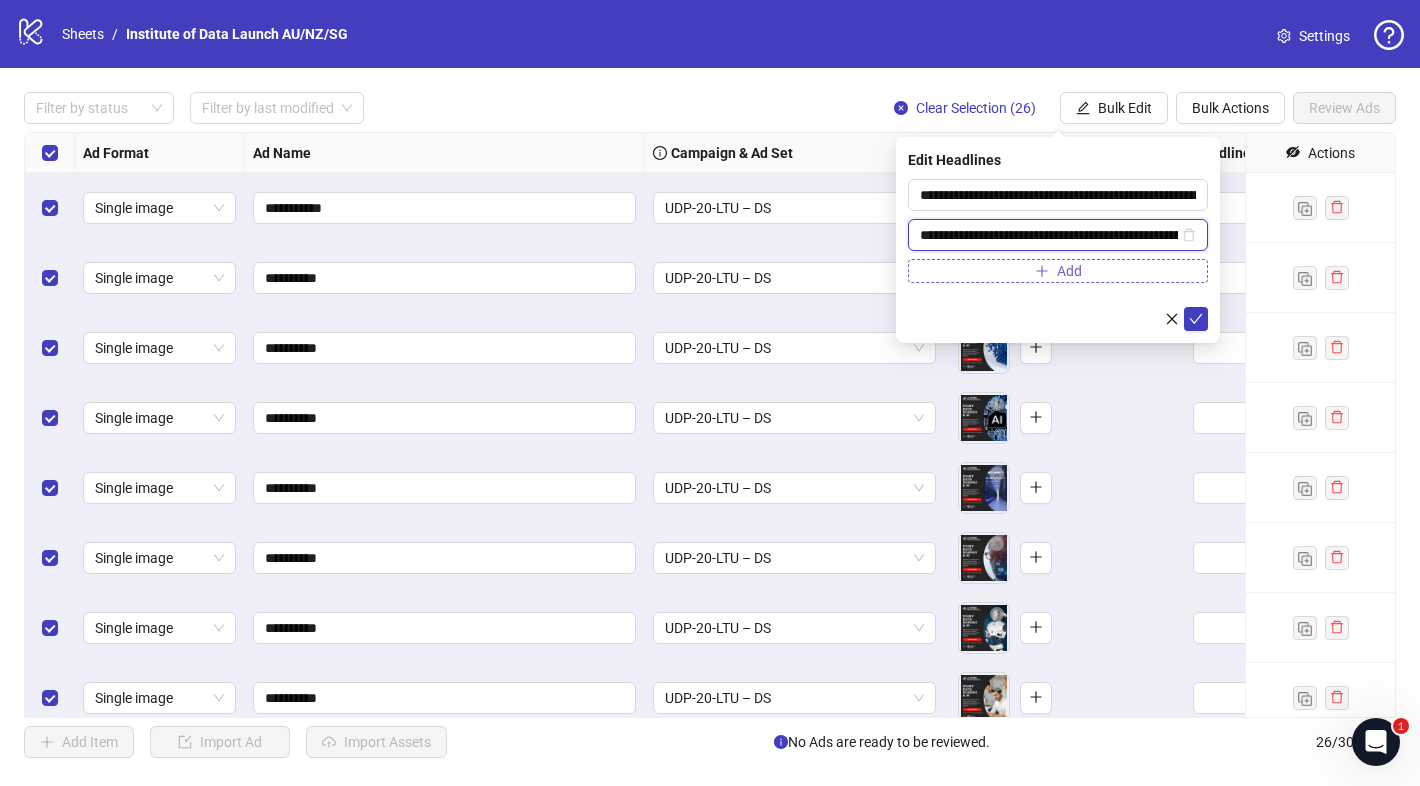 scroll, scrollTop: 0, scrollLeft: 759, axis: horizontal 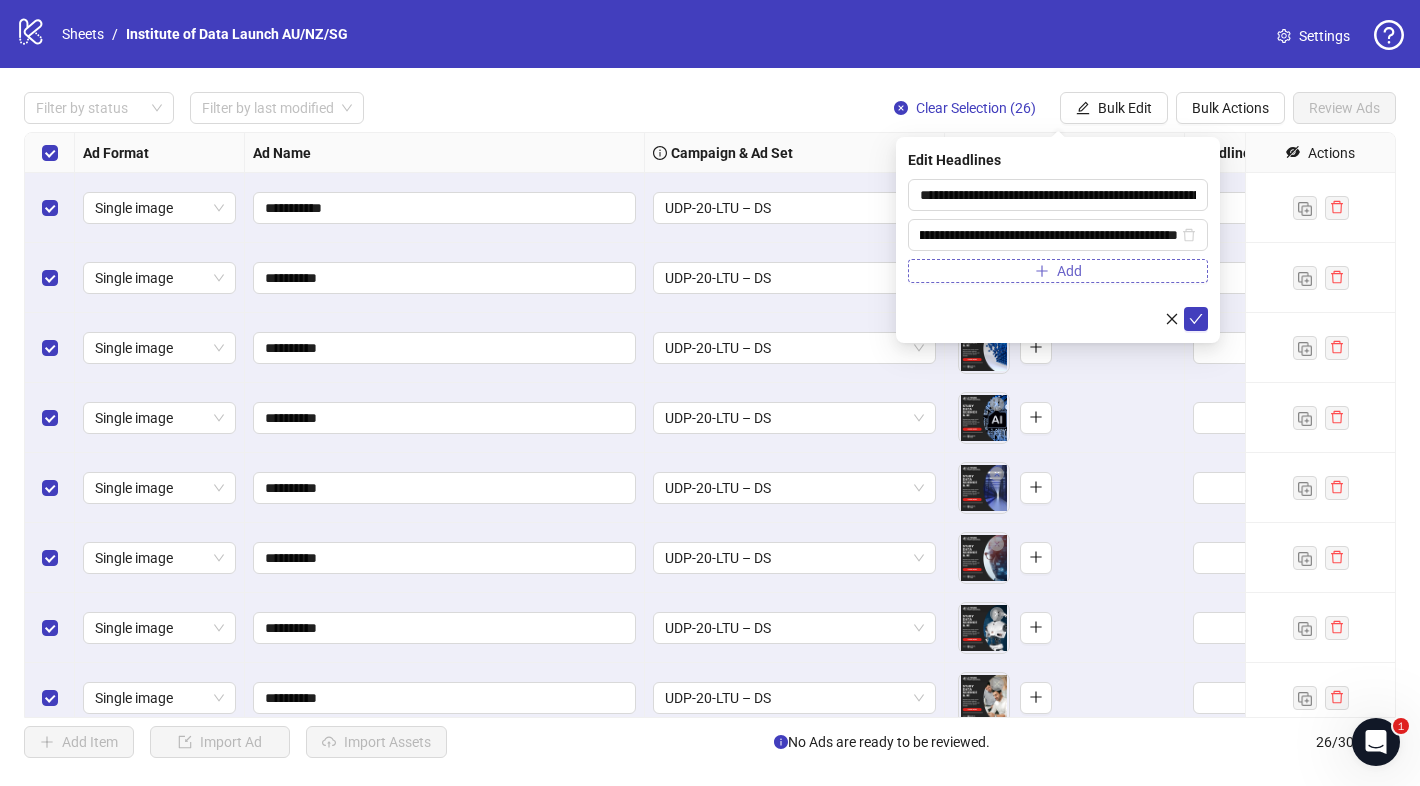 click on "Add" at bounding box center [1058, 271] 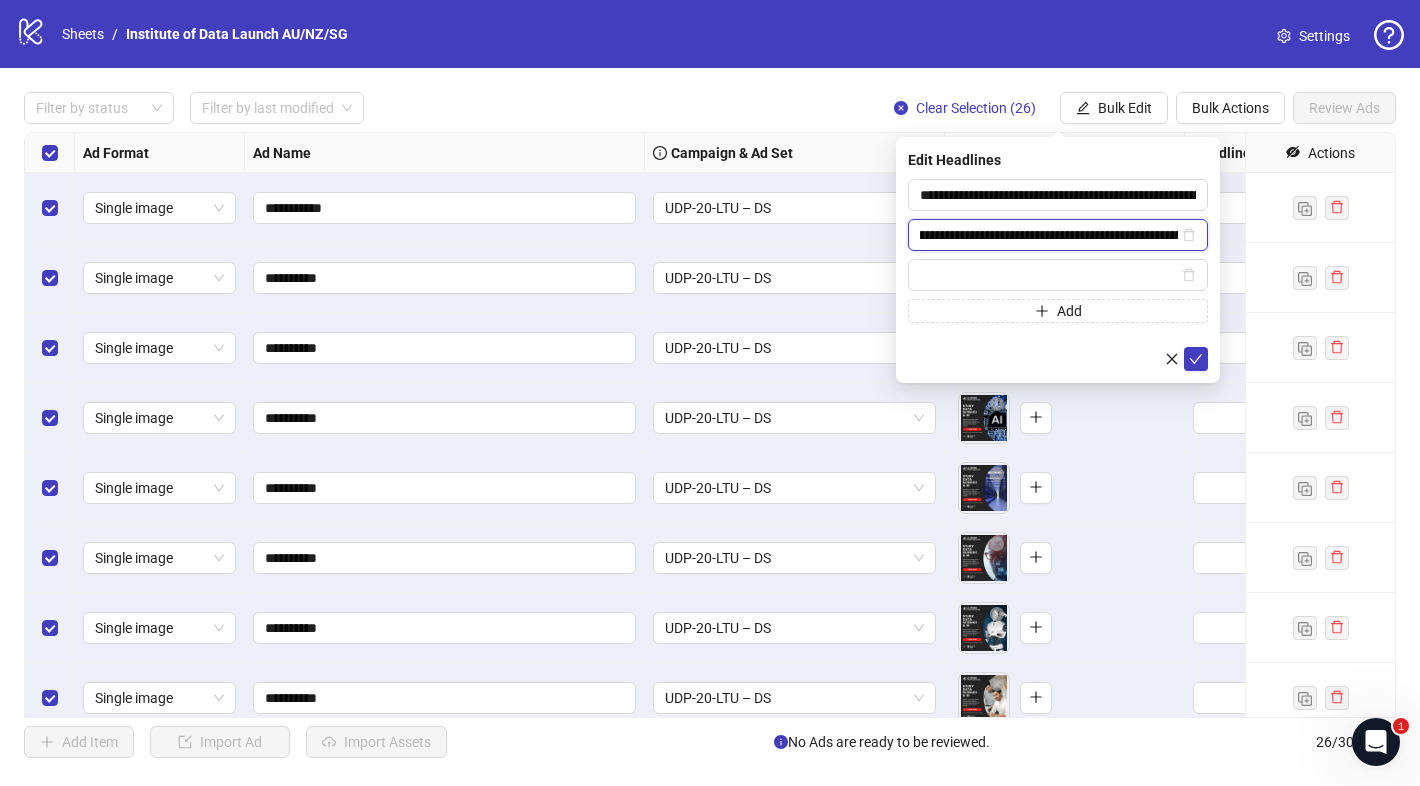scroll, scrollTop: 0, scrollLeft: 759, axis: horizontal 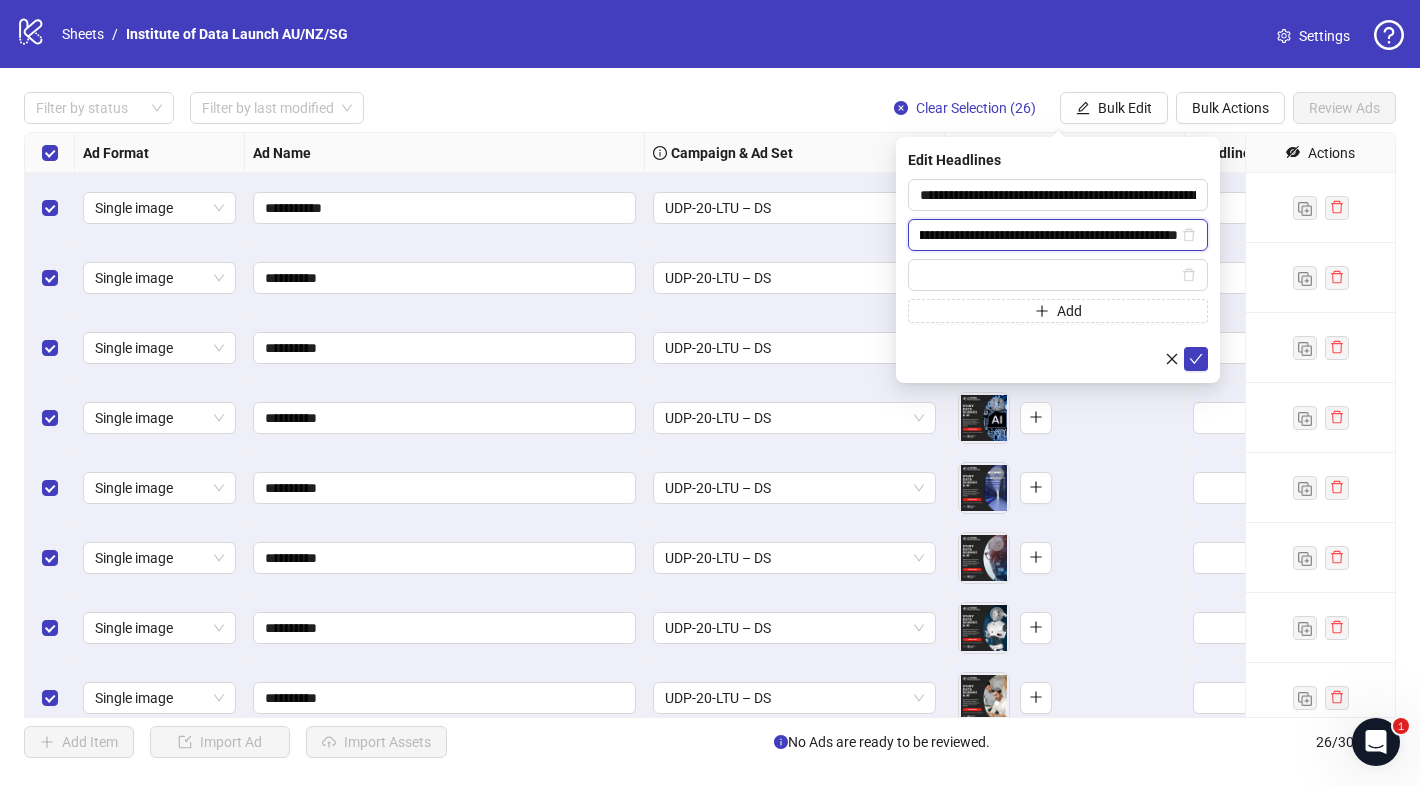drag, startPoint x: 1042, startPoint y: 238, endPoint x: 1256, endPoint y: 236, distance: 214.00934 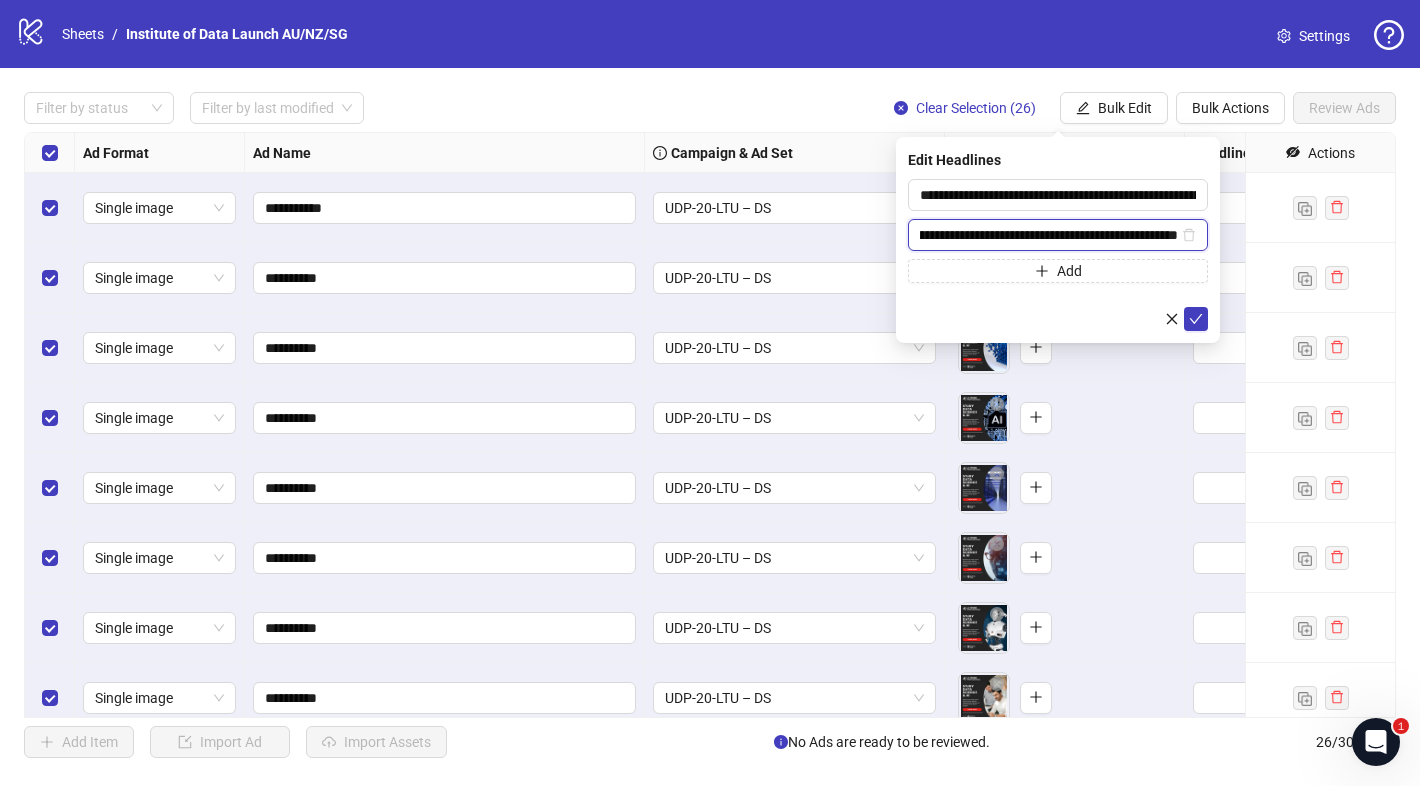 scroll, scrollTop: 0, scrollLeft: 752, axis: horizontal 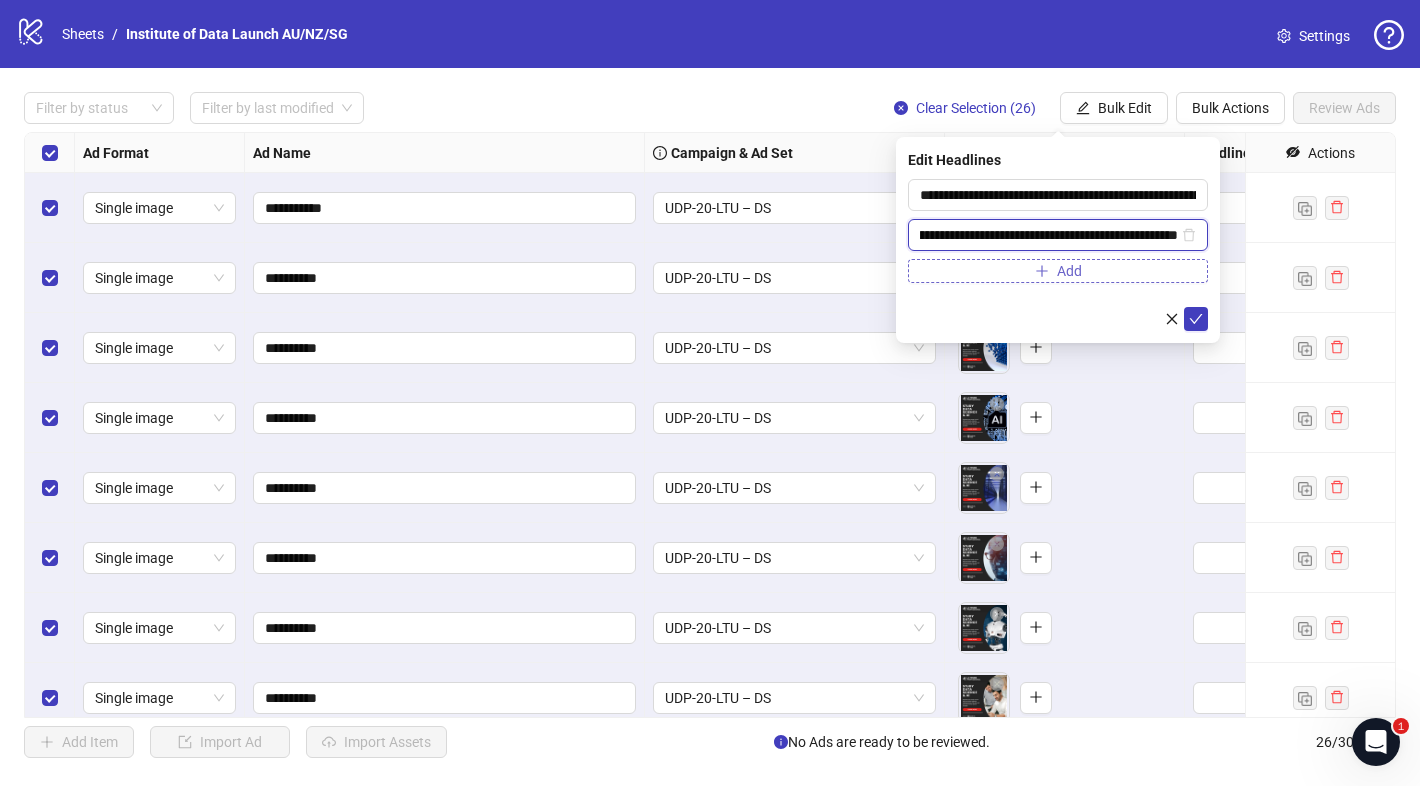 type on "**********" 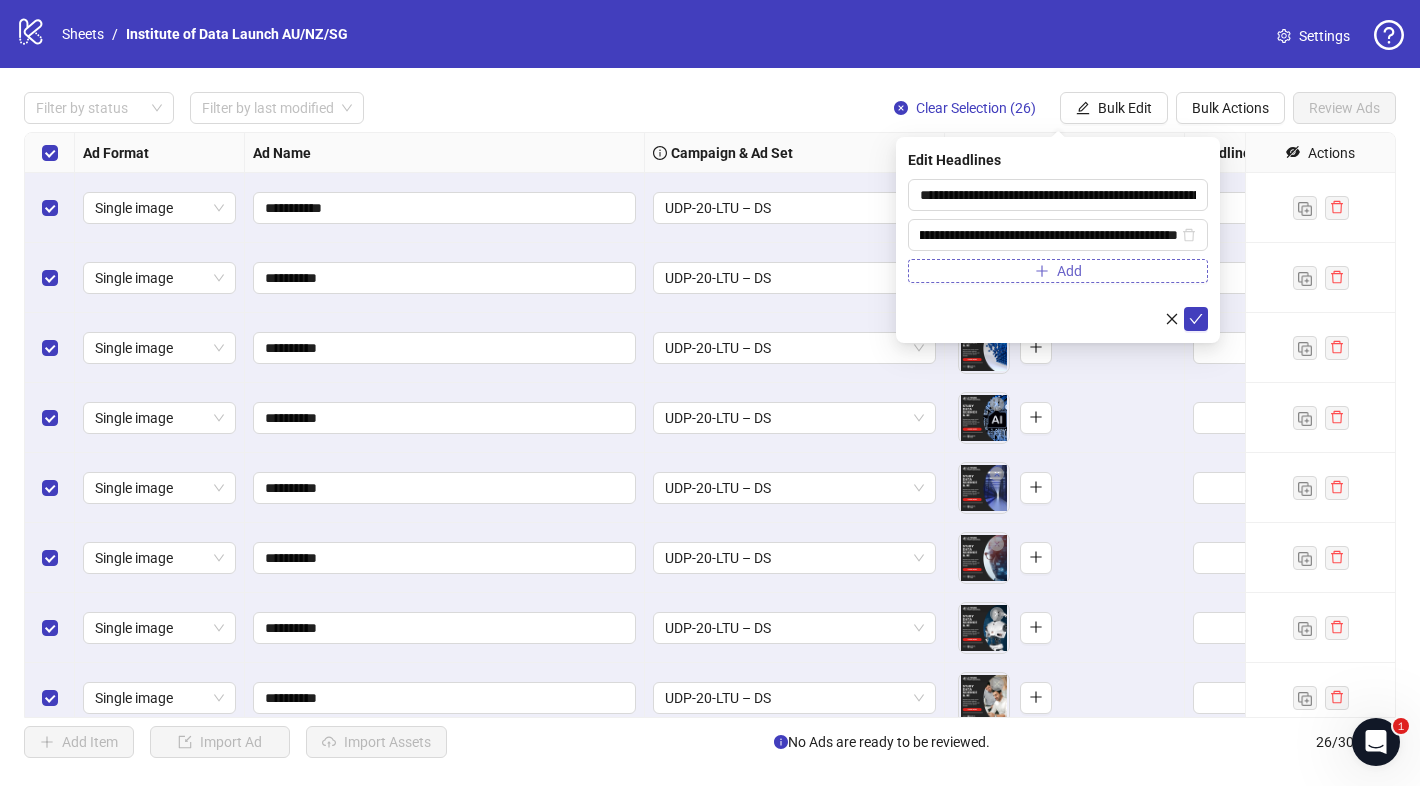 click on "Add" at bounding box center (1058, 271) 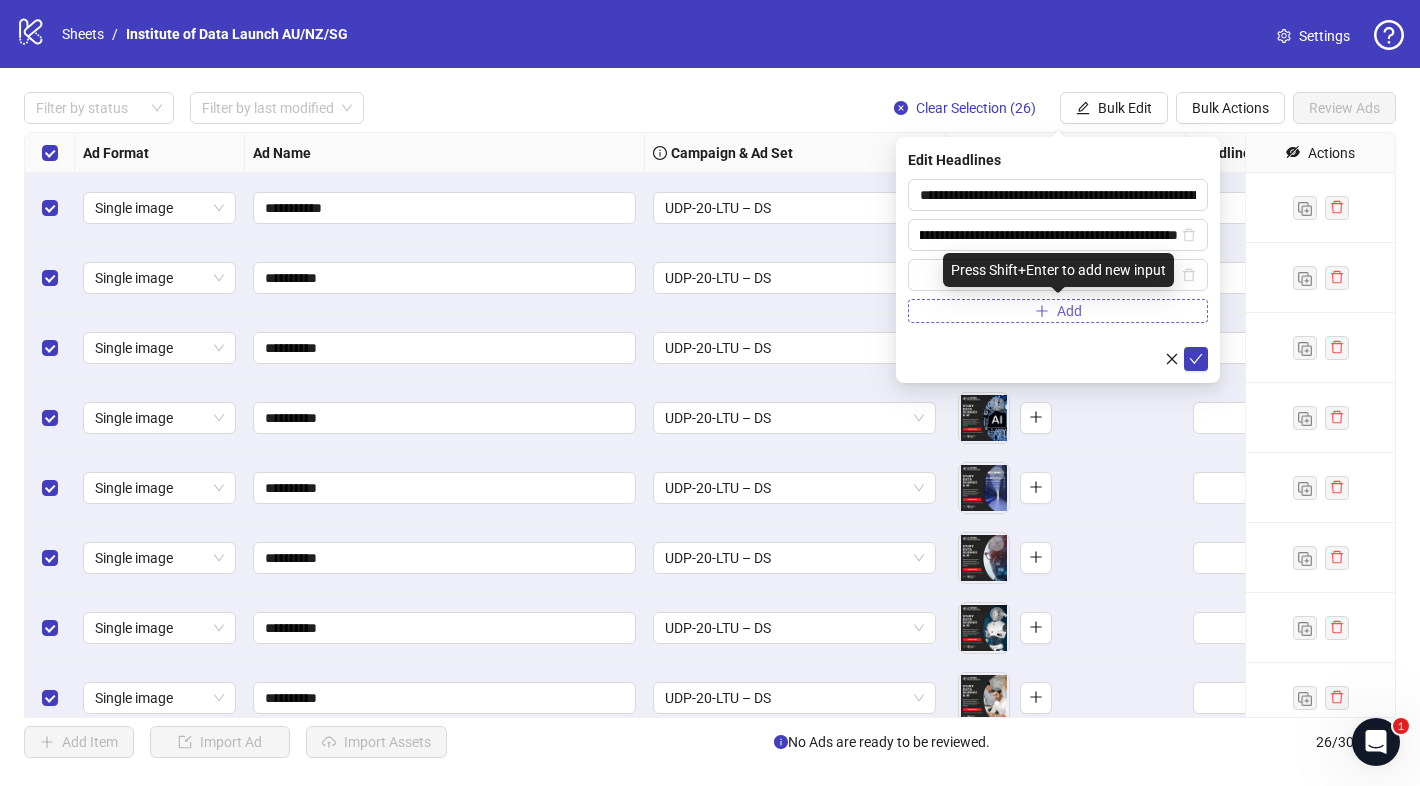scroll, scrollTop: 0, scrollLeft: 0, axis: both 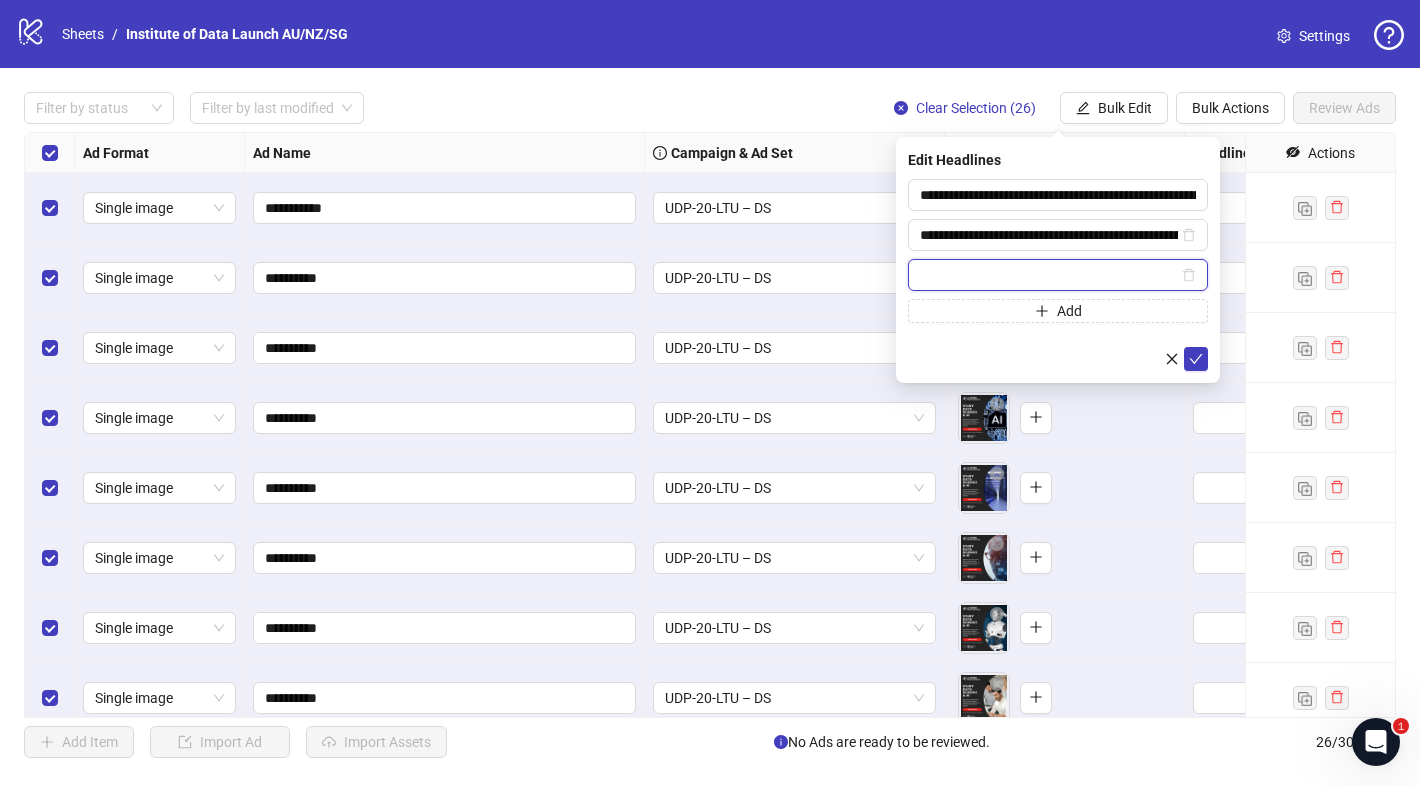 paste on "**********" 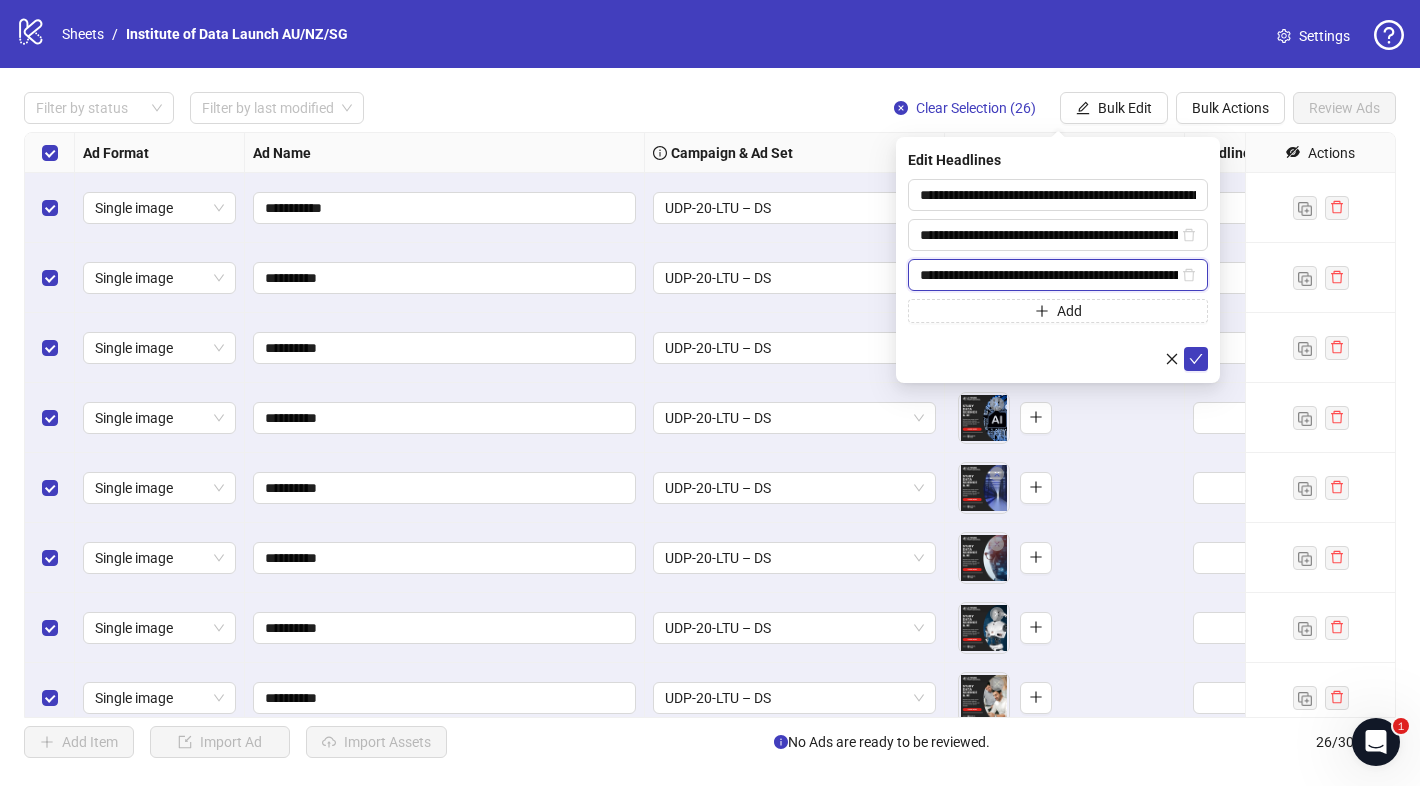 scroll, scrollTop: 0, scrollLeft: 610, axis: horizontal 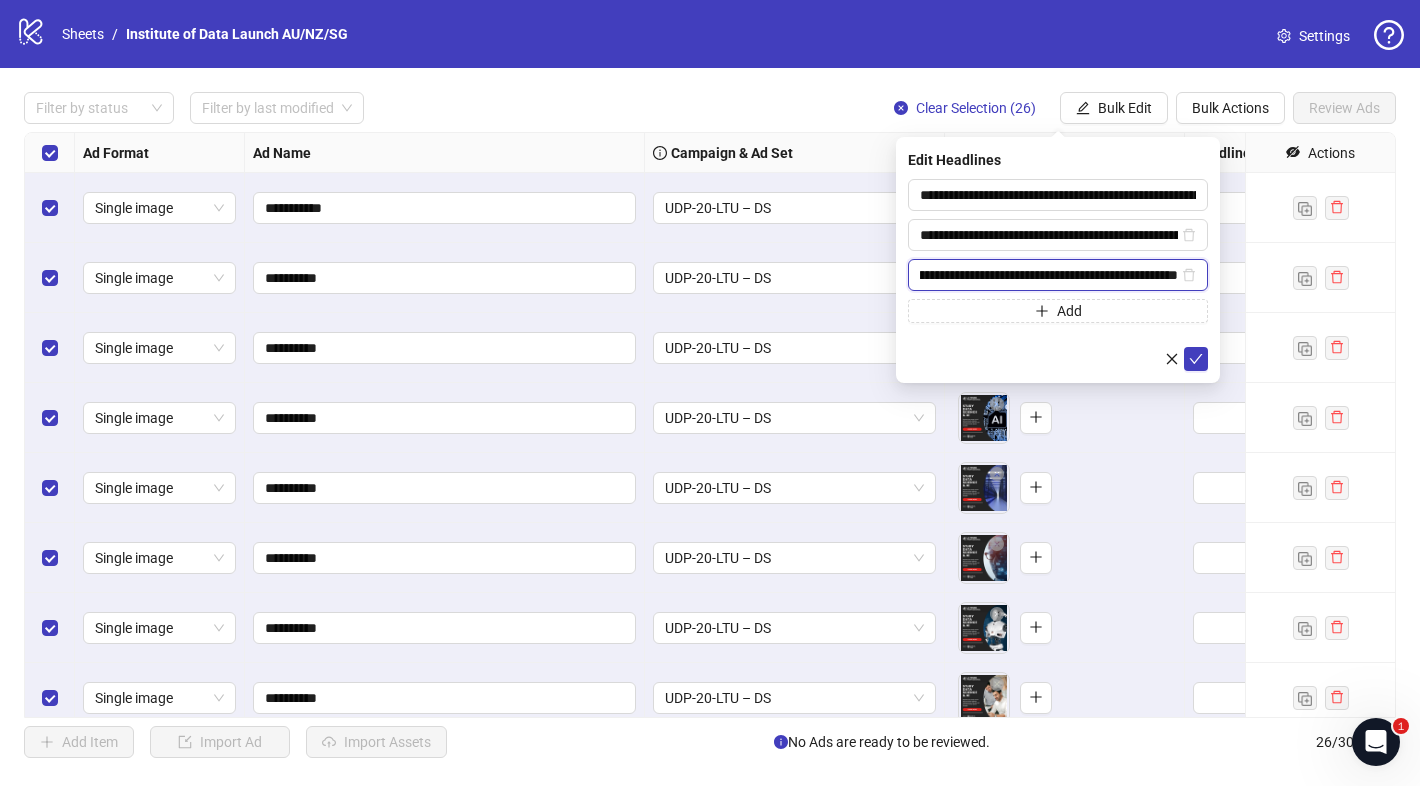 click on "**********" at bounding box center (1049, 275) 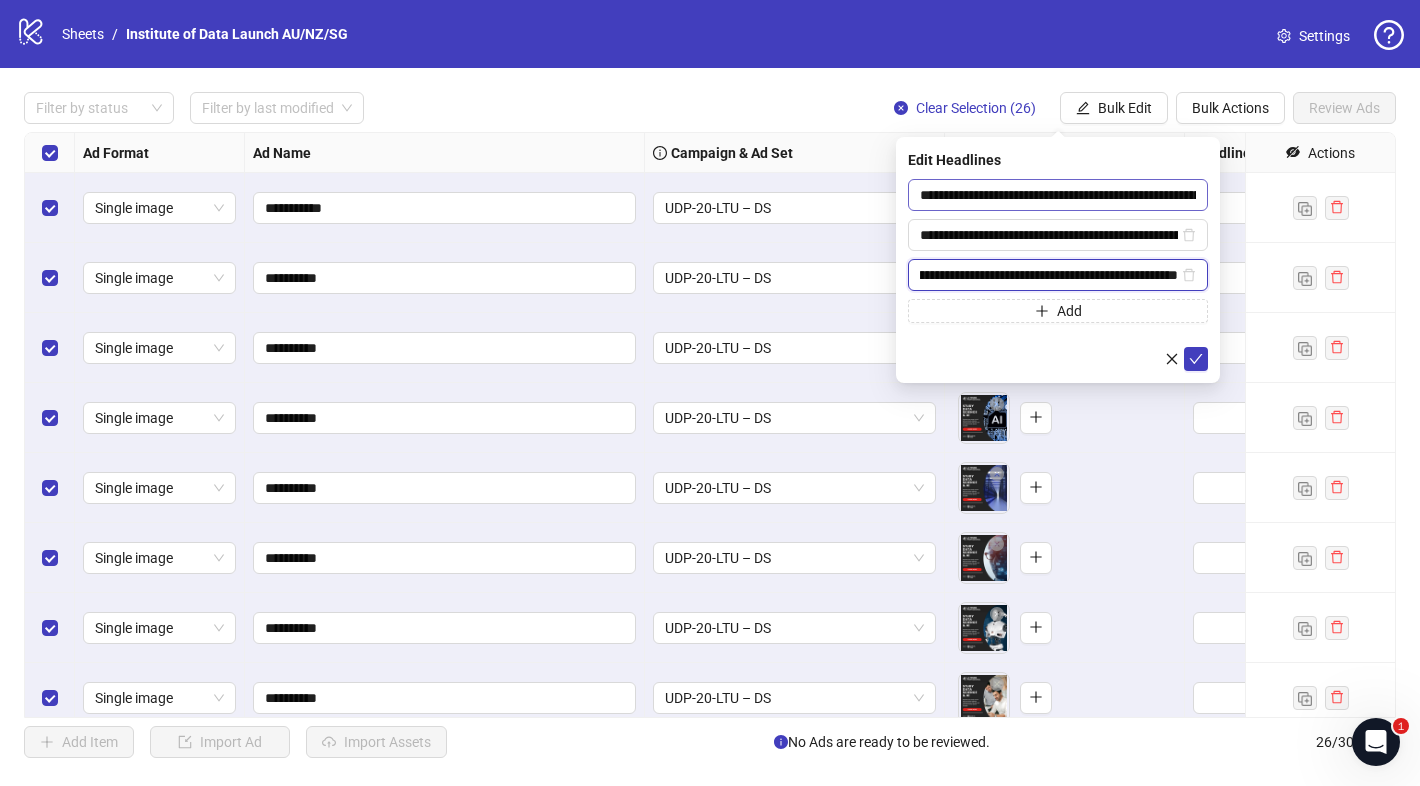 type on "**********" 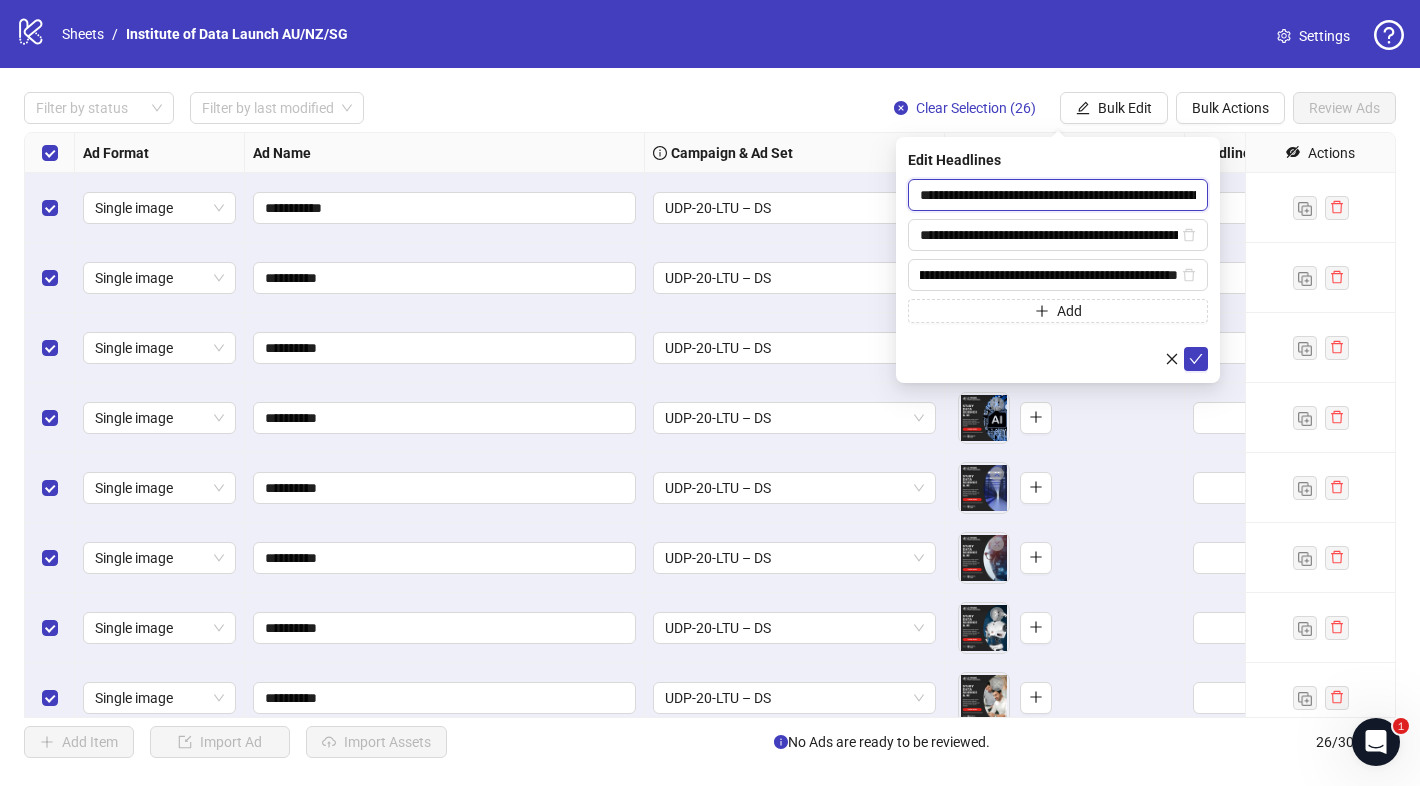 scroll, scrollTop: 0, scrollLeft: 0, axis: both 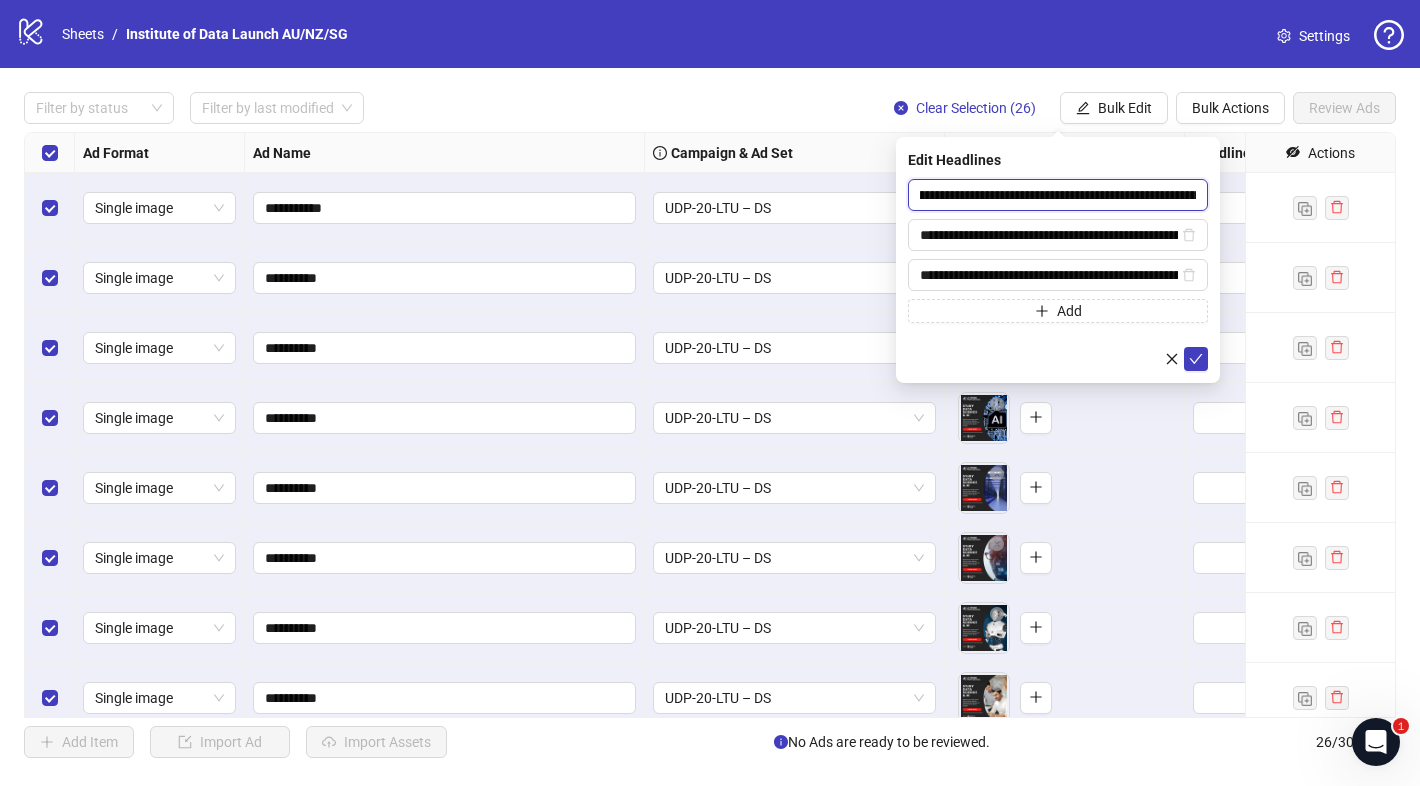 drag, startPoint x: 1131, startPoint y: 196, endPoint x: 1143, endPoint y: 196, distance: 12 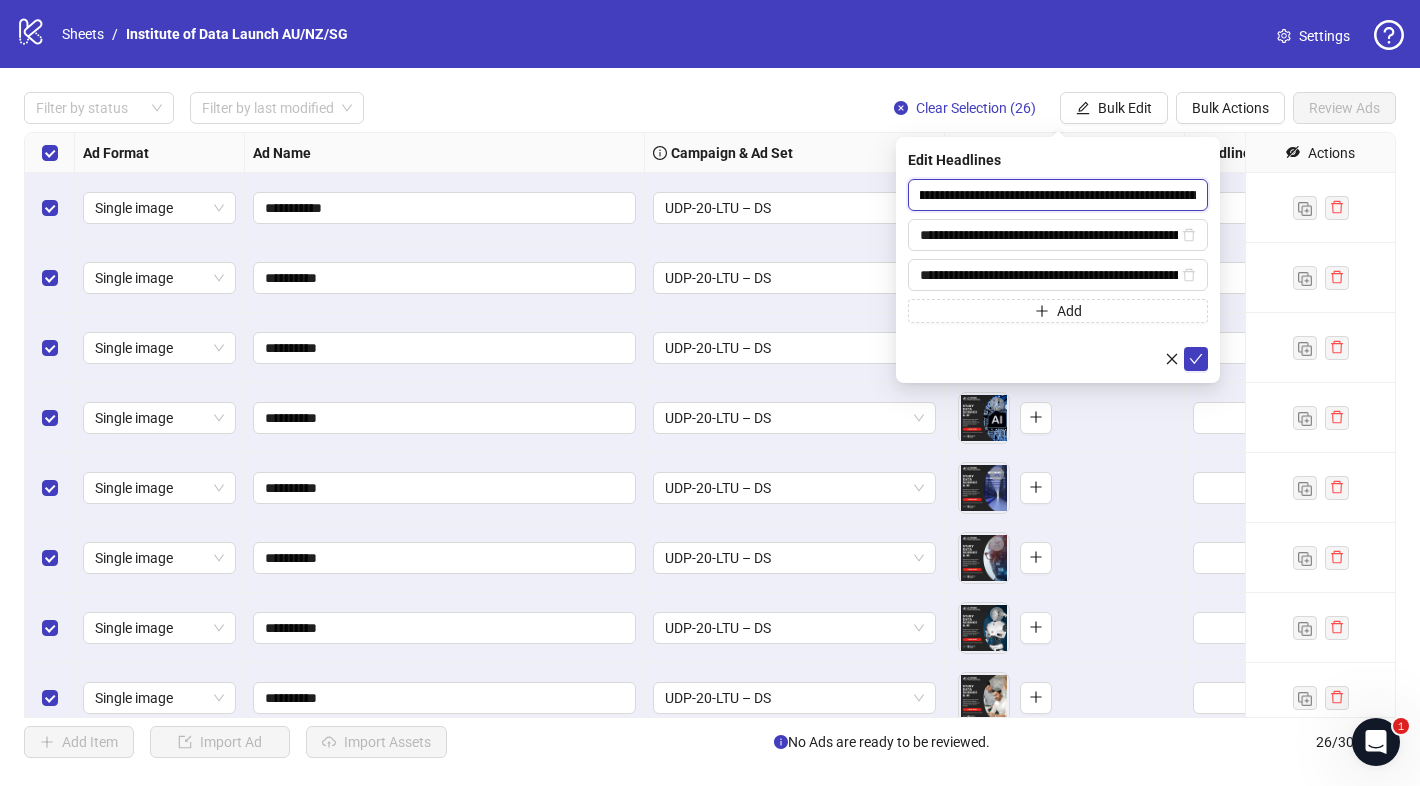 click on "**********" at bounding box center [1058, 195] 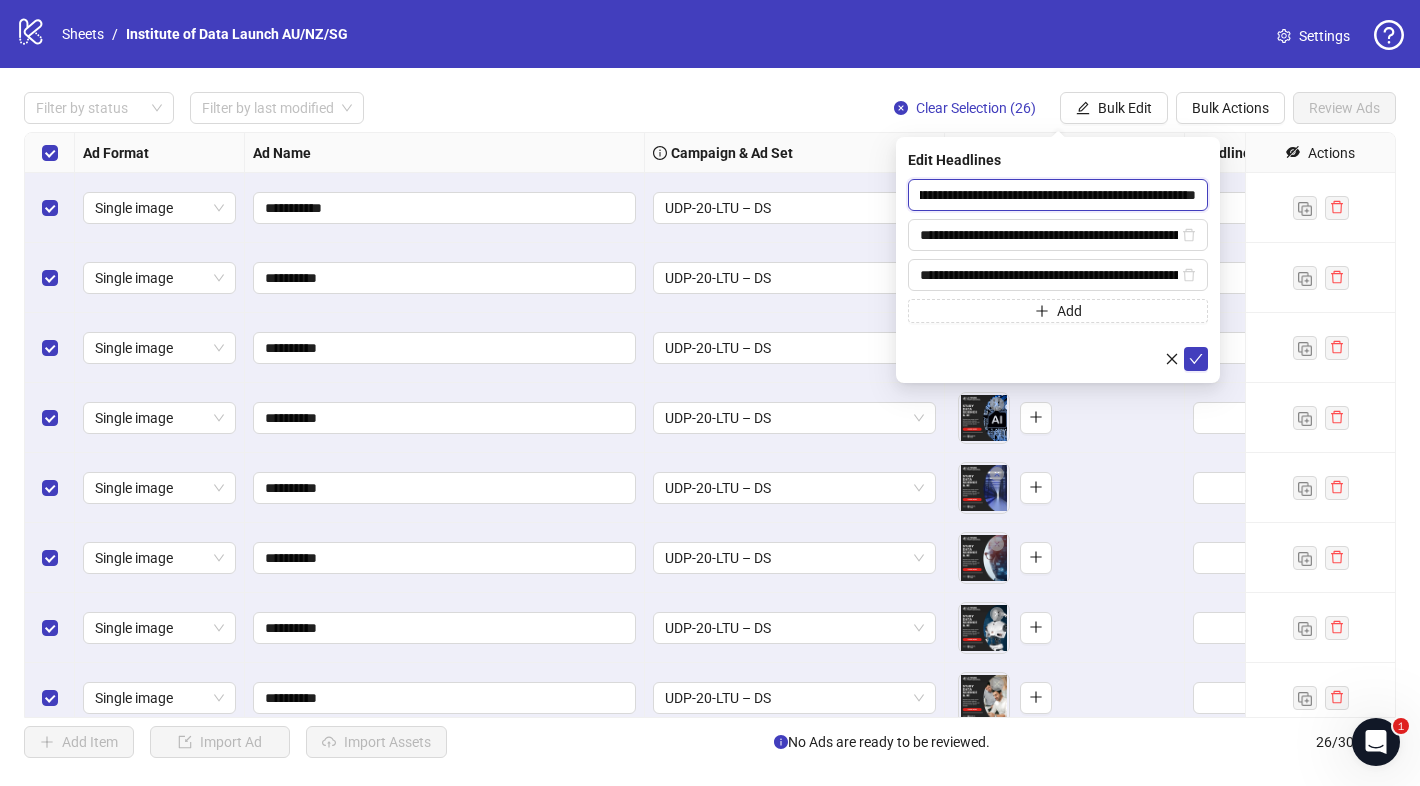 scroll, scrollTop: 0, scrollLeft: 931, axis: horizontal 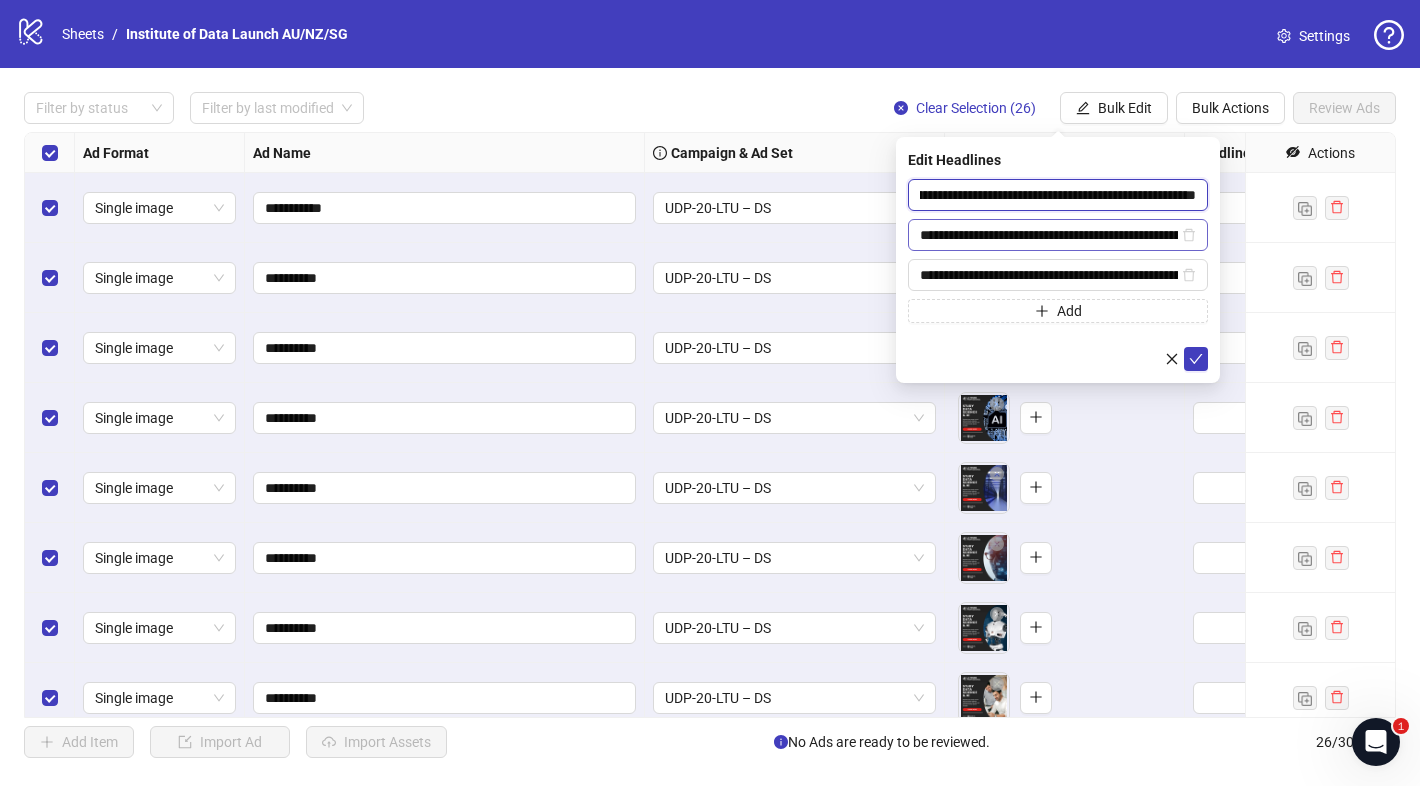 type on "**********" 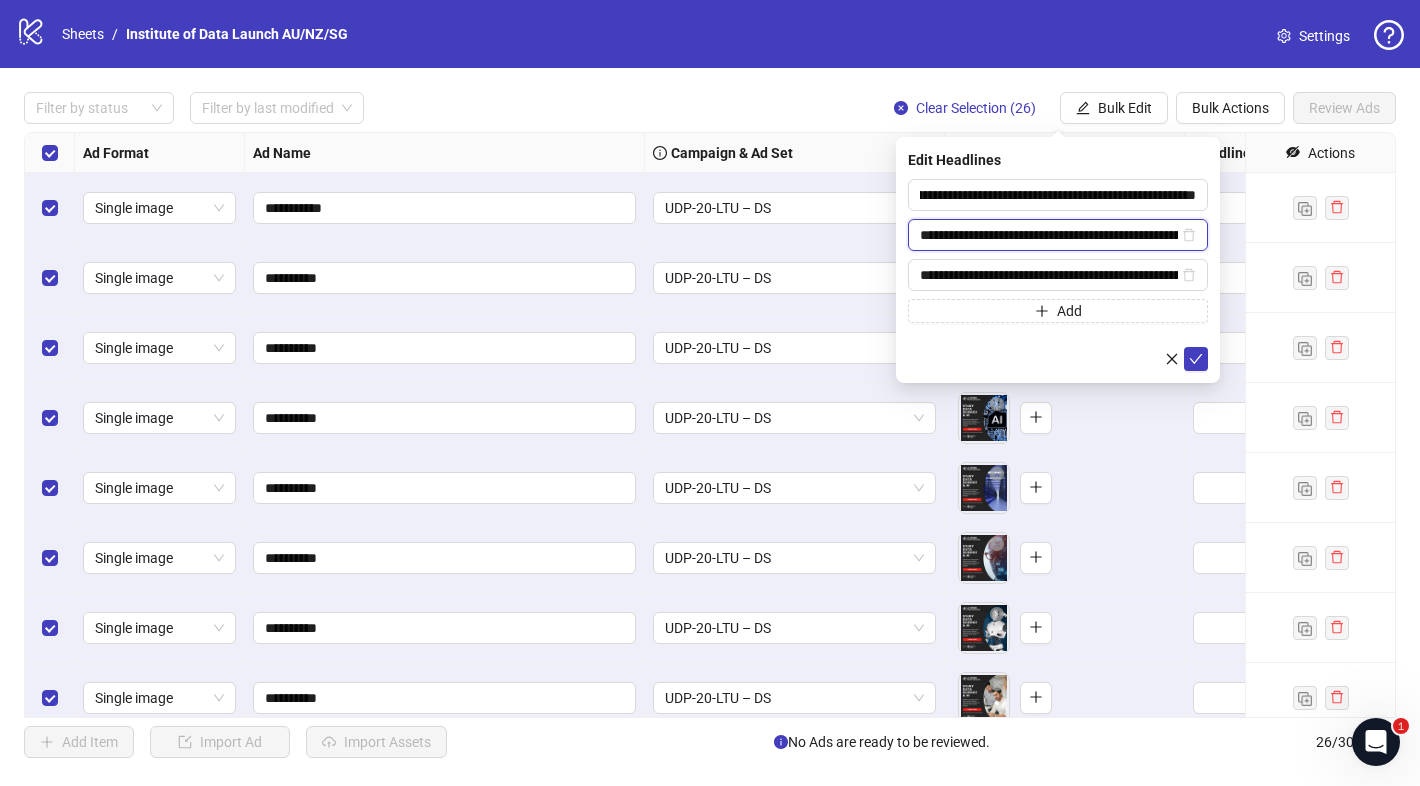 scroll, scrollTop: 0, scrollLeft: 0, axis: both 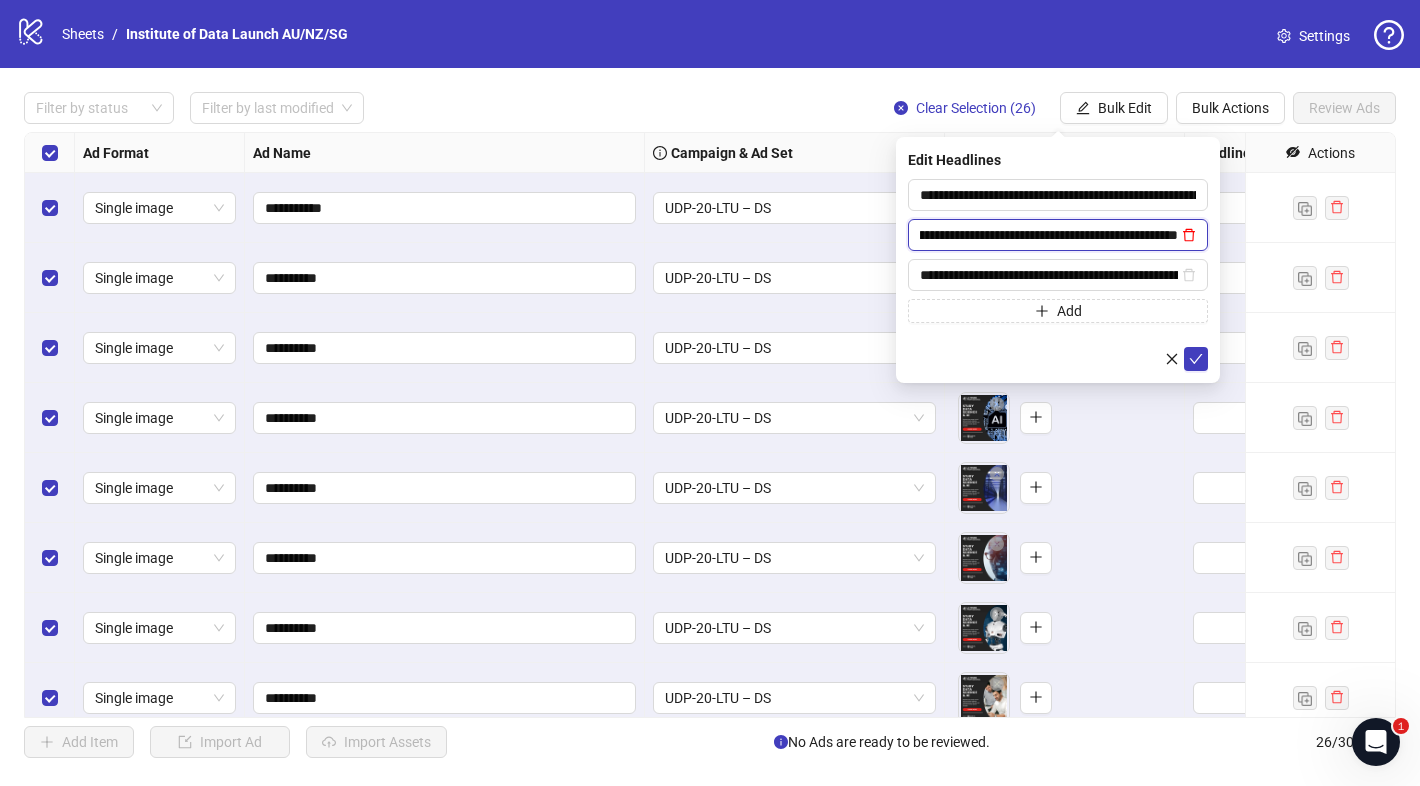 drag, startPoint x: 1092, startPoint y: 232, endPoint x: 1187, endPoint y: 231, distance: 95.005264 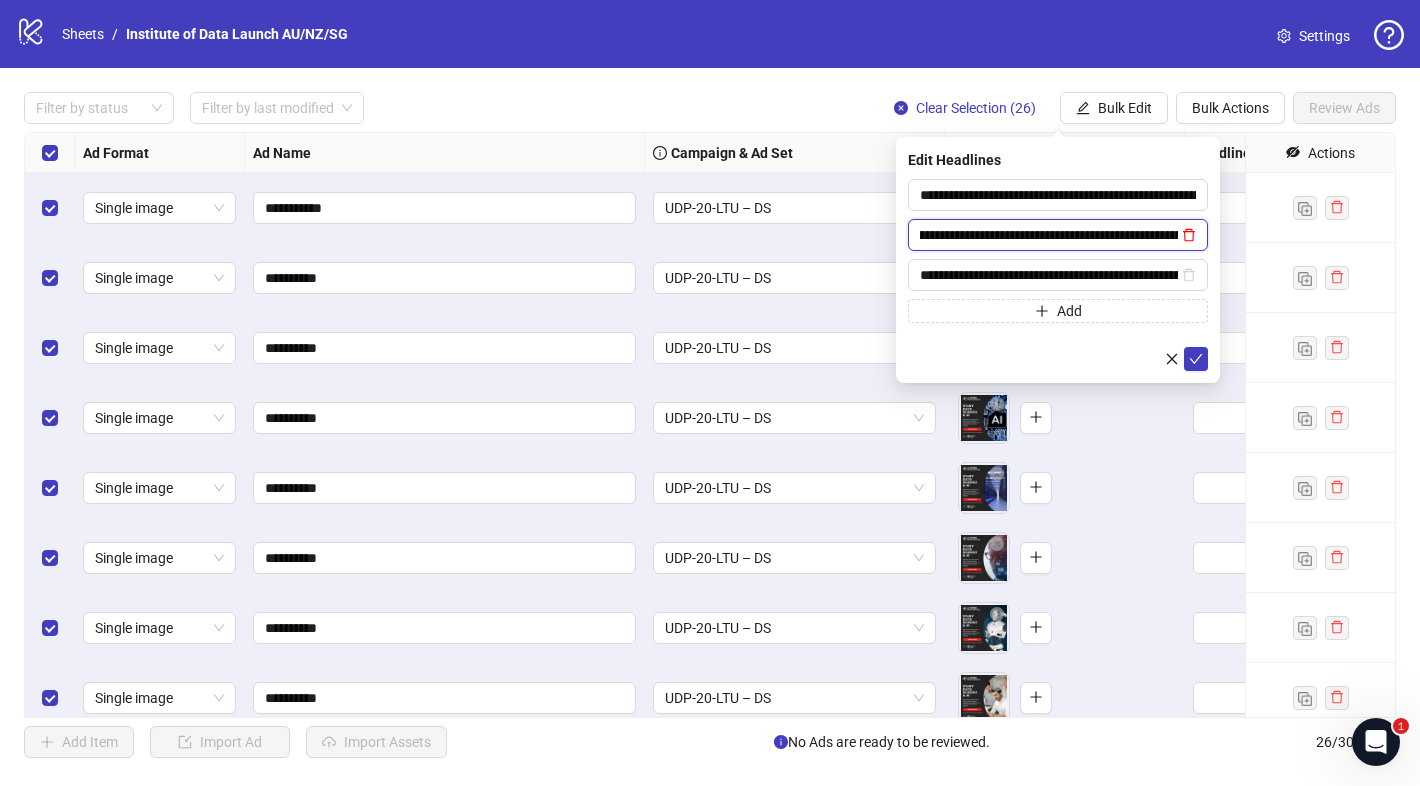 scroll, scrollTop: 0, scrollLeft: 183, axis: horizontal 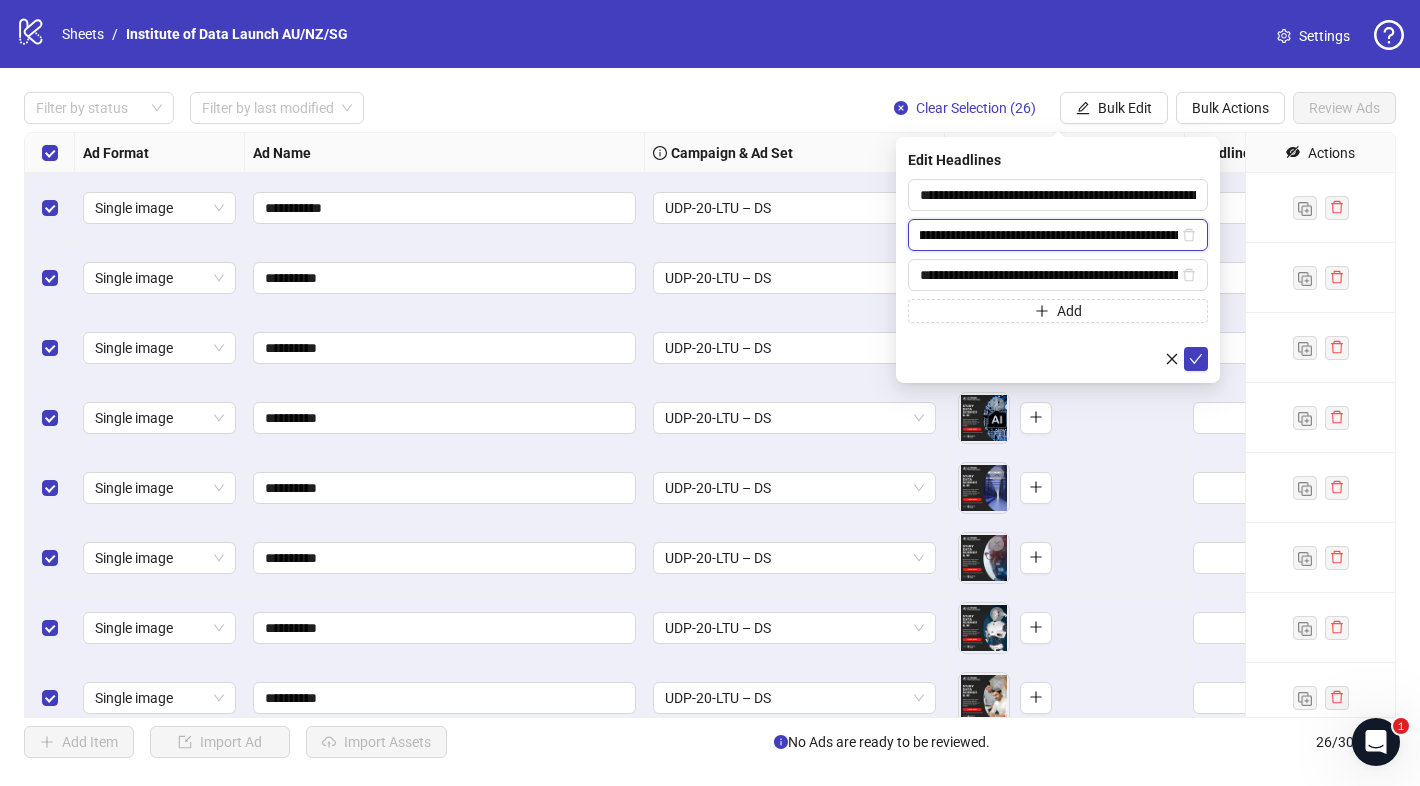 click on "**********" at bounding box center [1049, 235] 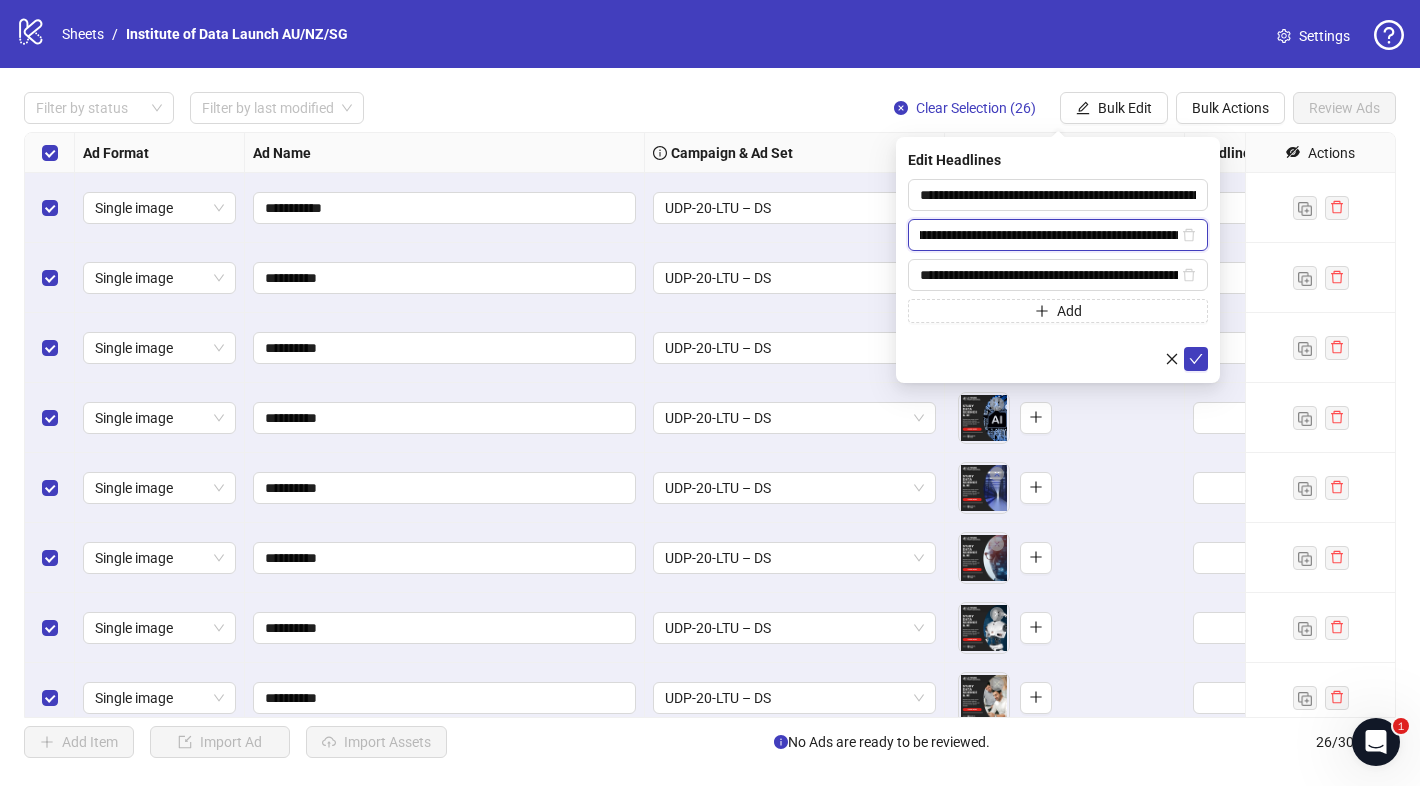 scroll, scrollTop: 0, scrollLeft: 266, axis: horizontal 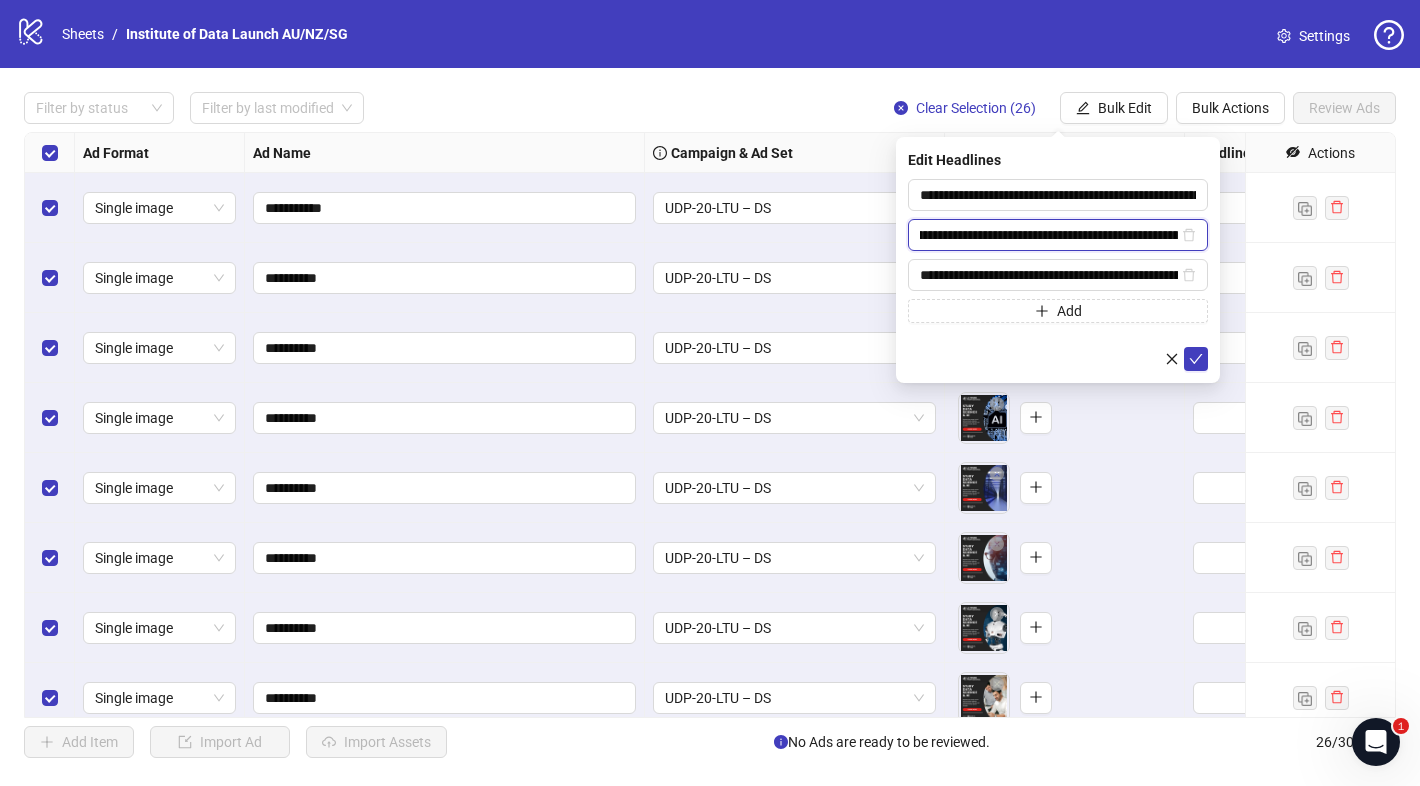 type on "**********" 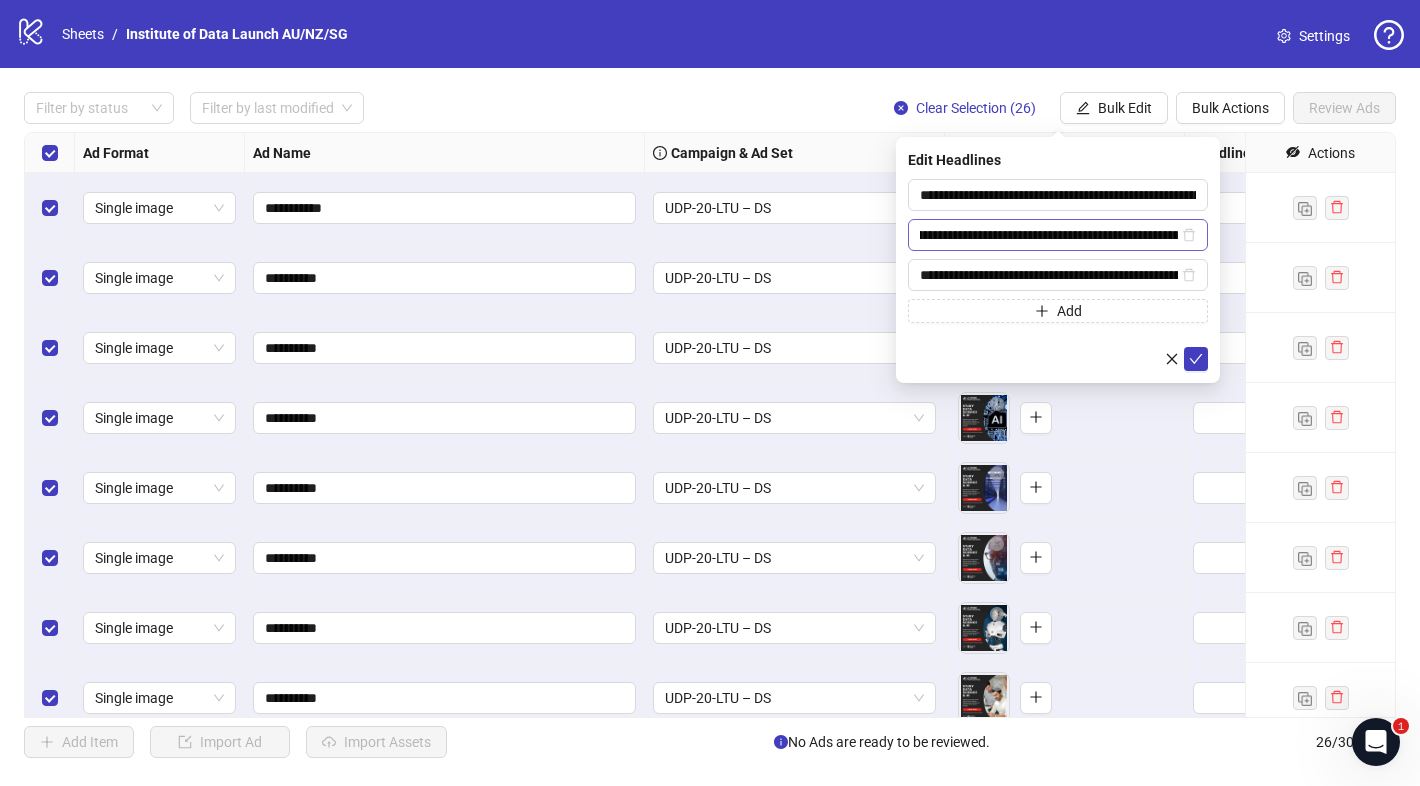 scroll, scrollTop: 0, scrollLeft: 0, axis: both 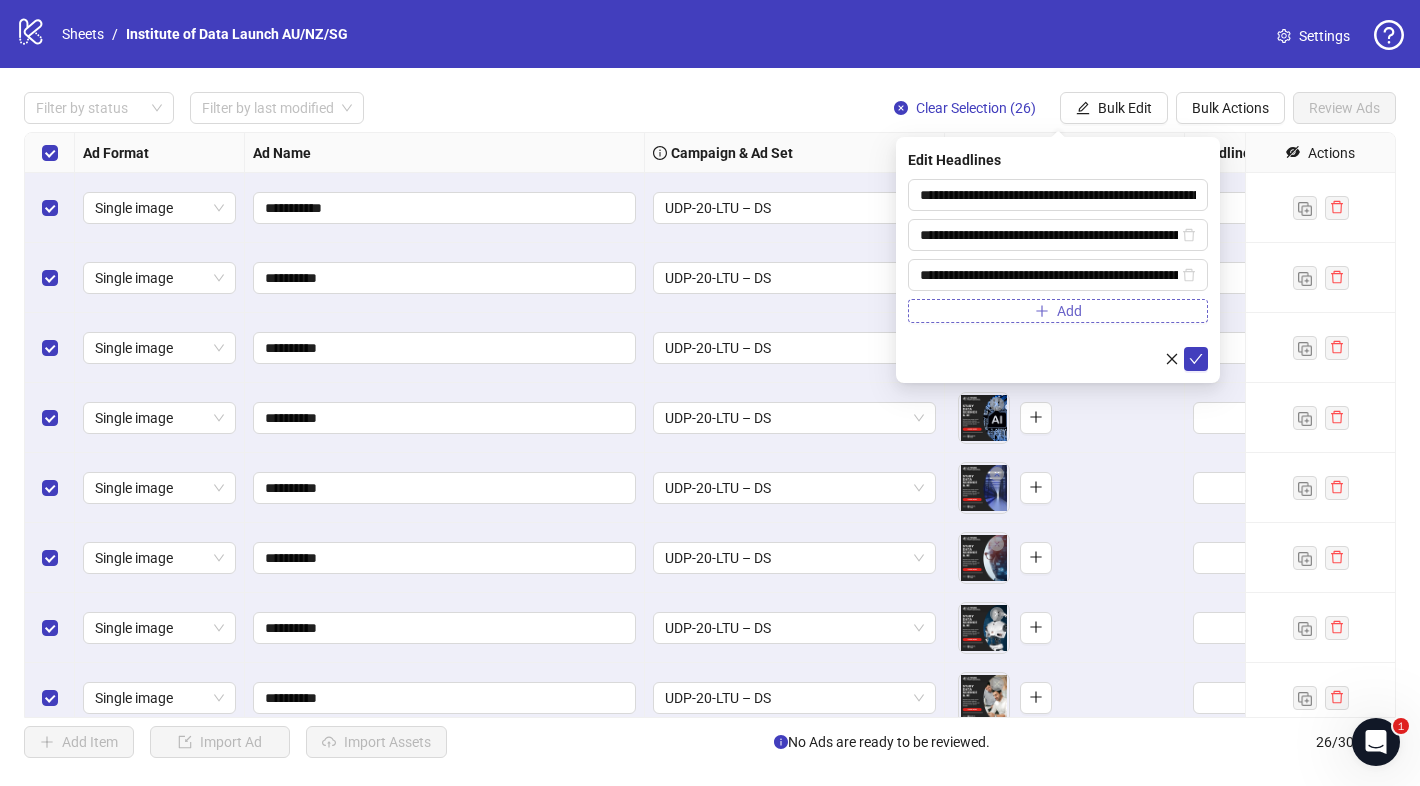 click on "Add" at bounding box center (1058, 311) 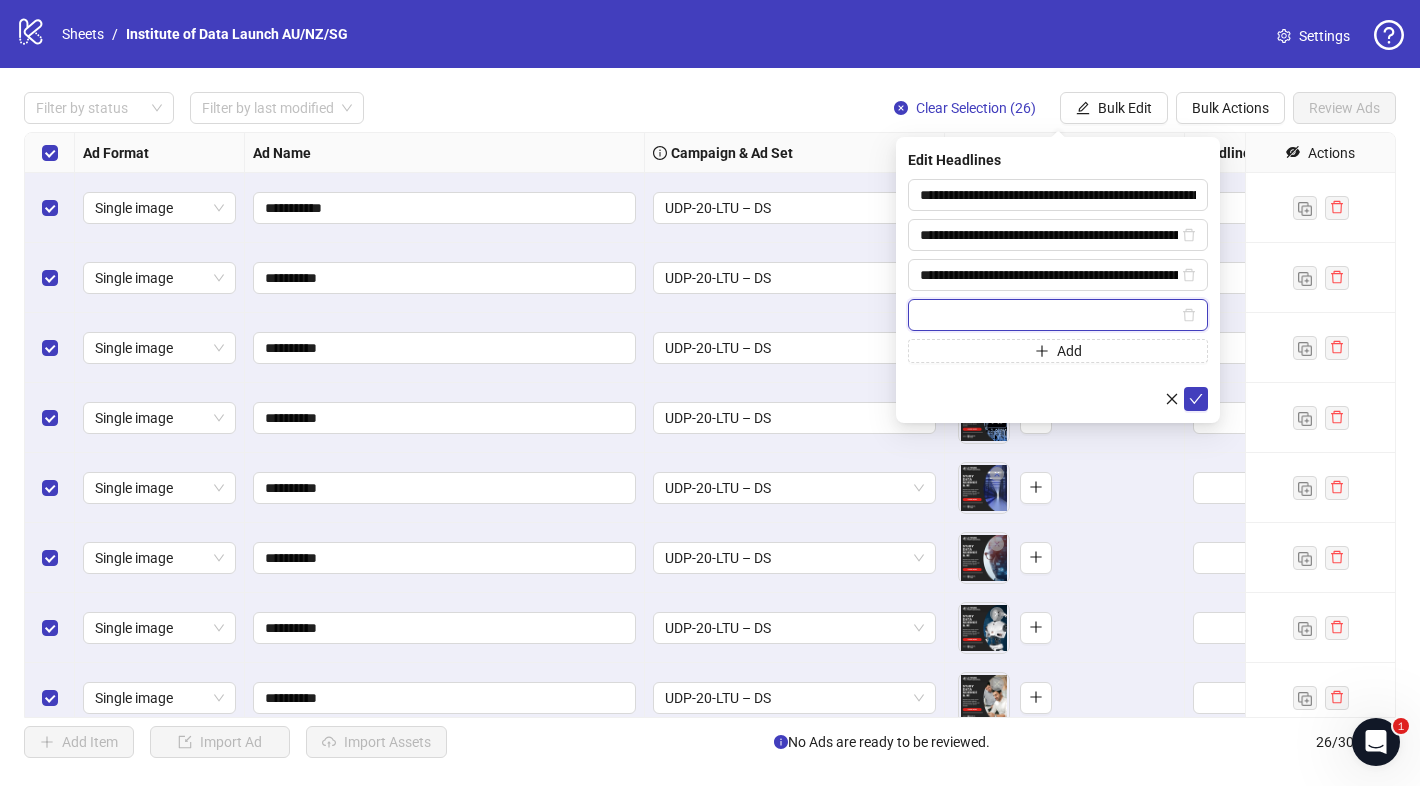 paste on "**********" 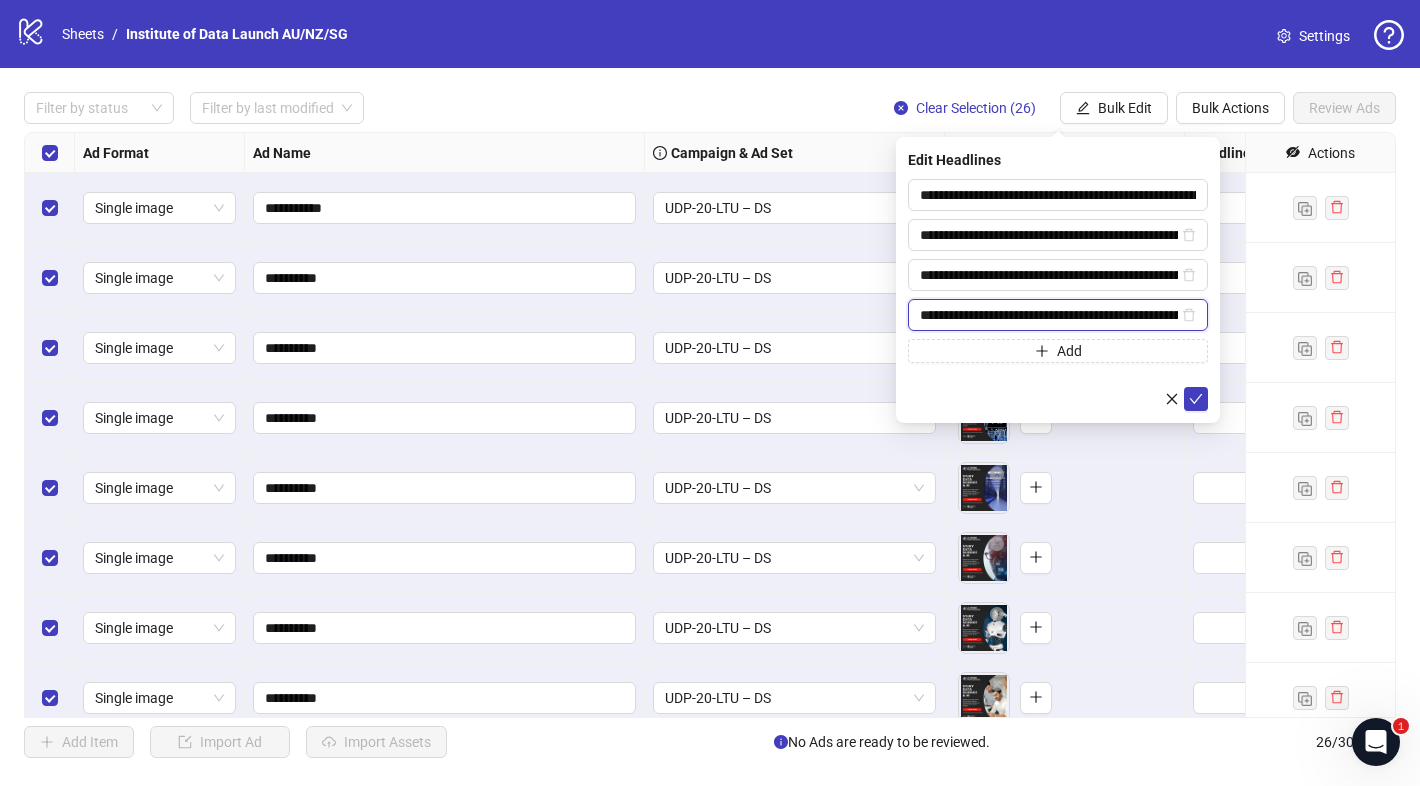 click on "**********" at bounding box center (1049, 315) 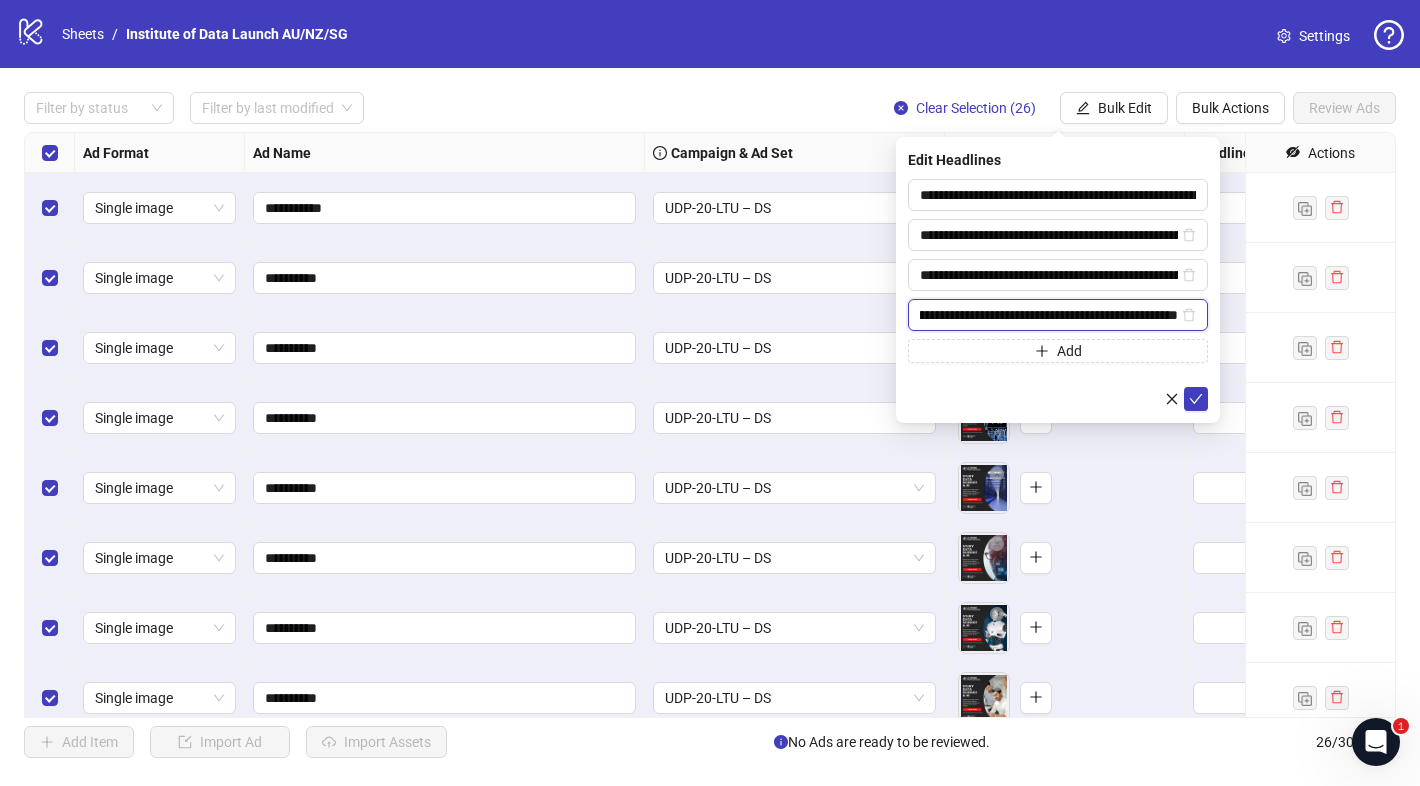 scroll, scrollTop: 0, scrollLeft: 1436, axis: horizontal 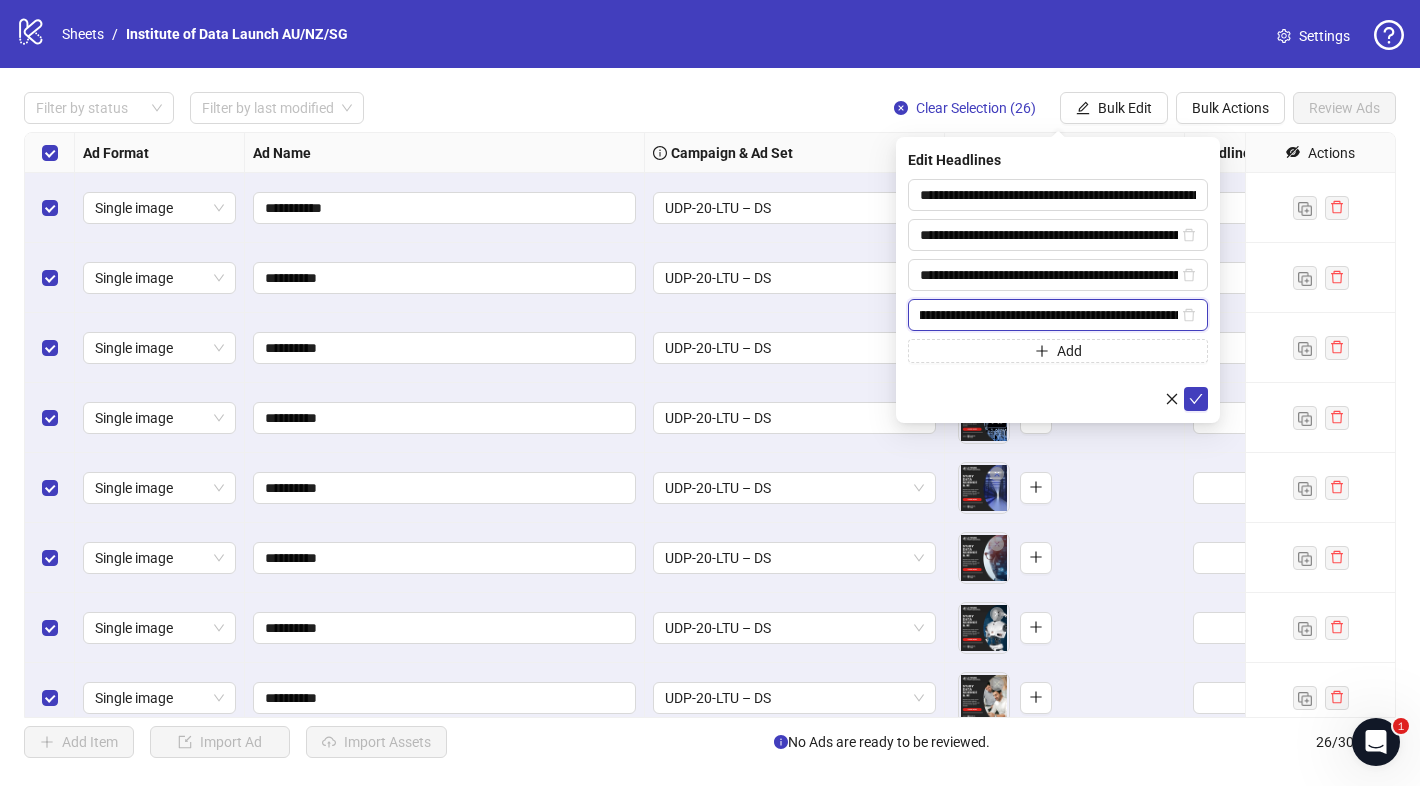 drag, startPoint x: 1051, startPoint y: 314, endPoint x: 1014, endPoint y: 311, distance: 37.12142 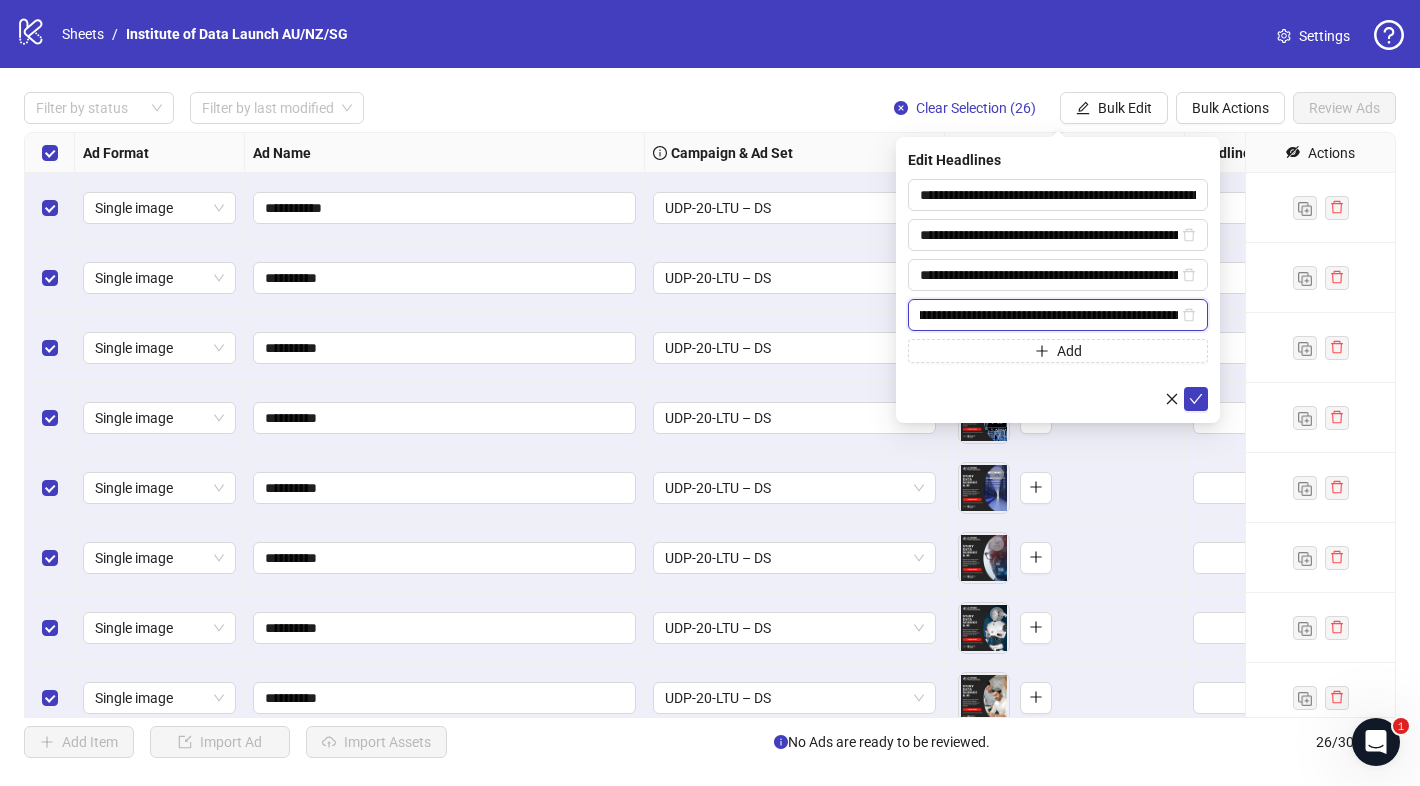 drag, startPoint x: 1004, startPoint y: 317, endPoint x: 927, endPoint y: 311, distance: 77.23341 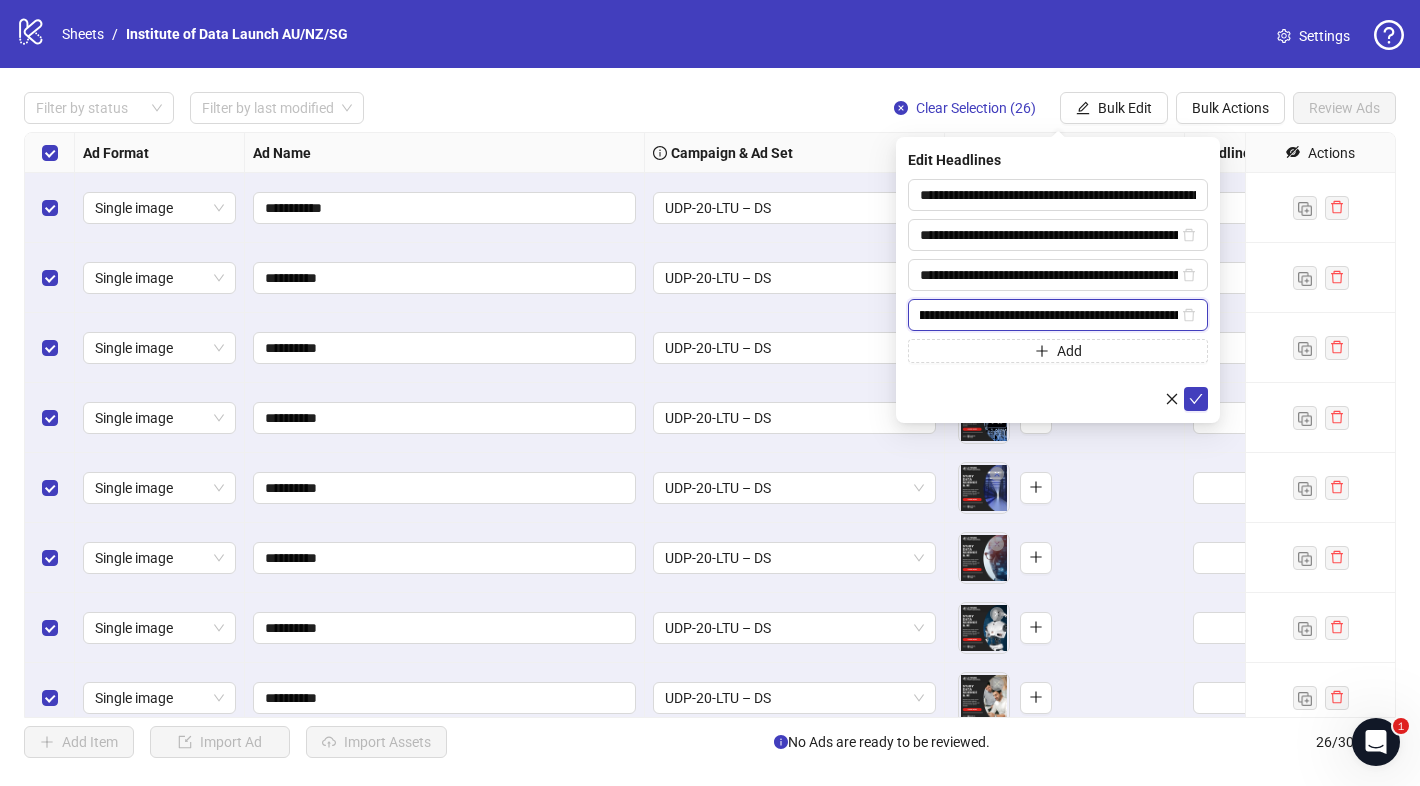 click on "**********" at bounding box center [1049, 315] 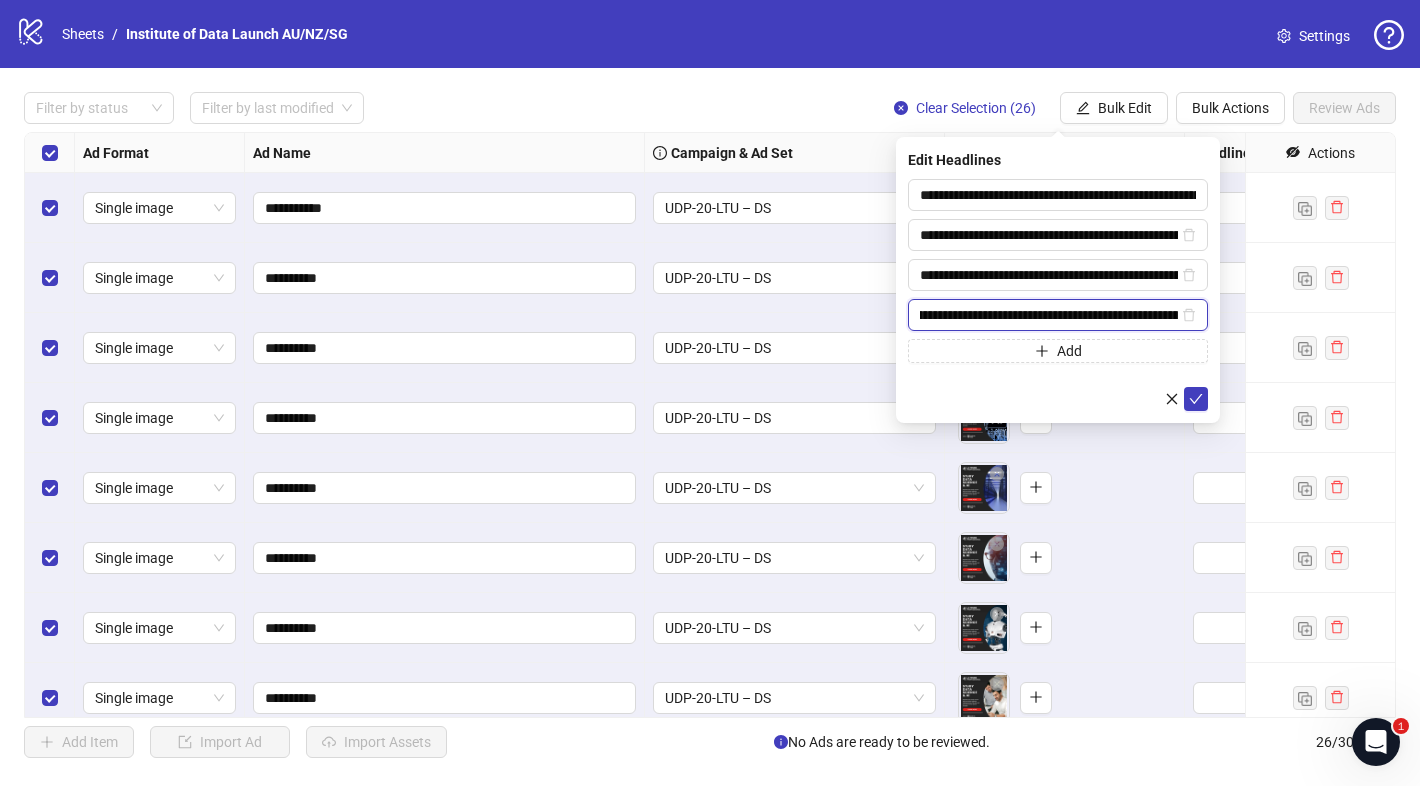 scroll, scrollTop: 0, scrollLeft: 0, axis: both 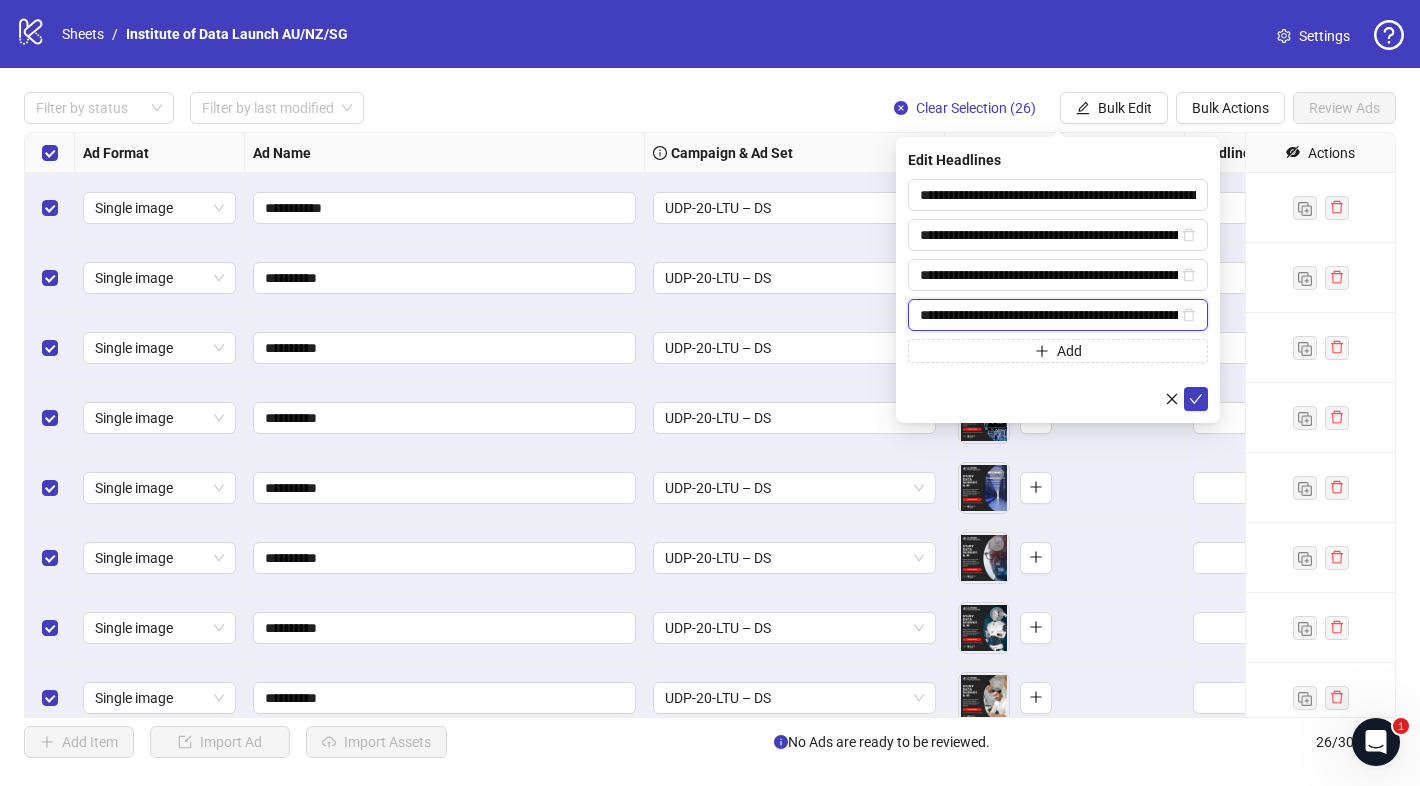 click on "**********" at bounding box center (1049, 315) 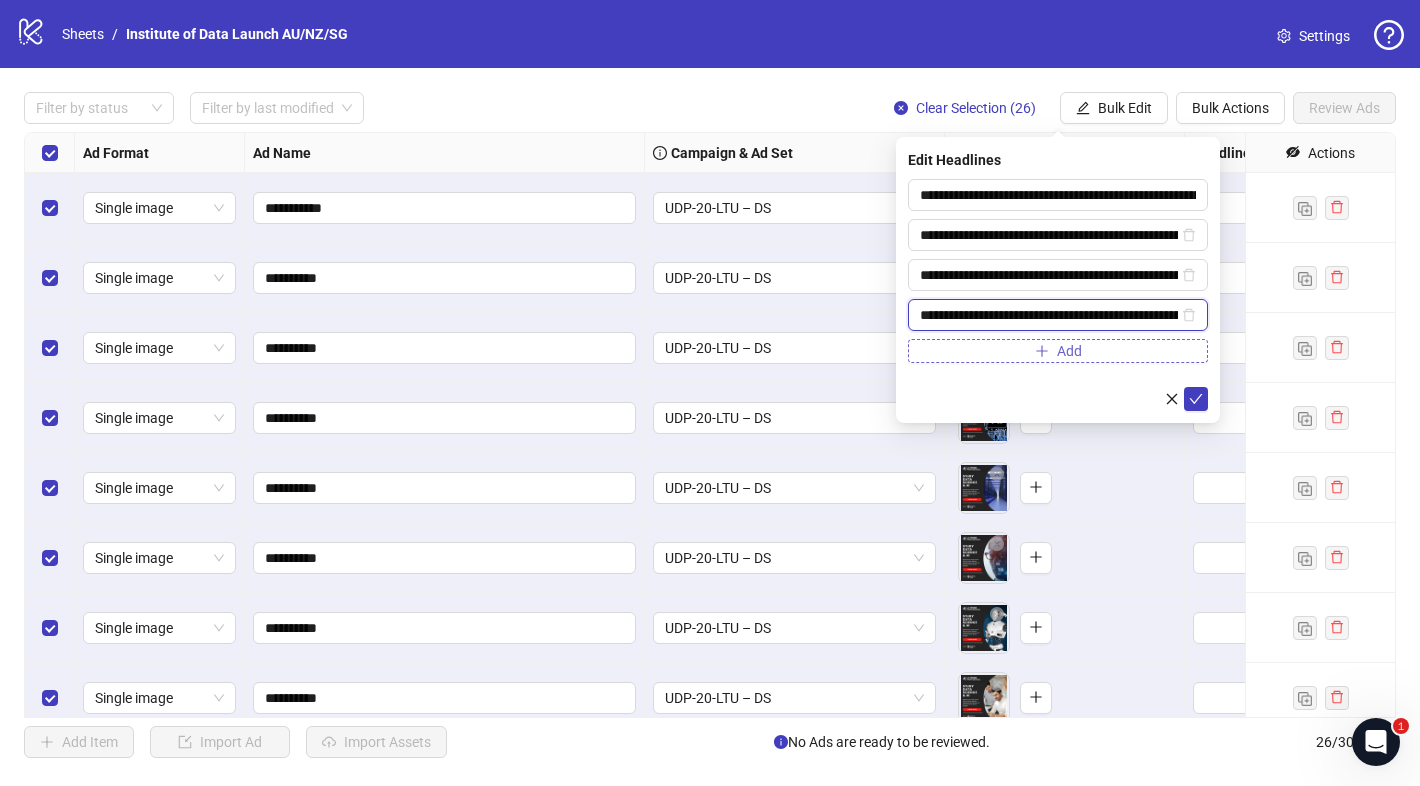 type on "**********" 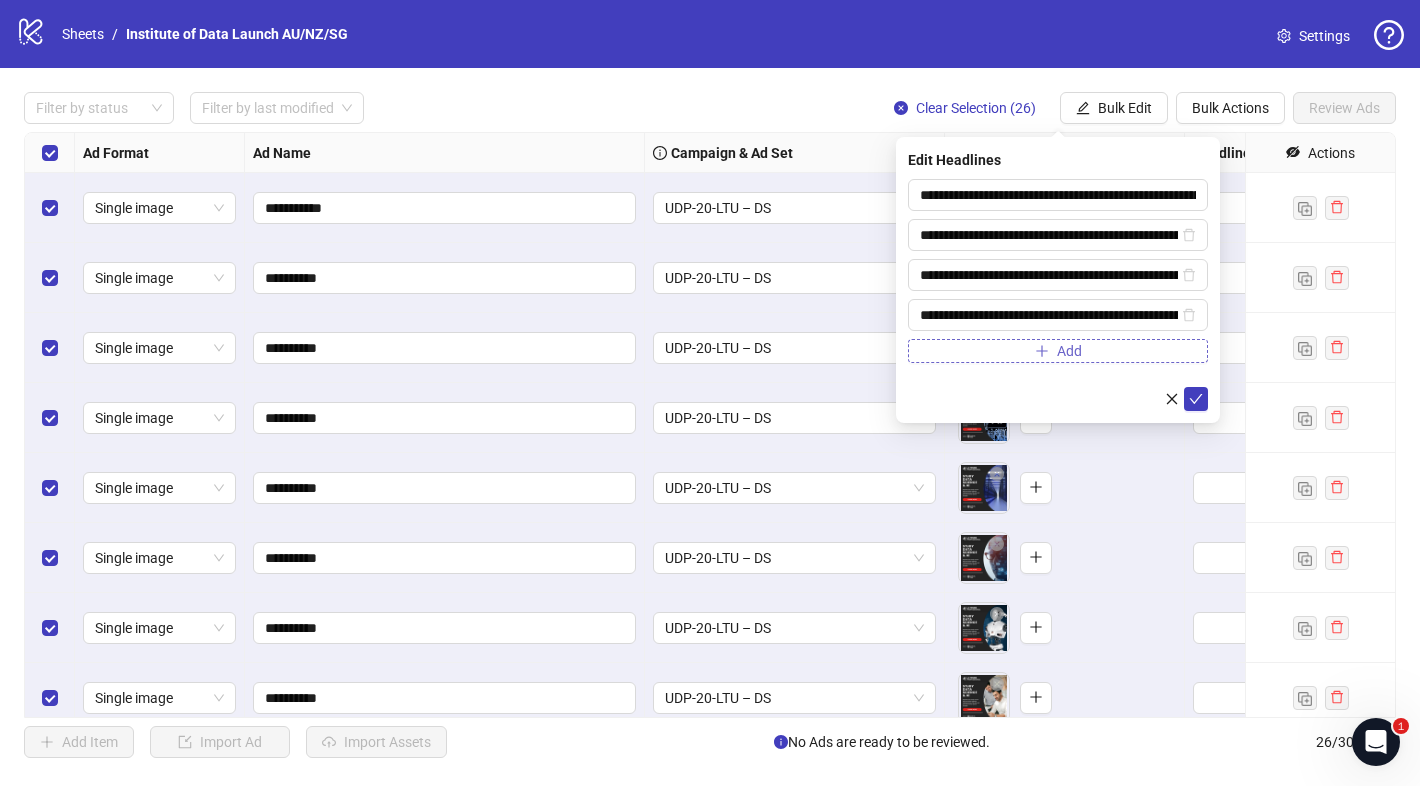 click on "Add" at bounding box center (1058, 351) 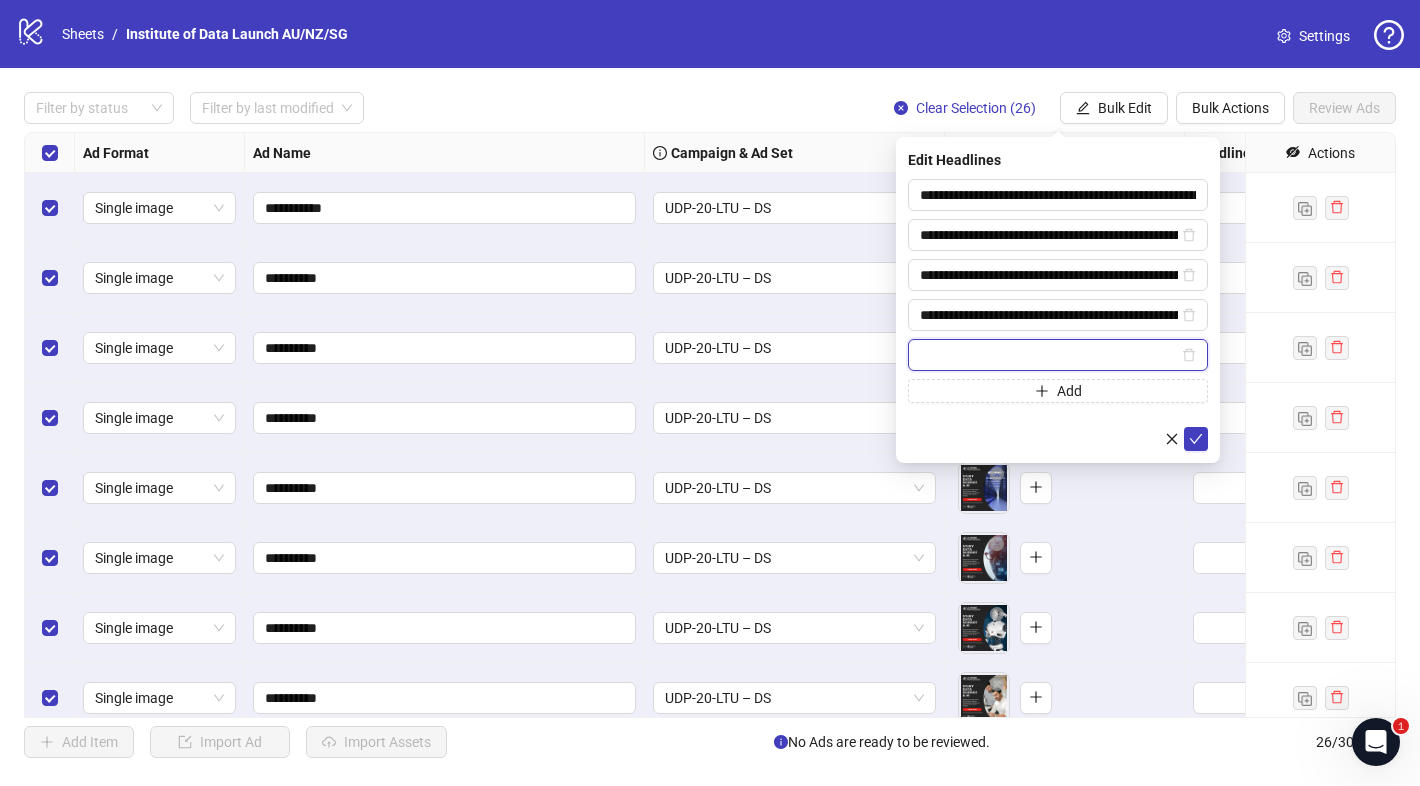 paste on "**********" 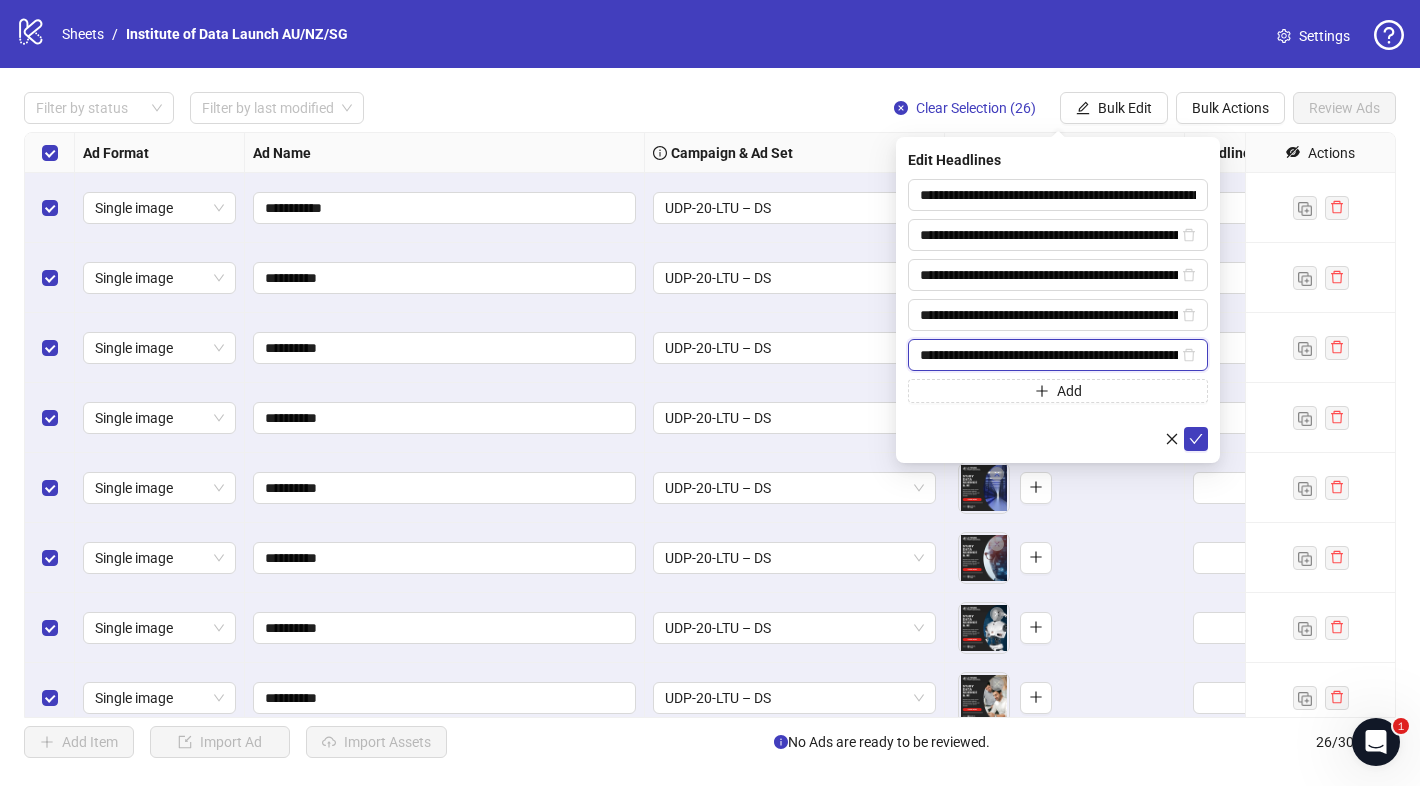 scroll, scrollTop: 0, scrollLeft: 1145, axis: horizontal 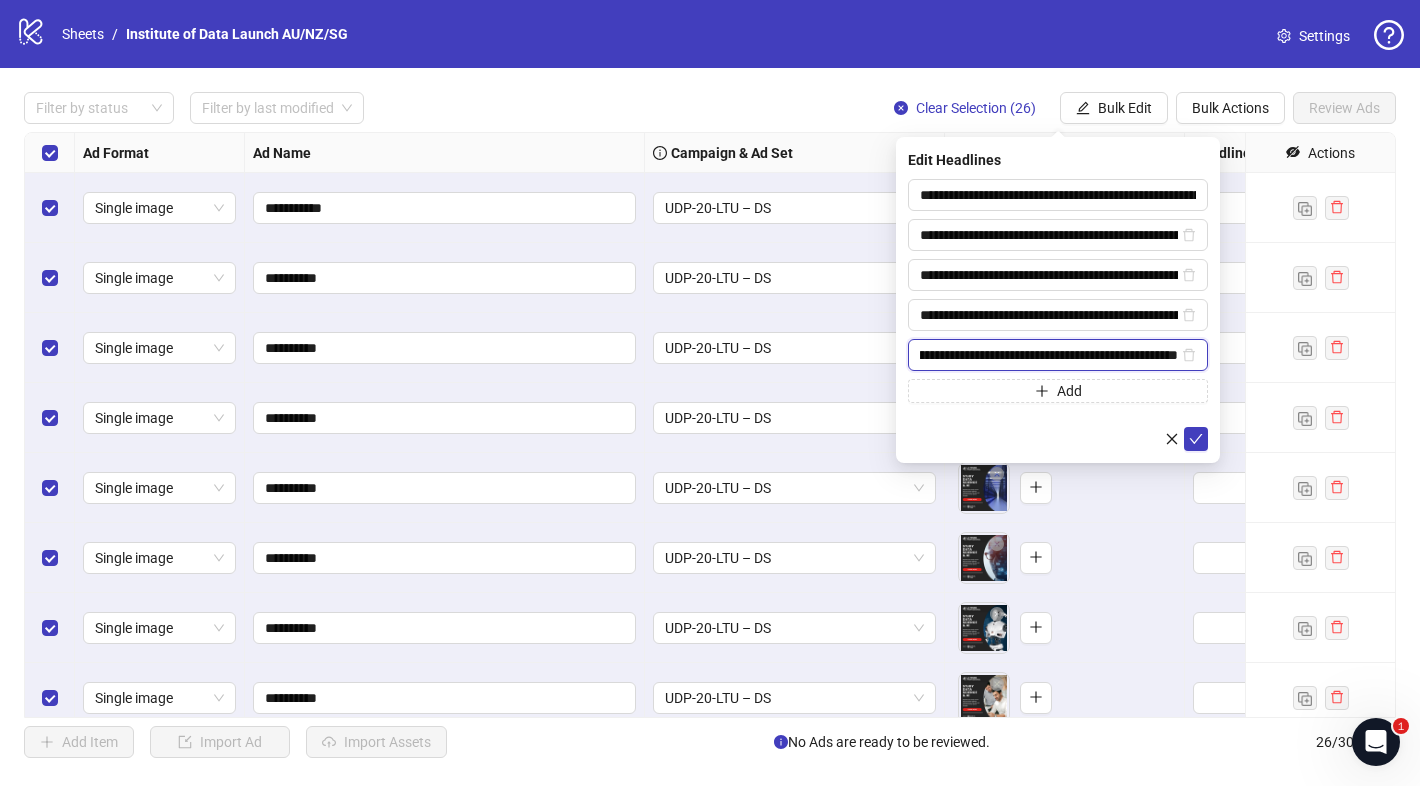 click on "**********" at bounding box center (1049, 355) 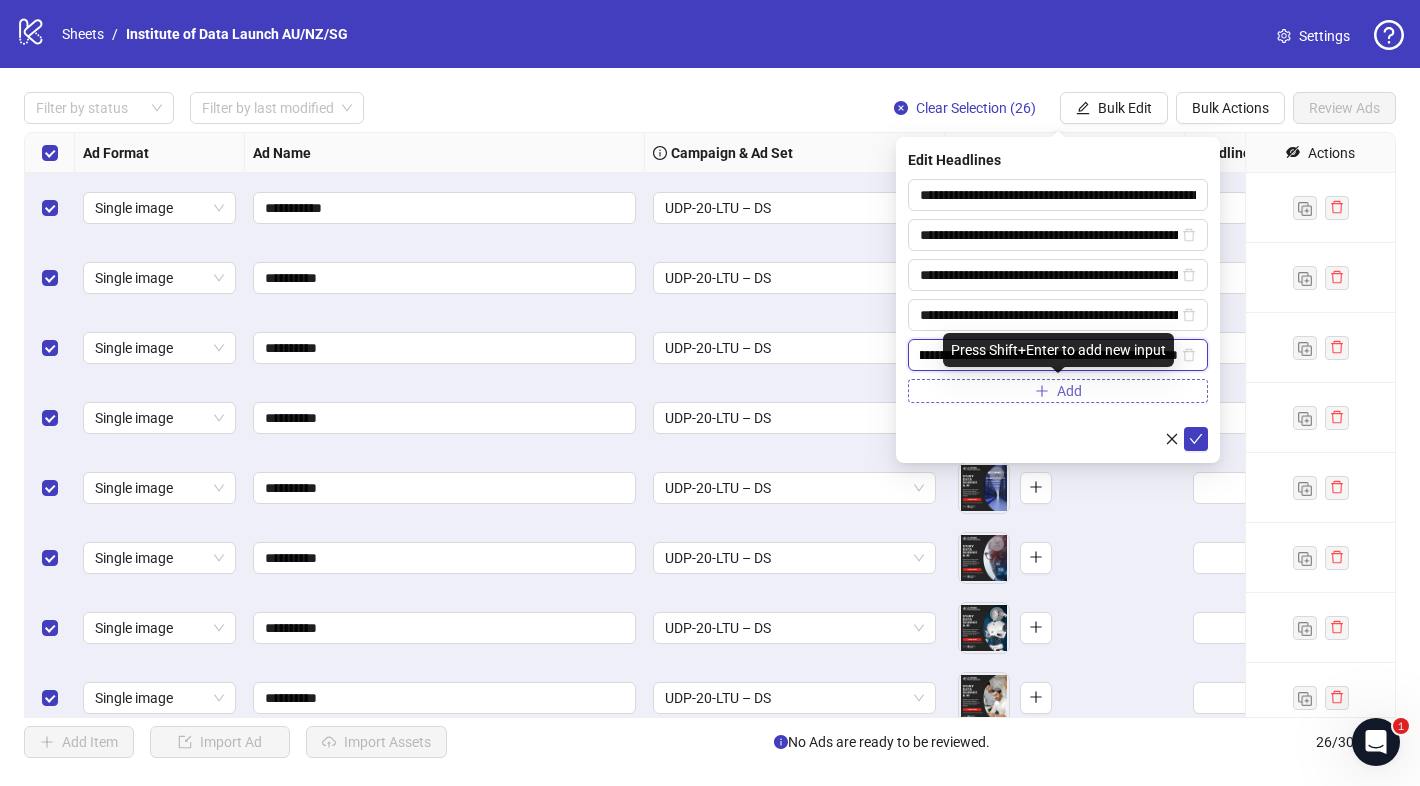 scroll, scrollTop: 0, scrollLeft: 1139, axis: horizontal 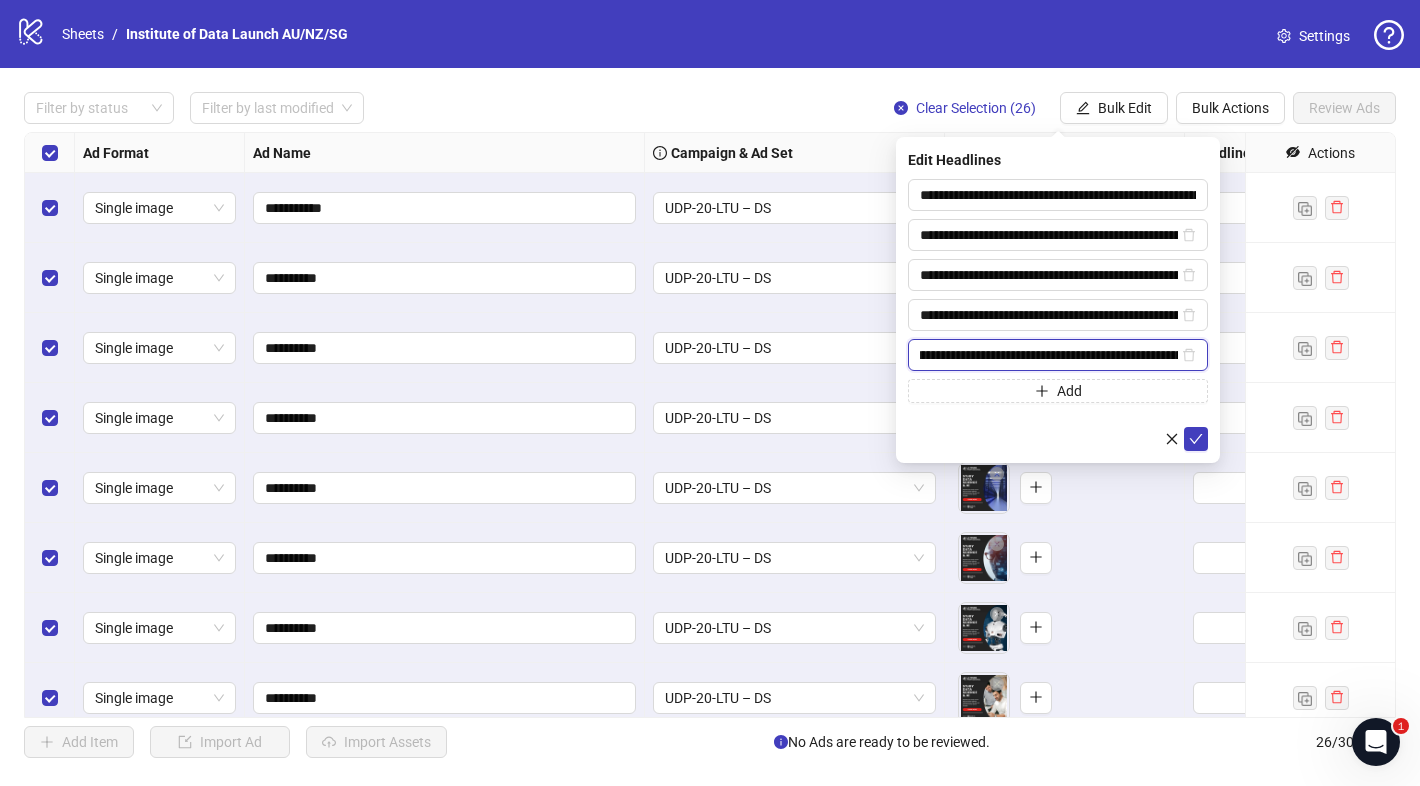 click on "**********" at bounding box center [1049, 355] 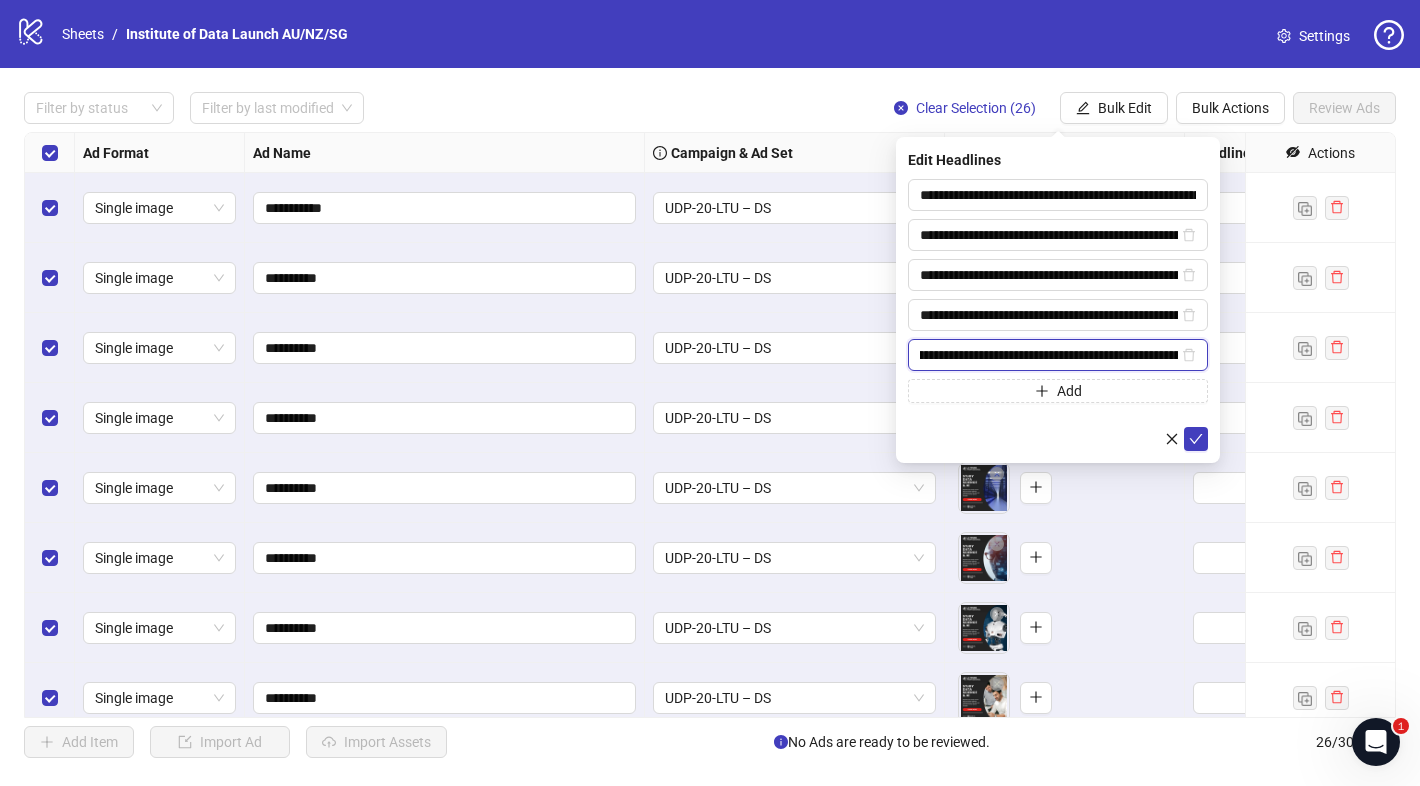 click on "**********" at bounding box center (1049, 355) 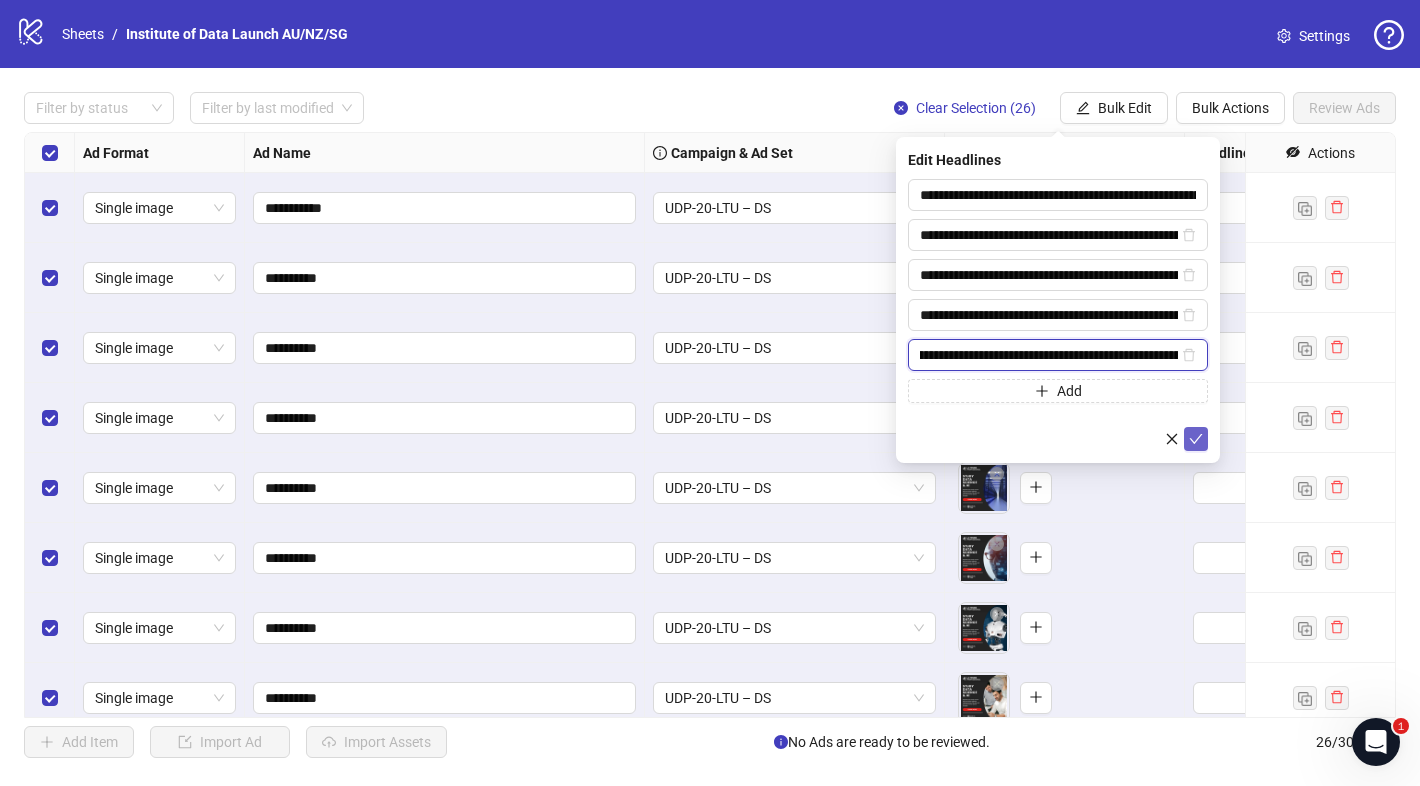 type on "**********" 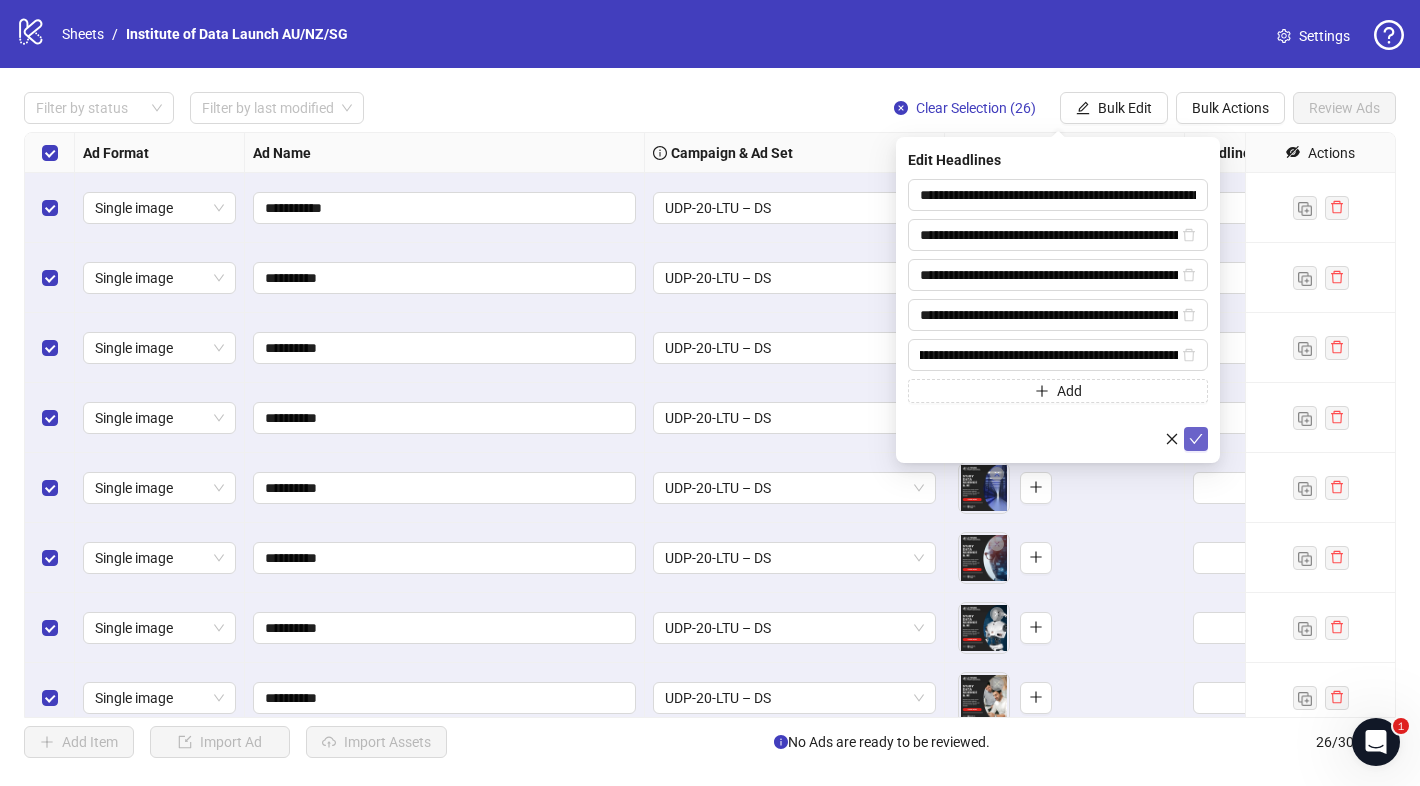 click 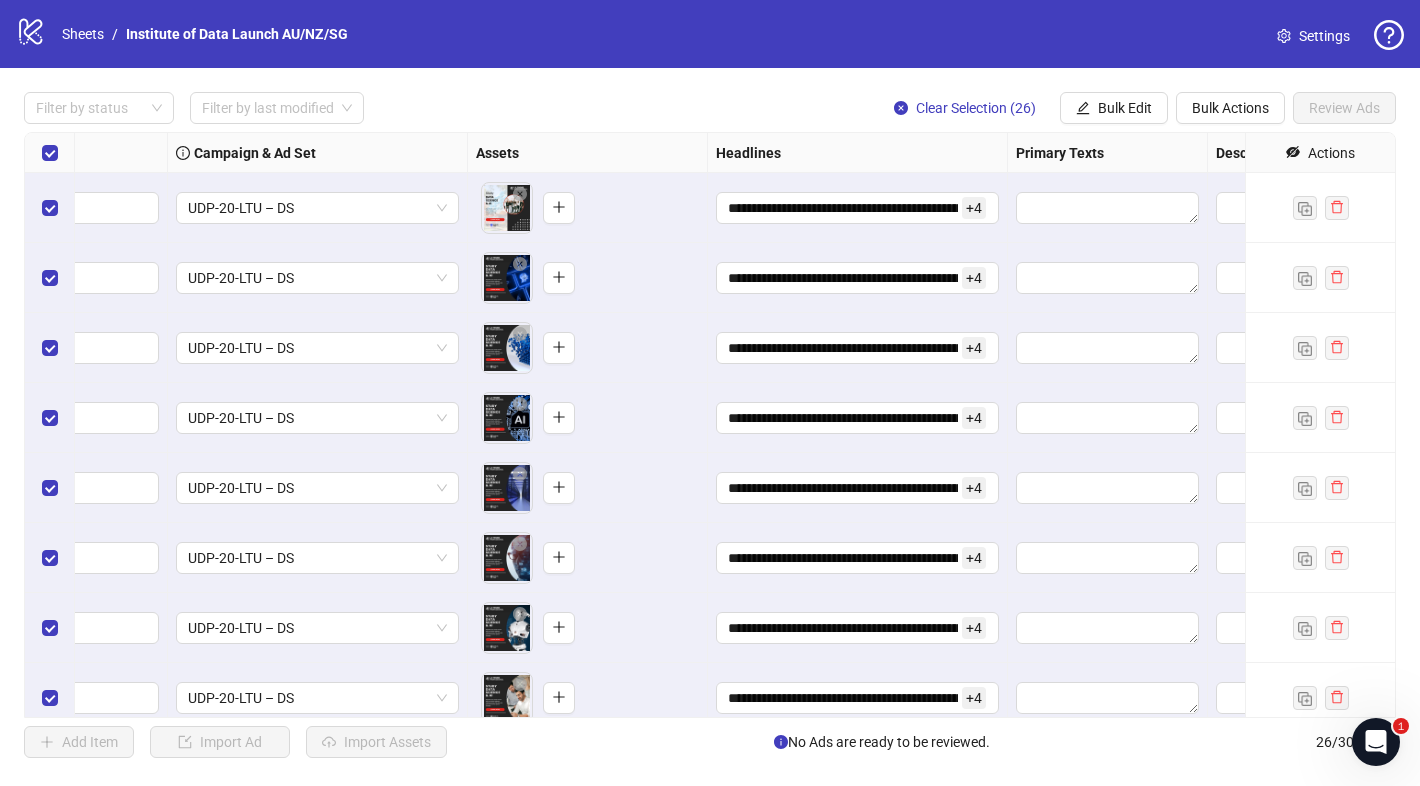 scroll, scrollTop: 0, scrollLeft: 609, axis: horizontal 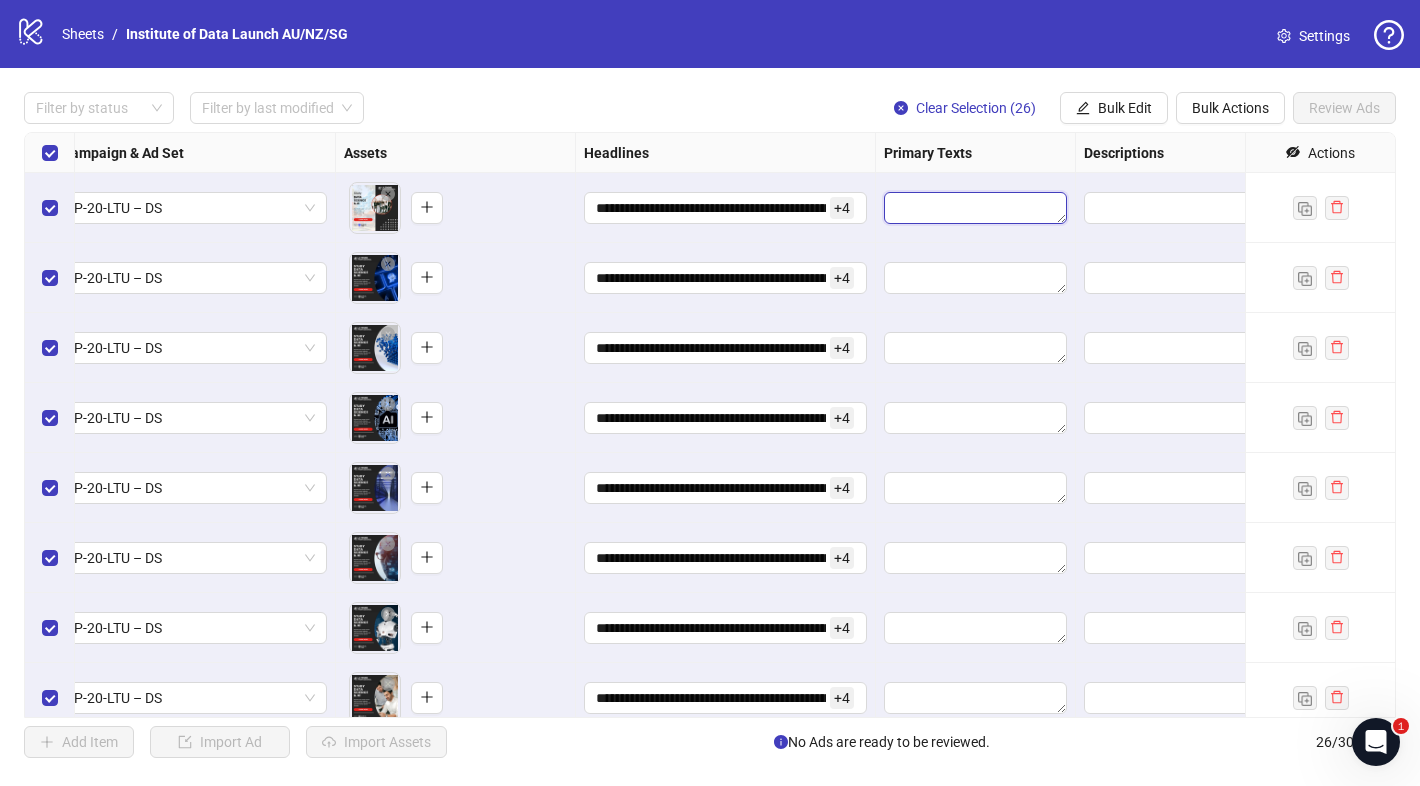 click at bounding box center [975, 208] 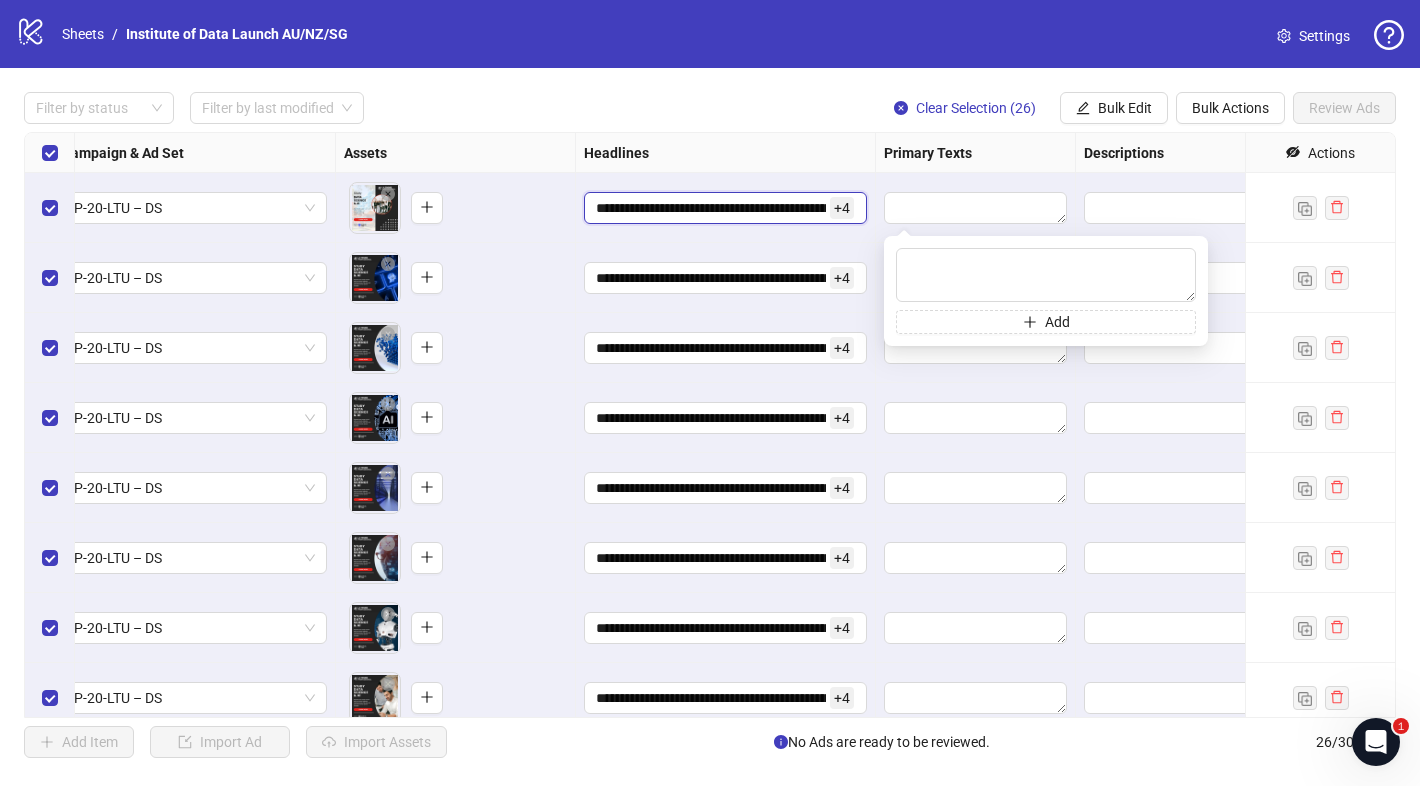click on "**********" at bounding box center (711, 208) 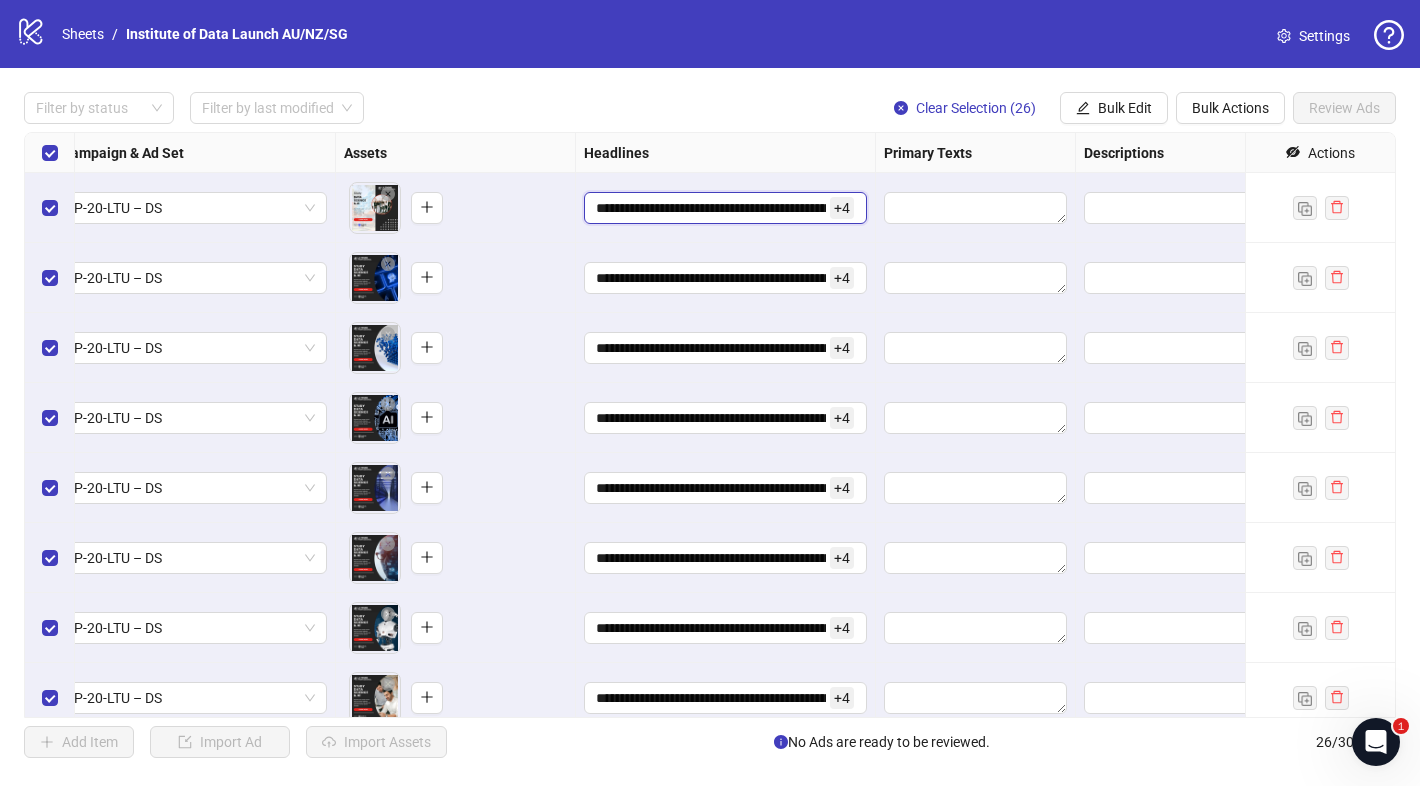 click on "**********" at bounding box center (711, 208) 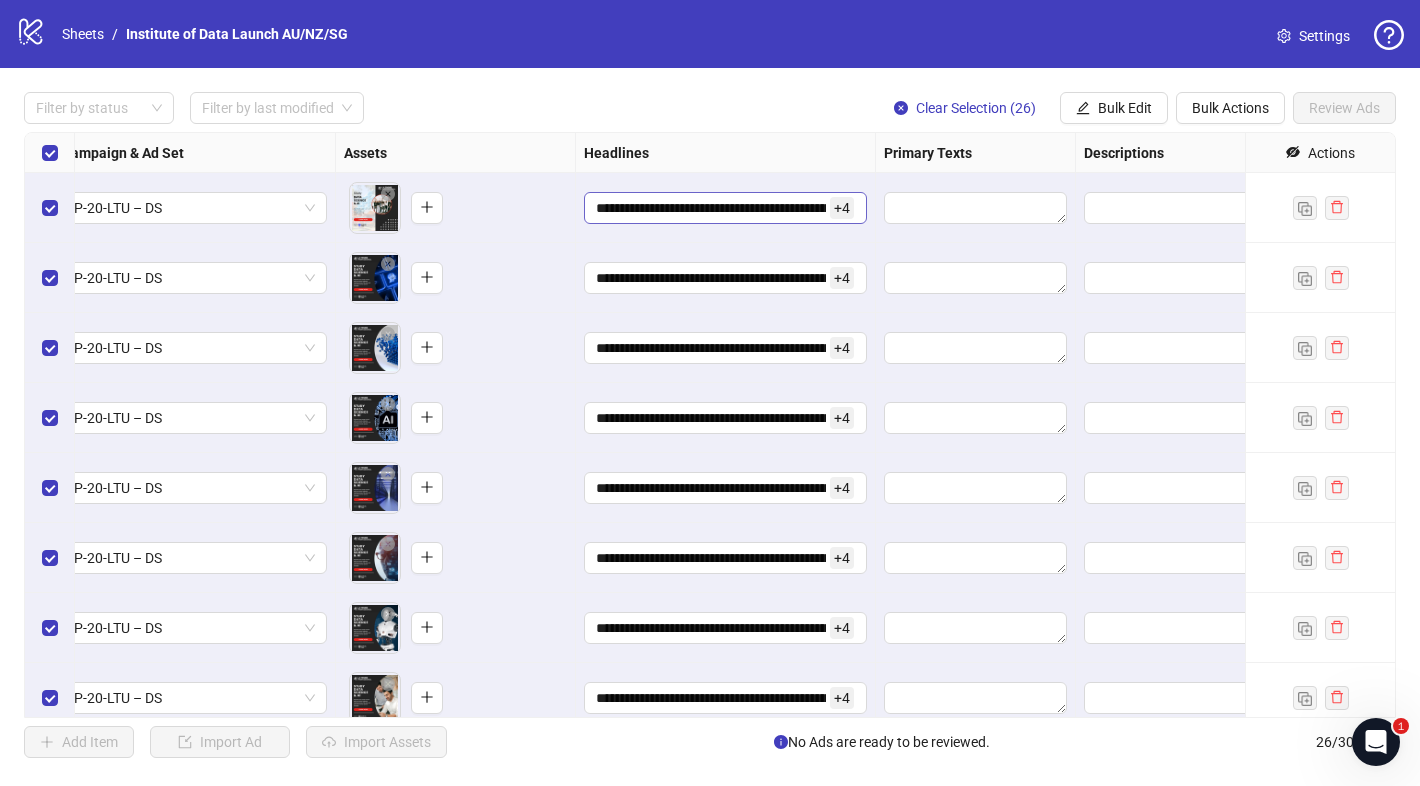 scroll, scrollTop: 0, scrollLeft: 434, axis: horizontal 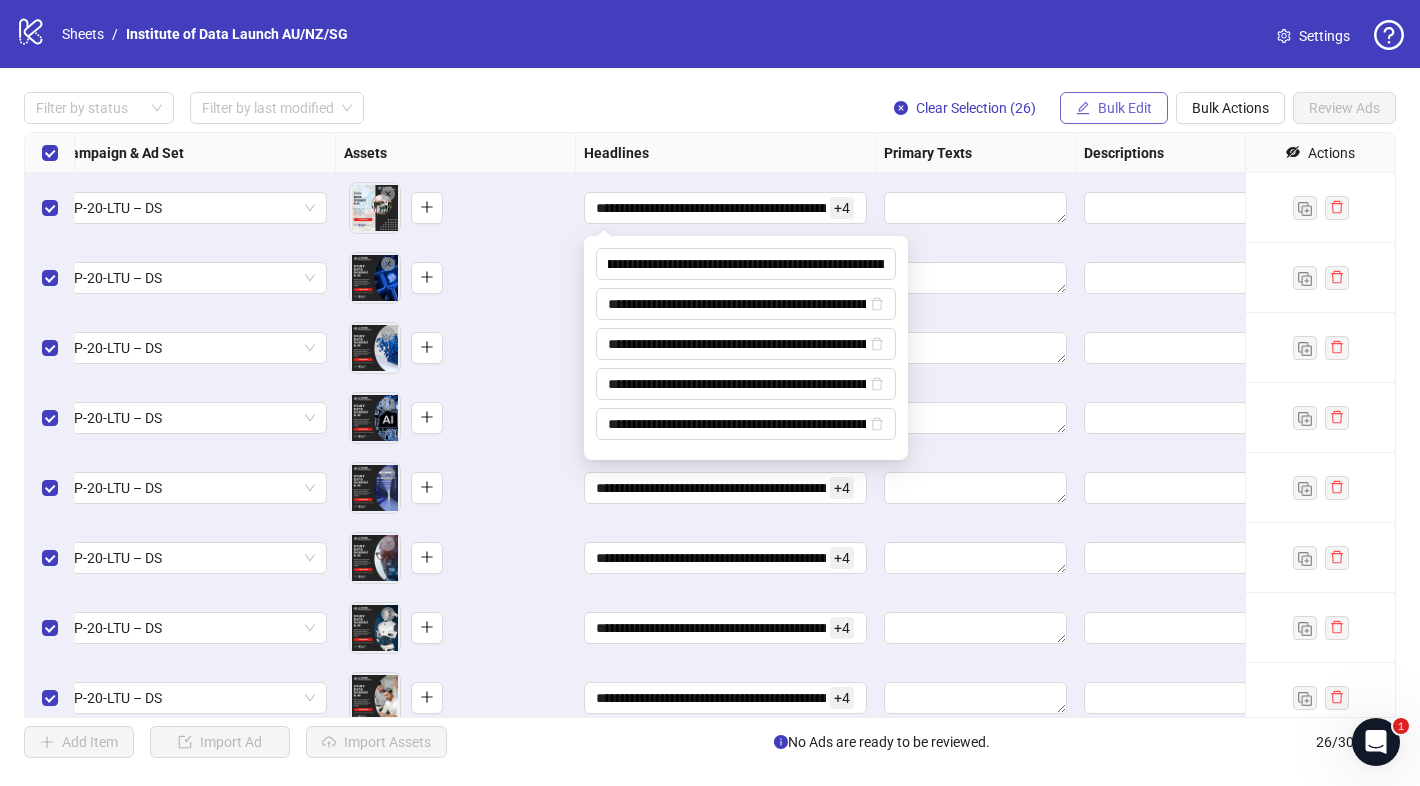 click on "Bulk Edit" at bounding box center [1114, 108] 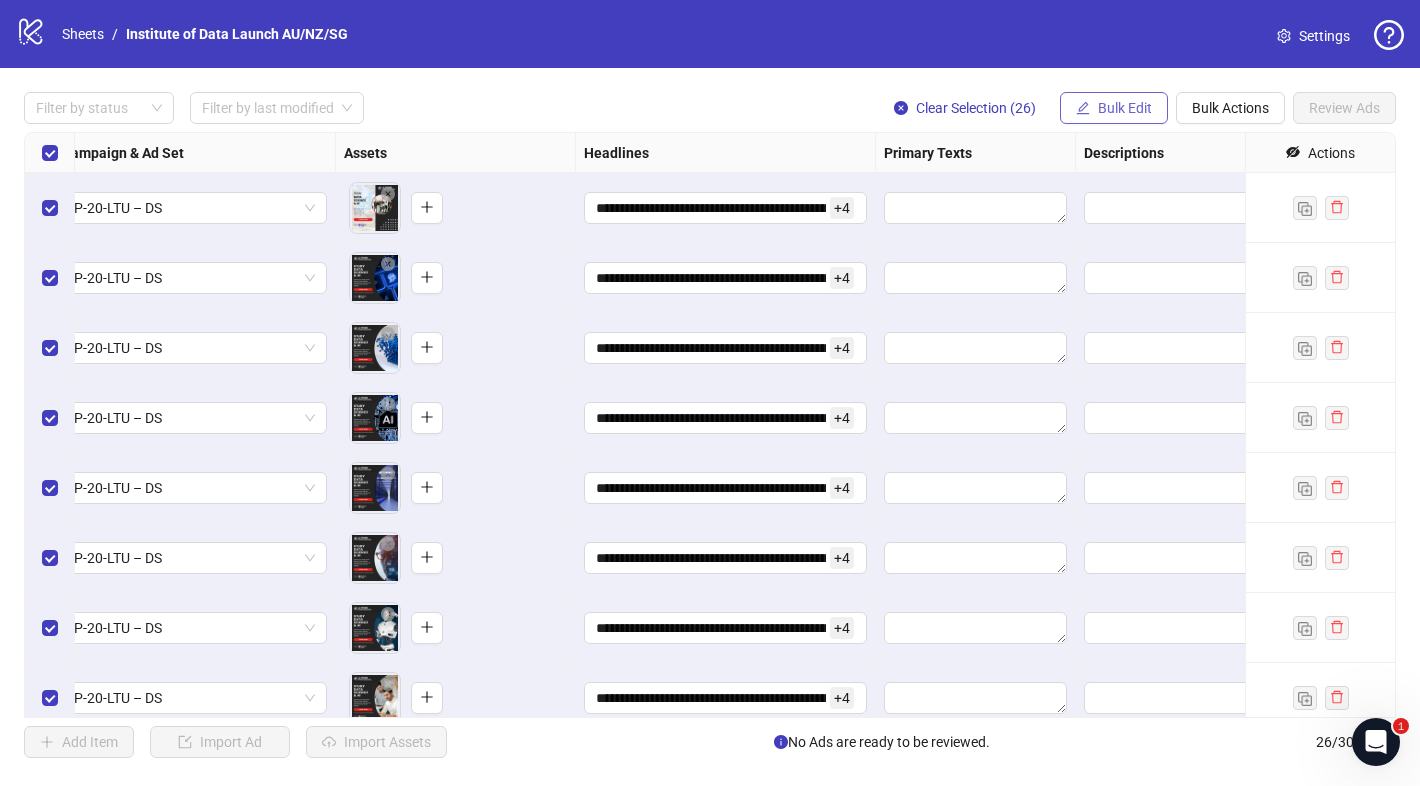 scroll, scrollTop: 0, scrollLeft: 0, axis: both 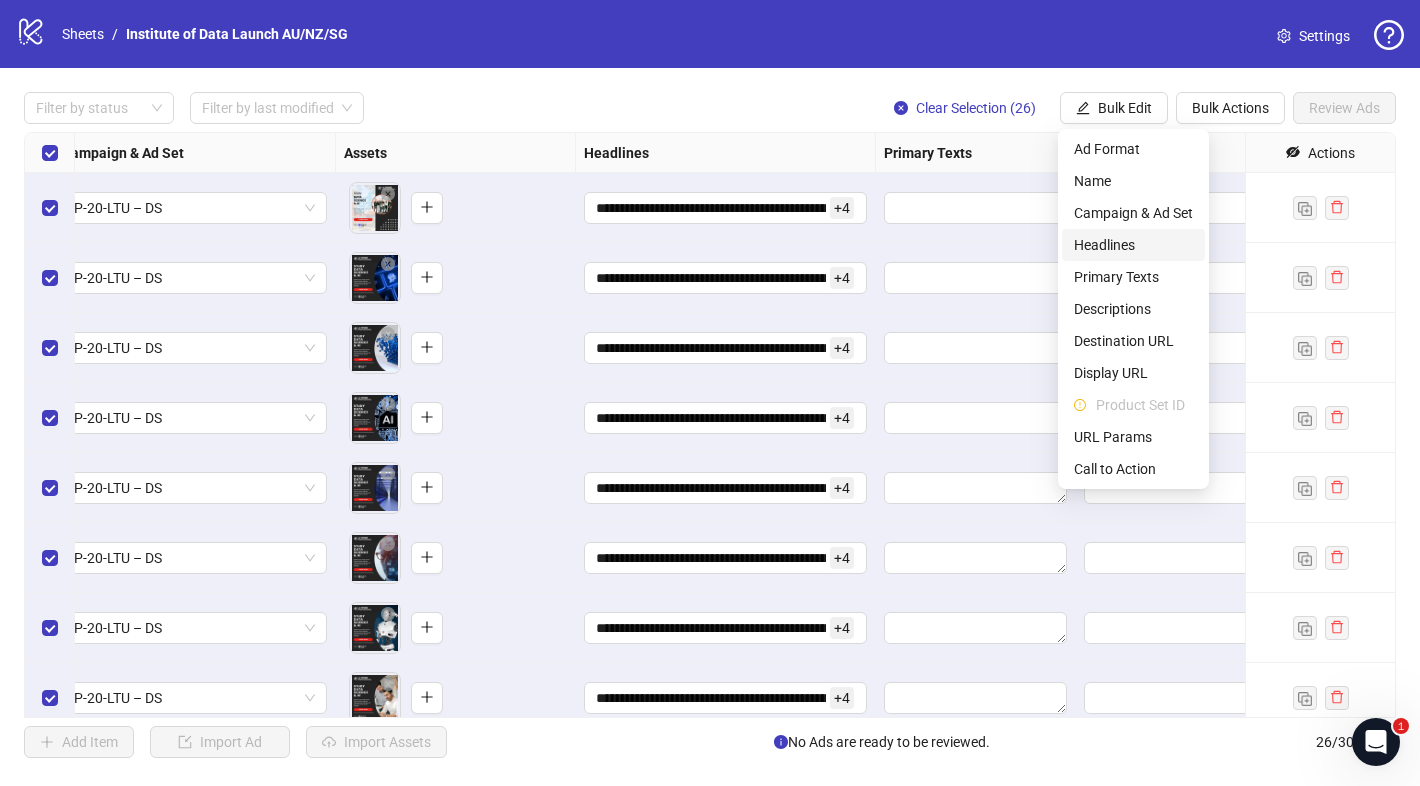 click on "Headlines" at bounding box center [1133, 245] 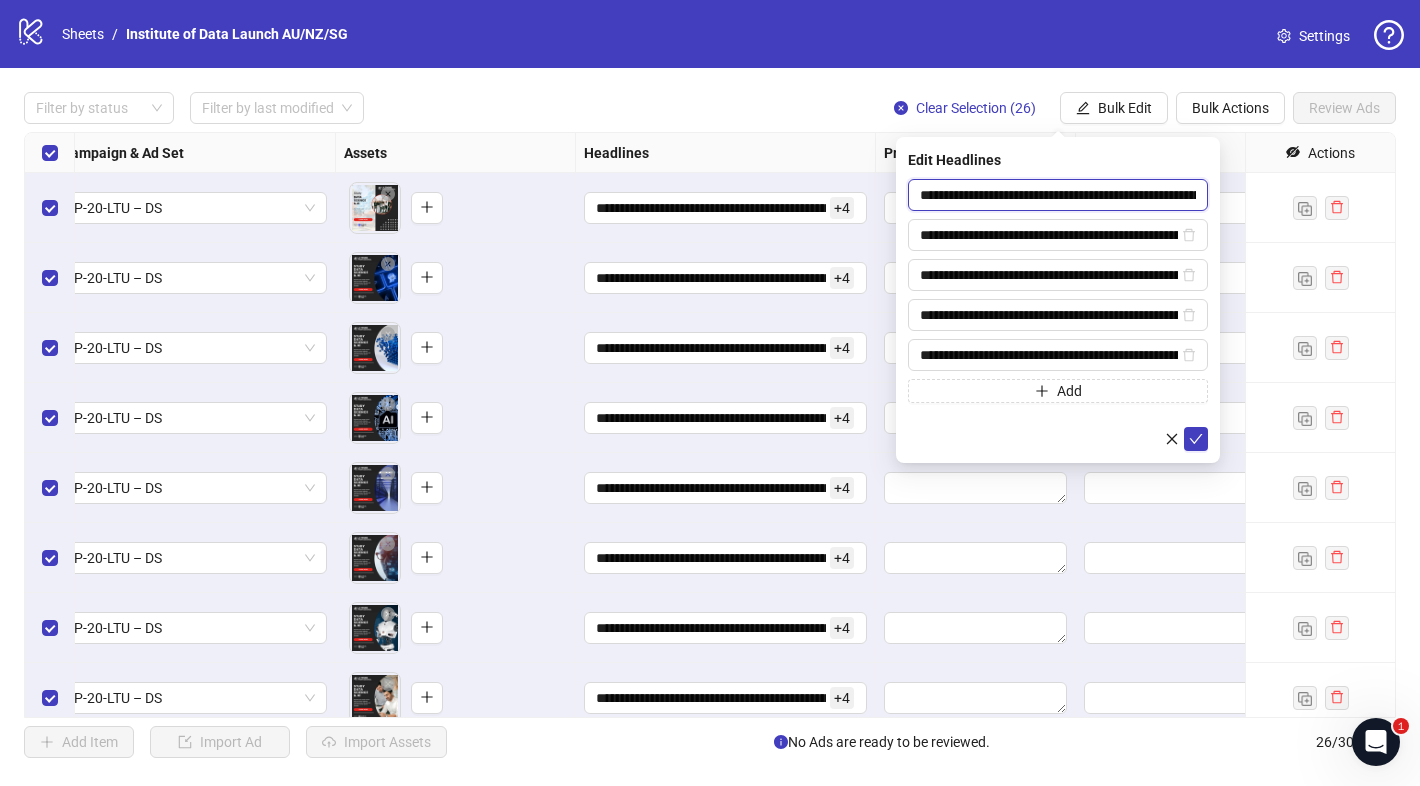 click on "**********" at bounding box center (1058, 195) 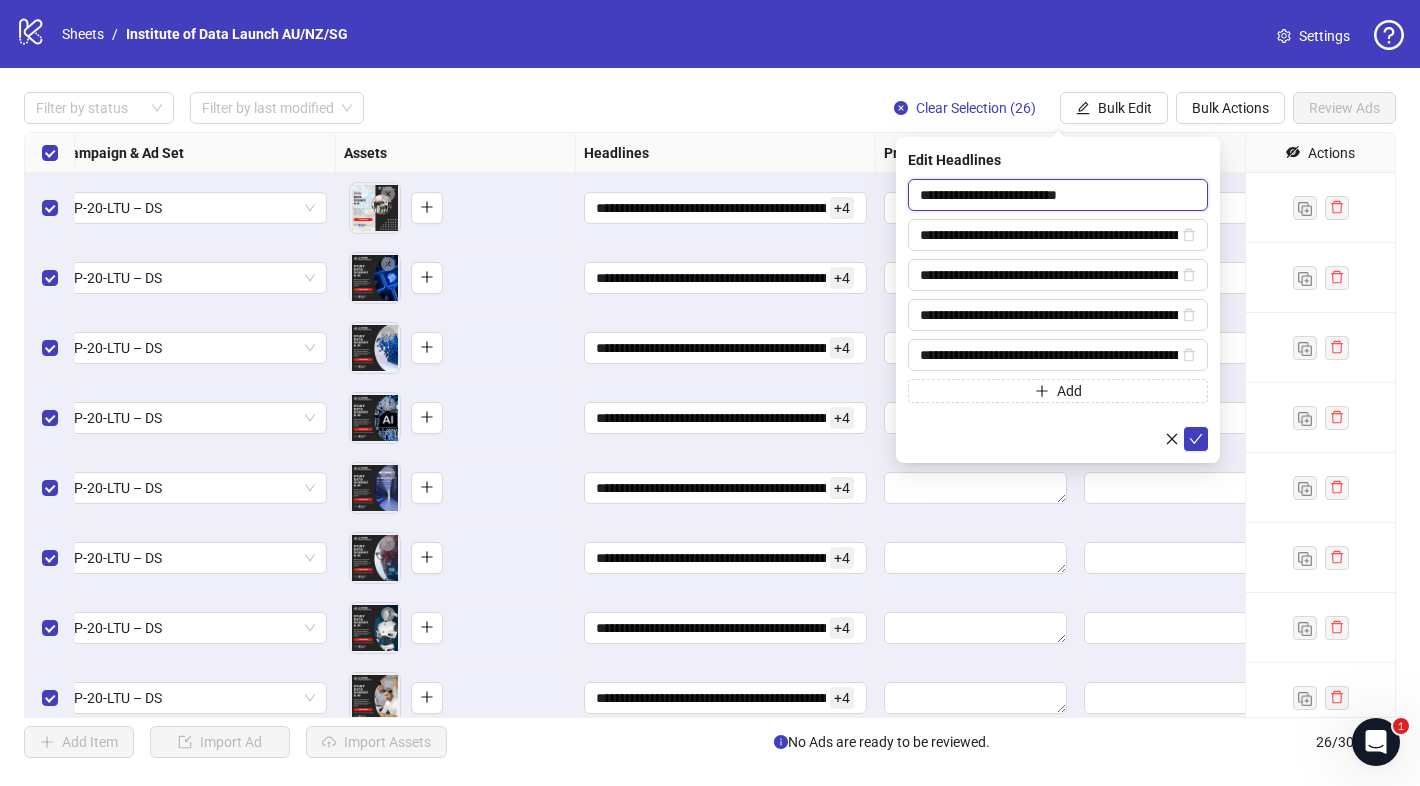 type on "**********" 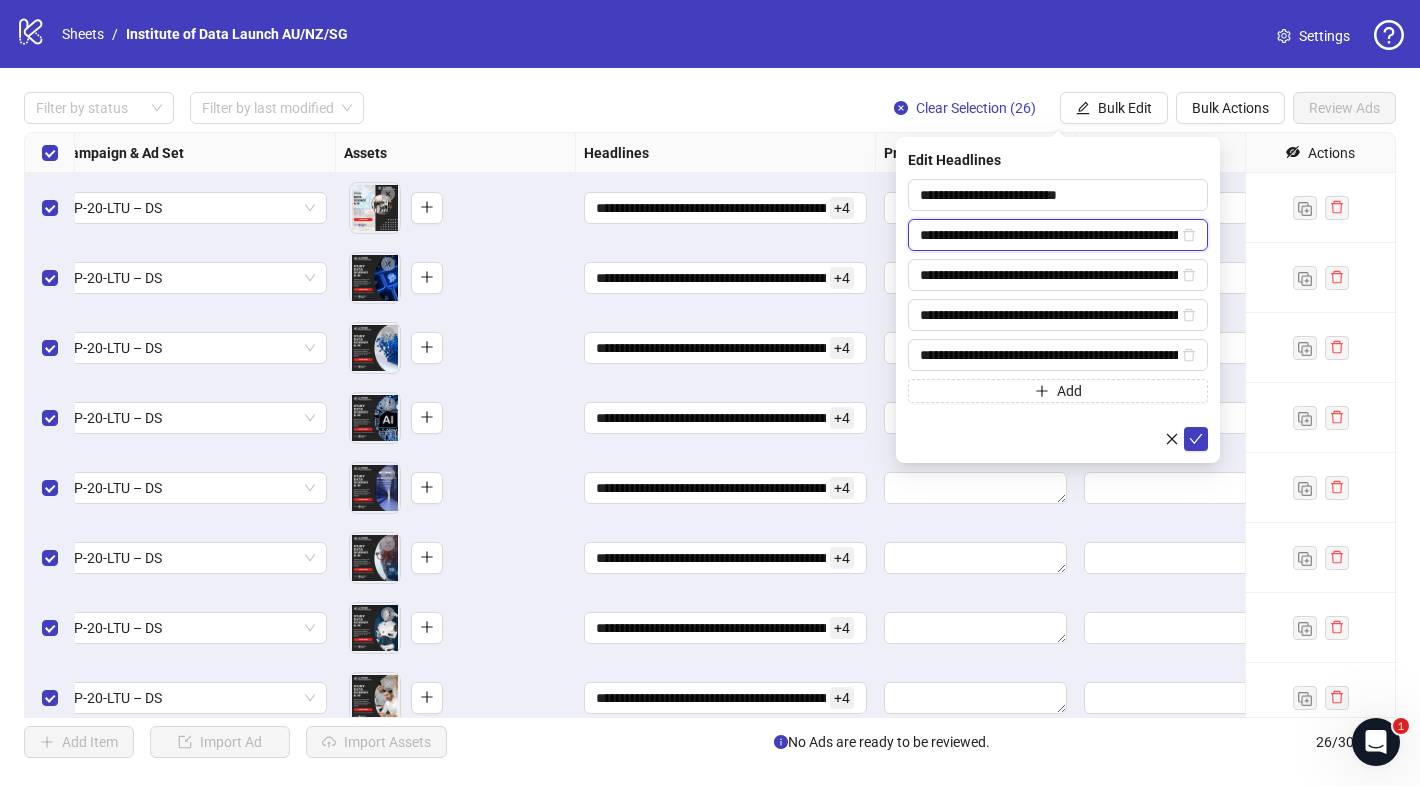 click on "**********" at bounding box center (1049, 235) 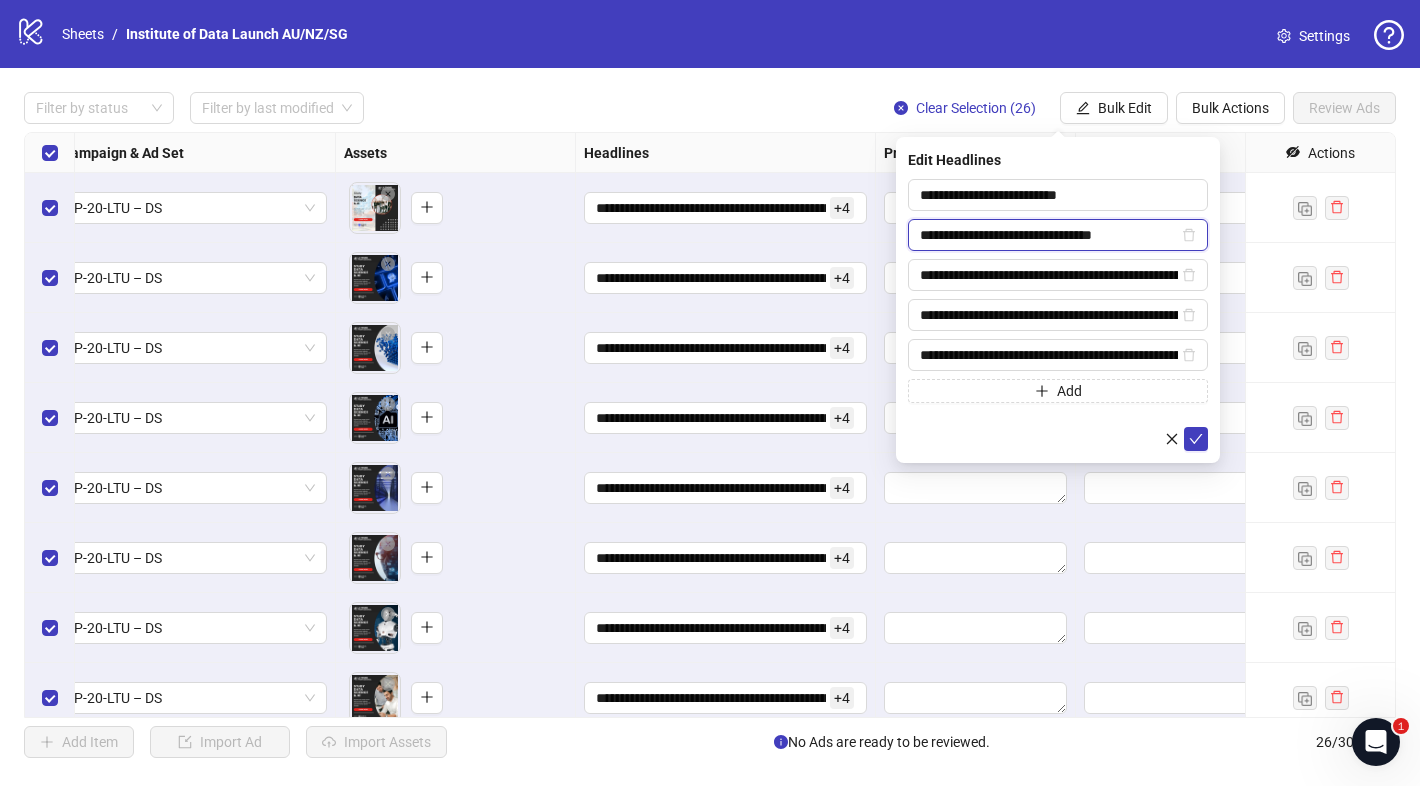 click on "**********" at bounding box center [1049, 235] 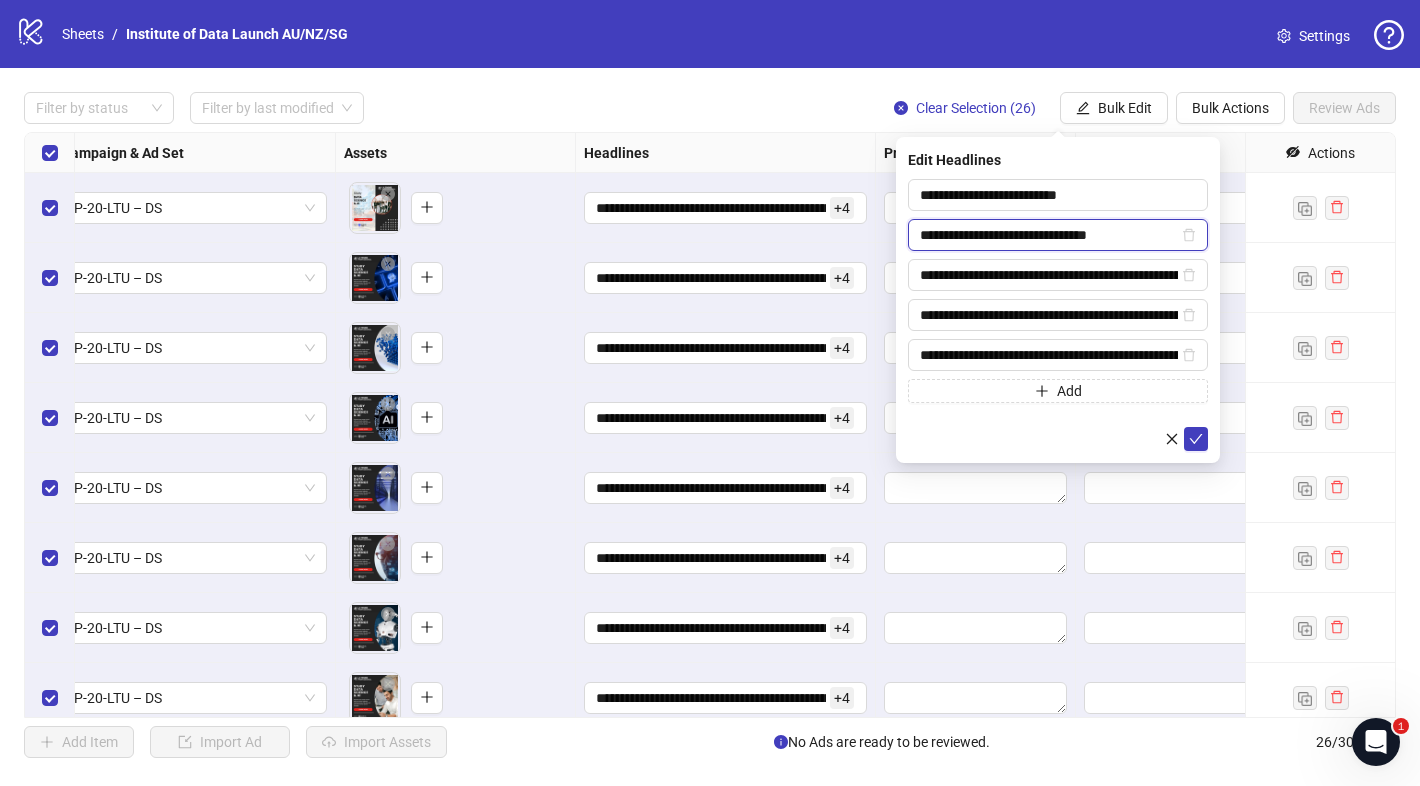 type on "**********" 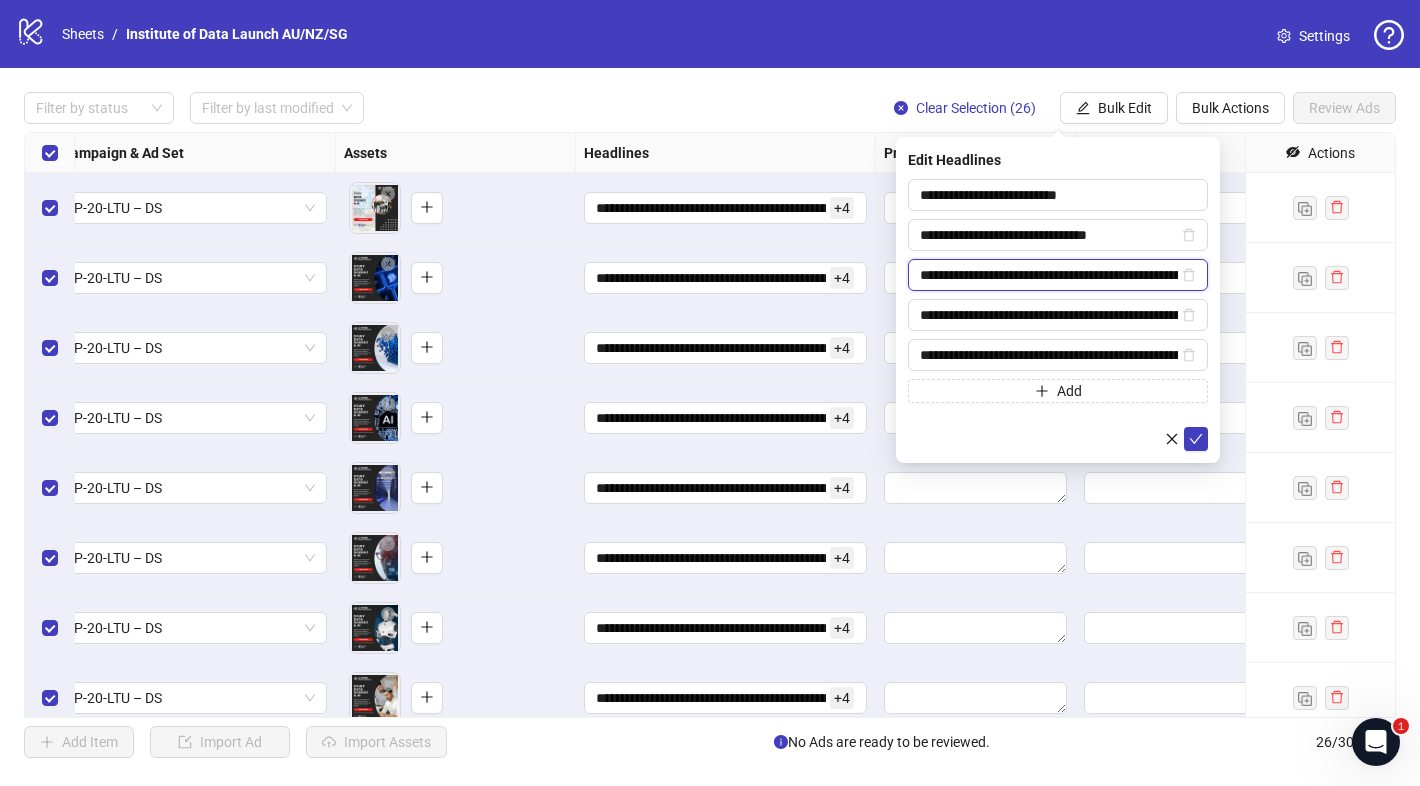 click on "**********" at bounding box center (1049, 275) 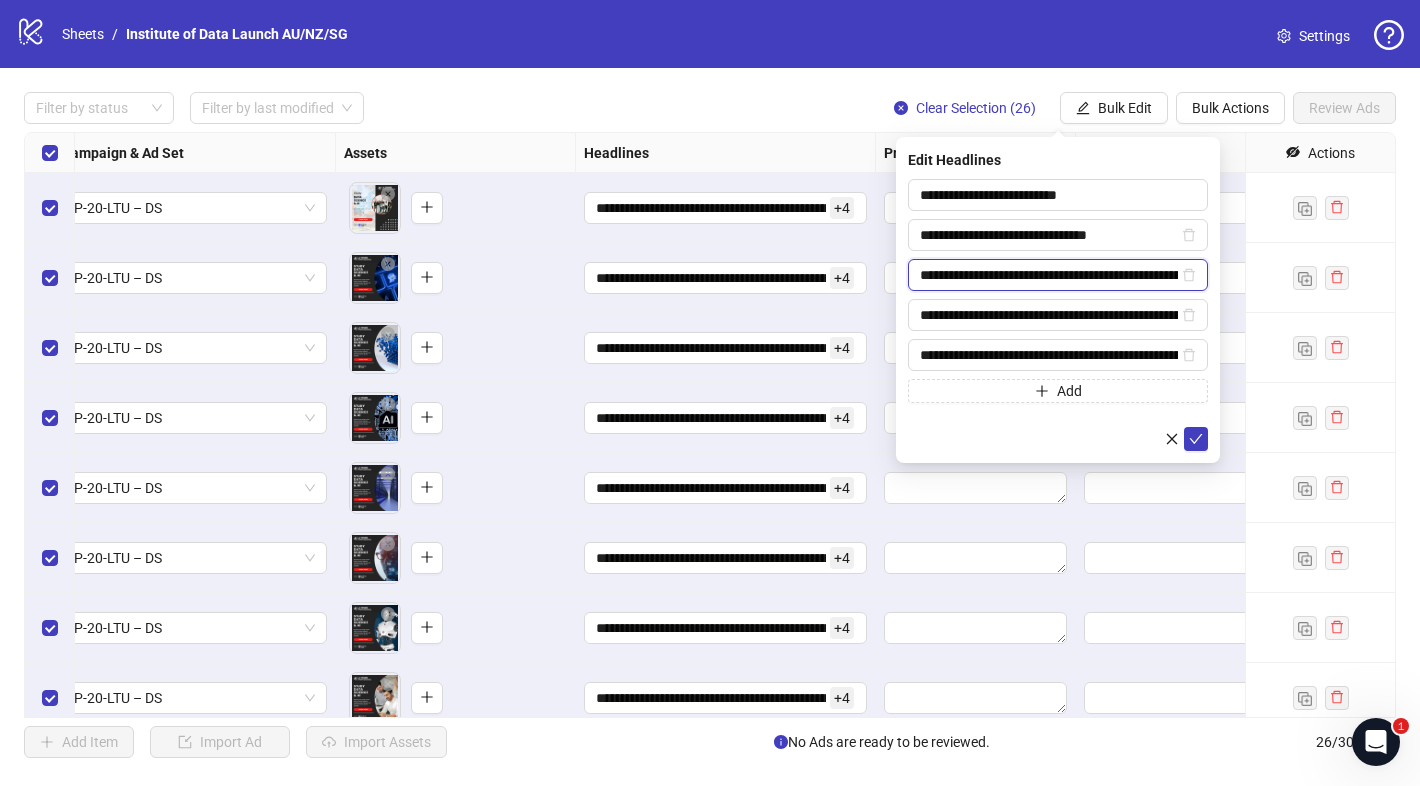 click on "**********" at bounding box center [1049, 275] 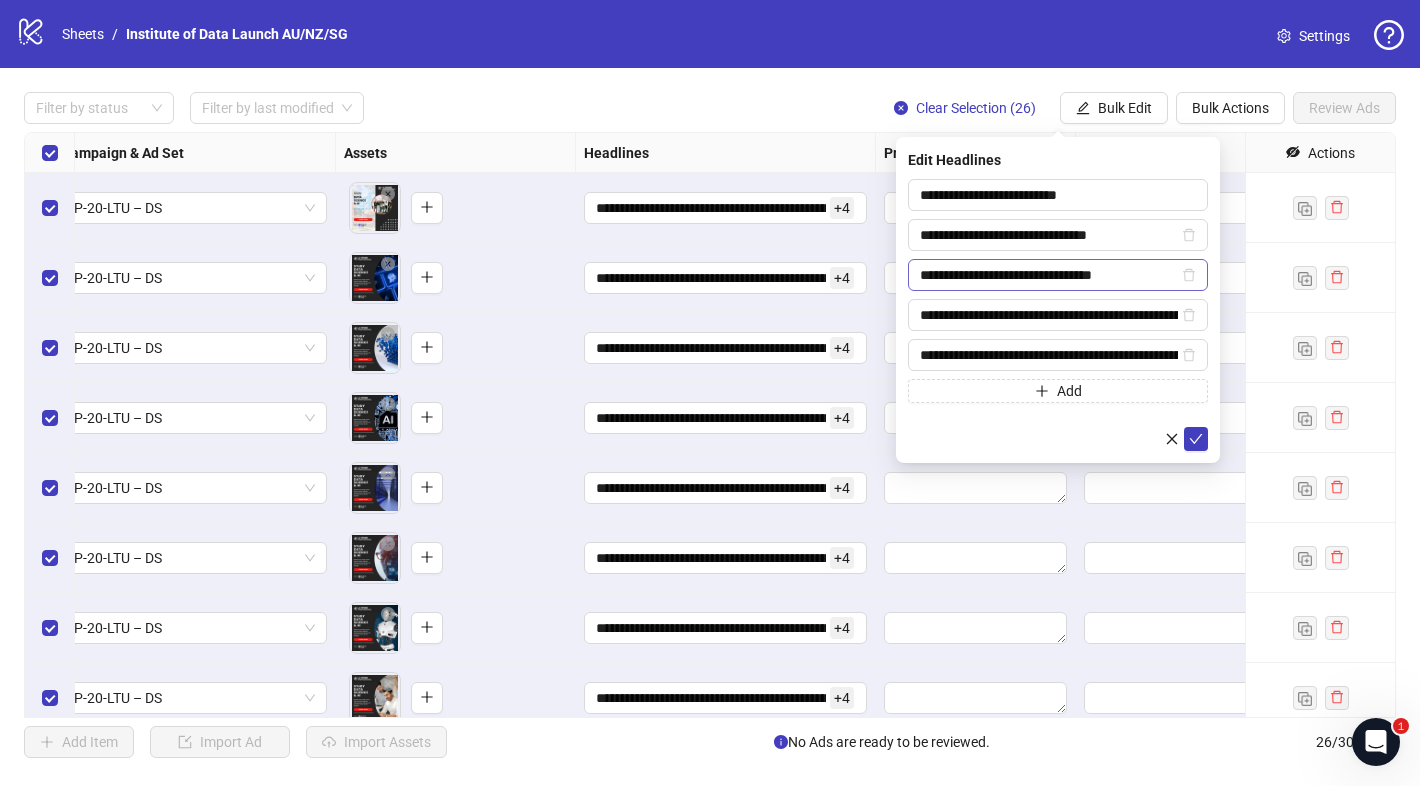 click on "**********" at bounding box center [1058, 275] 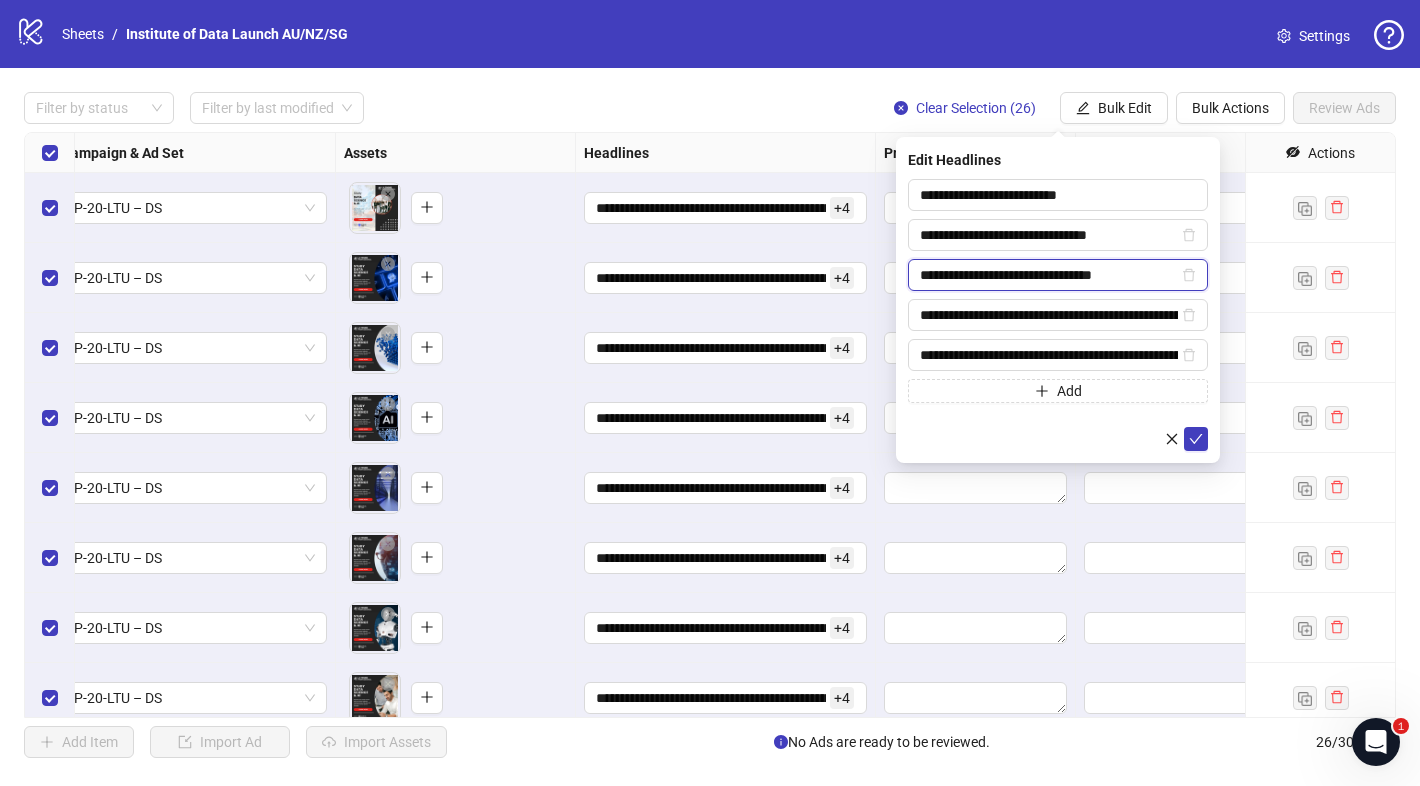 click on "**********" at bounding box center [1049, 275] 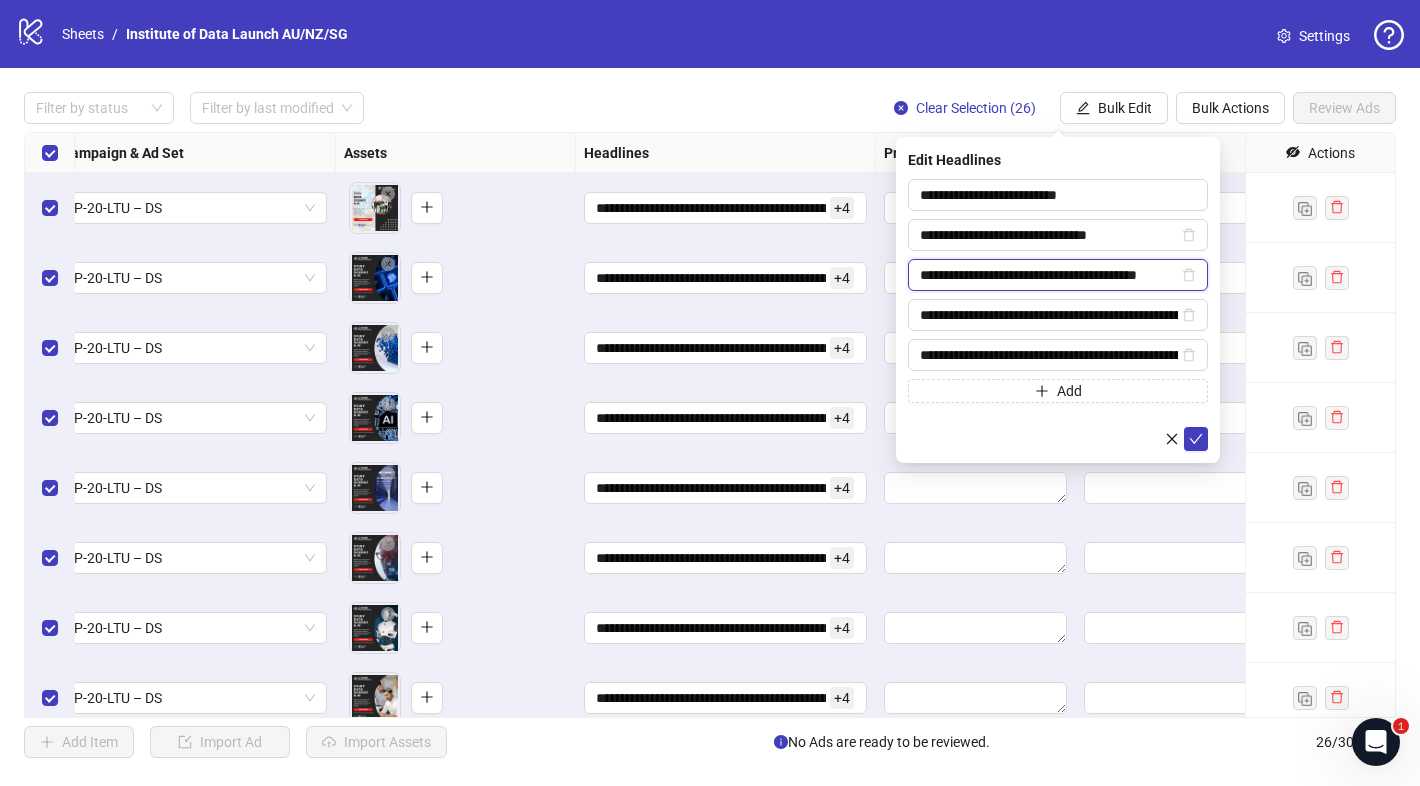 type on "**********" 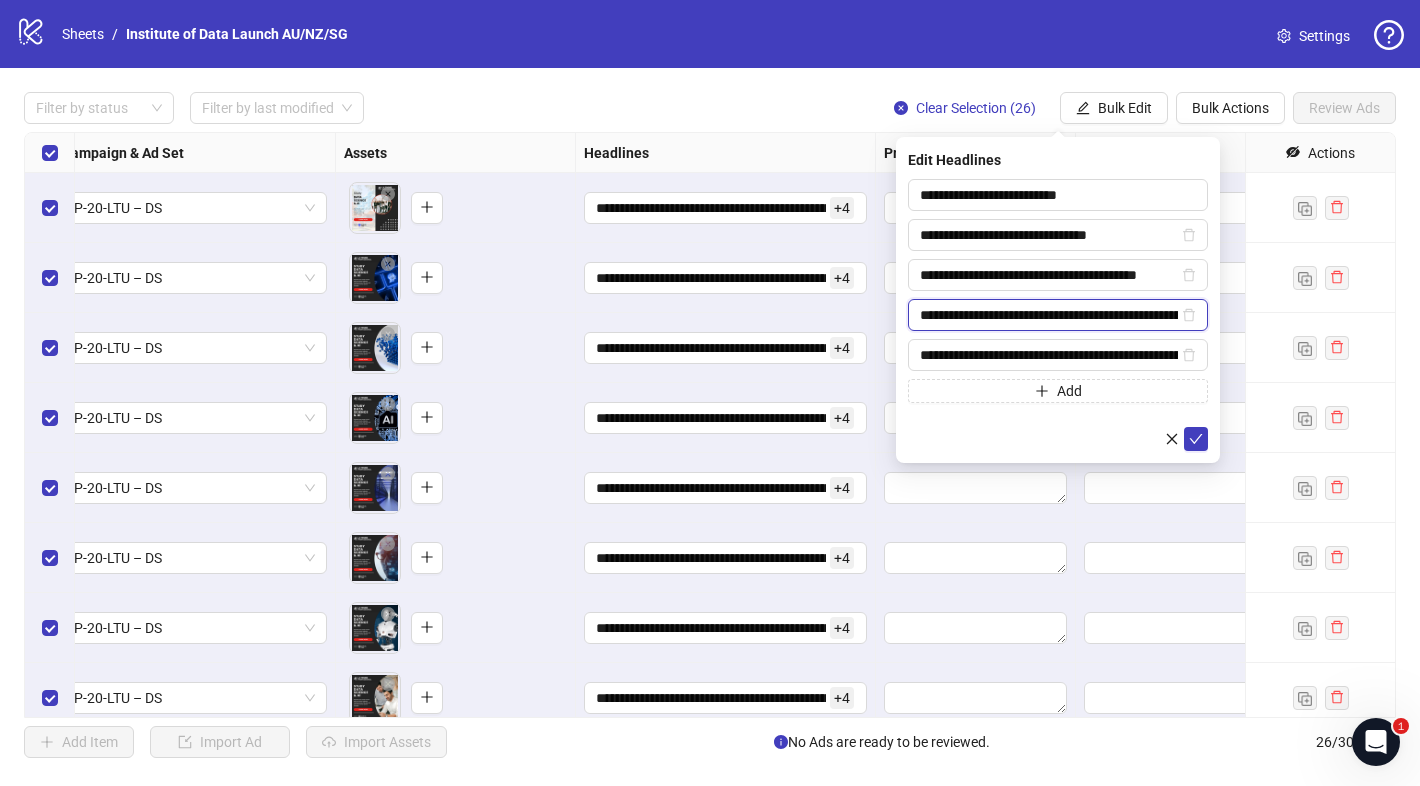 click on "**********" at bounding box center [1049, 315] 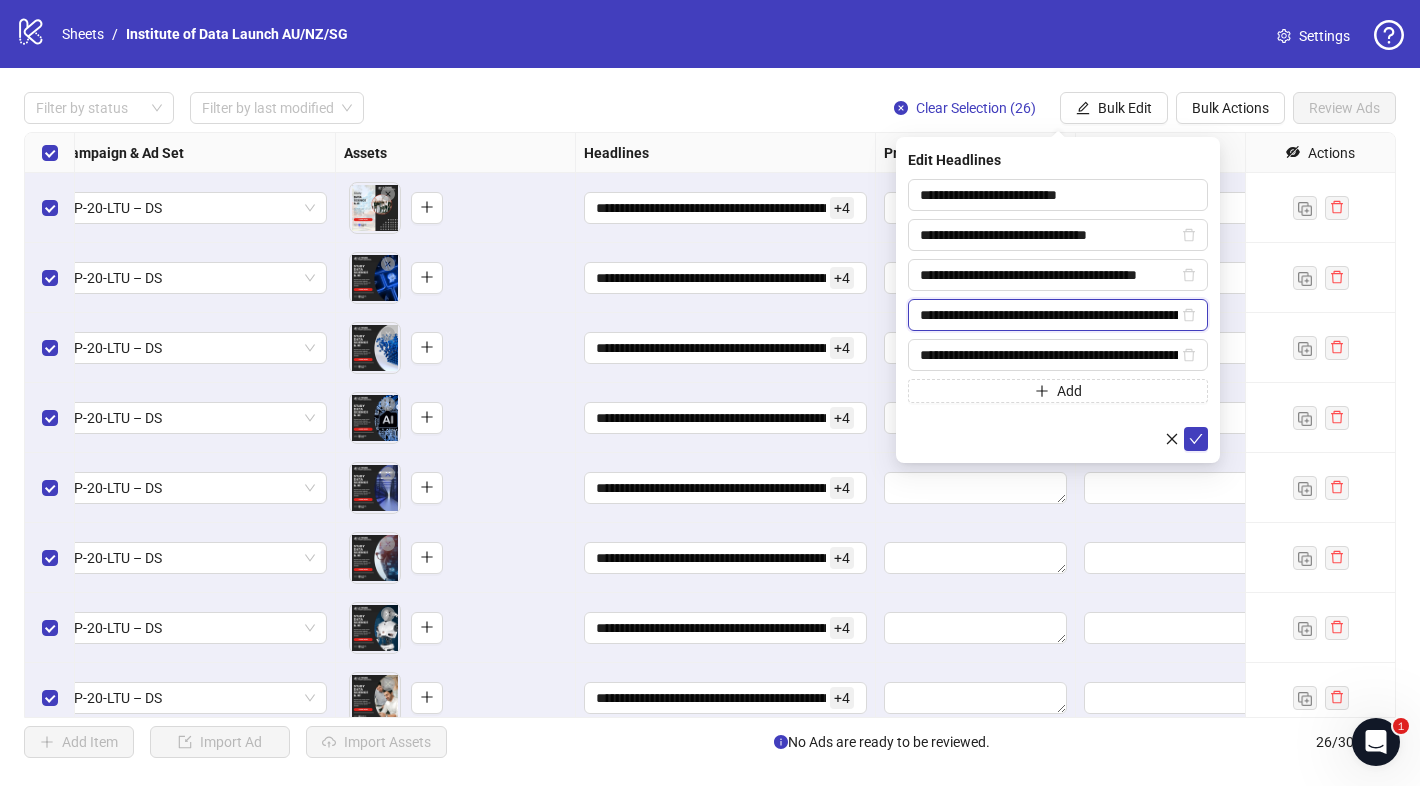 click on "**********" at bounding box center [1049, 315] 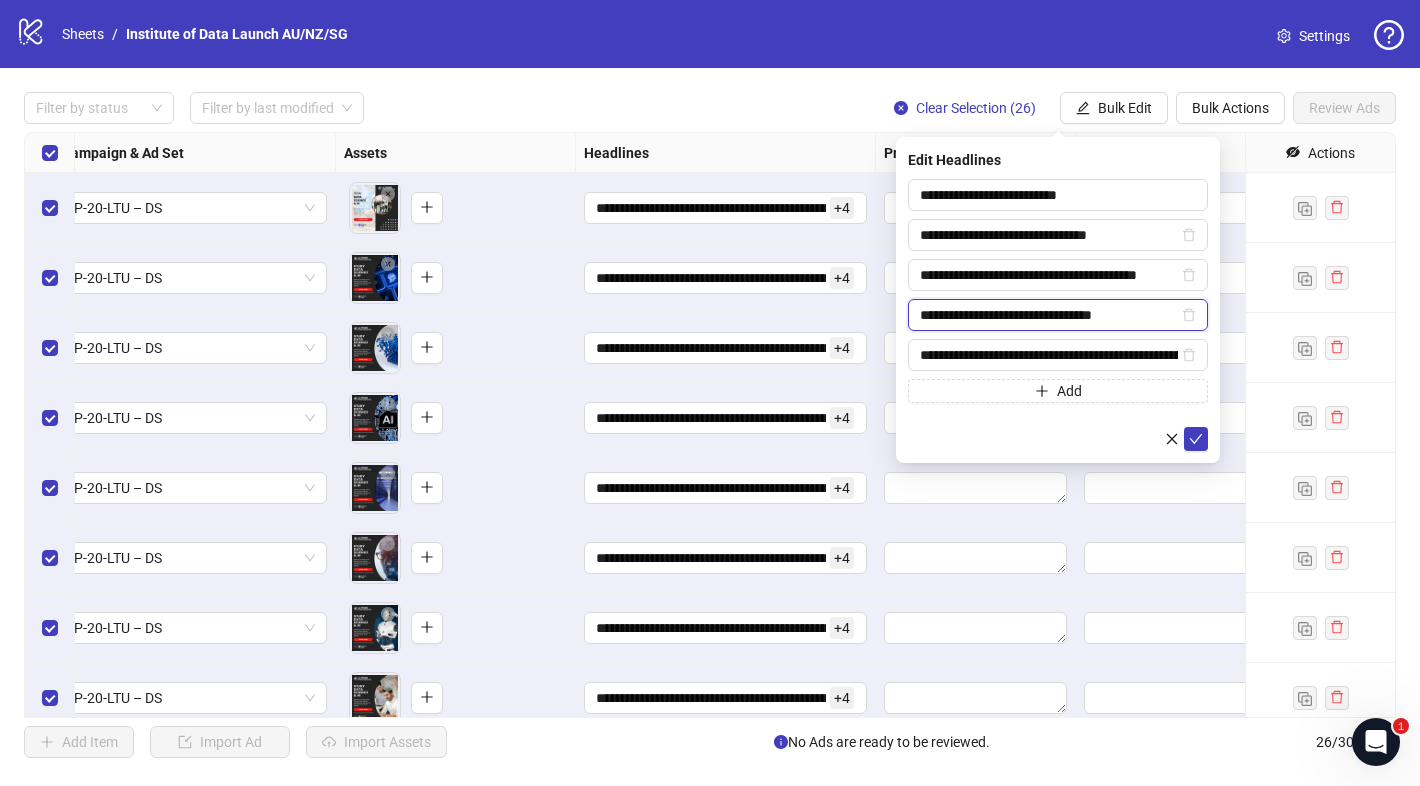 type on "**********" 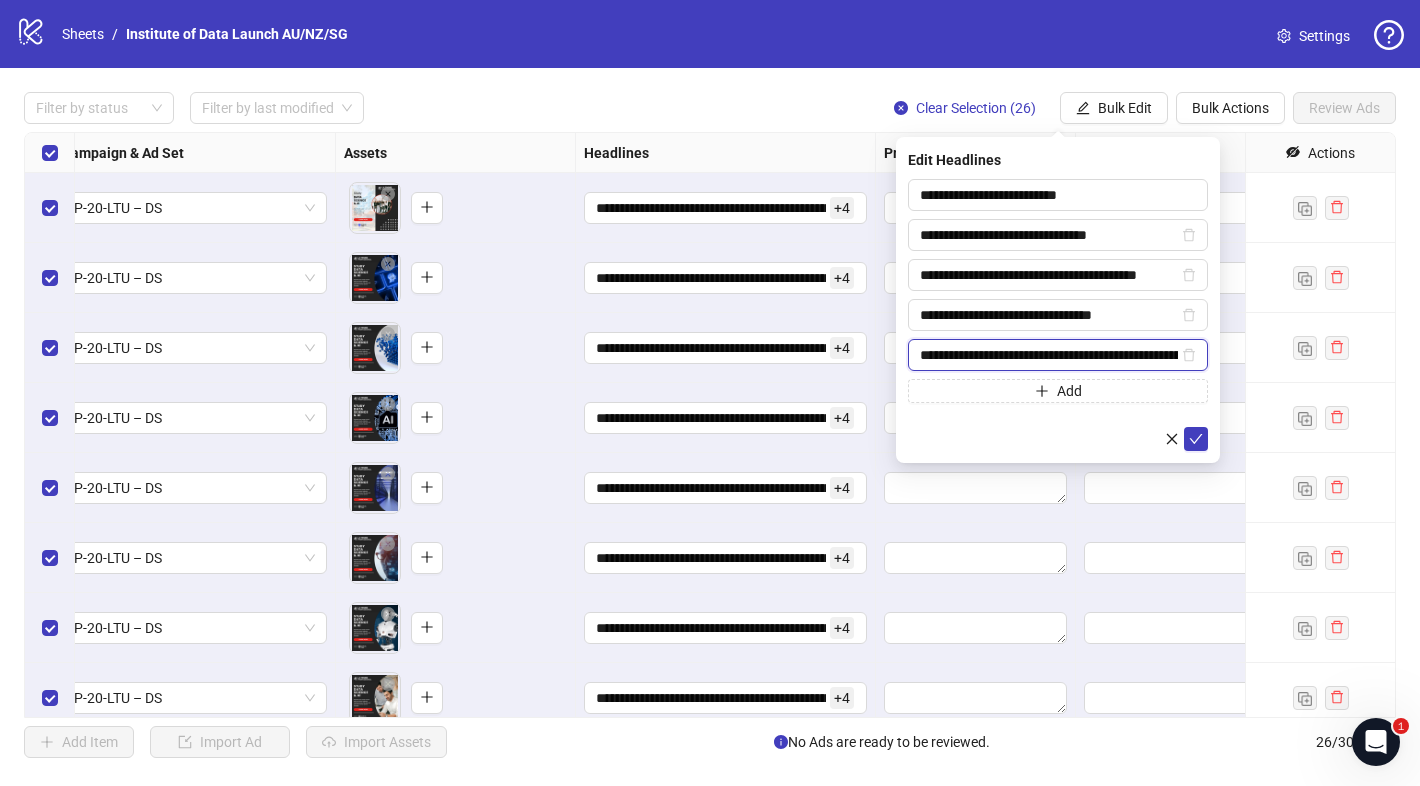 click on "**********" at bounding box center [1049, 355] 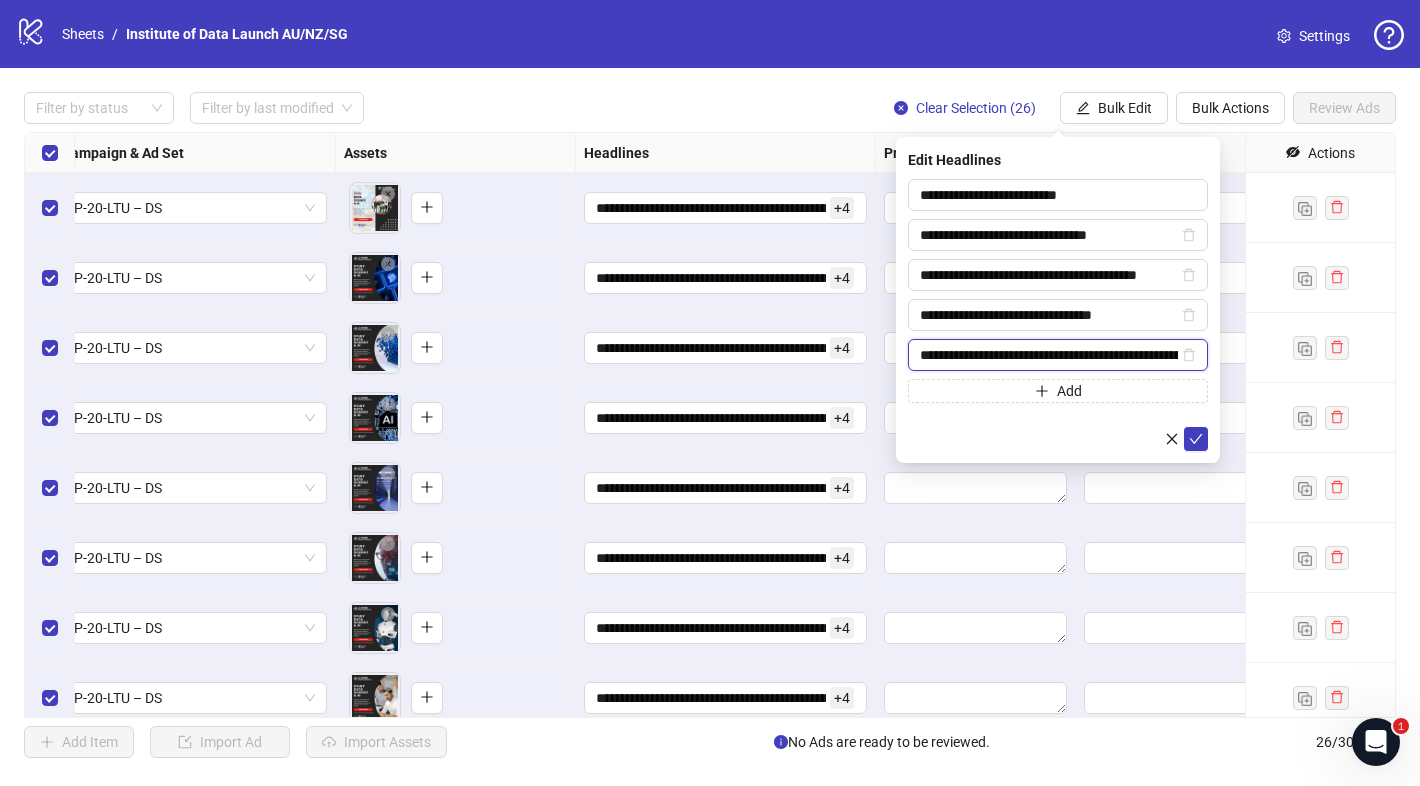 click on "**********" at bounding box center (1049, 355) 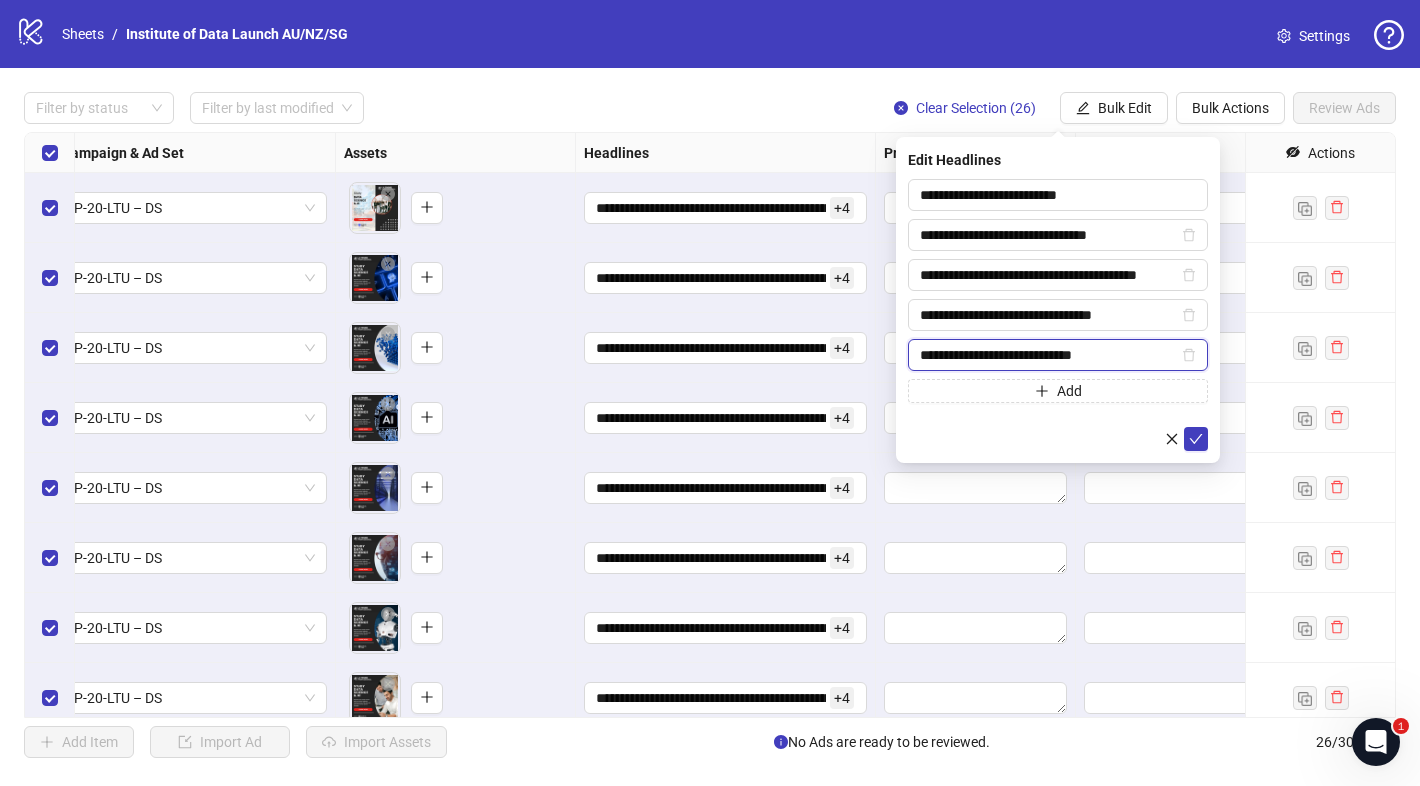 click on "**********" at bounding box center [1049, 355] 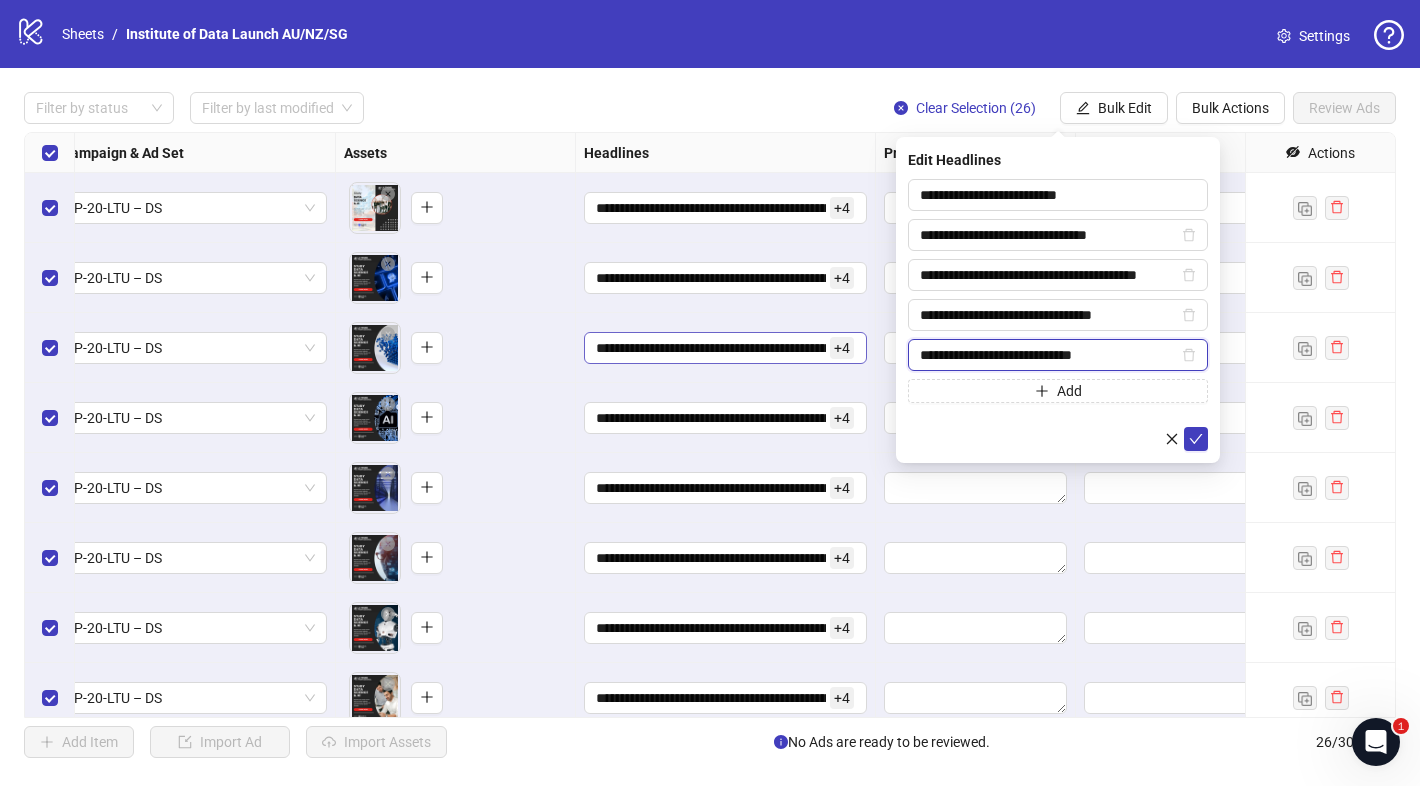 drag, startPoint x: 1070, startPoint y: 354, endPoint x: 801, endPoint y: 354, distance: 269 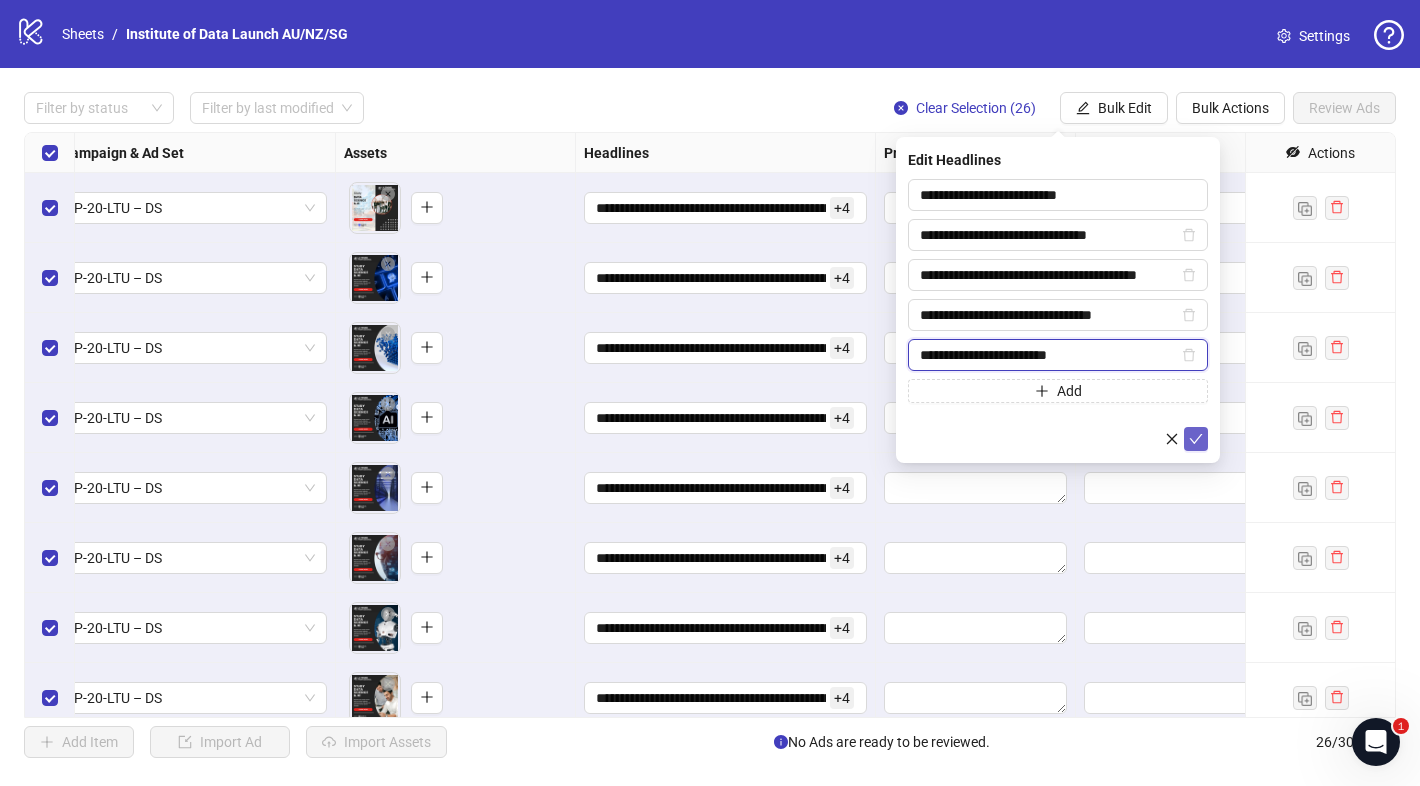 type on "**********" 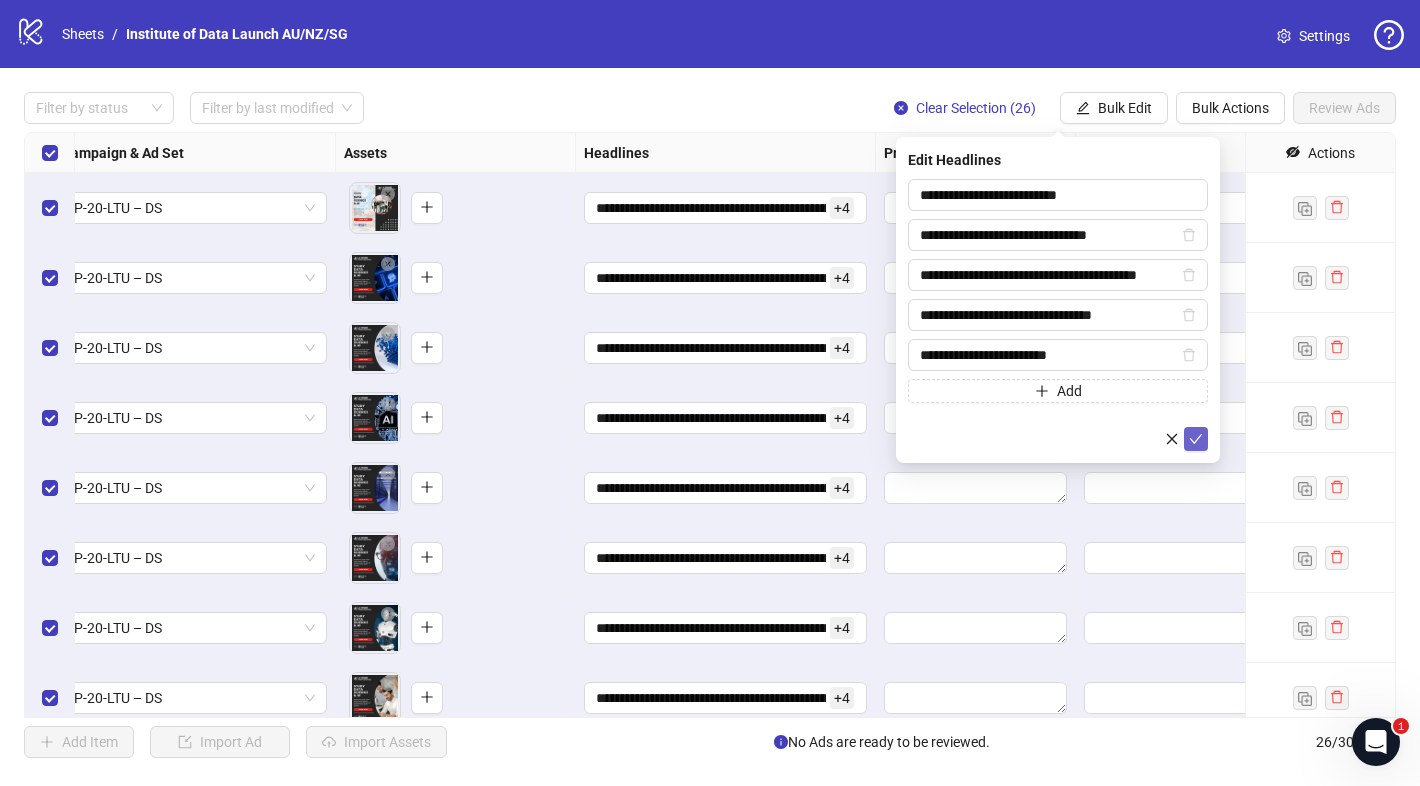 click at bounding box center (1196, 439) 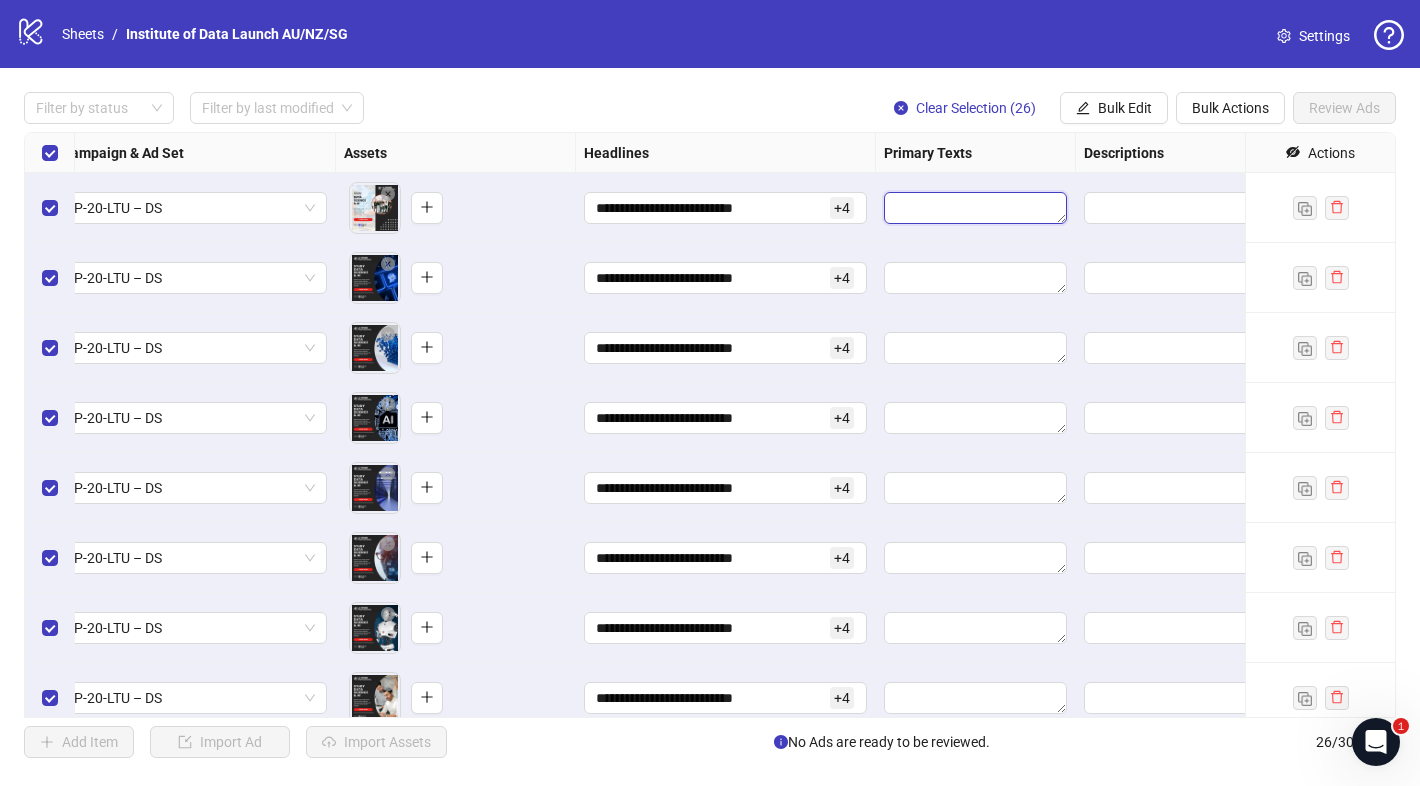click at bounding box center [975, 208] 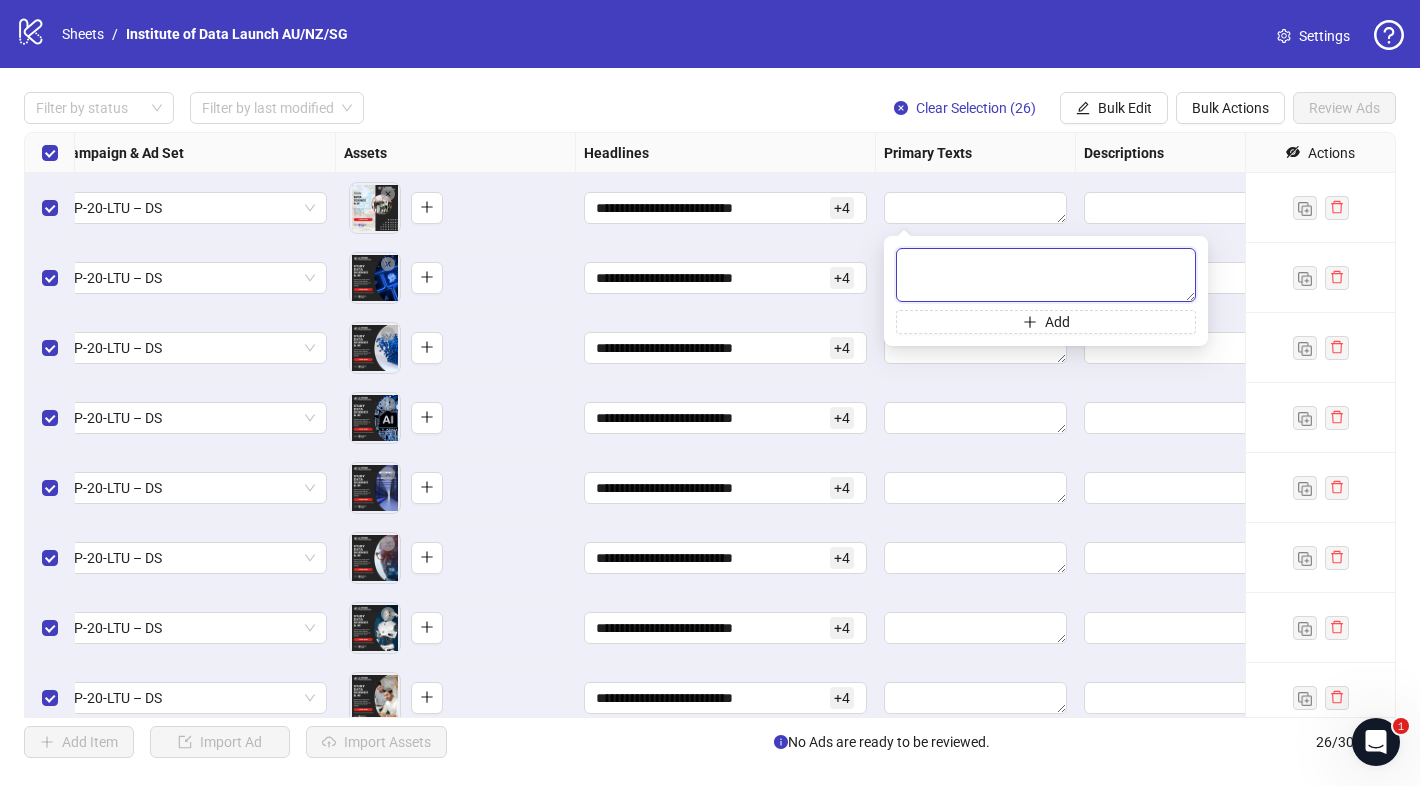 paste on "**********" 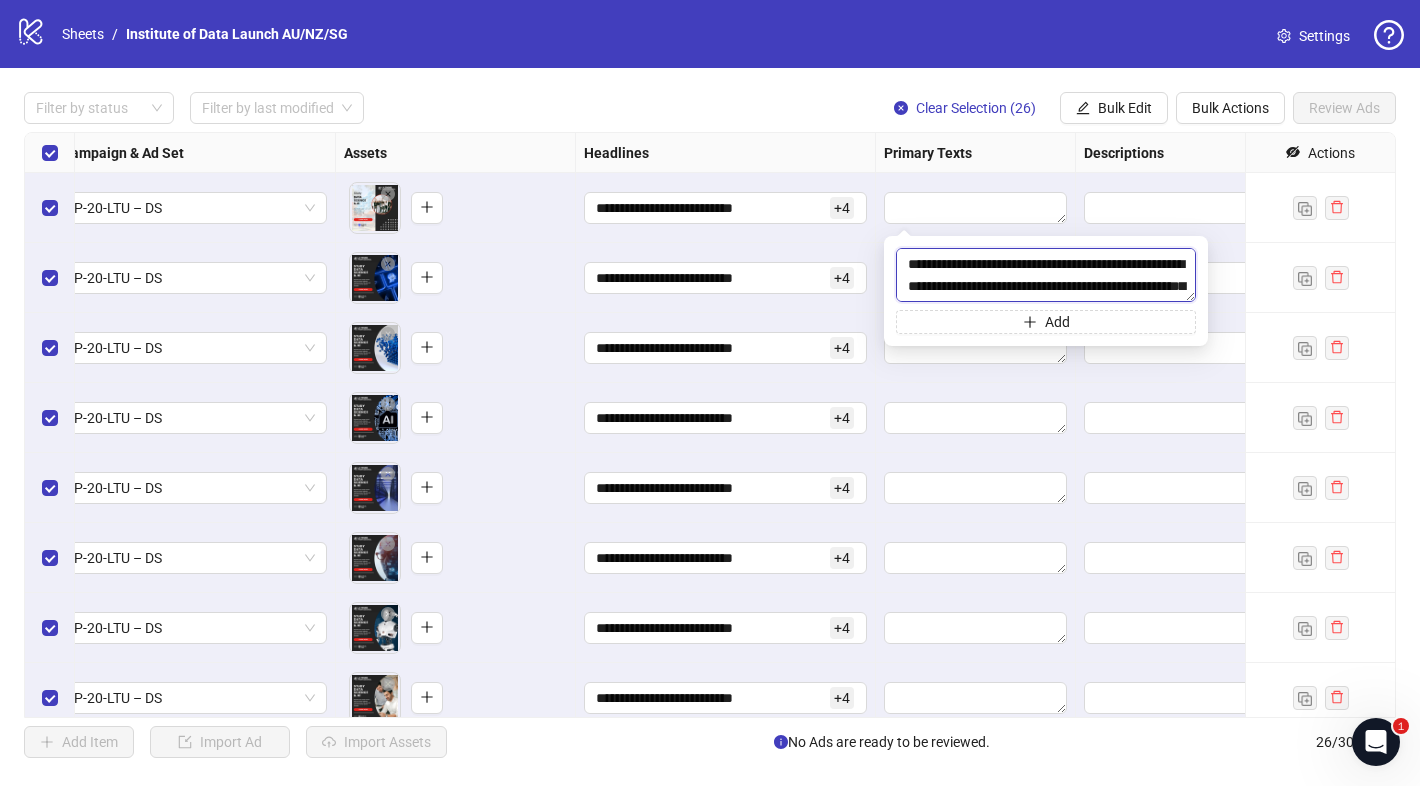scroll, scrollTop: 59, scrollLeft: 0, axis: vertical 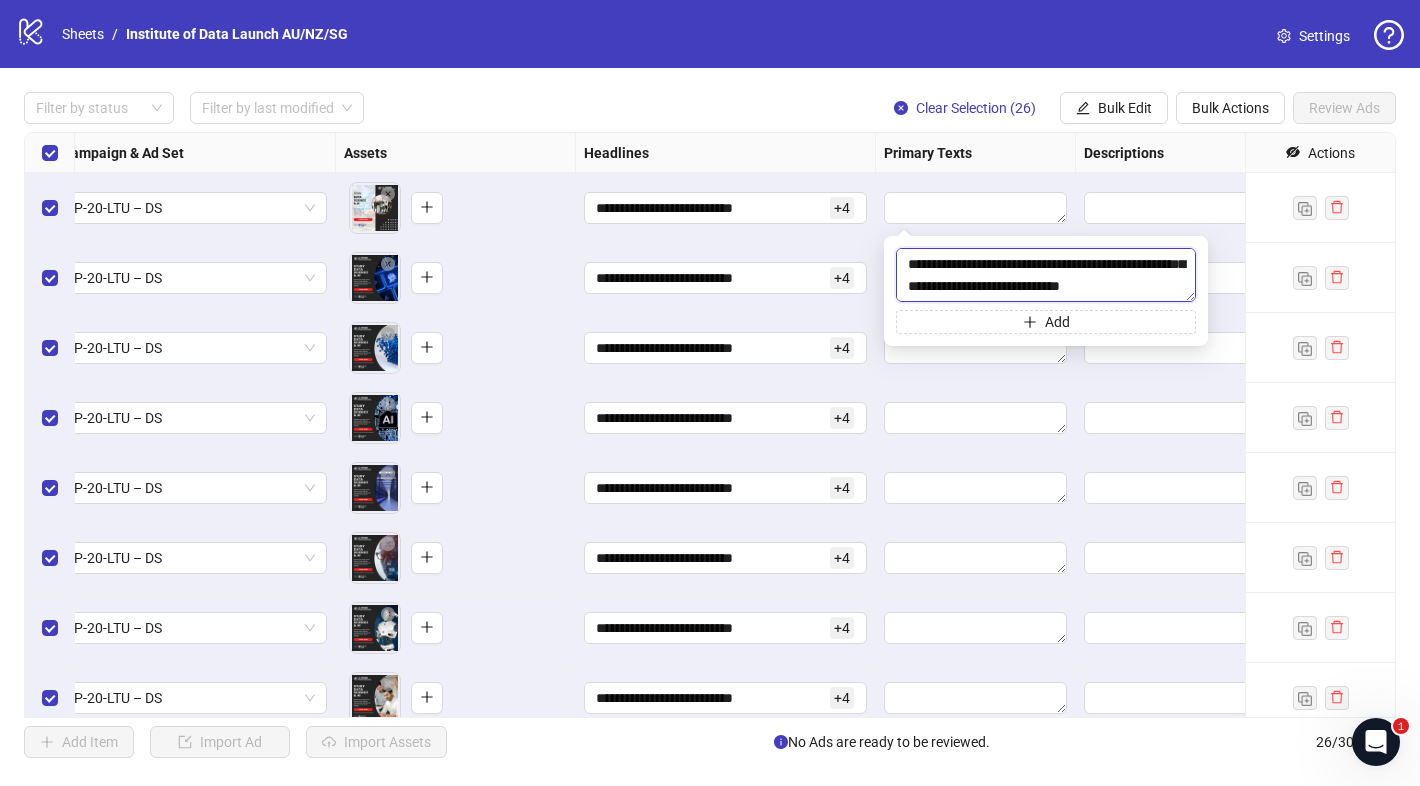 click on "**********" at bounding box center (1046, 275) 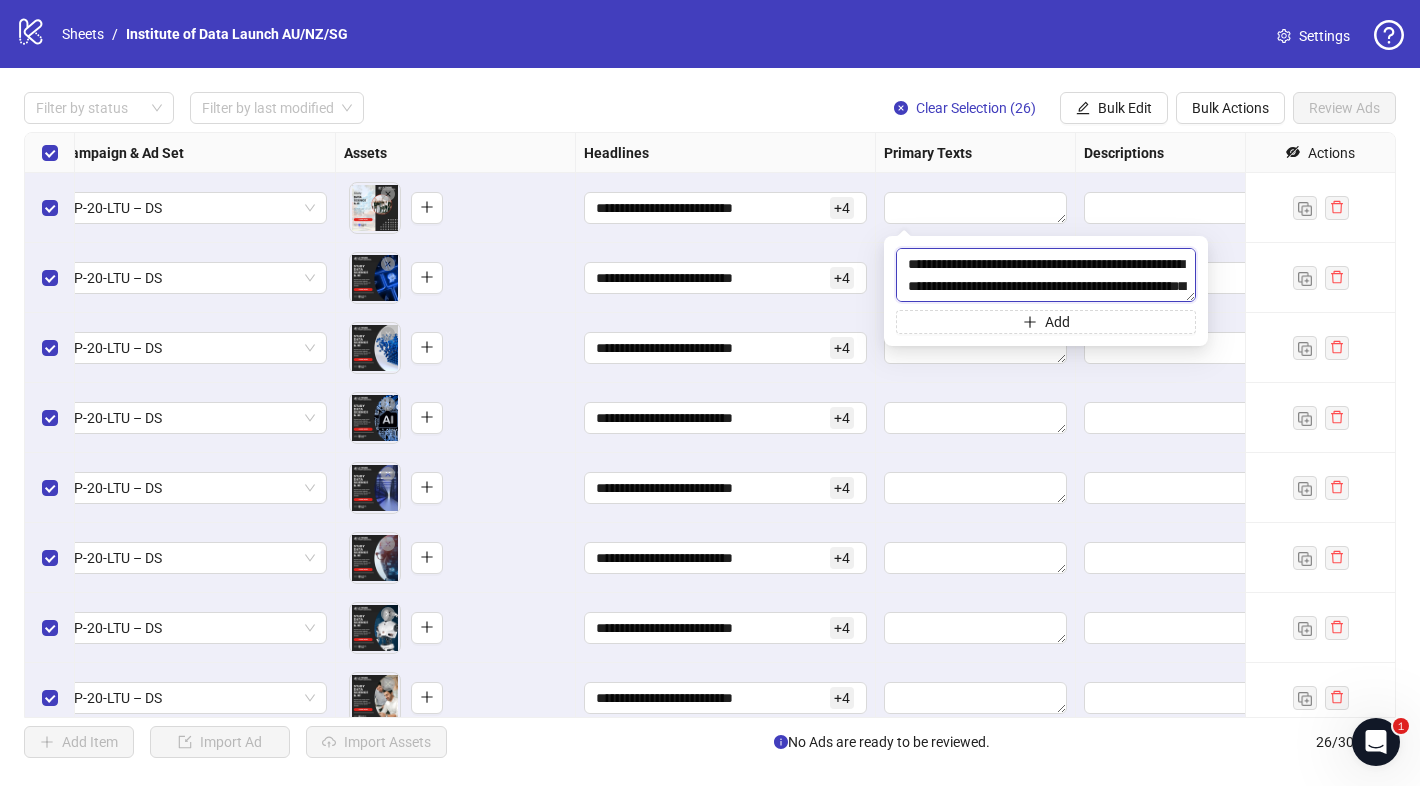 scroll, scrollTop: 66, scrollLeft: 0, axis: vertical 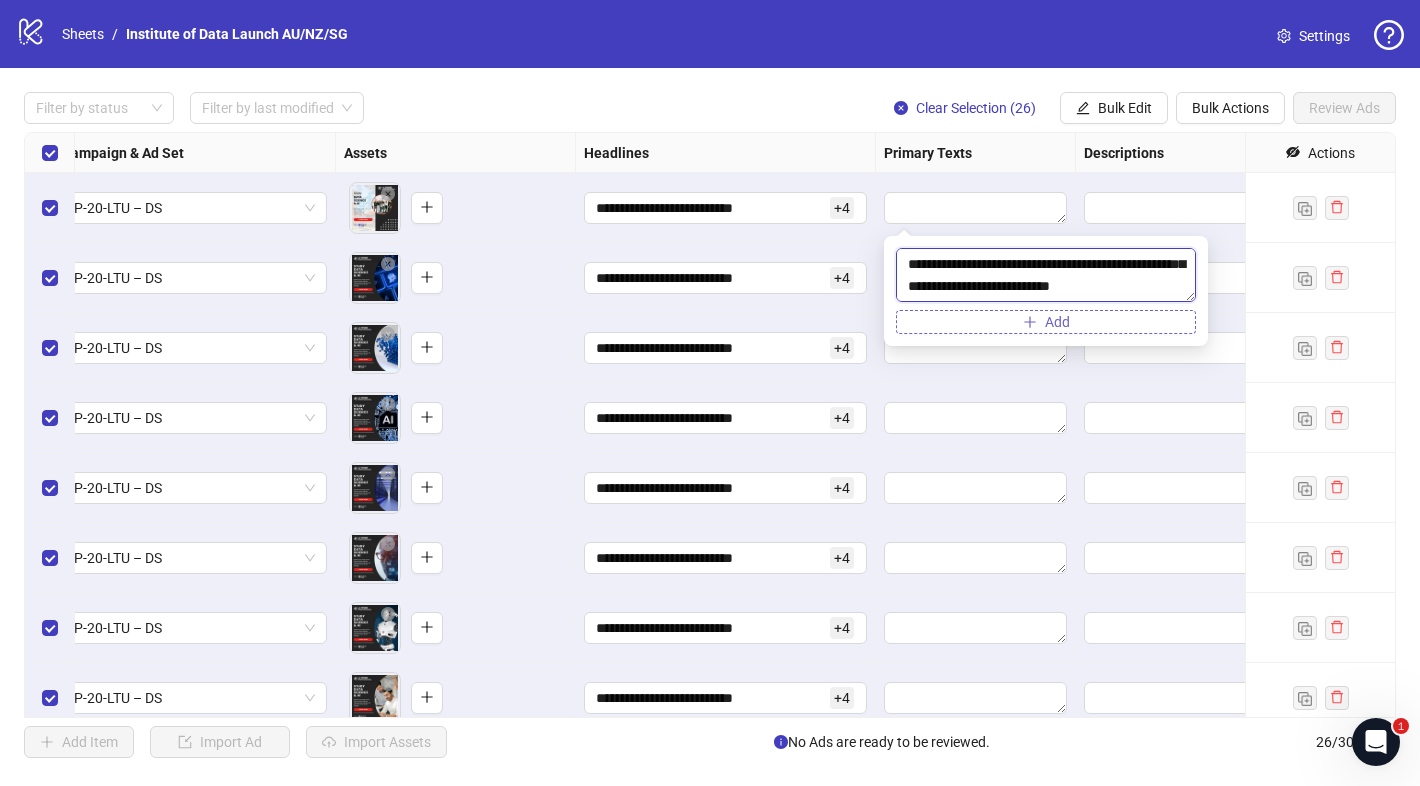 type on "**********" 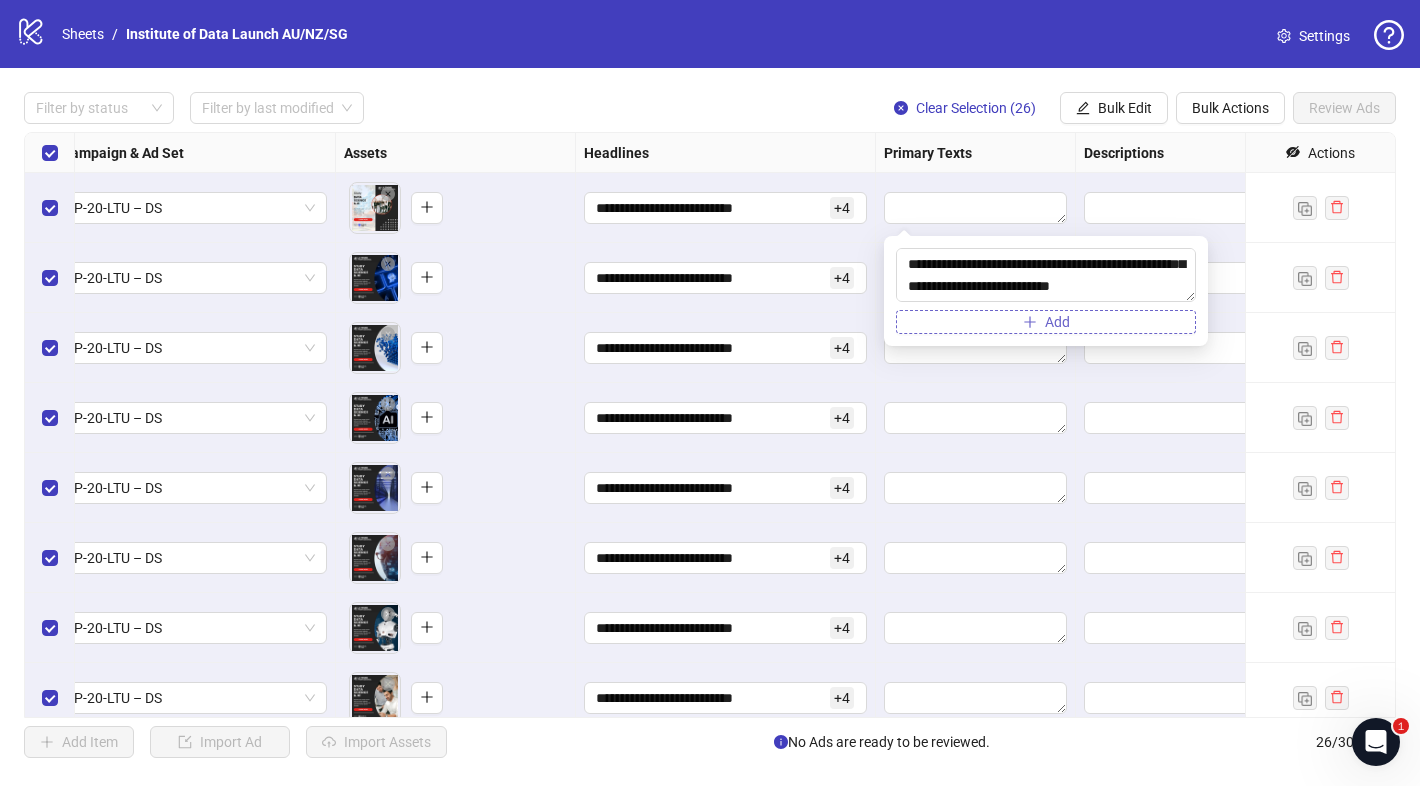click on "Add" at bounding box center (1046, 322) 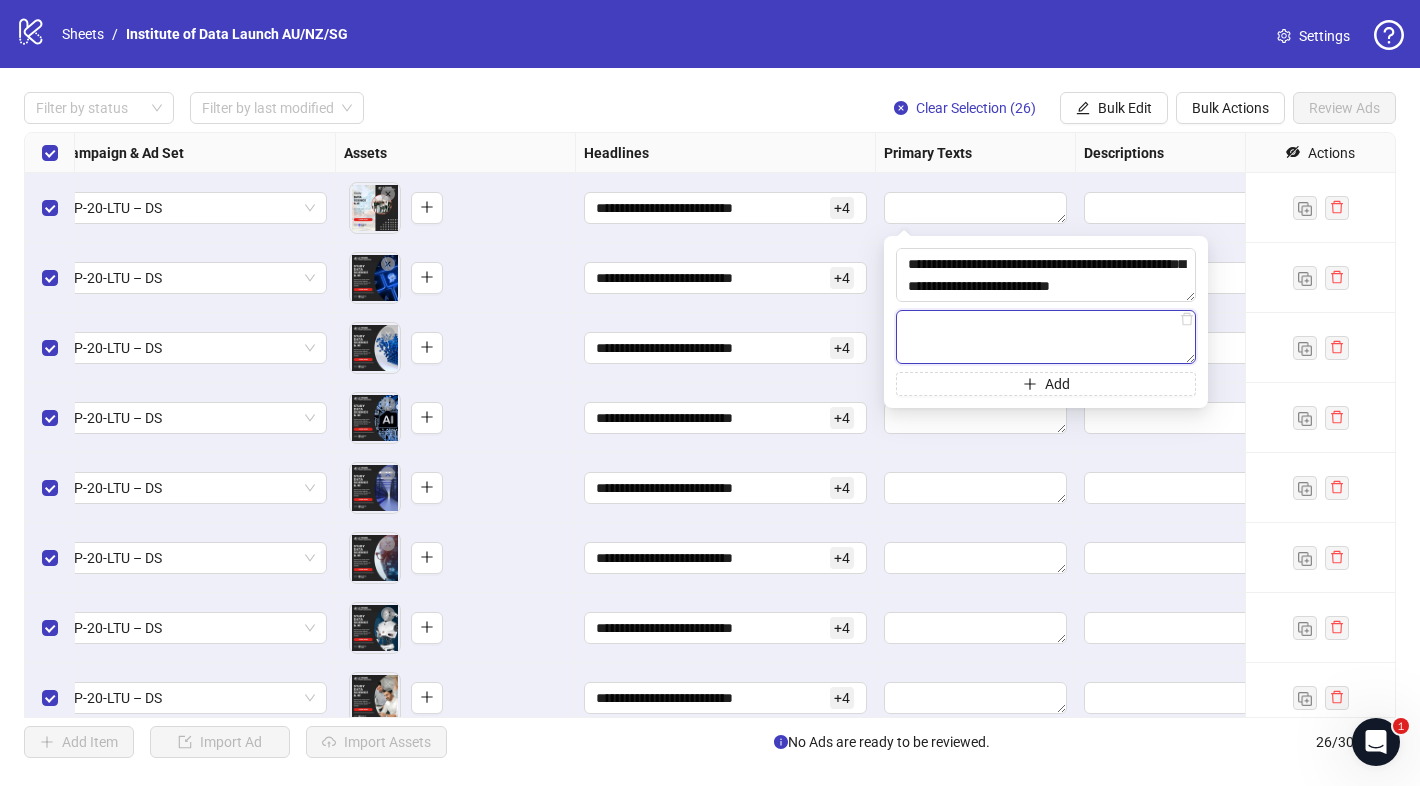 click at bounding box center [1046, 337] 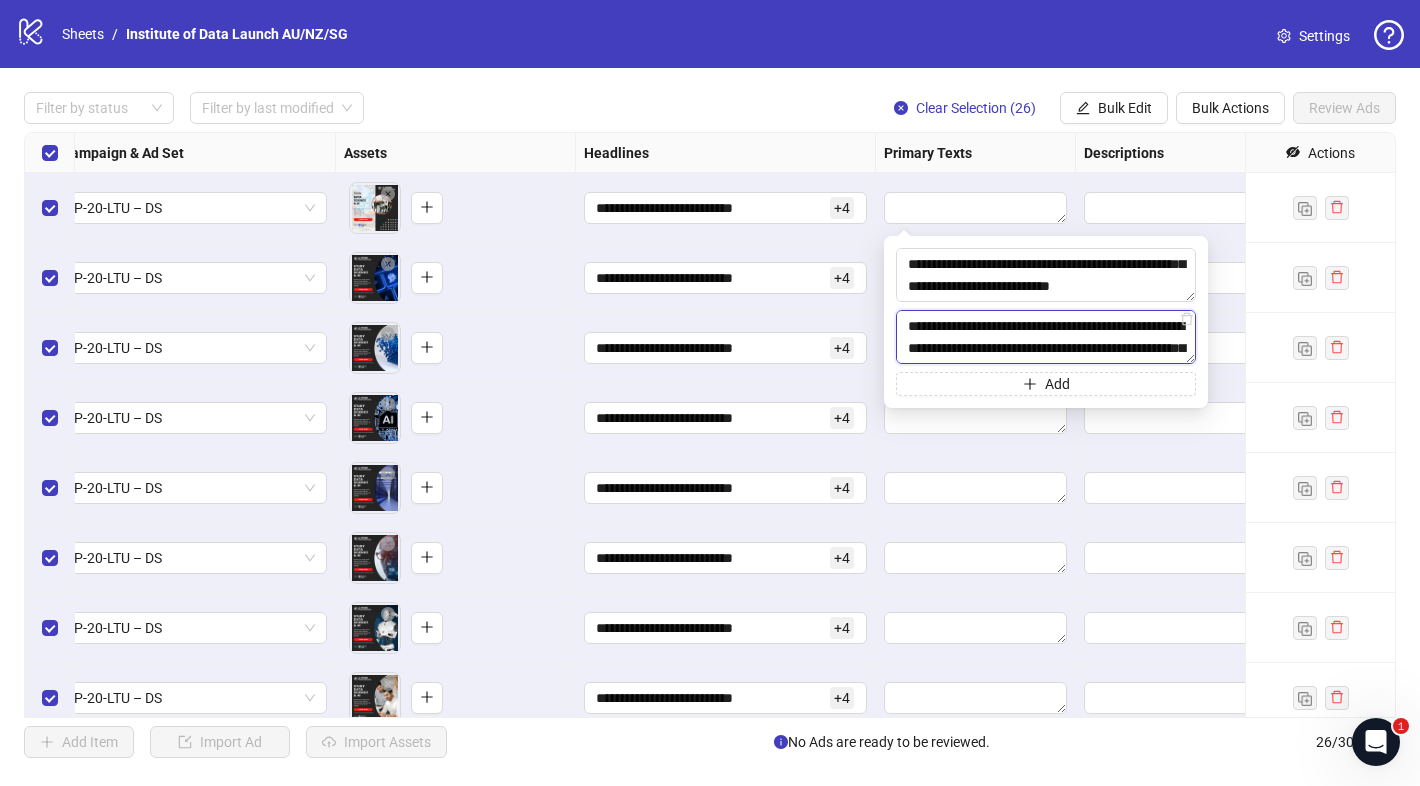 scroll, scrollTop: 81, scrollLeft: 0, axis: vertical 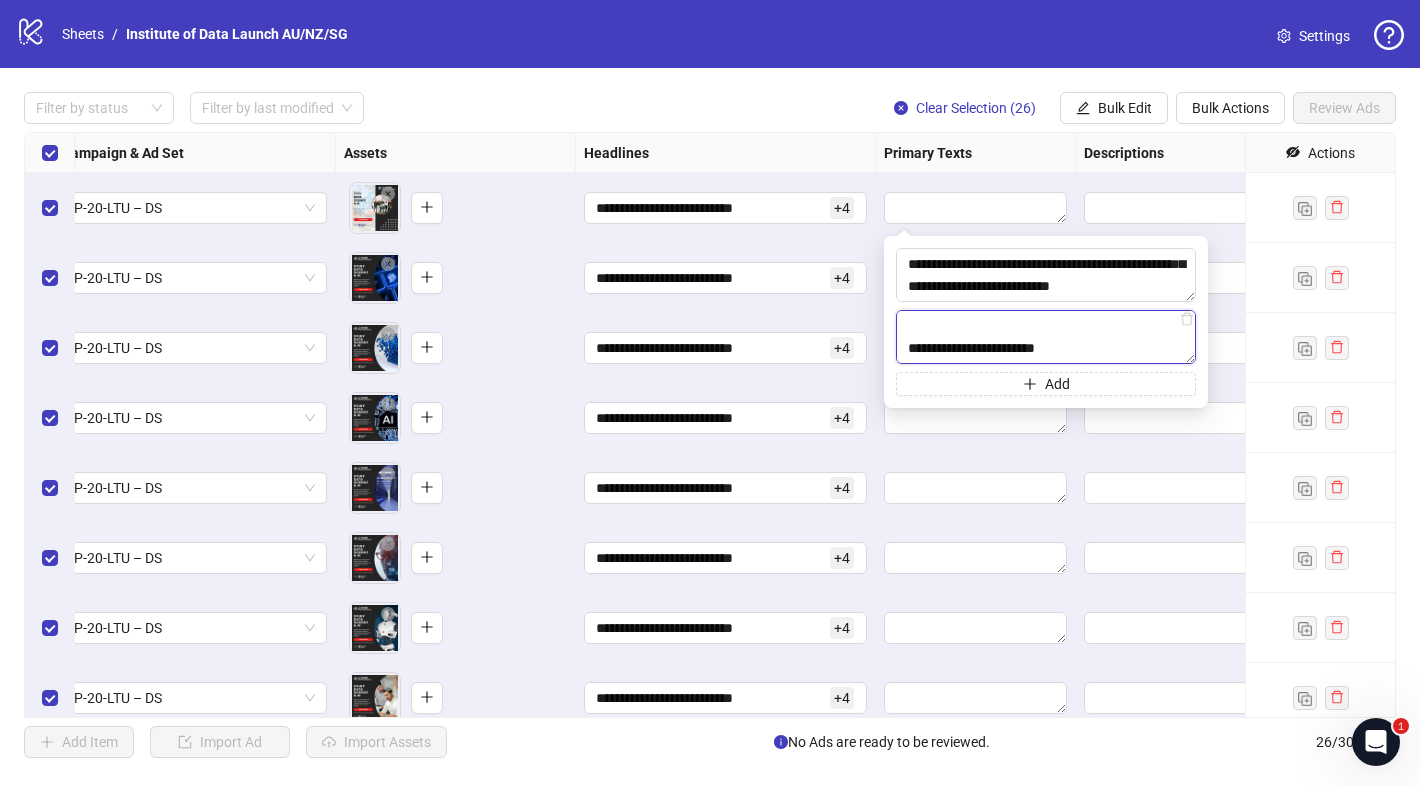 click on "**********" at bounding box center [1046, 337] 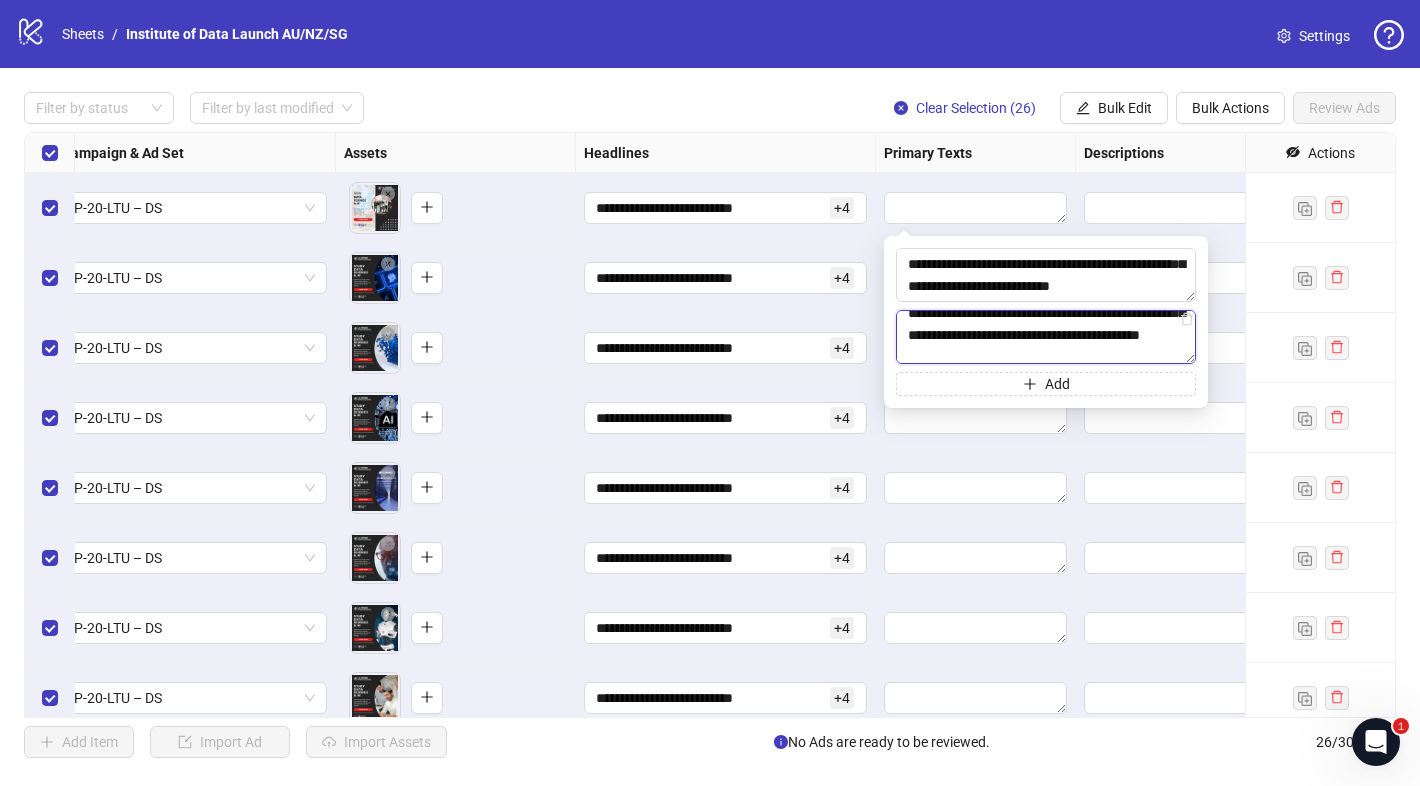 scroll, scrollTop: 0, scrollLeft: 0, axis: both 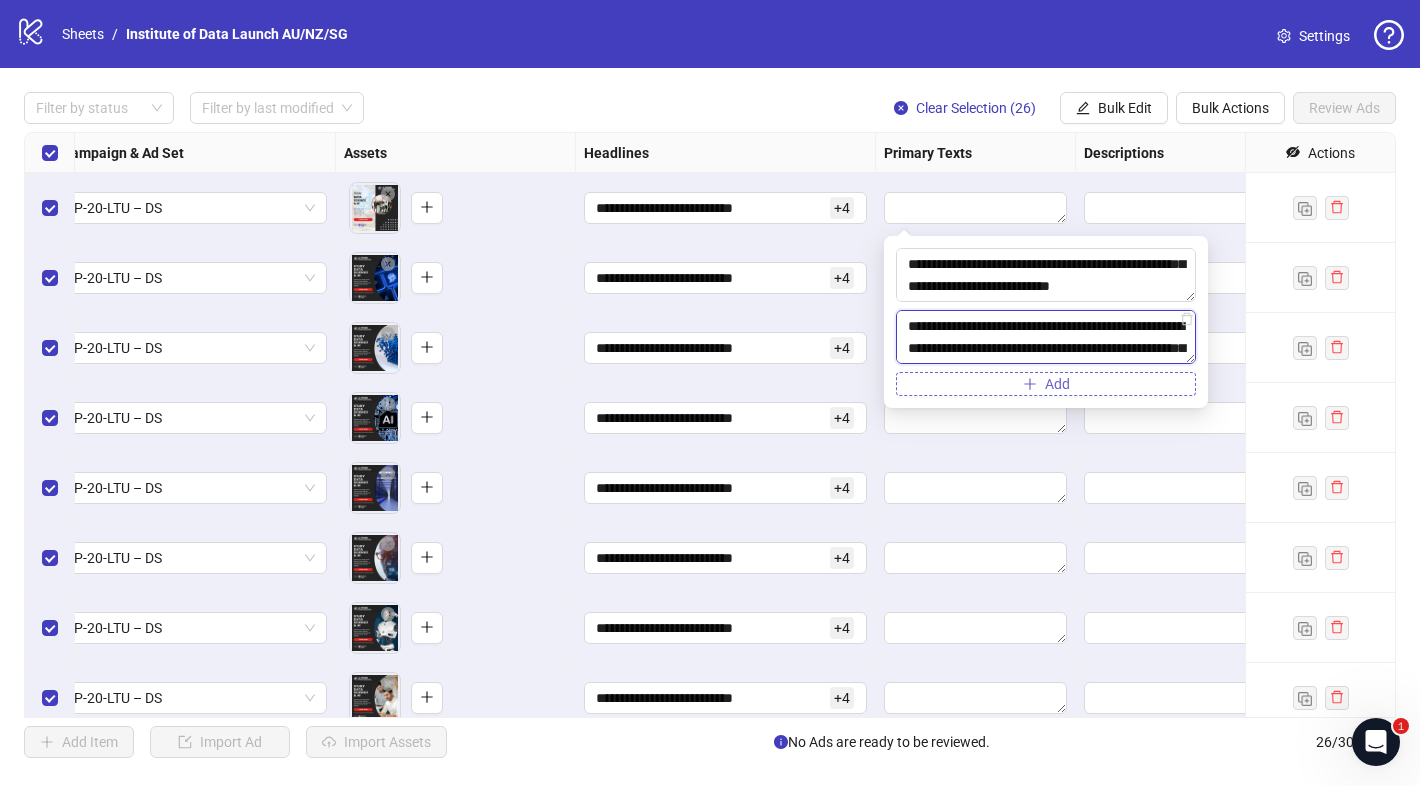 type on "**********" 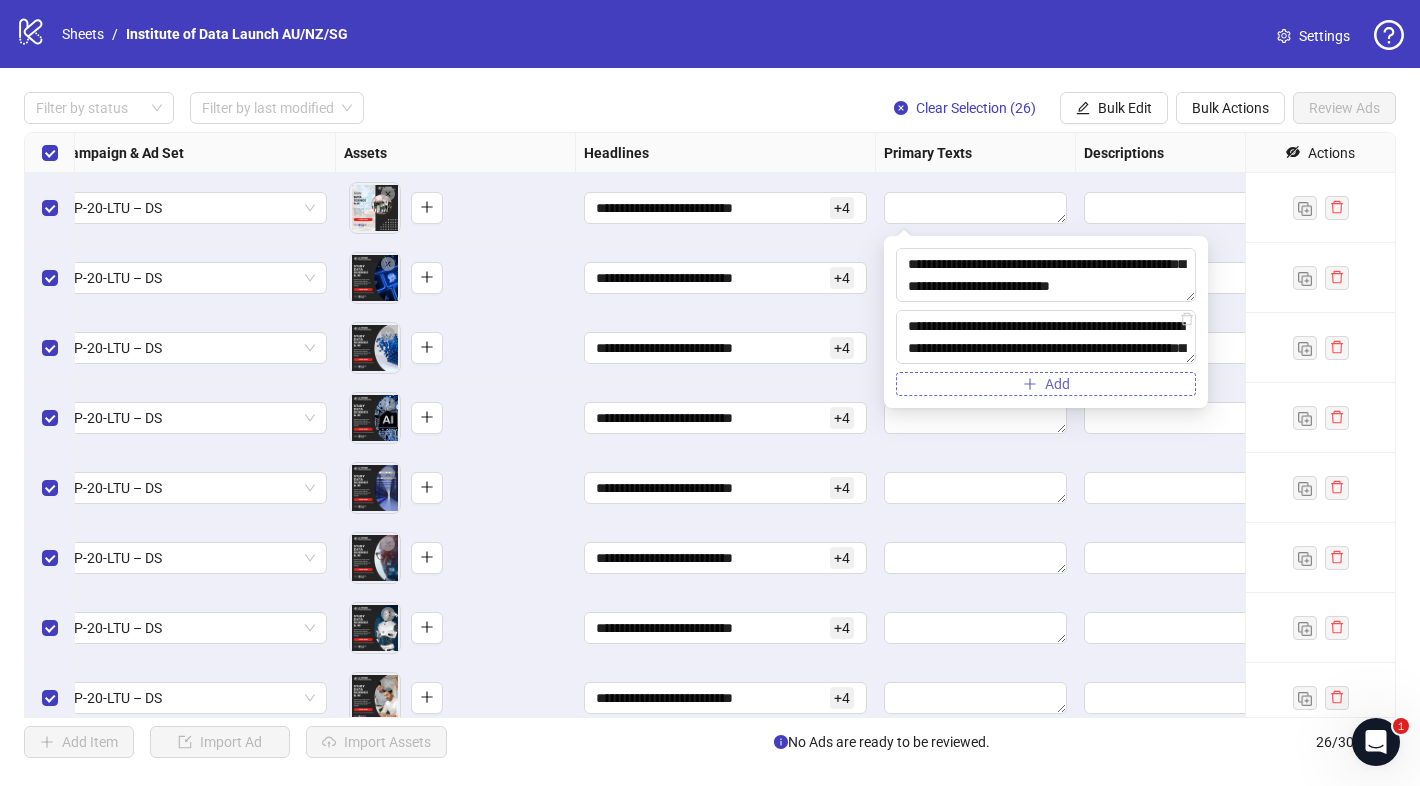click on "Add" at bounding box center (1046, 384) 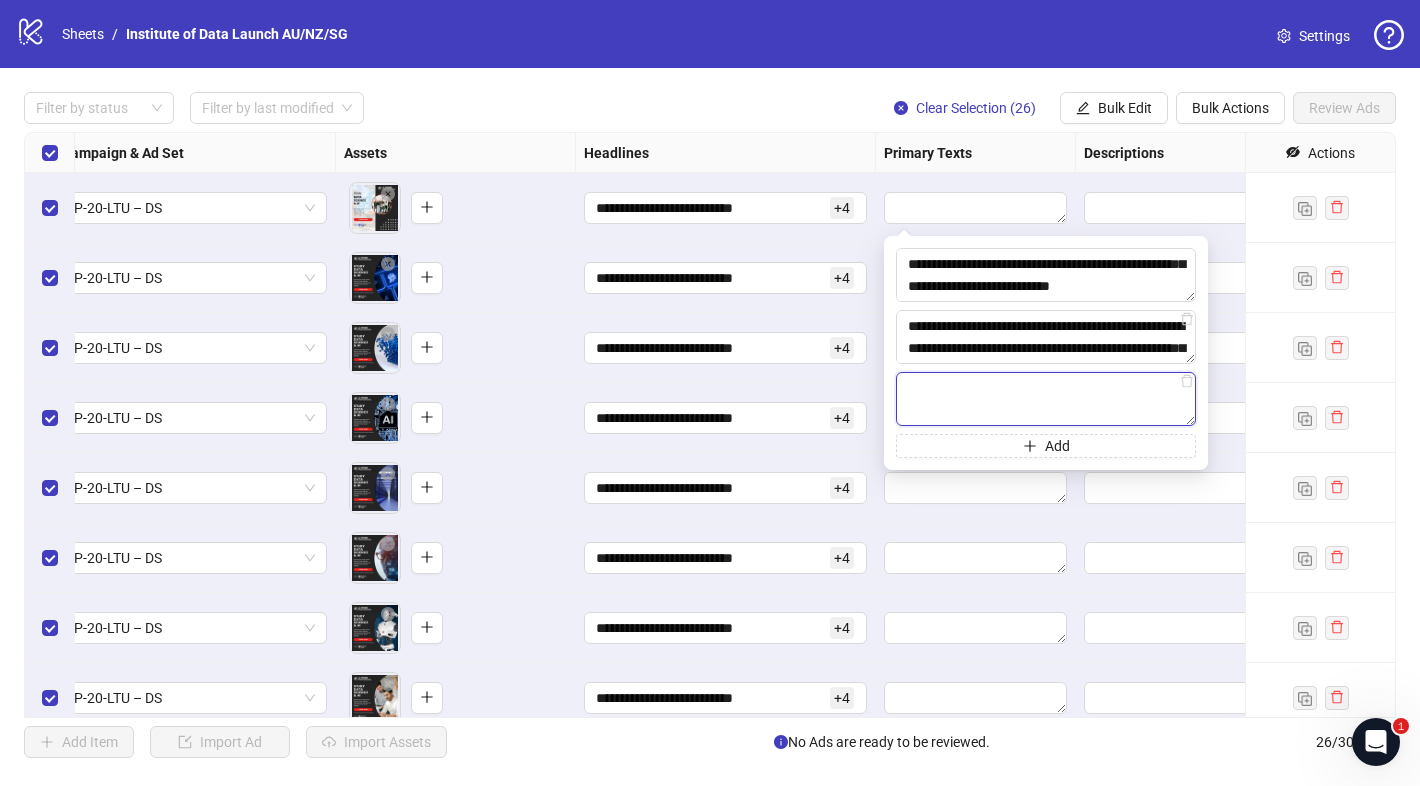 click at bounding box center [1046, 399] 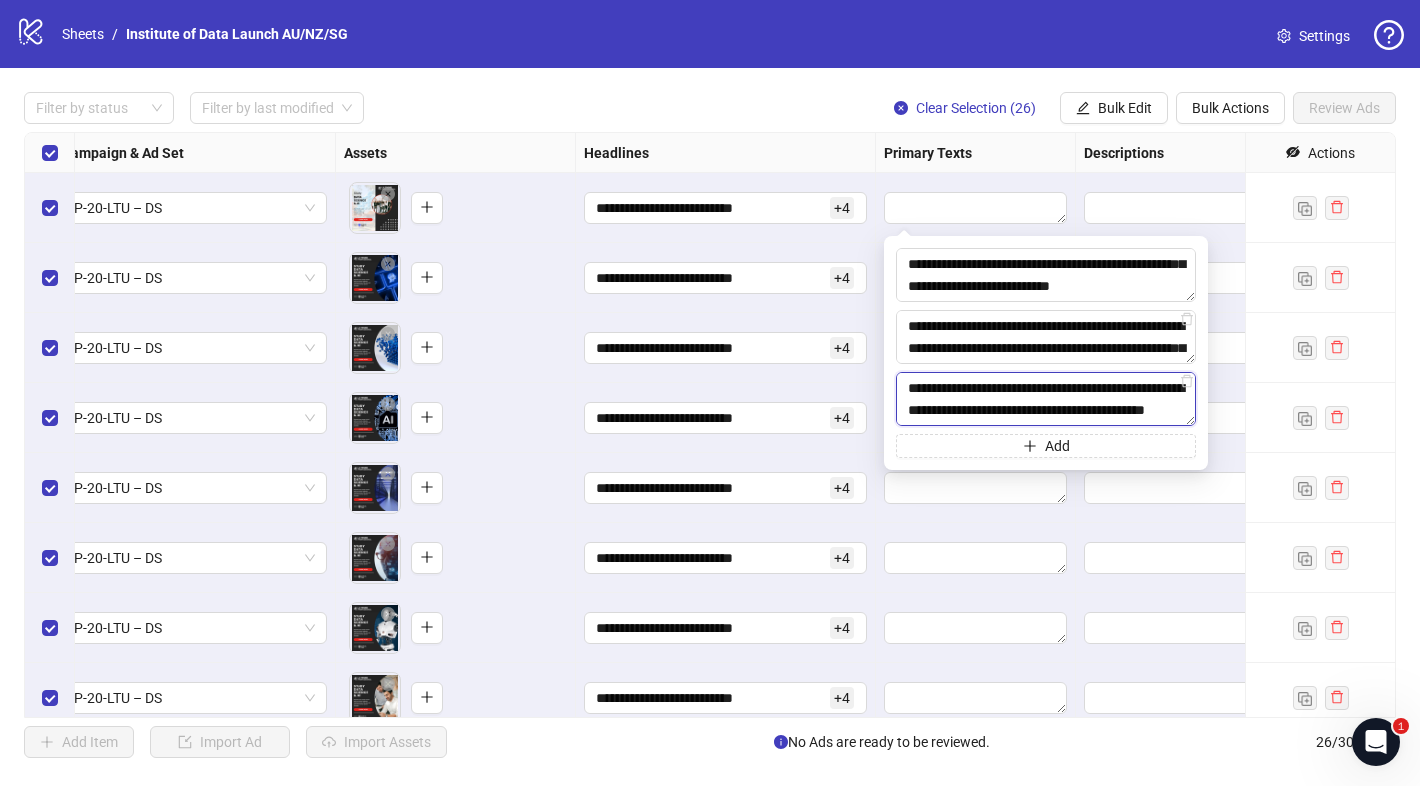 scroll, scrollTop: 59, scrollLeft: 0, axis: vertical 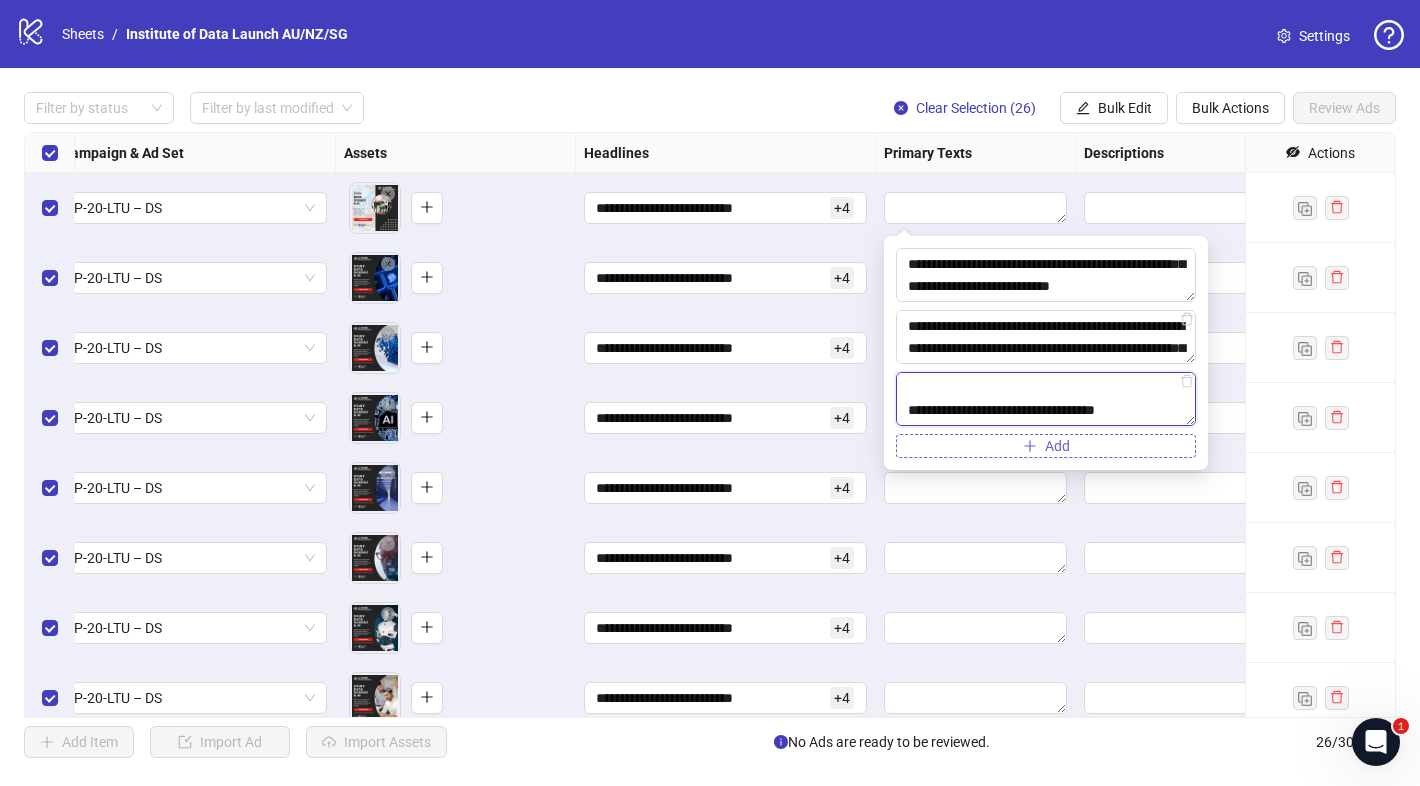 type on "**********" 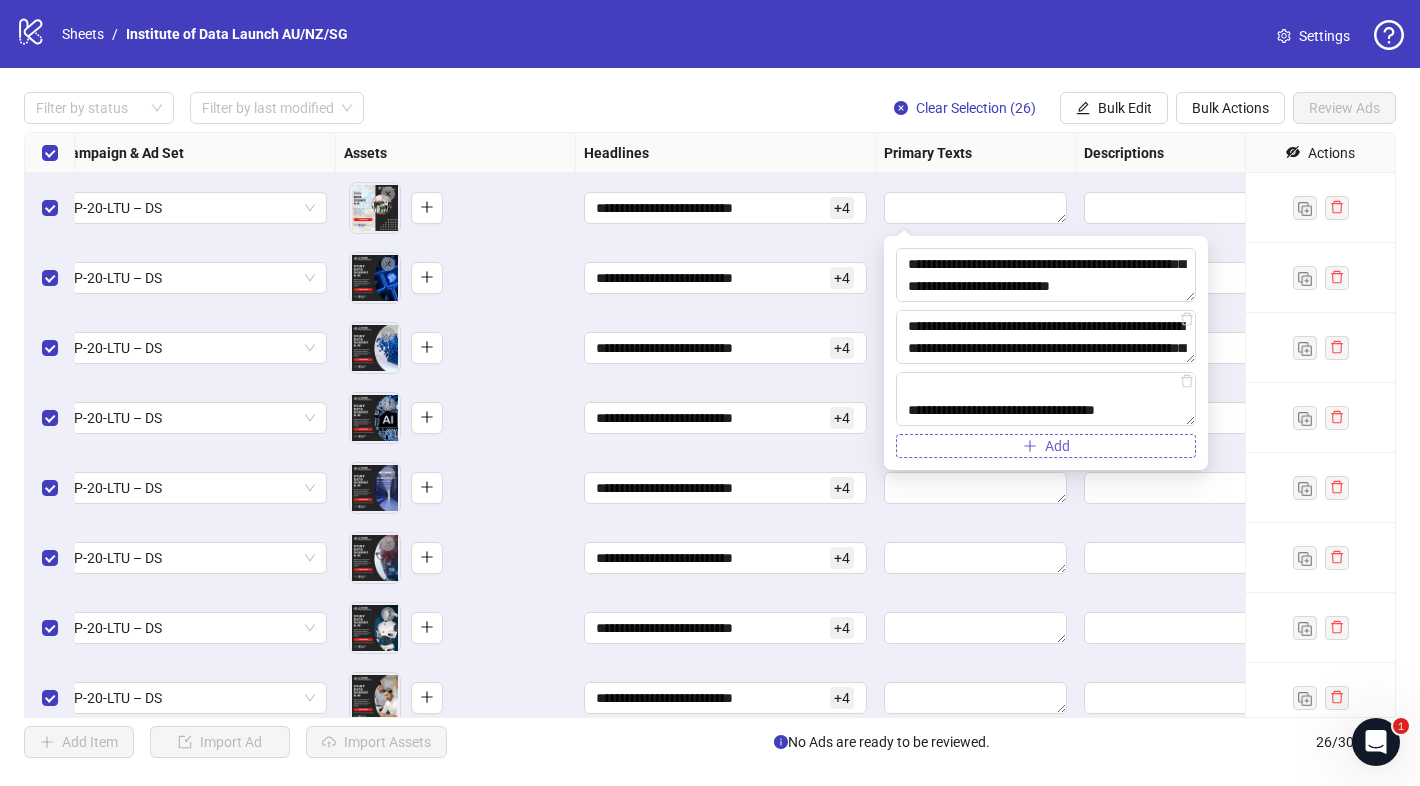 click on "Add" at bounding box center [1046, 446] 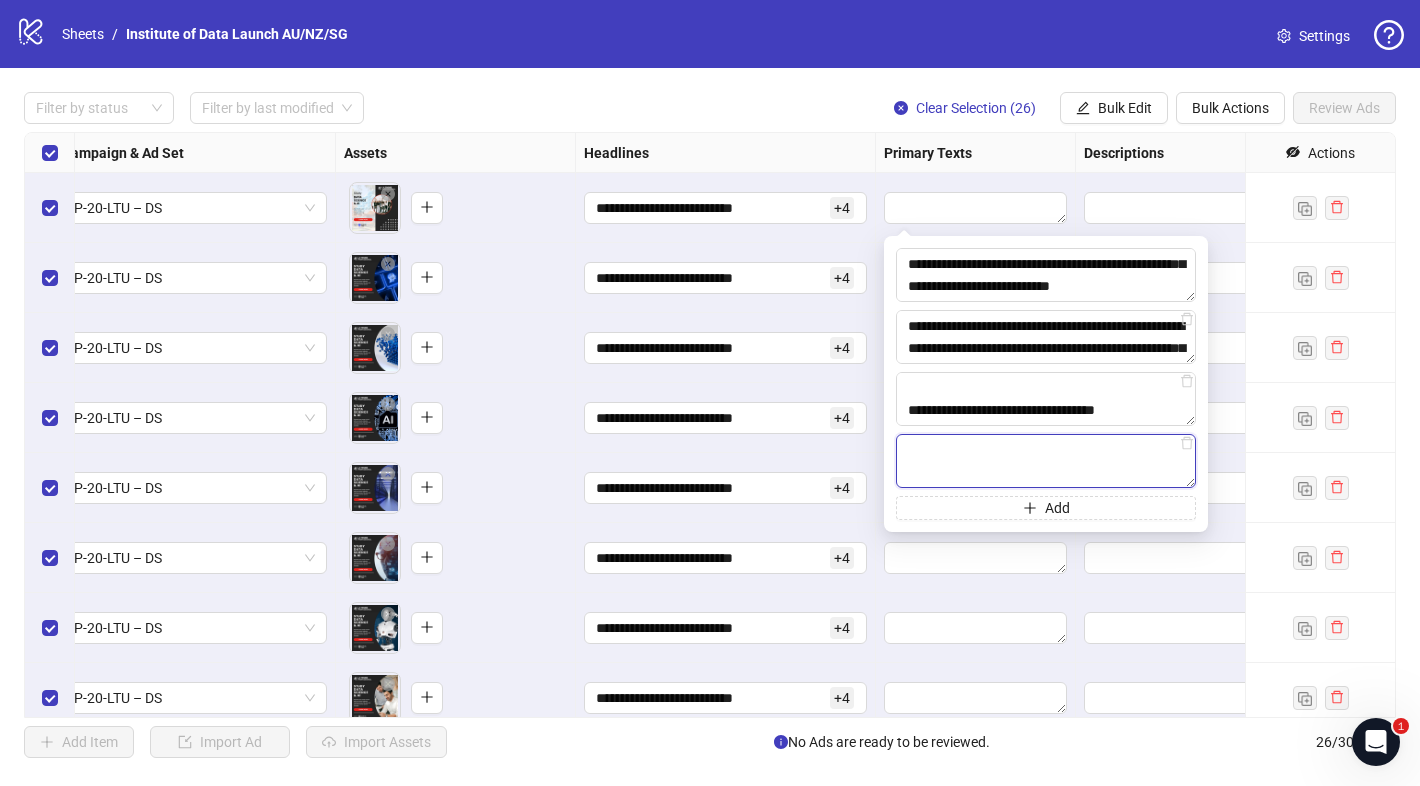 click at bounding box center (1046, 461) 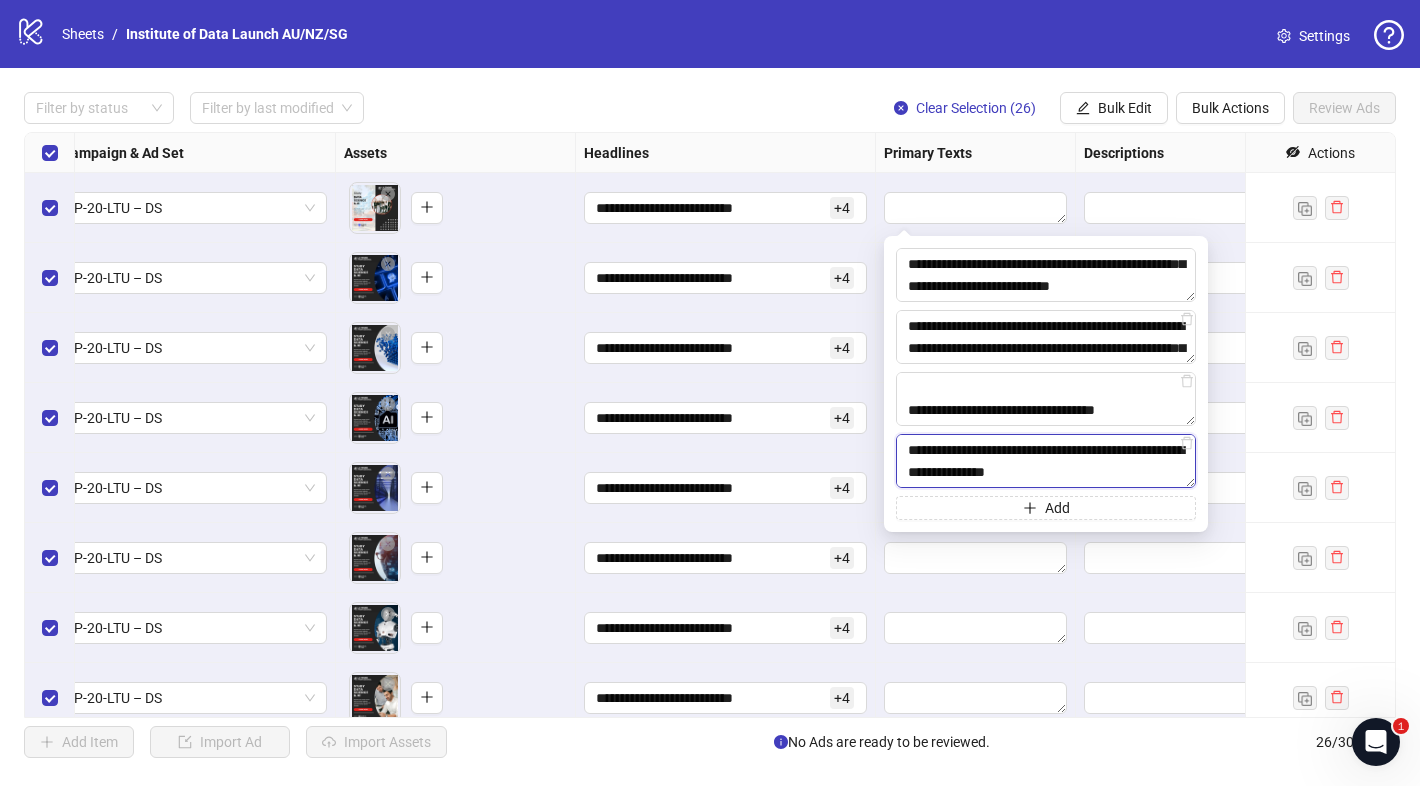 scroll, scrollTop: 213, scrollLeft: 0, axis: vertical 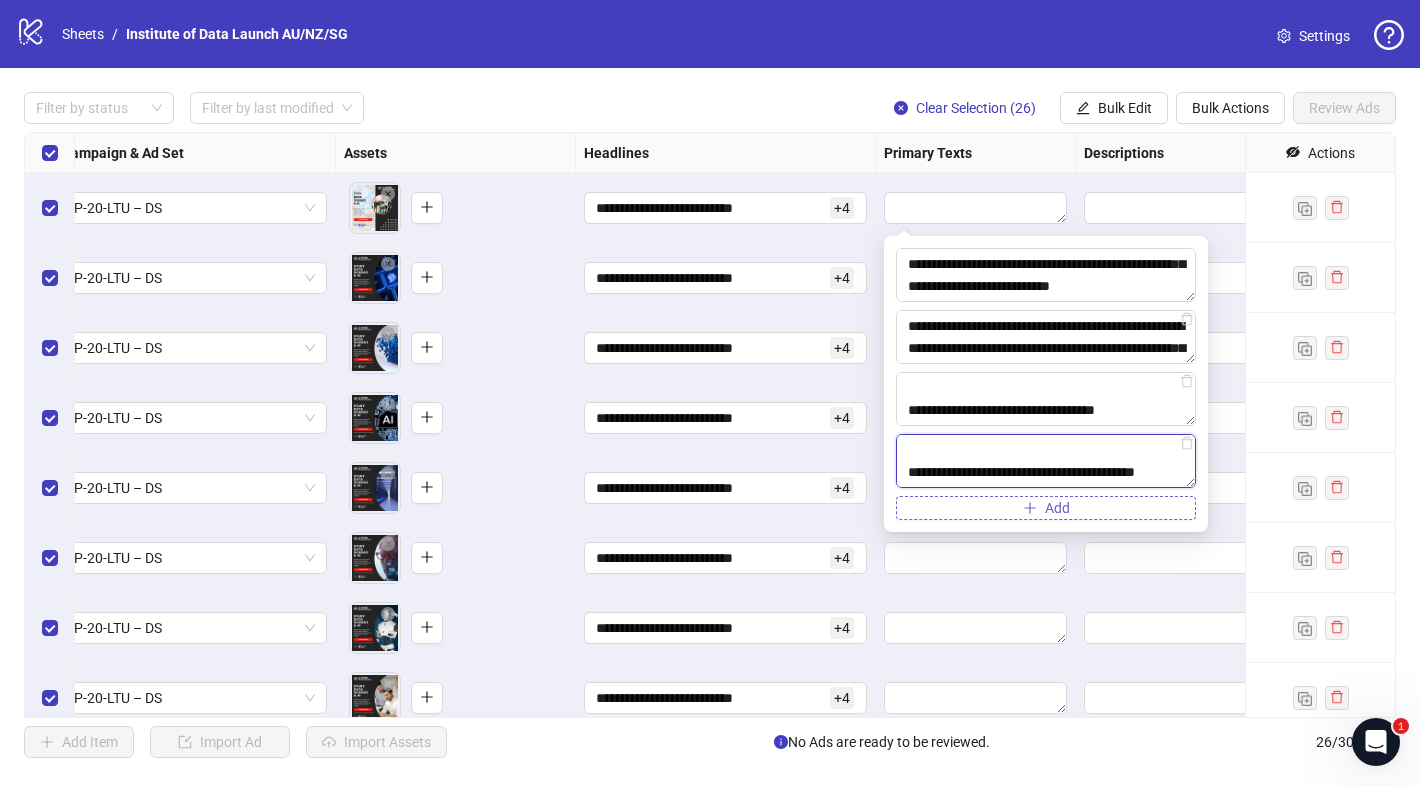 type on "**********" 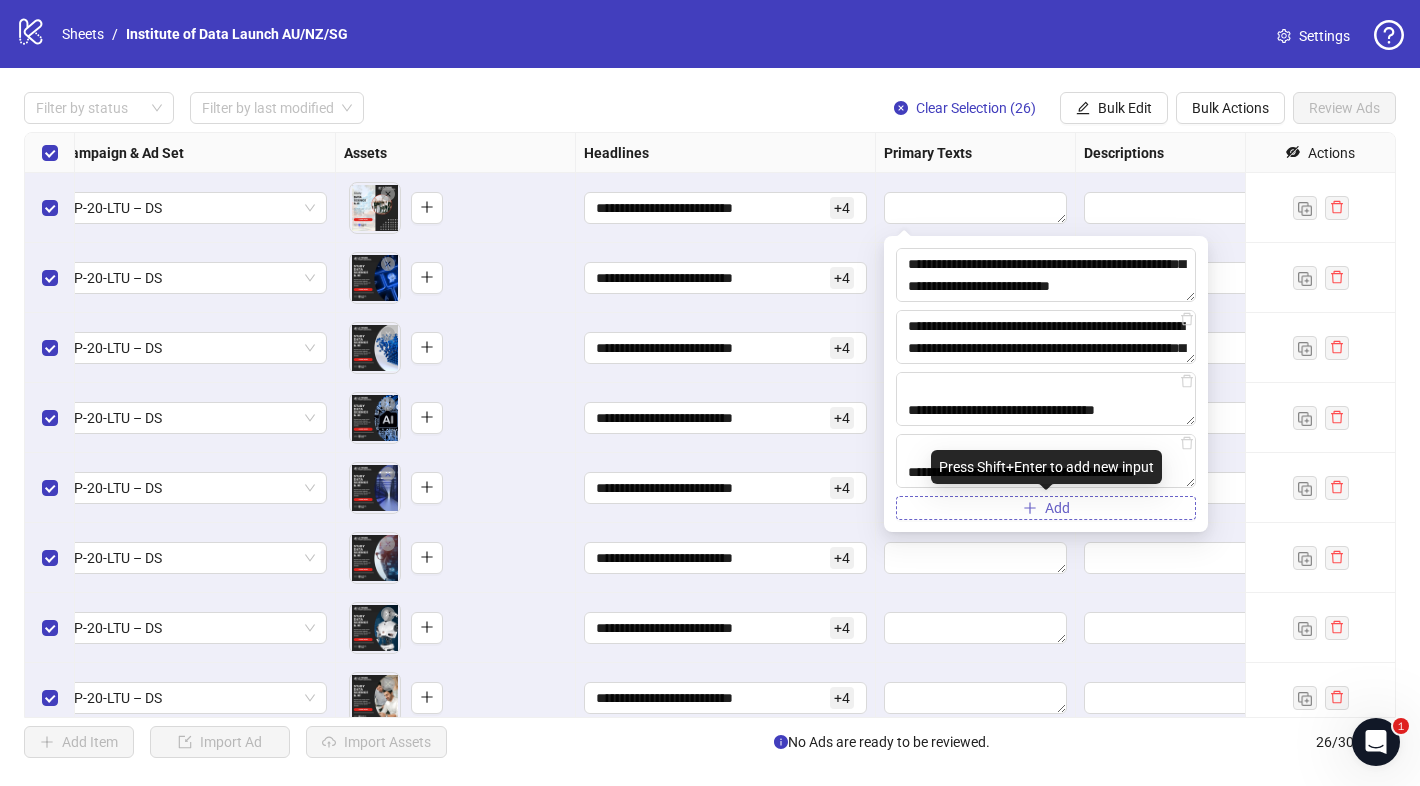 click on "Add" at bounding box center [1046, 508] 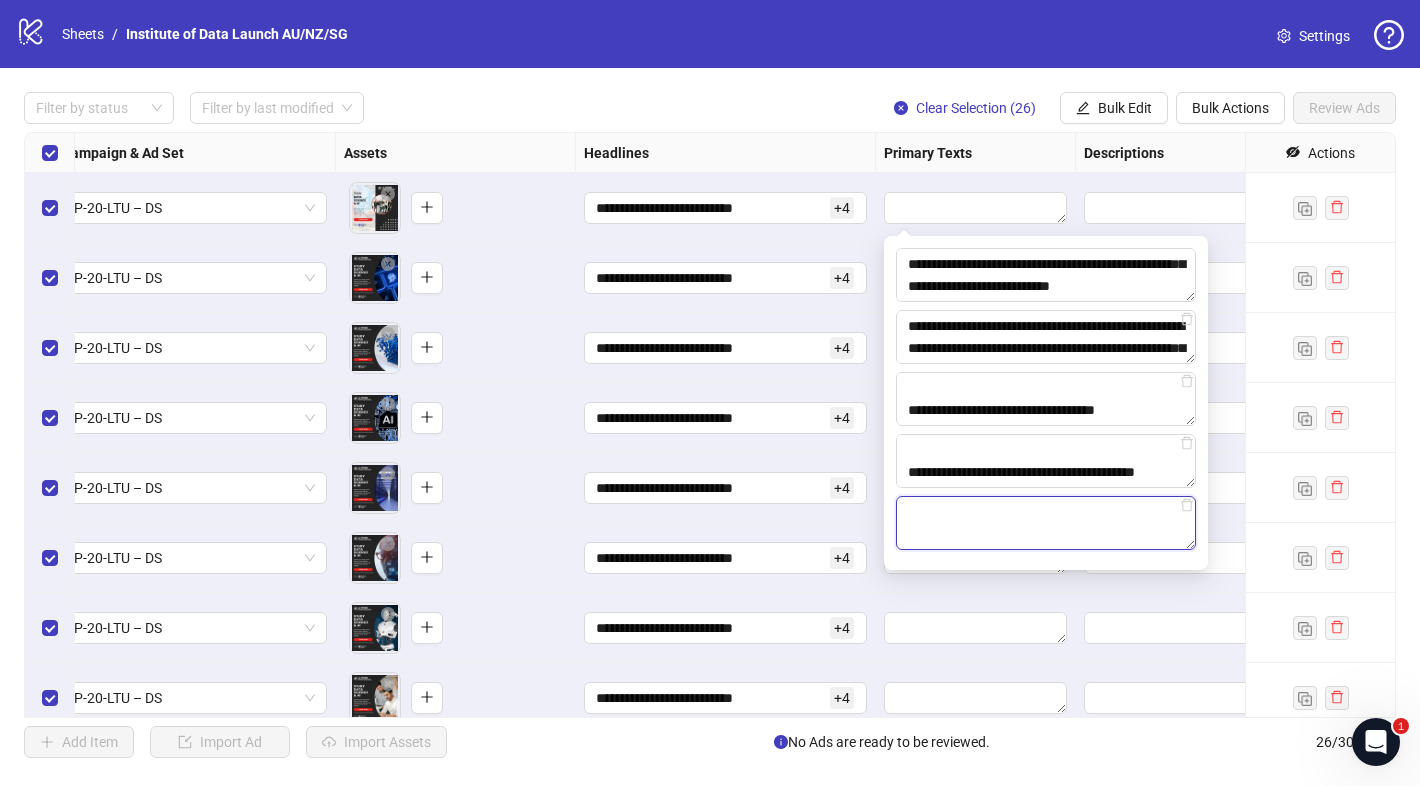 paste on "**********" 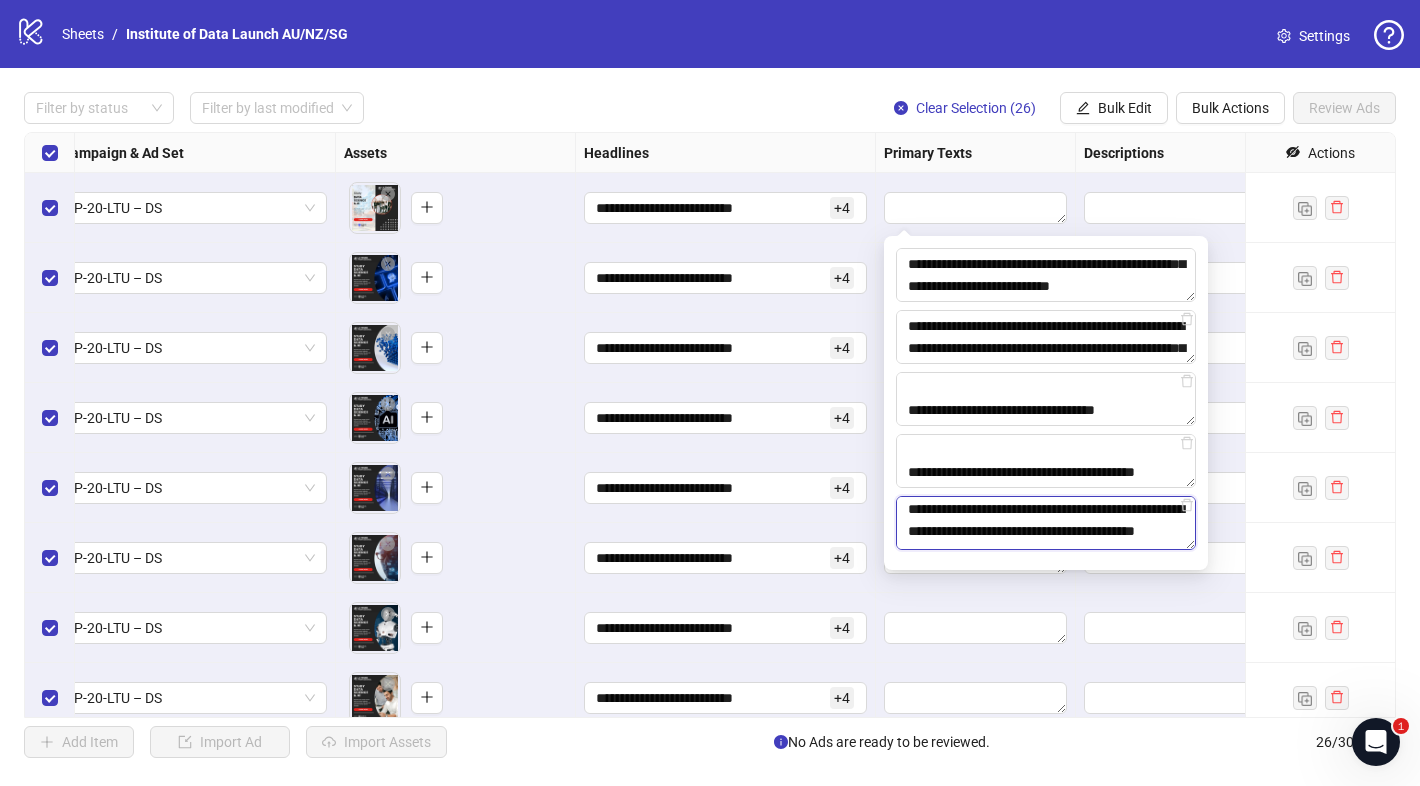 scroll, scrollTop: 0, scrollLeft: 0, axis: both 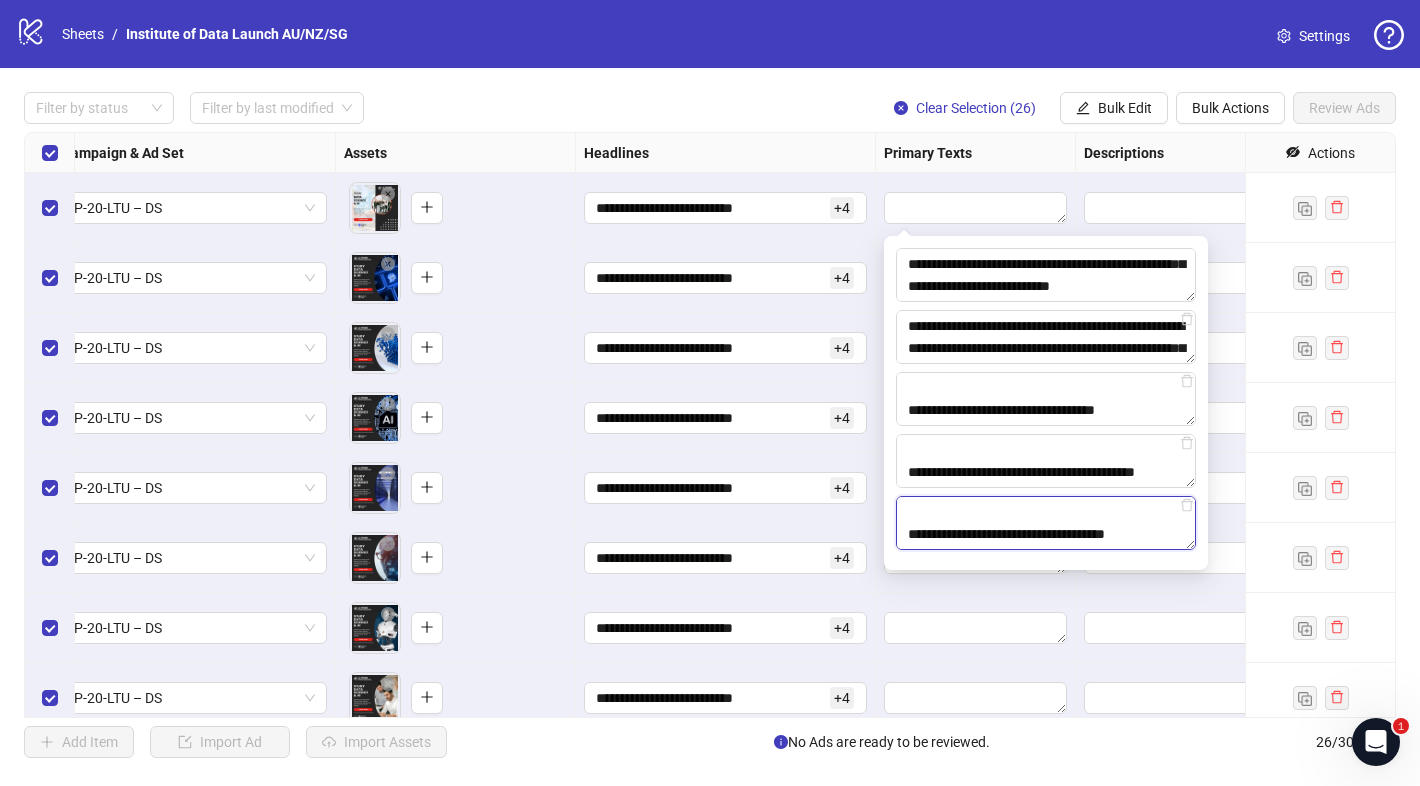 type on "**********" 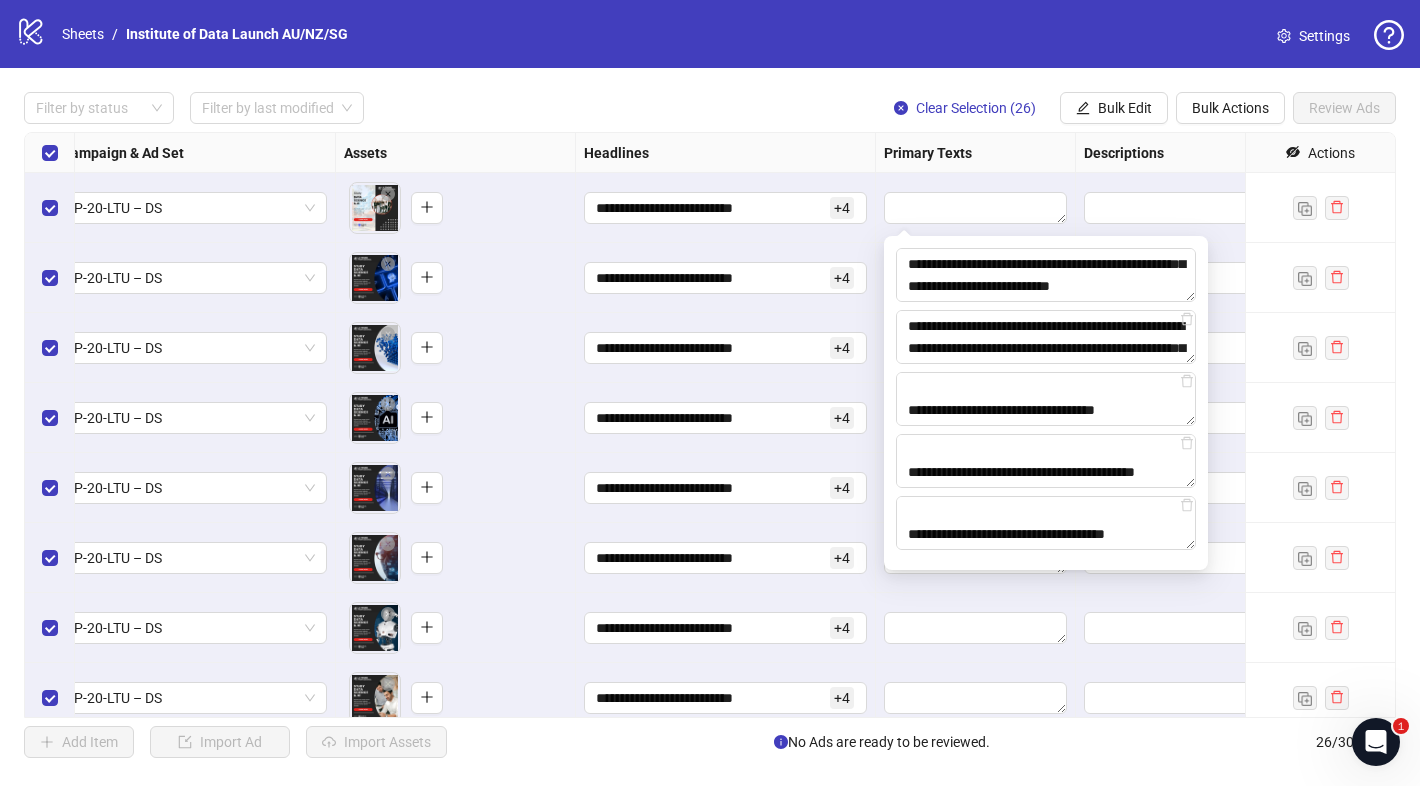 click on "**********" at bounding box center (1046, 399) 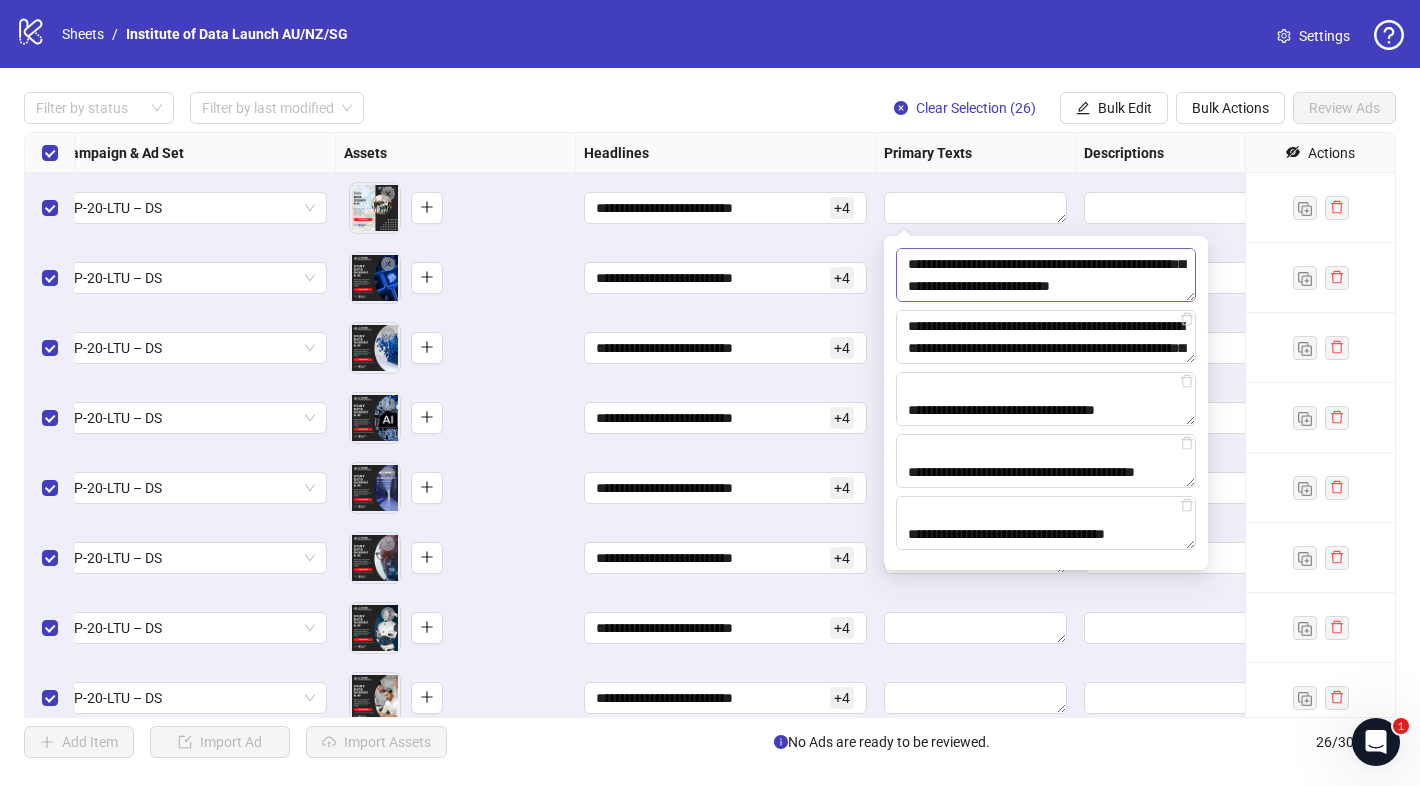 scroll, scrollTop: 0, scrollLeft: 0, axis: both 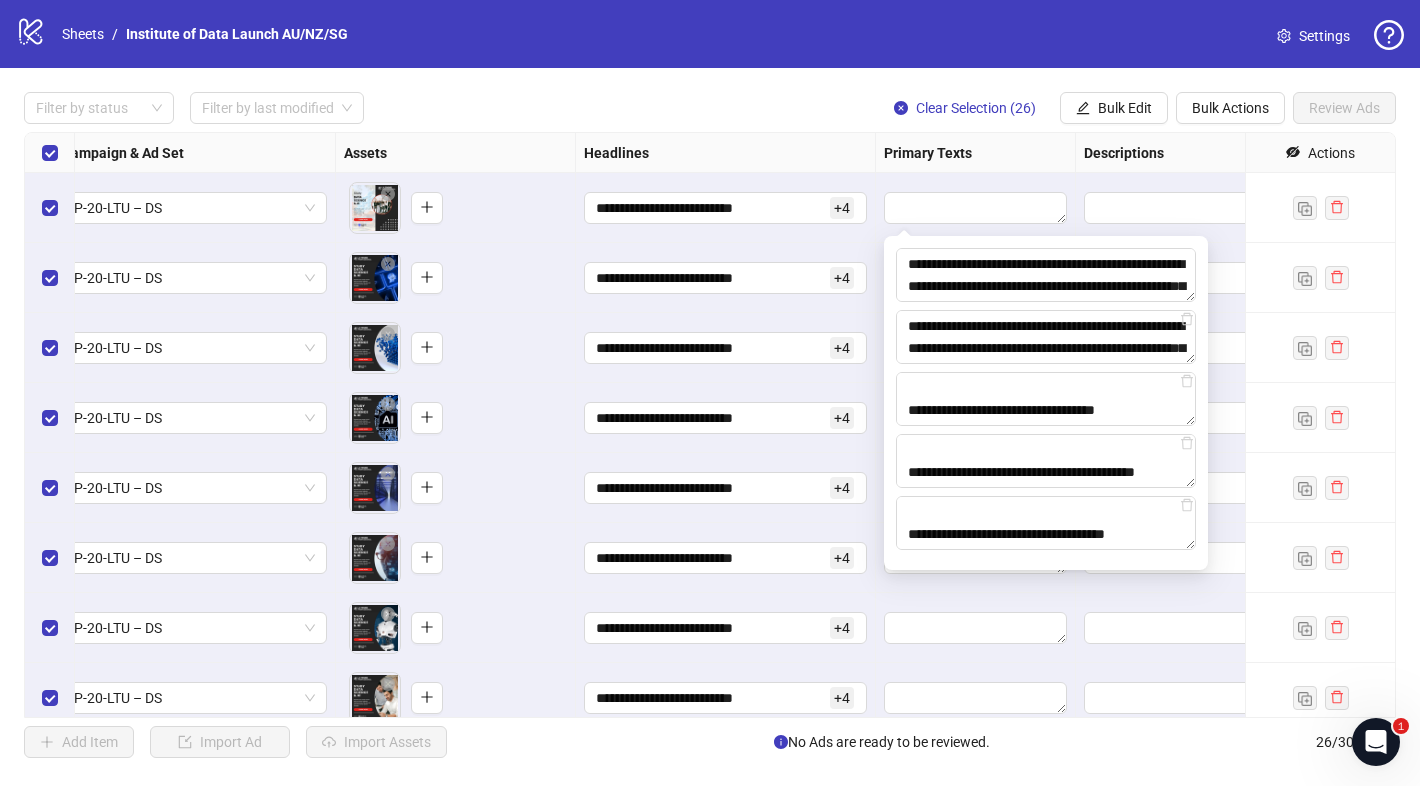 click on "Primary Texts" at bounding box center (976, 153) 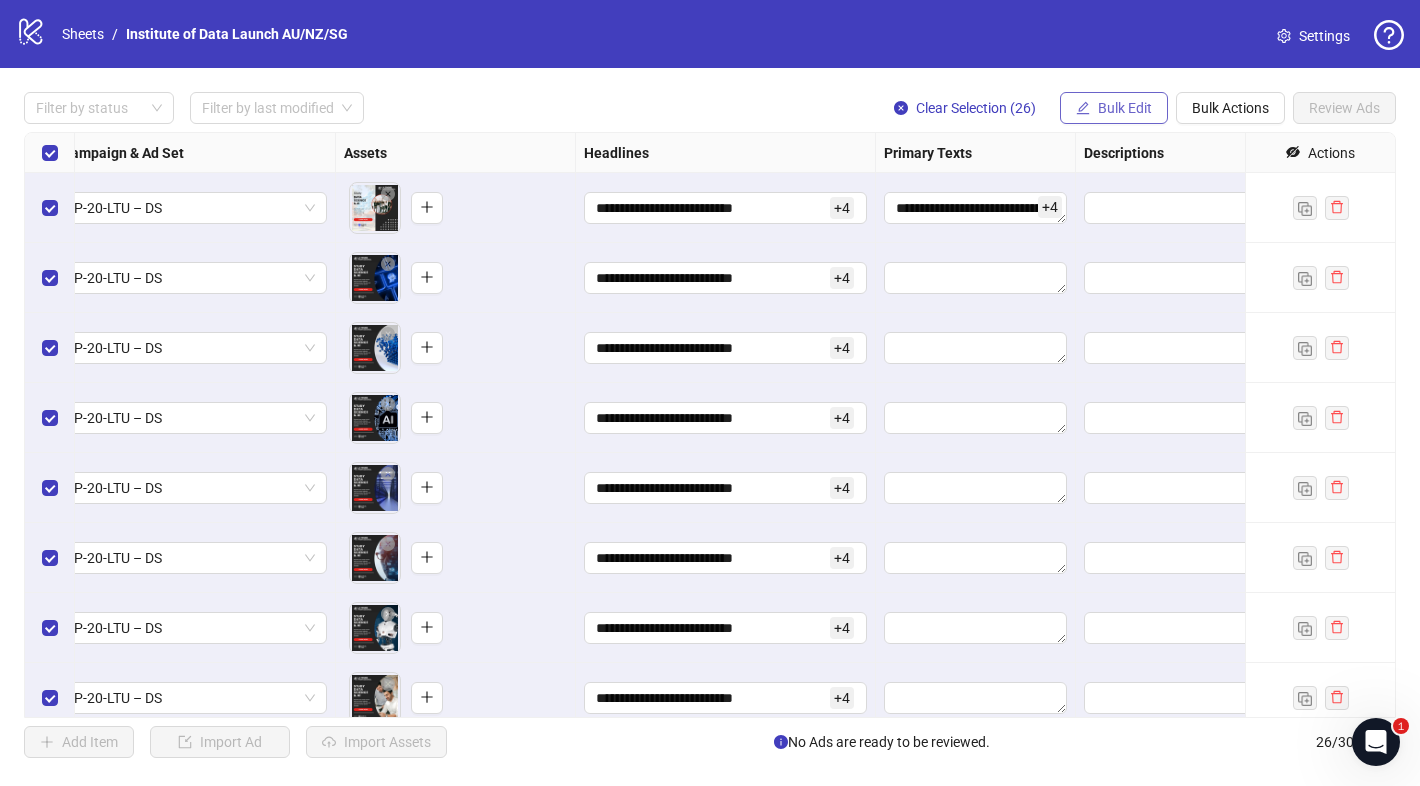click on "Bulk Edit" at bounding box center (1125, 108) 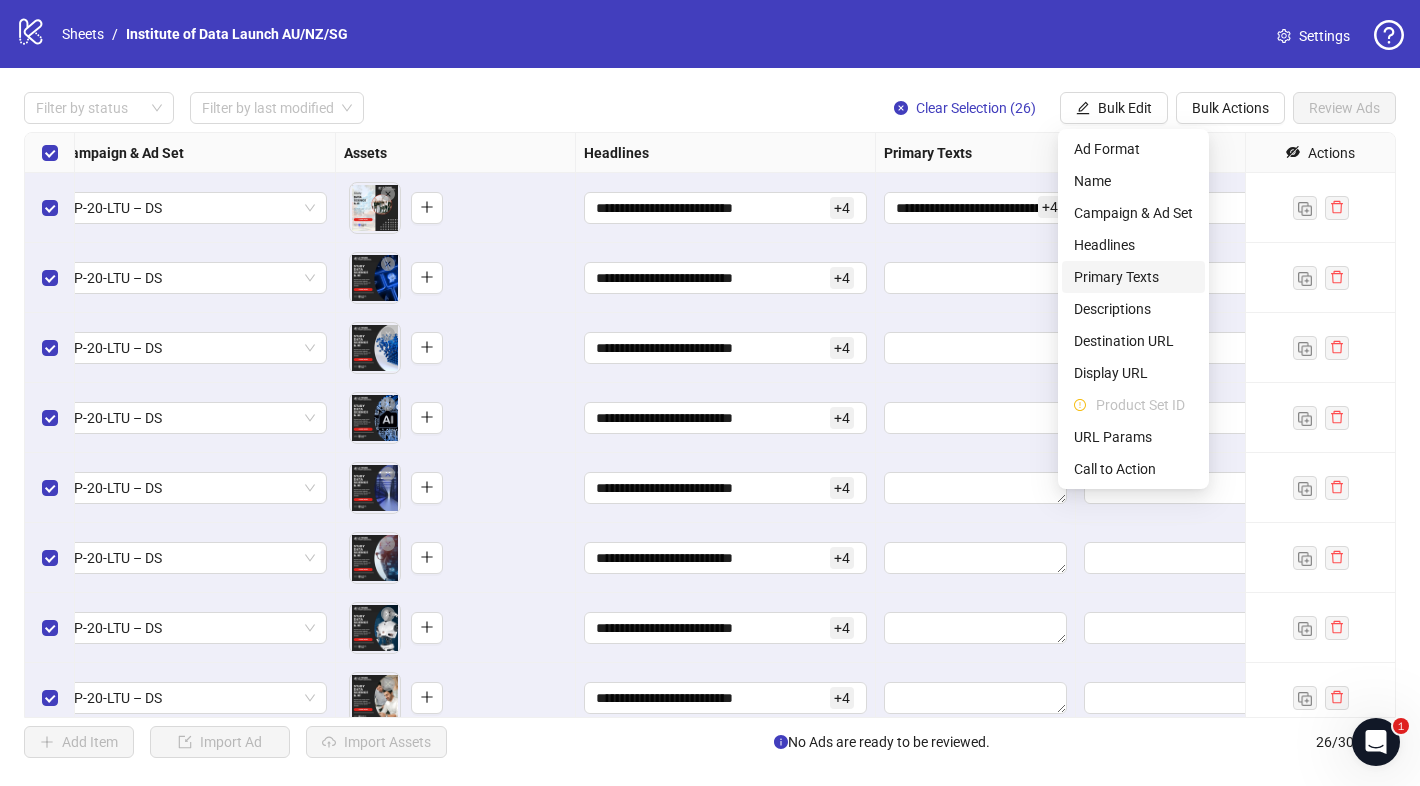 click on "Primary Texts" at bounding box center [1133, 277] 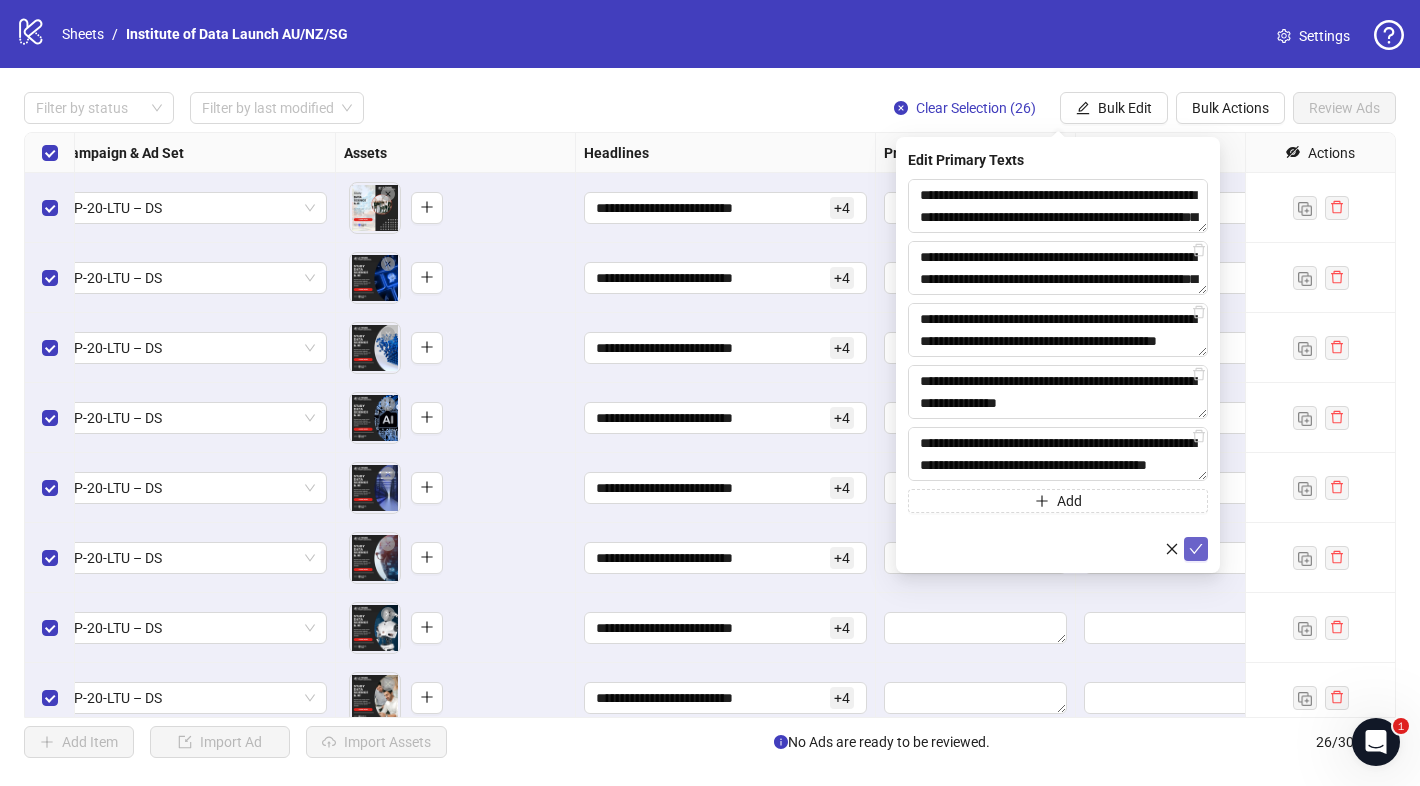 click 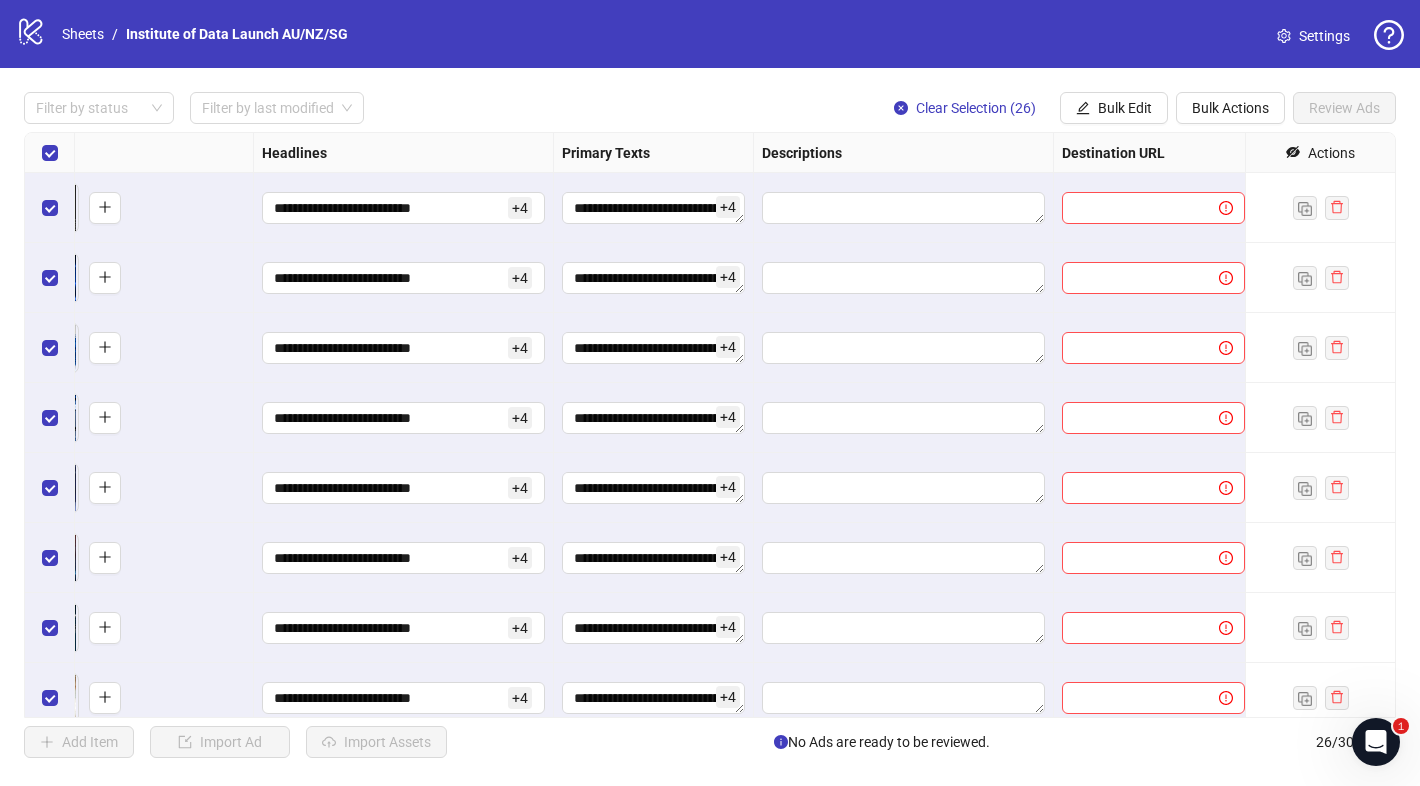 scroll, scrollTop: 0, scrollLeft: 936, axis: horizontal 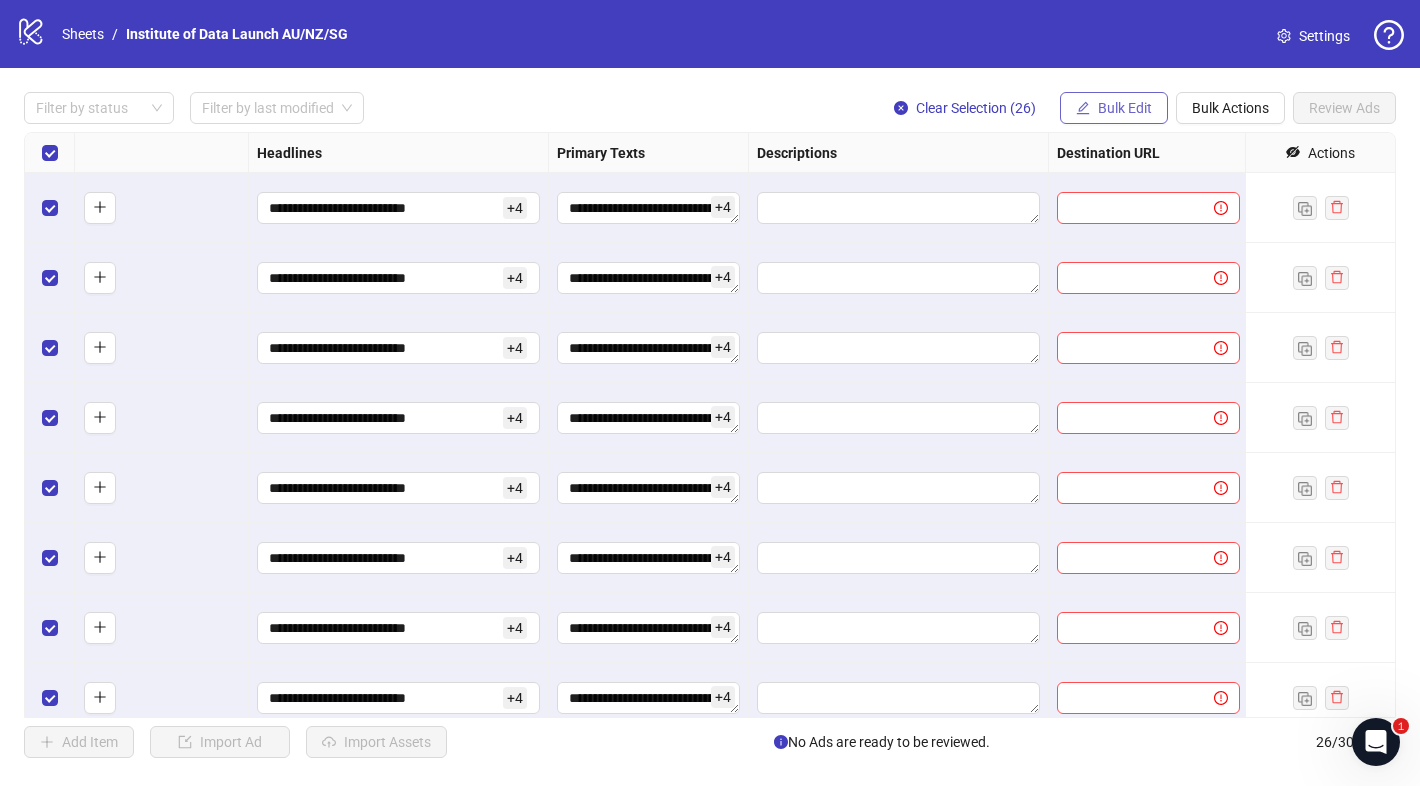 click on "Bulk Edit" at bounding box center (1125, 108) 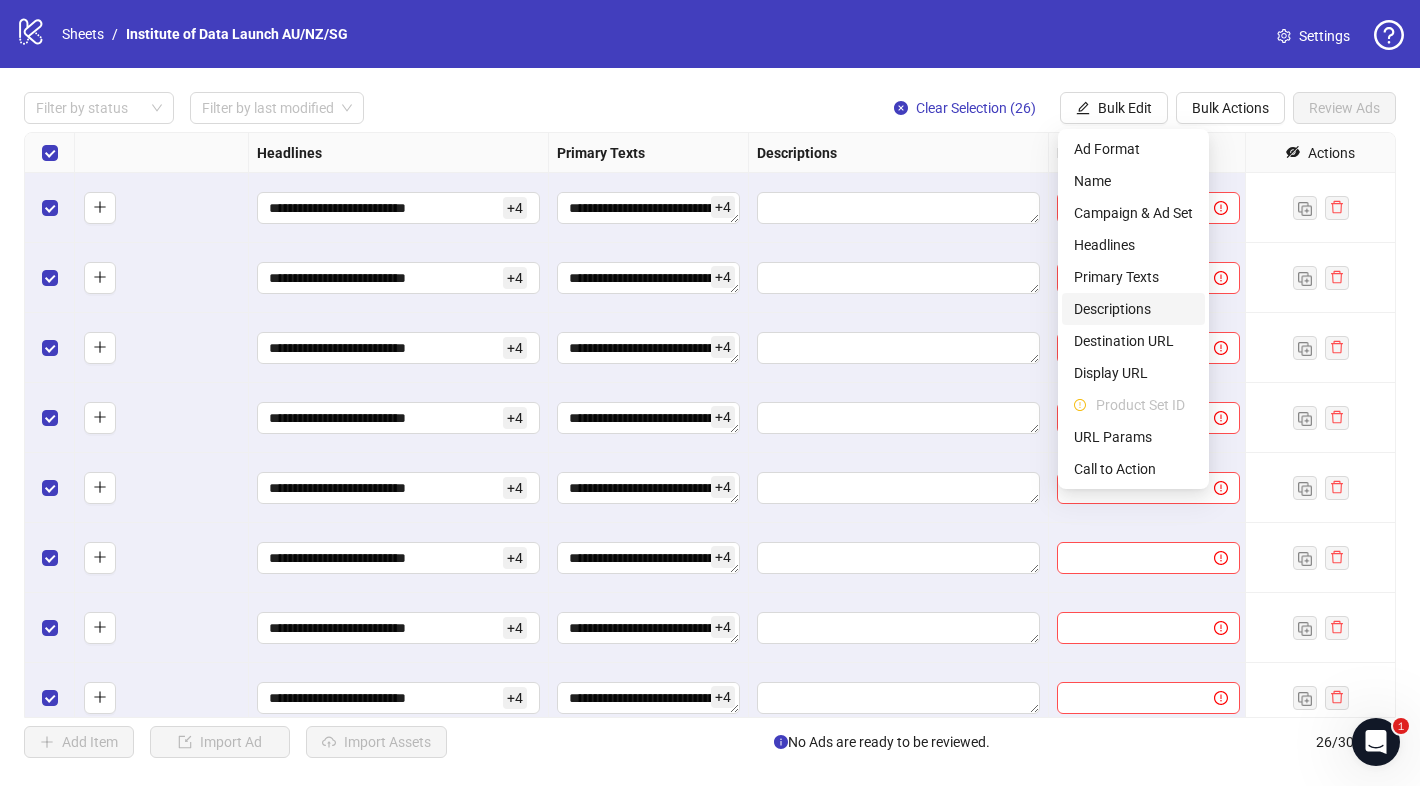 click on "Descriptions" at bounding box center (1133, 309) 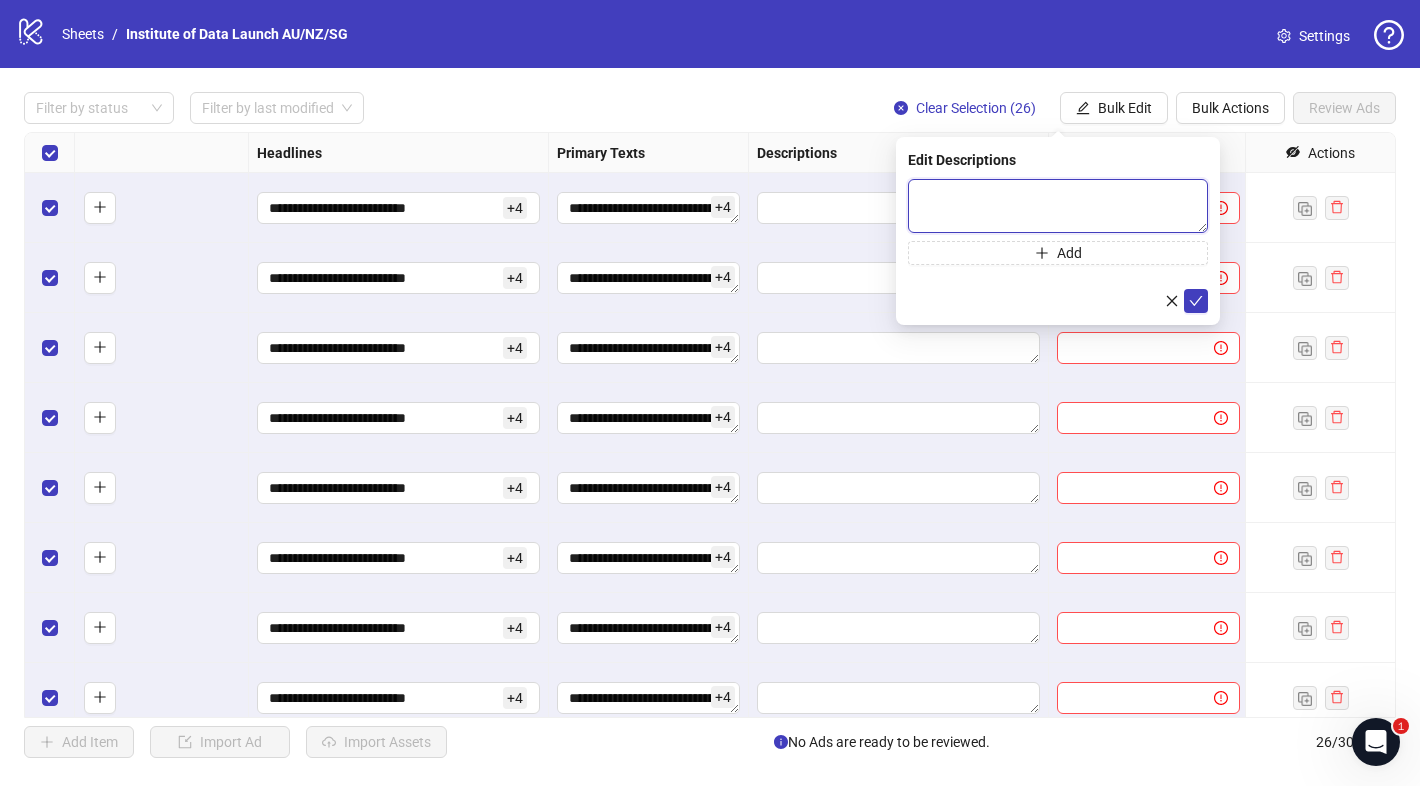 click at bounding box center [1058, 206] 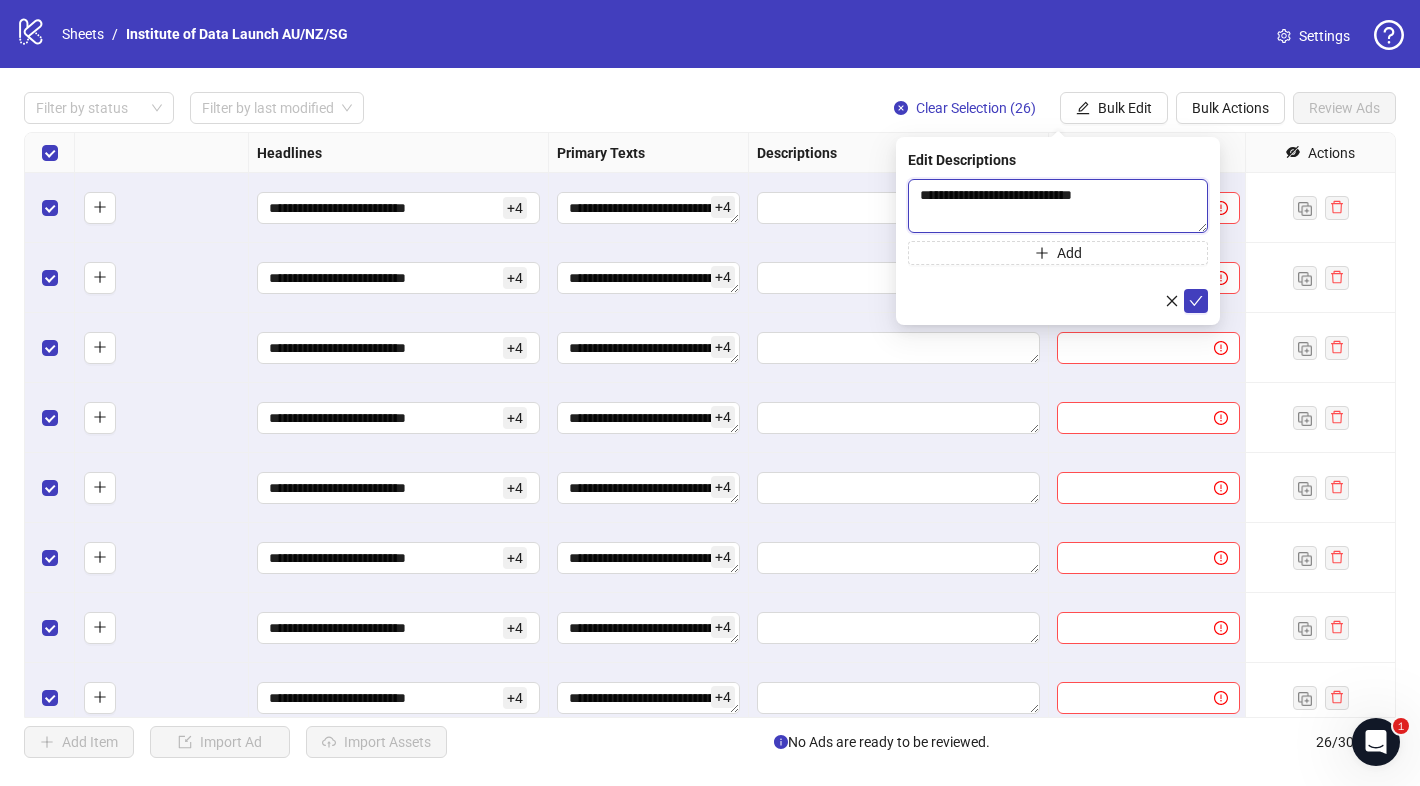 drag, startPoint x: 1067, startPoint y: 195, endPoint x: 802, endPoint y: 187, distance: 265.12073 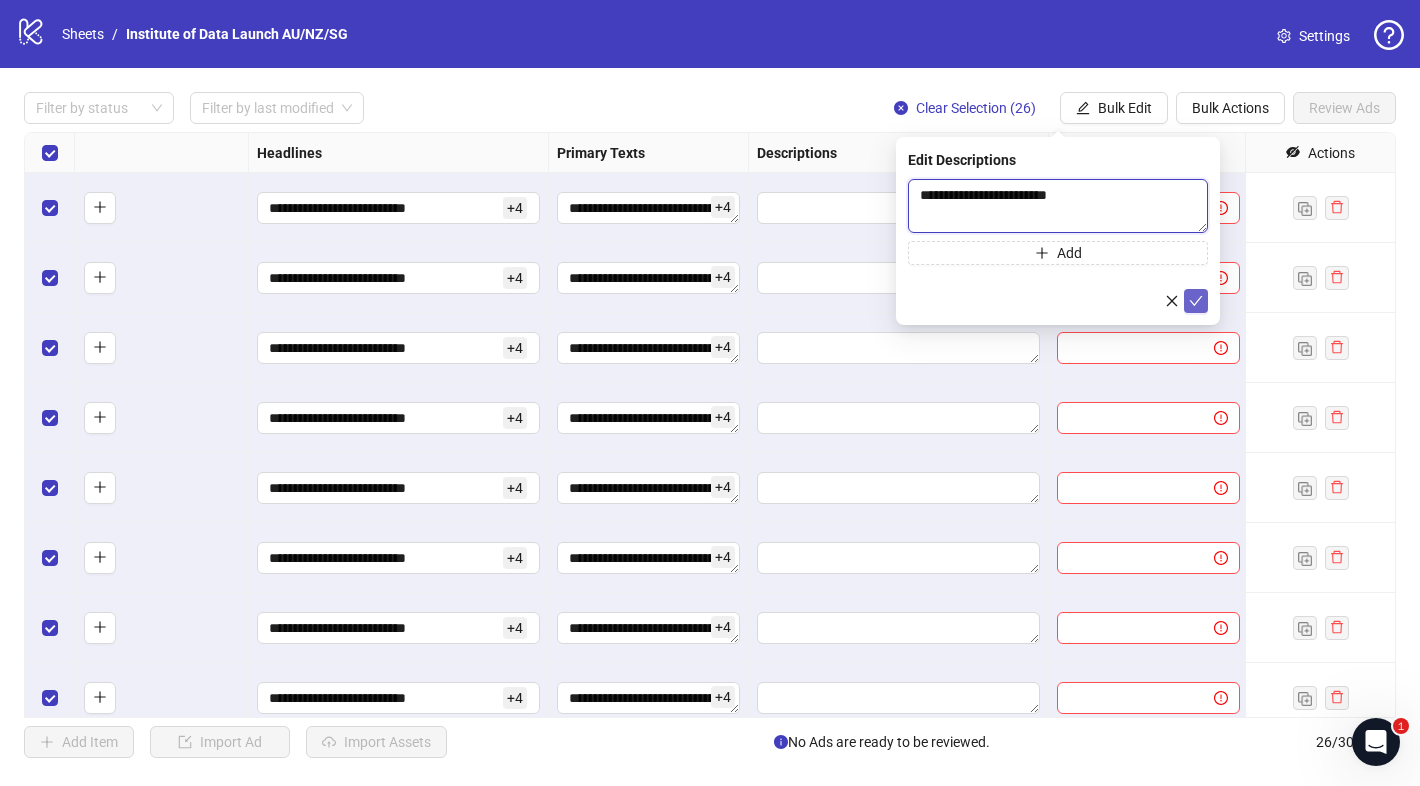 type on "**********" 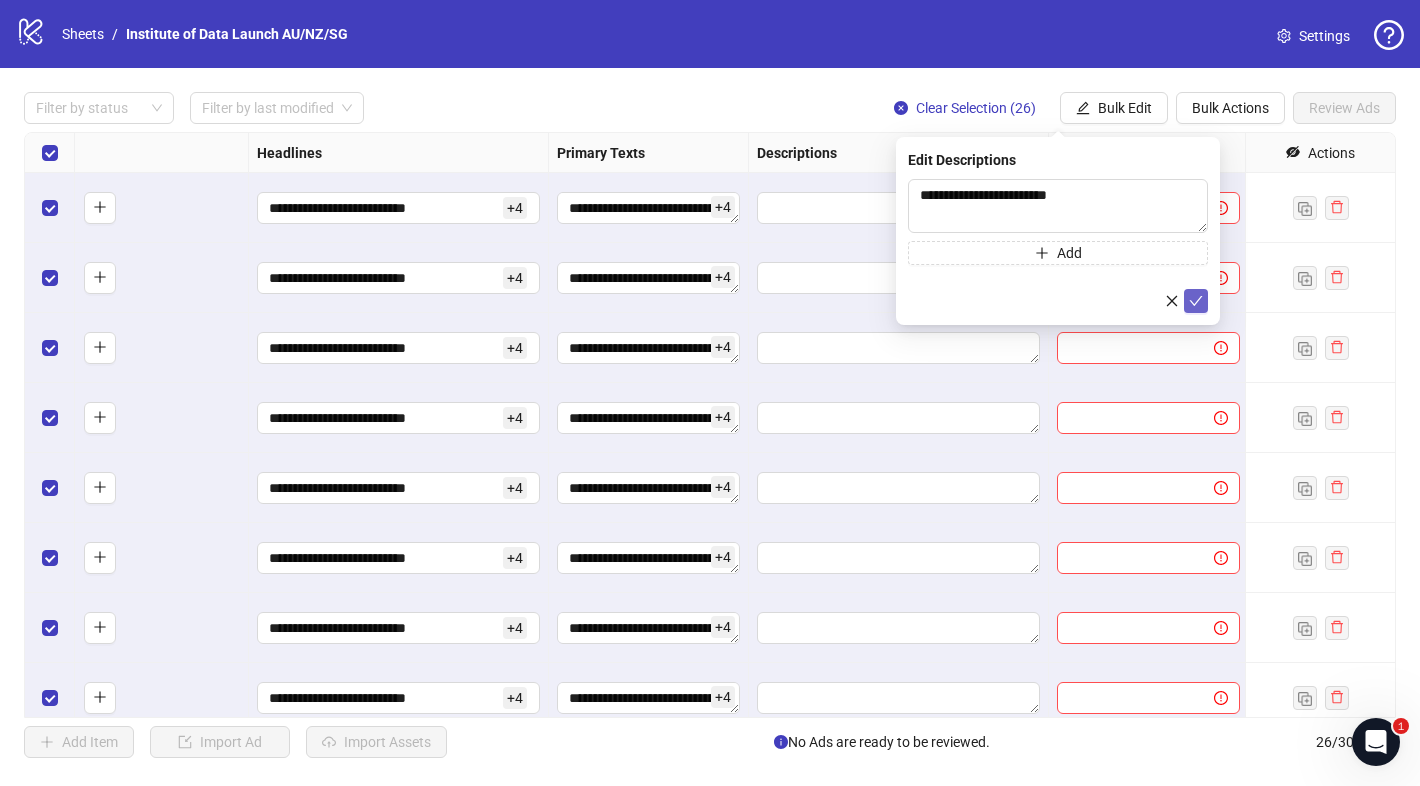 click 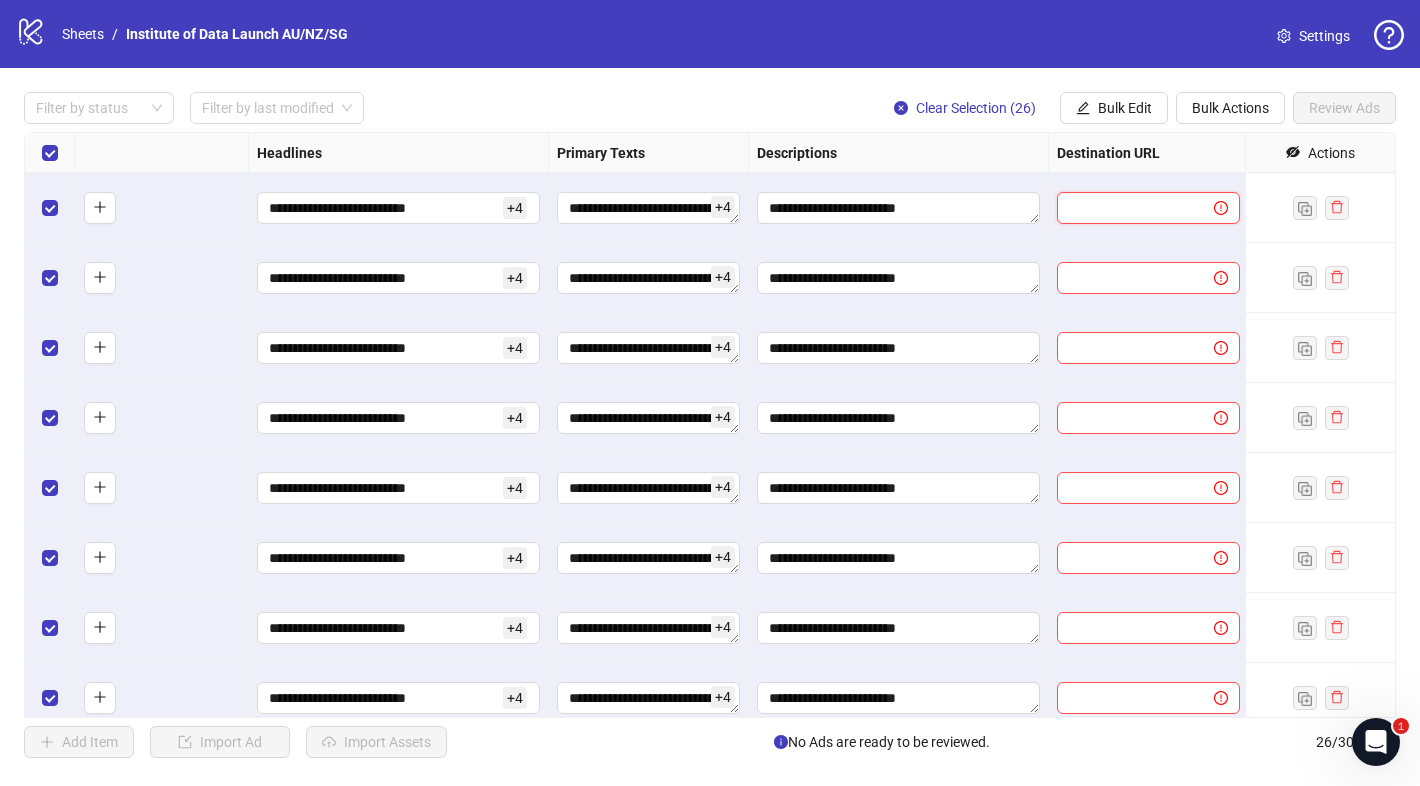 click at bounding box center [1127, 208] 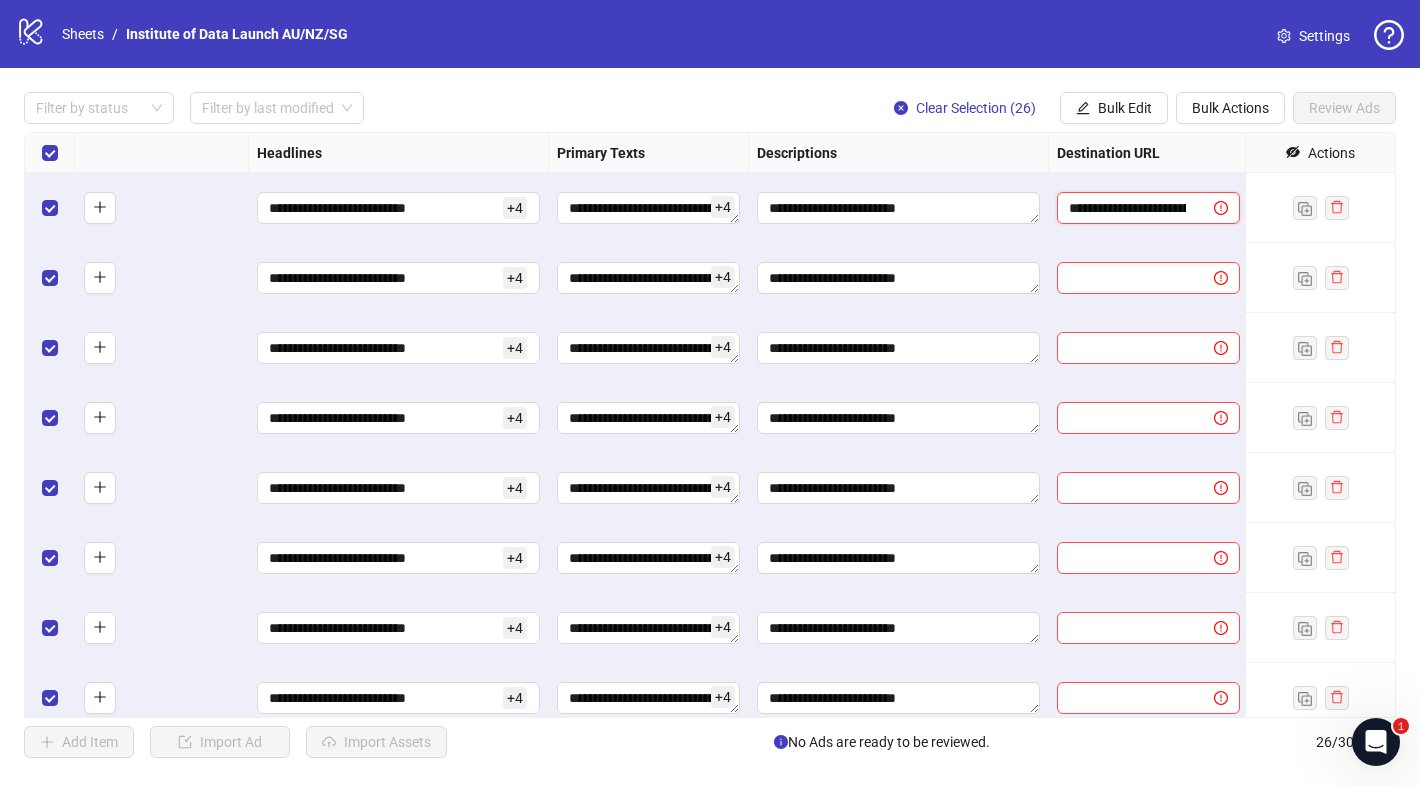 scroll, scrollTop: 0, scrollLeft: 83, axis: horizontal 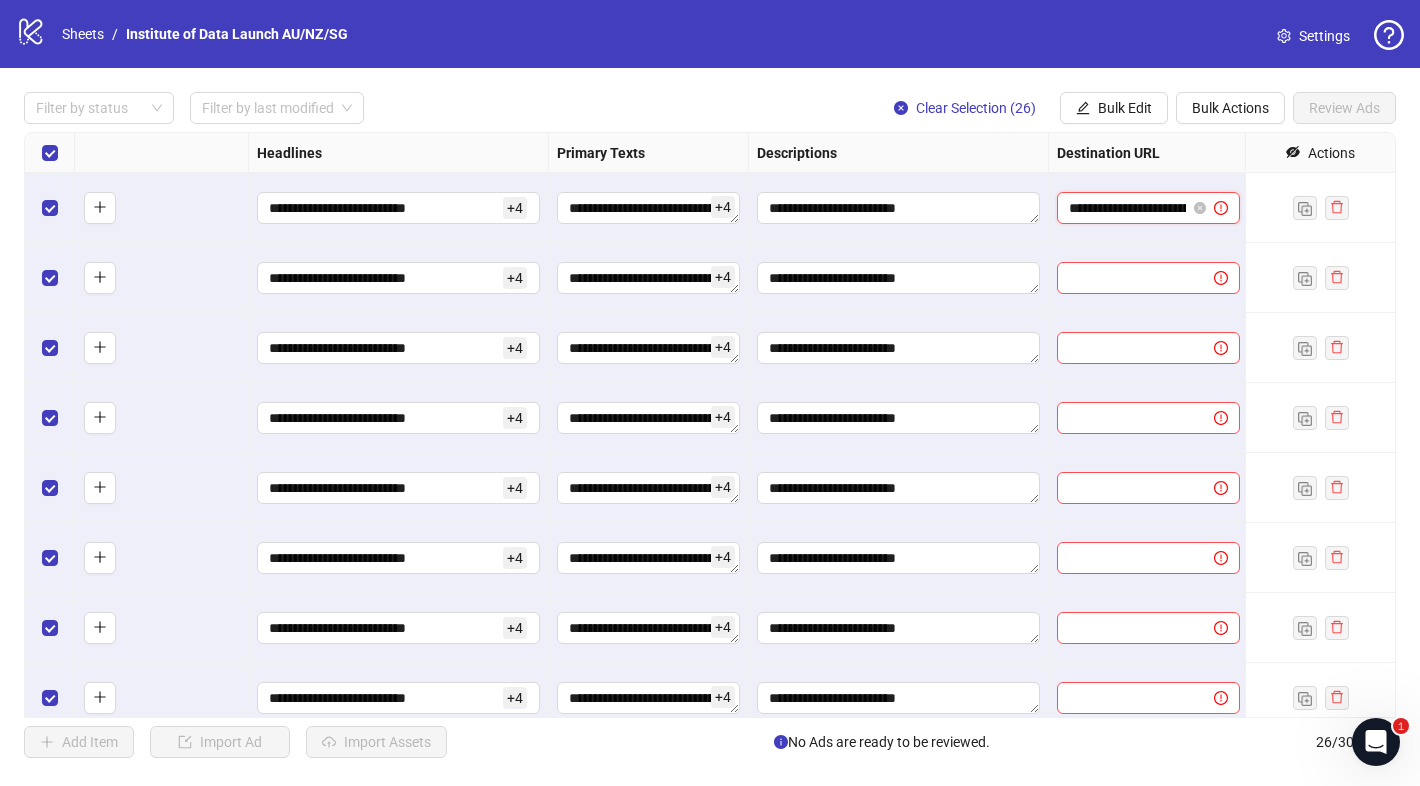 drag, startPoint x: 1149, startPoint y: 204, endPoint x: 1058, endPoint y: 205, distance: 91.00549 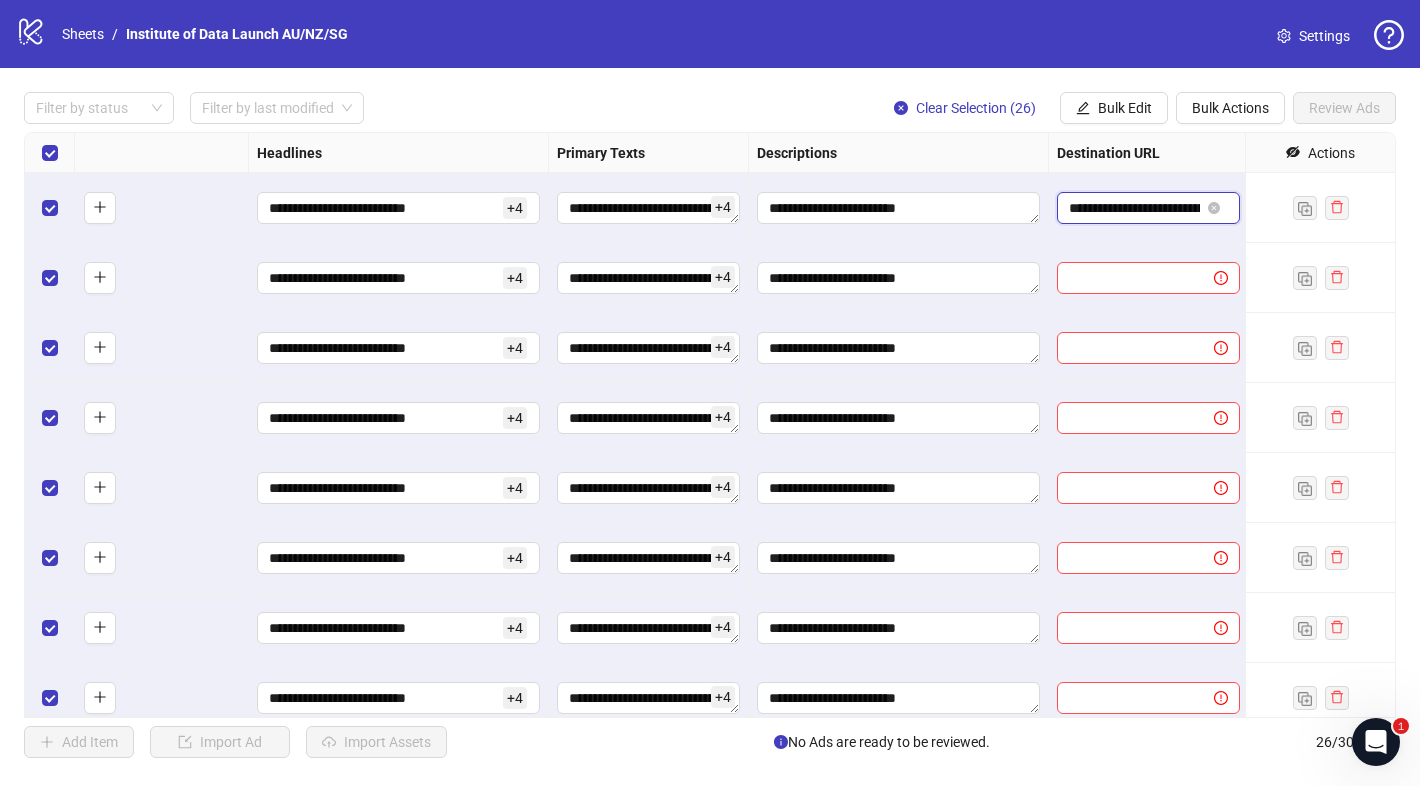 type on "**********" 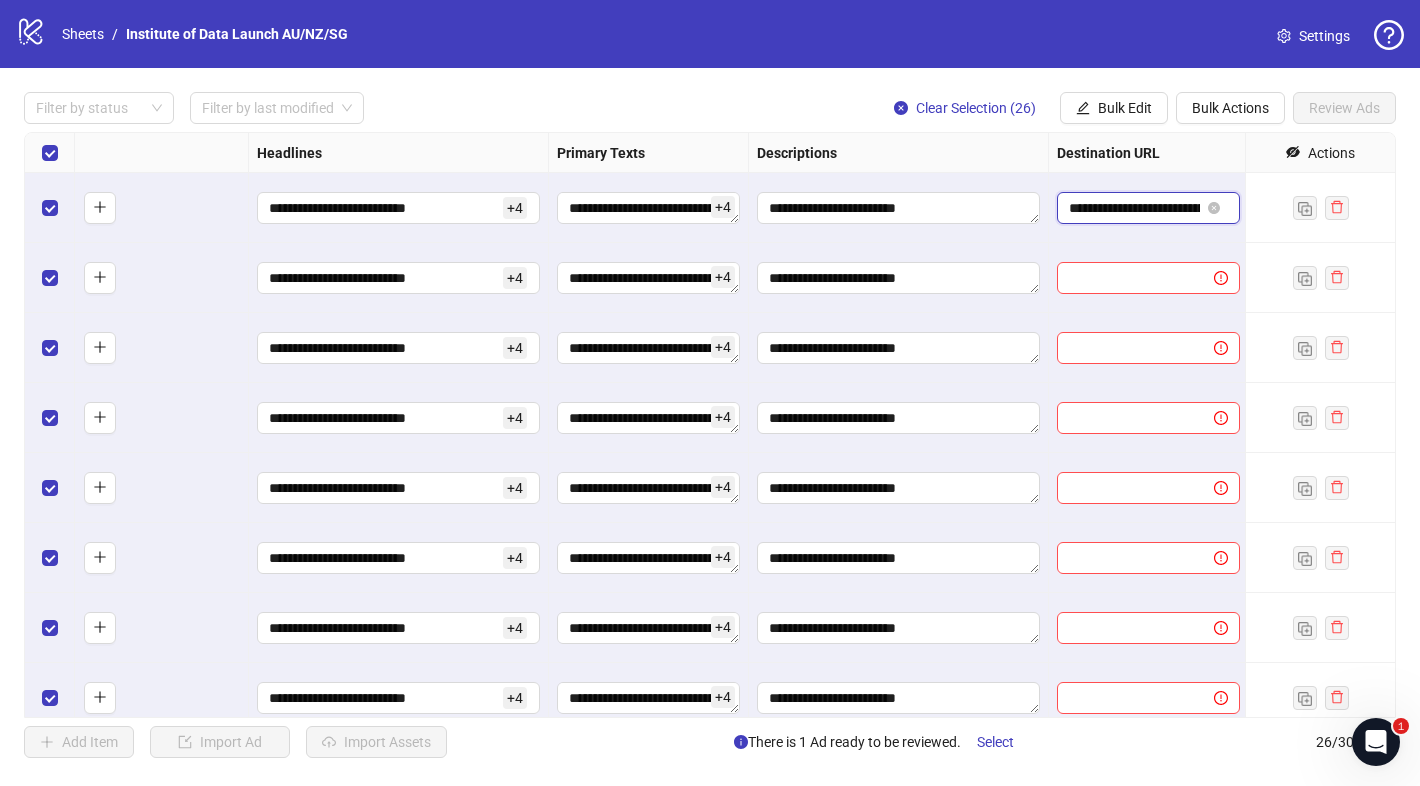 click on "**********" at bounding box center [1134, 208] 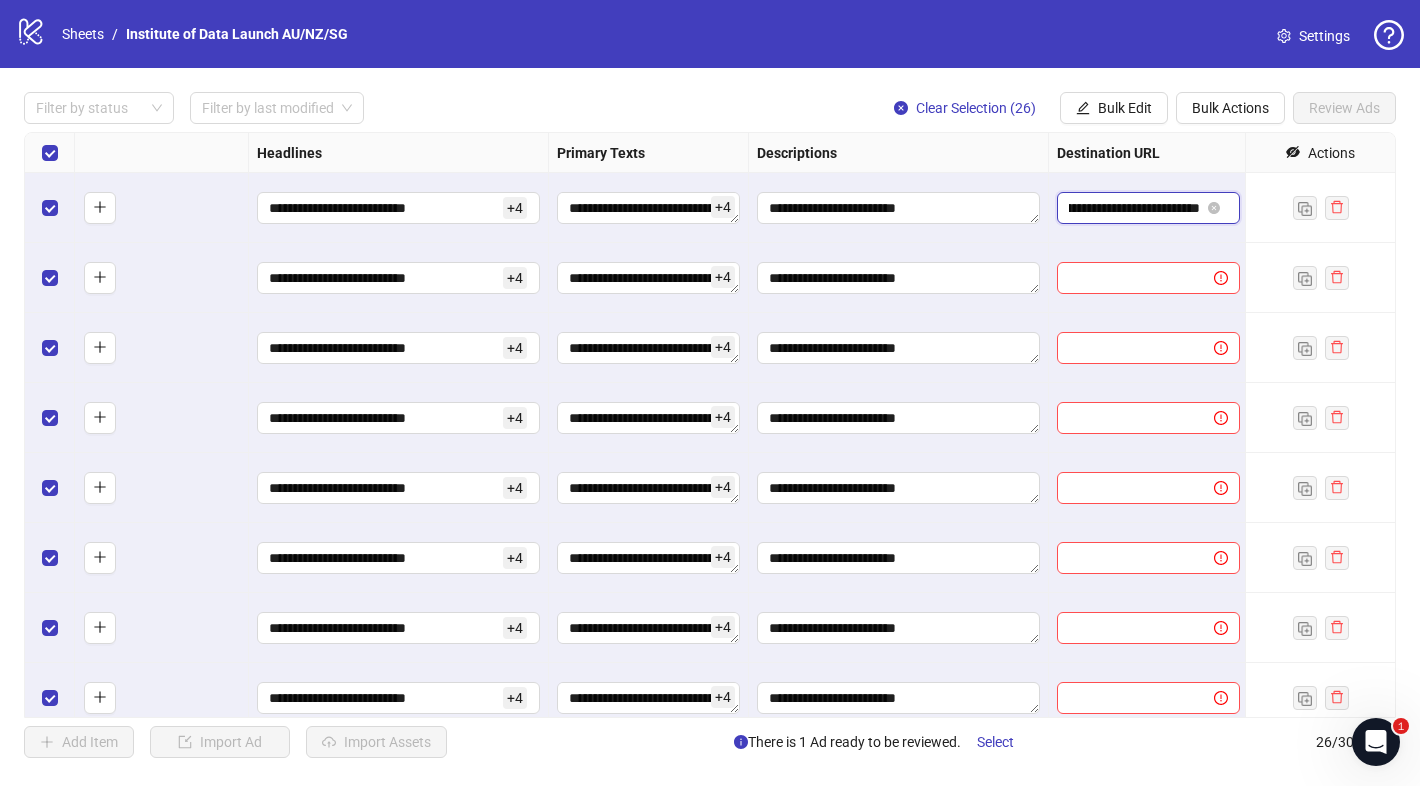 scroll, scrollTop: 0, scrollLeft: 115, axis: horizontal 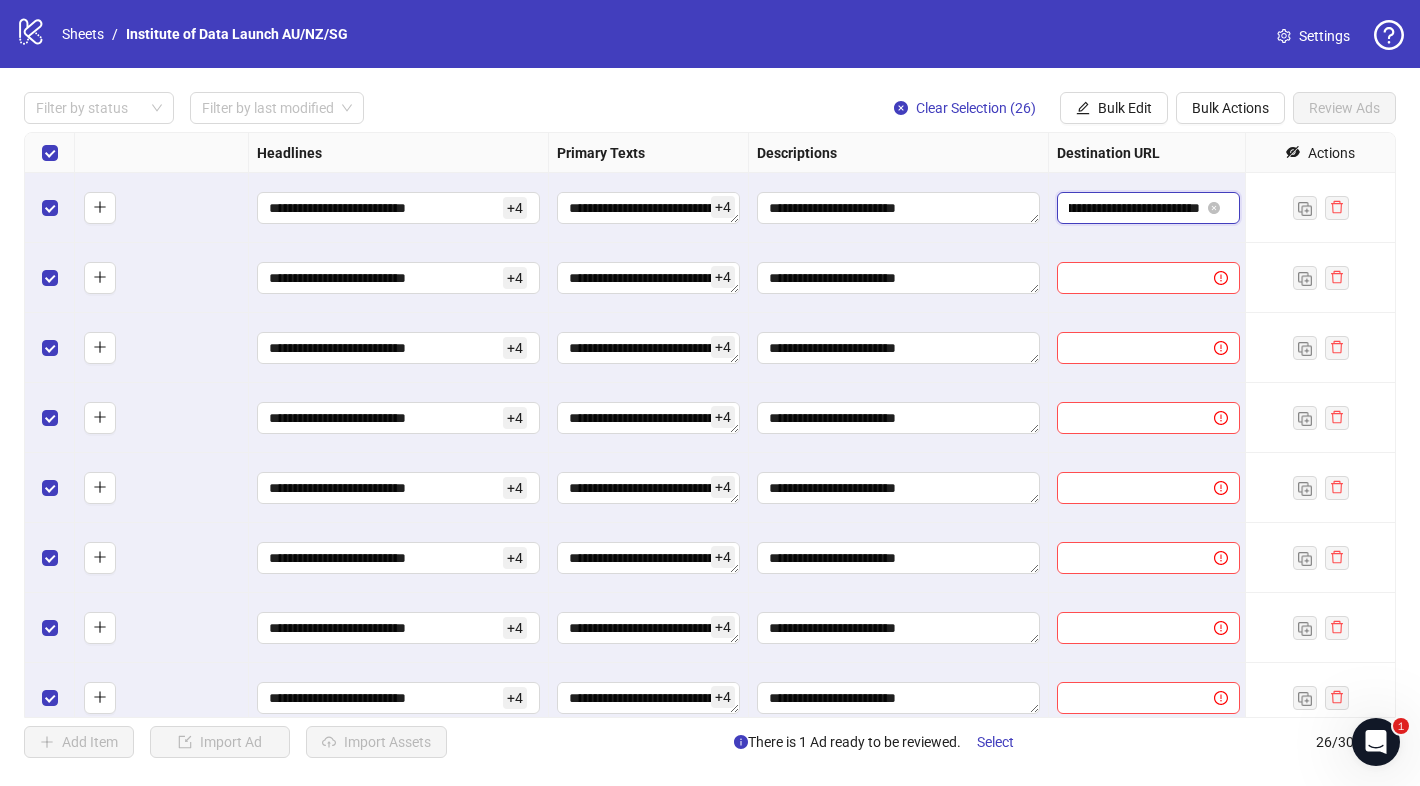 paste on "**********" 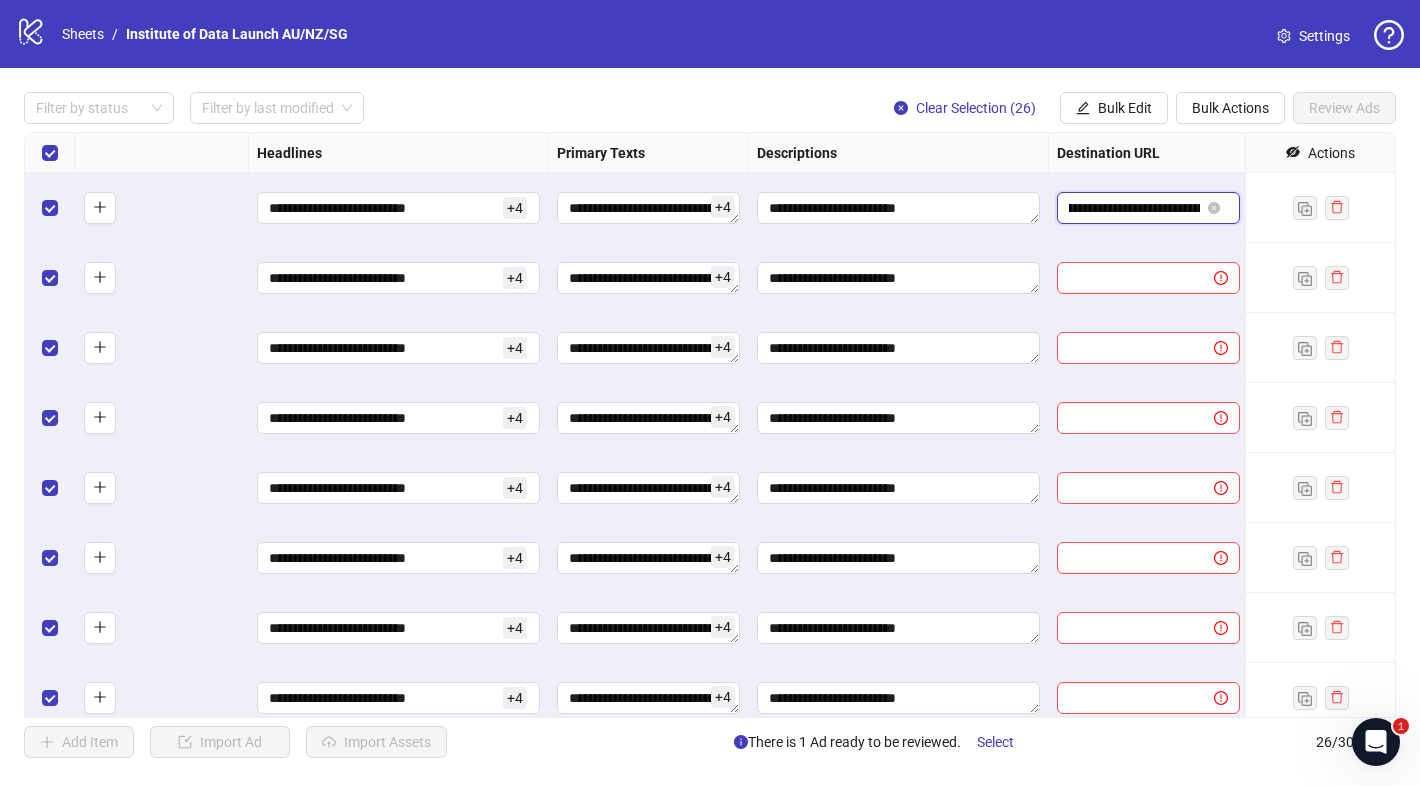 scroll, scrollTop: 0, scrollLeft: 207, axis: horizontal 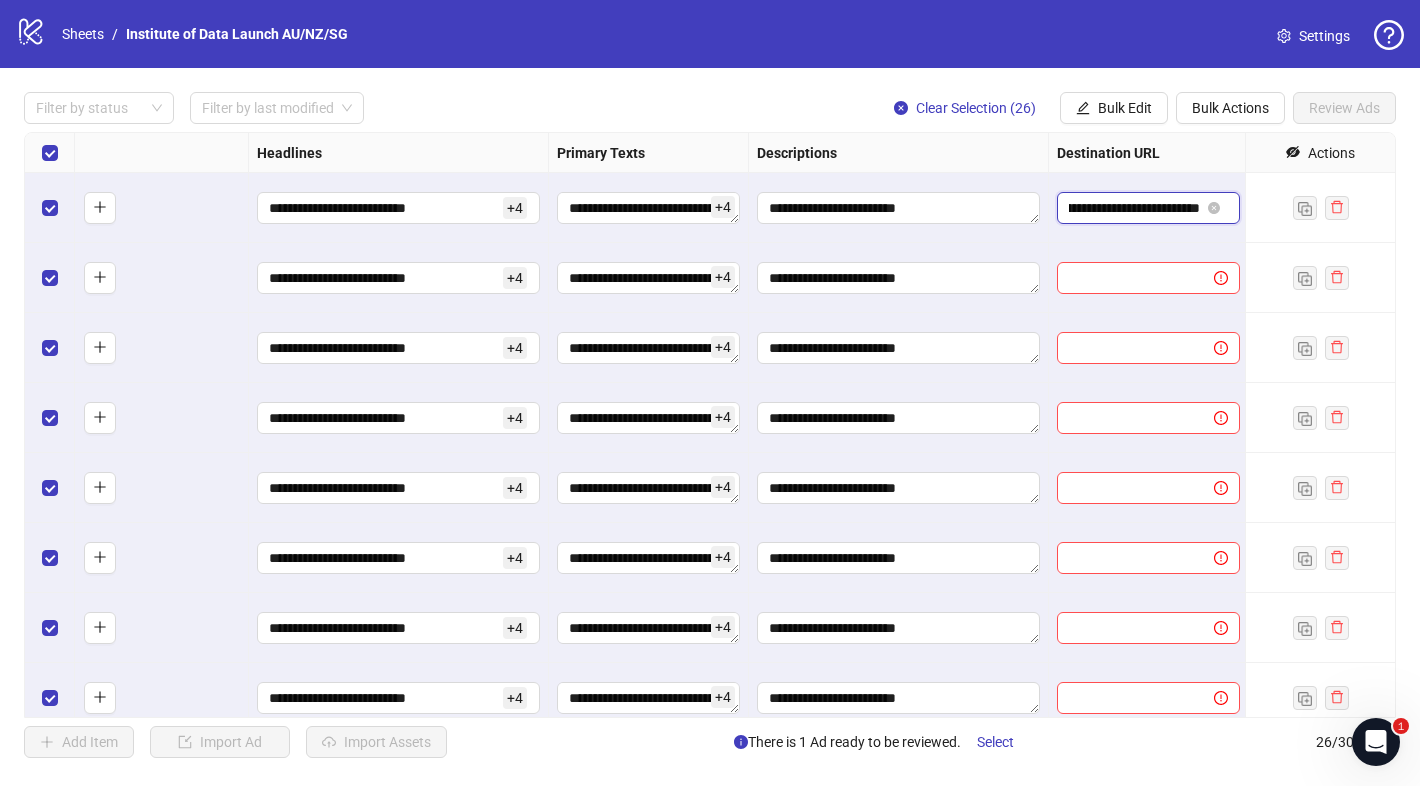 click on "**********" at bounding box center (1134, 208) 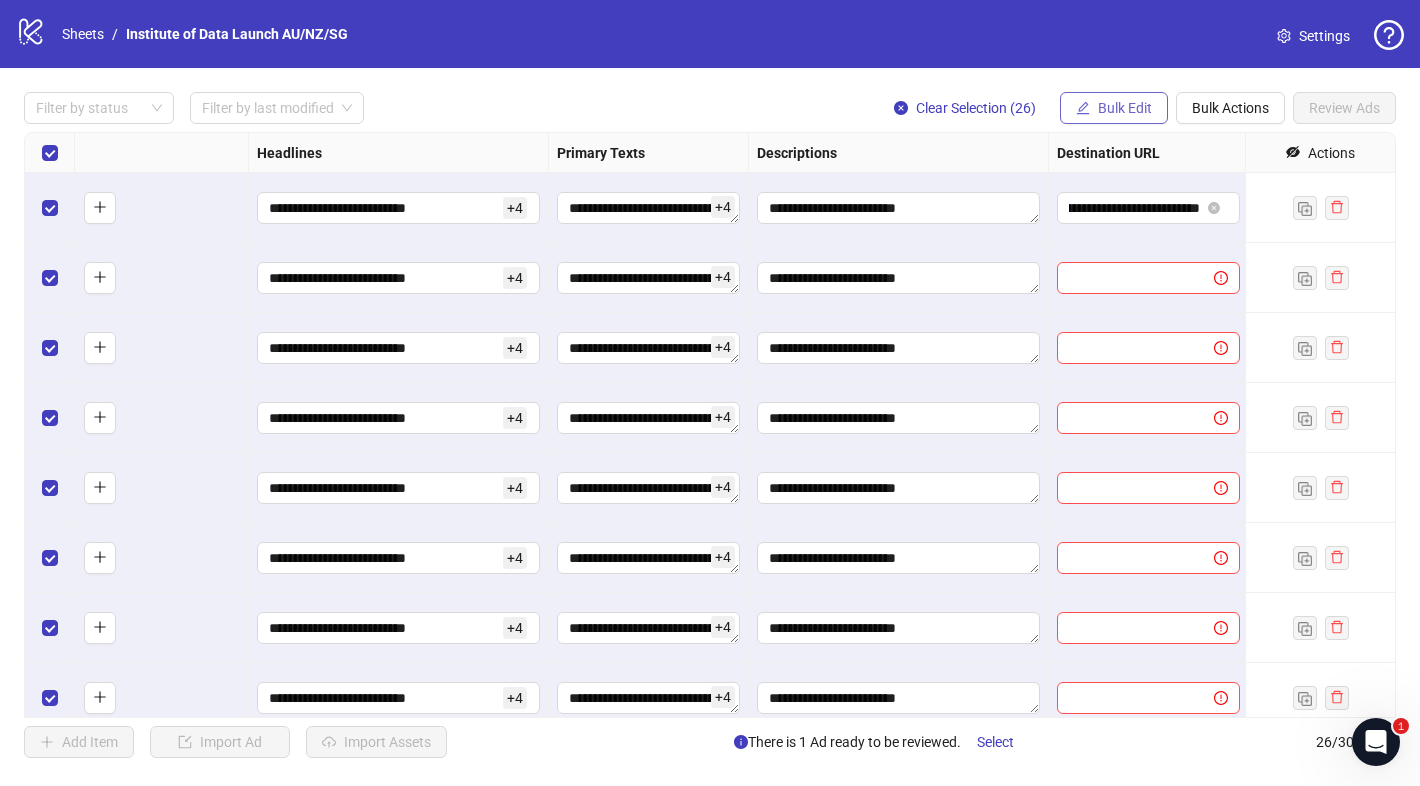click on "Bulk Edit" at bounding box center (1114, 108) 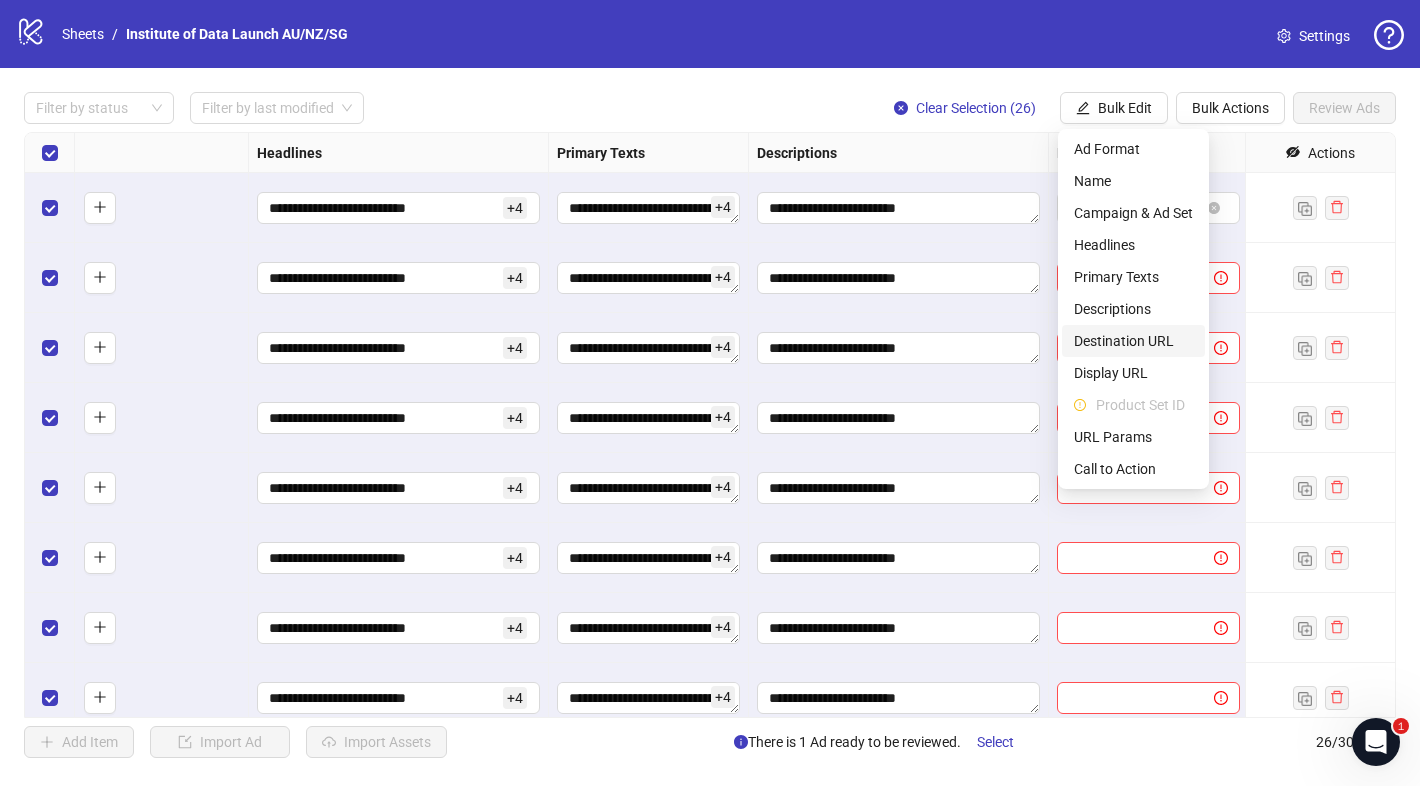 click on "Destination URL" at bounding box center [1133, 341] 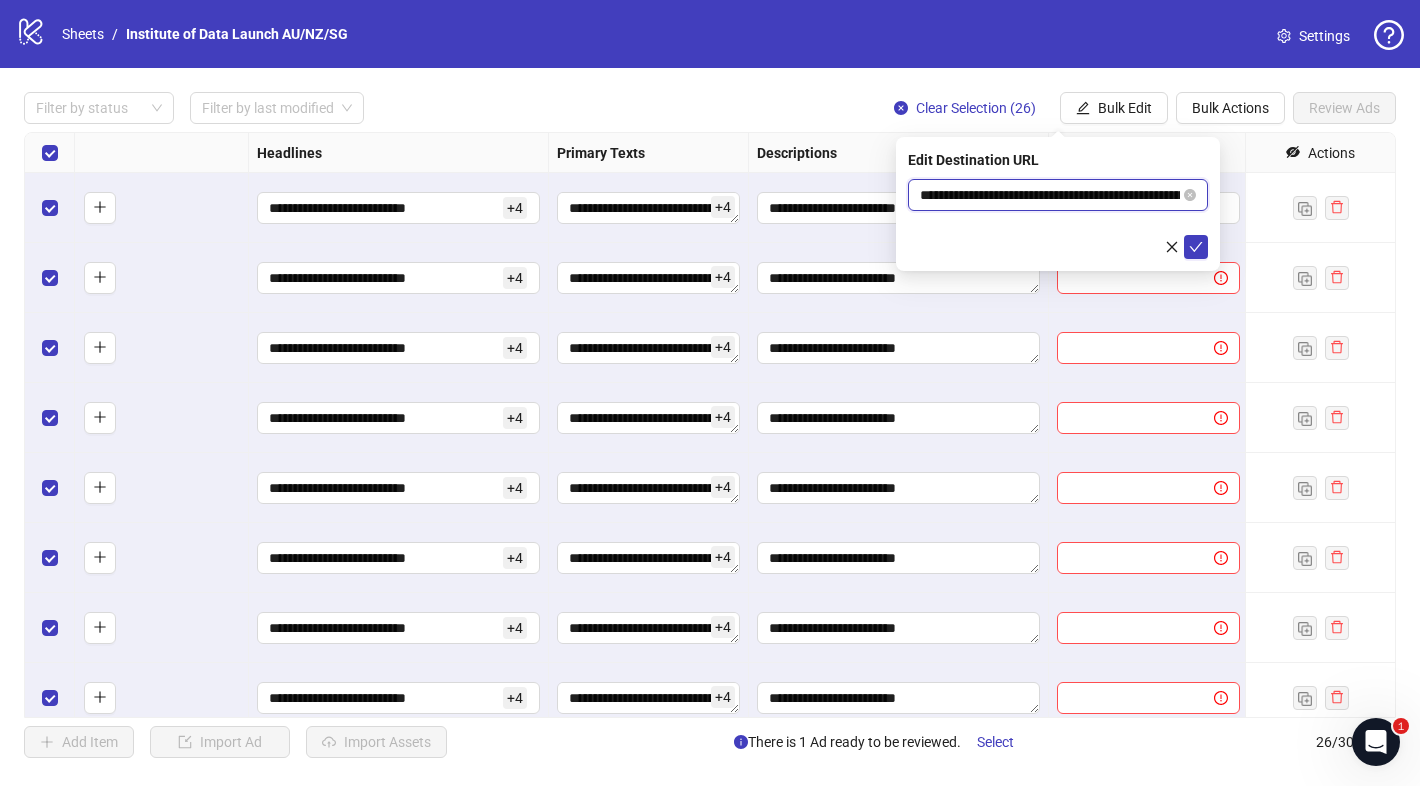 click on "**********" at bounding box center [1050, 195] 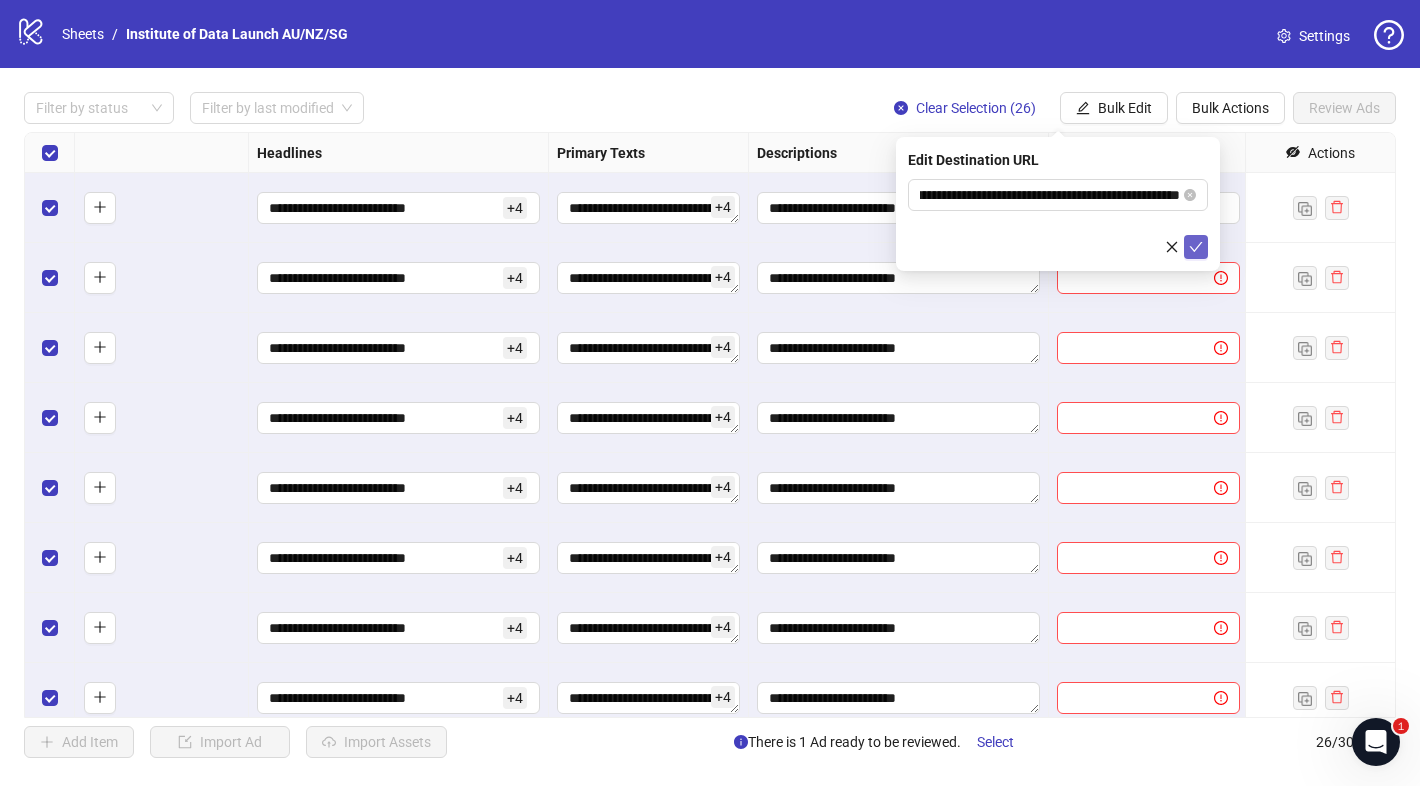 click 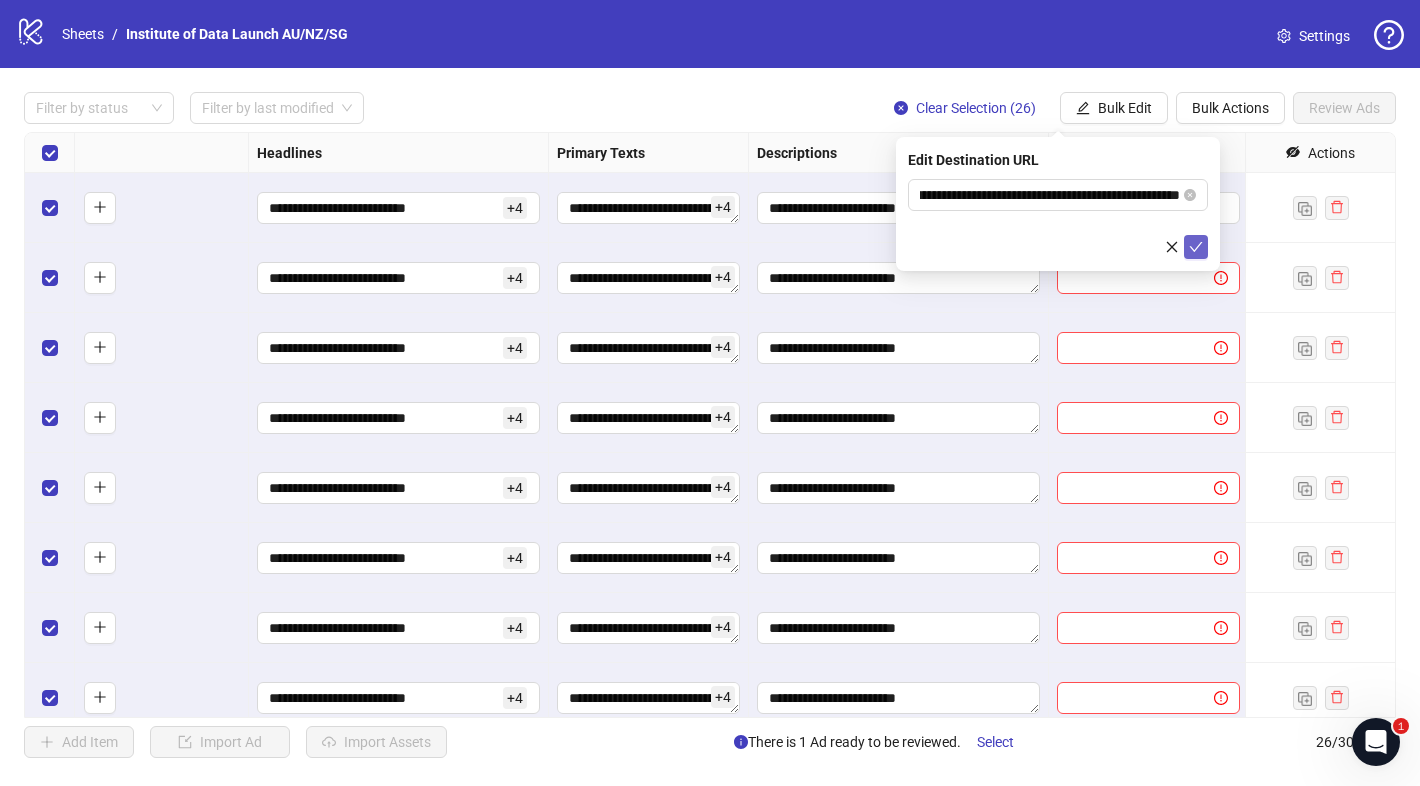 scroll, scrollTop: 0, scrollLeft: 0, axis: both 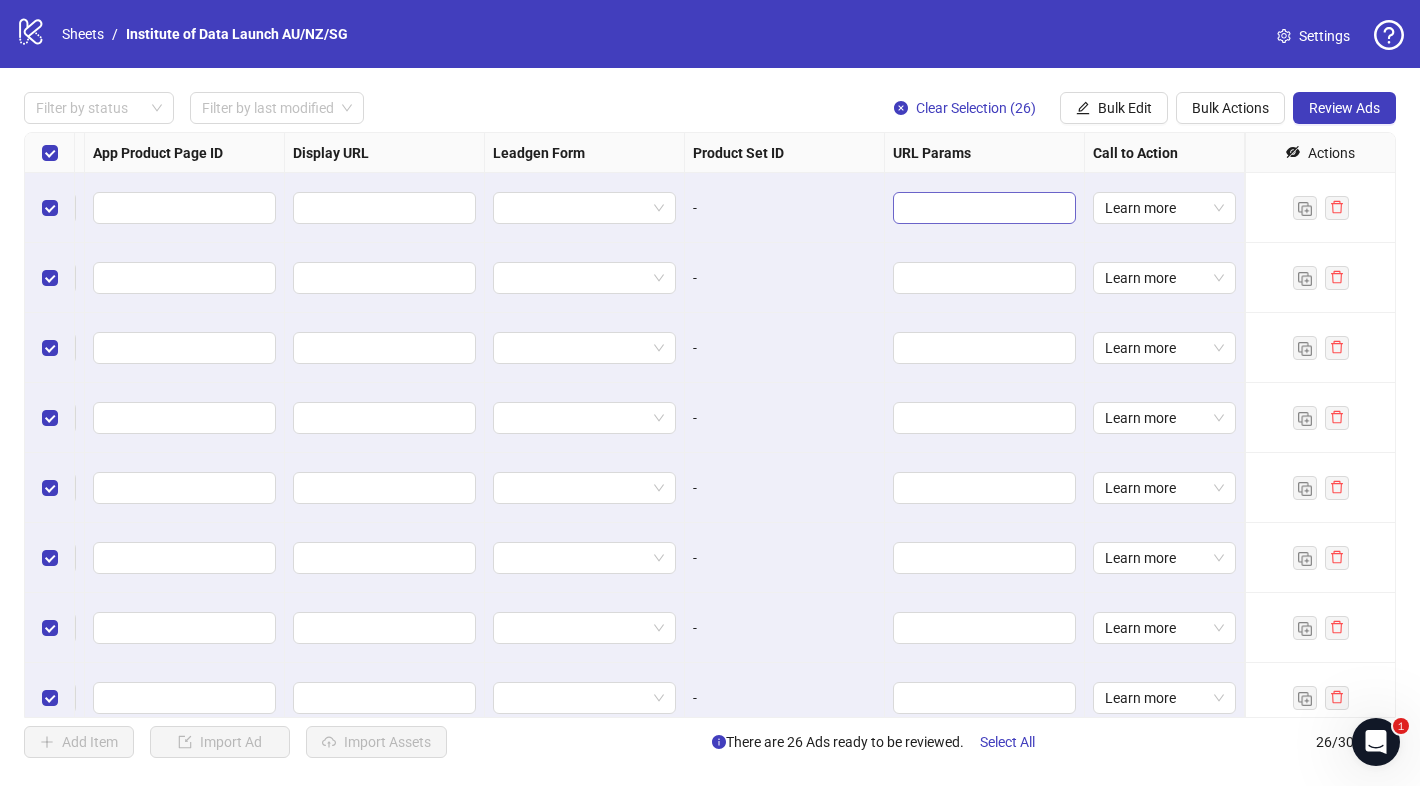 click at bounding box center [984, 208] 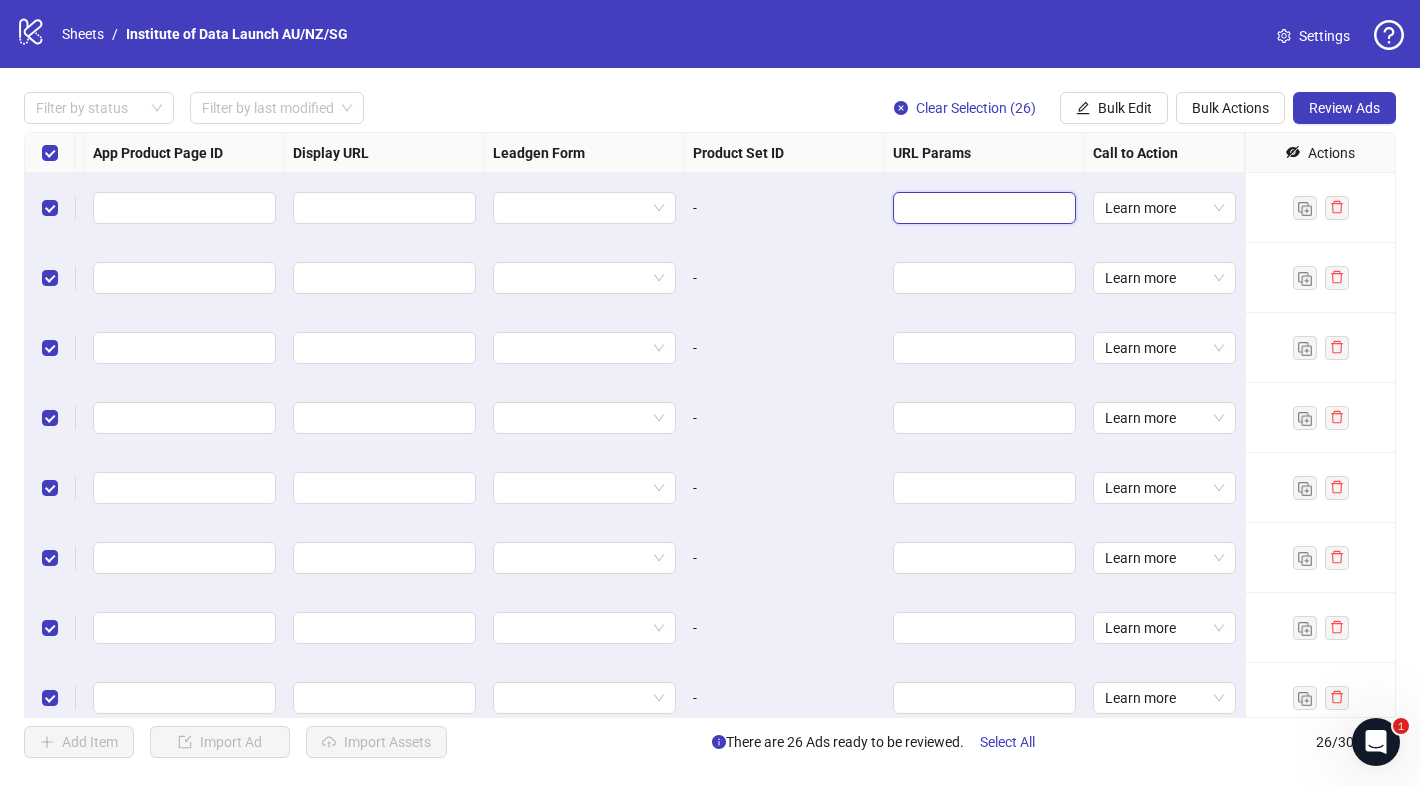 click at bounding box center (982, 208) 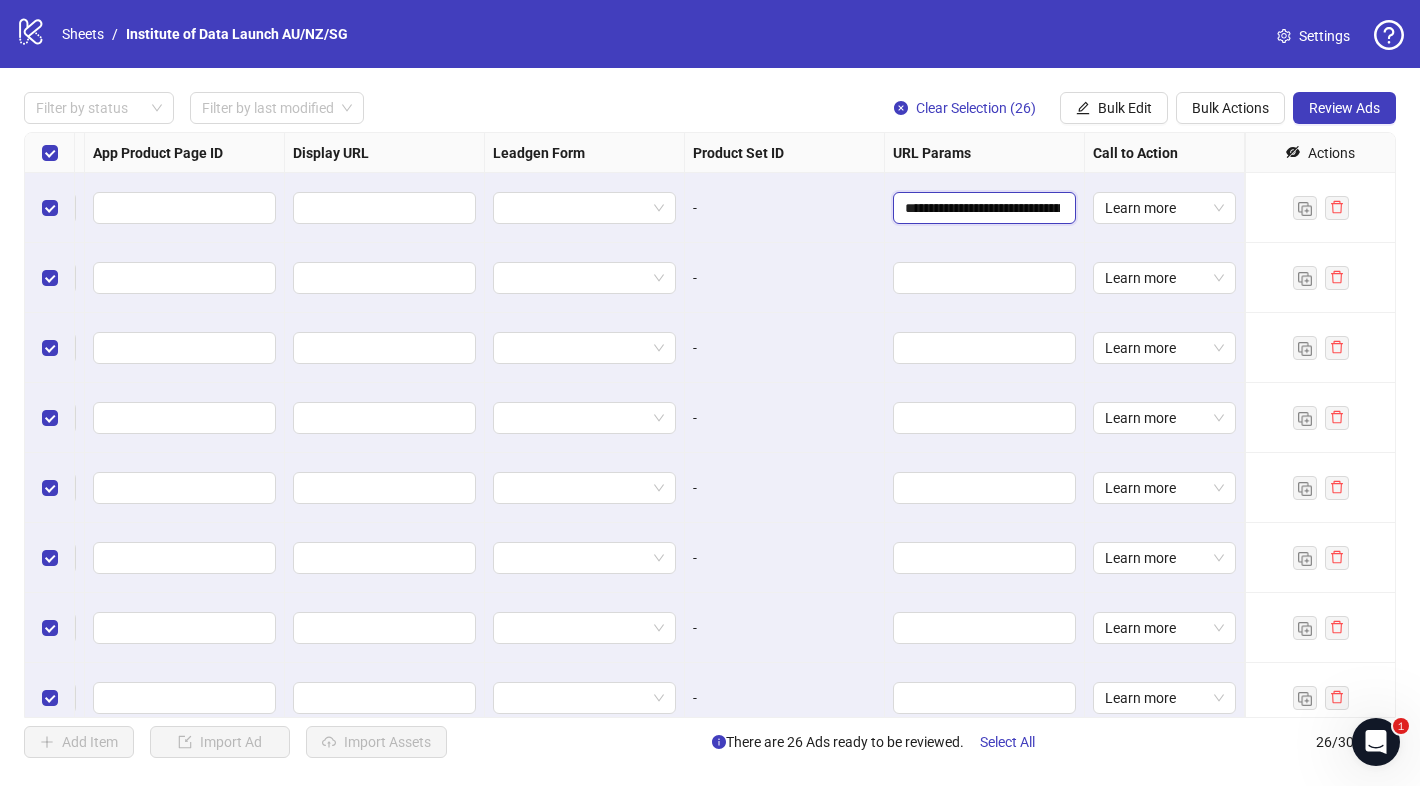 scroll, scrollTop: 0, scrollLeft: 345, axis: horizontal 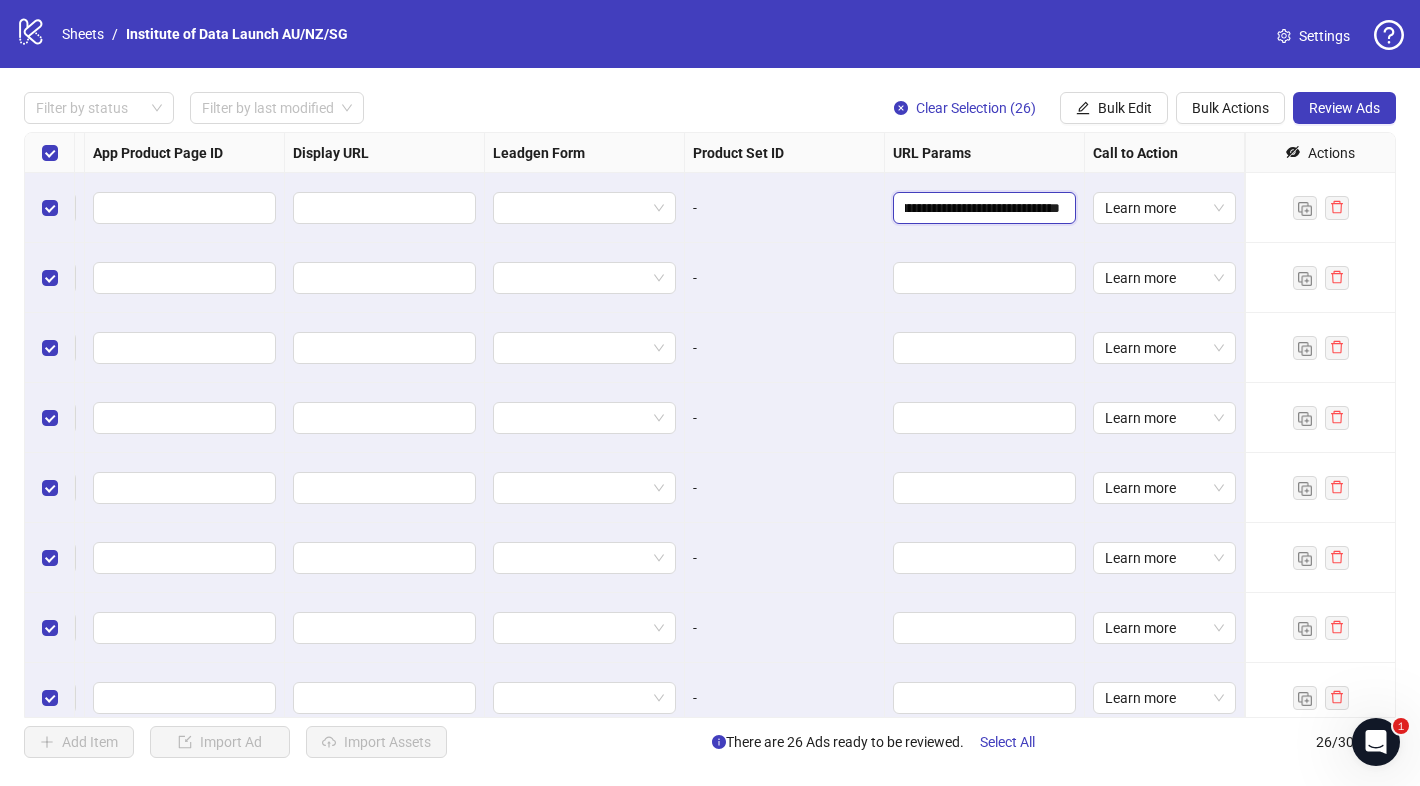 click on "**********" at bounding box center (982, 208) 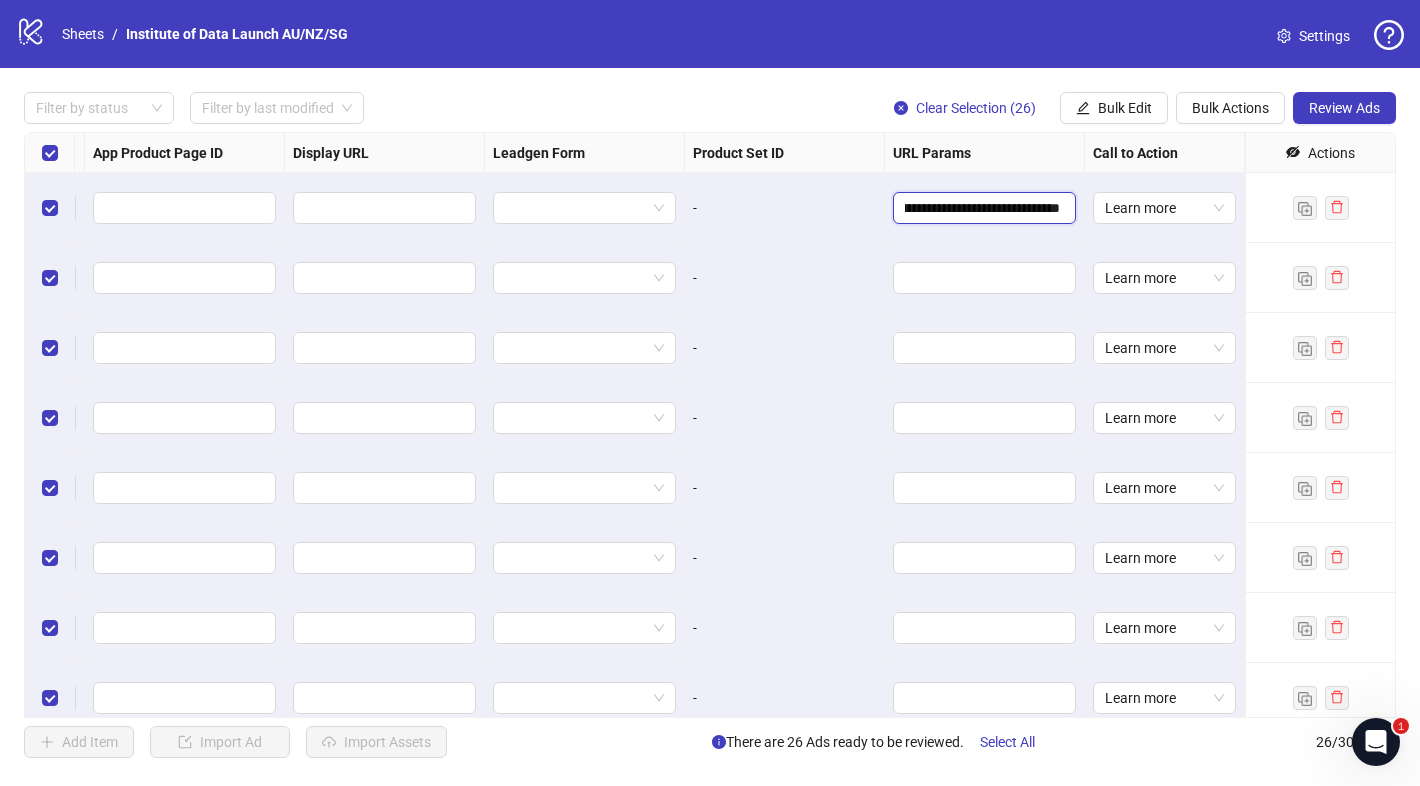 scroll, scrollTop: 0, scrollLeft: 349, axis: horizontal 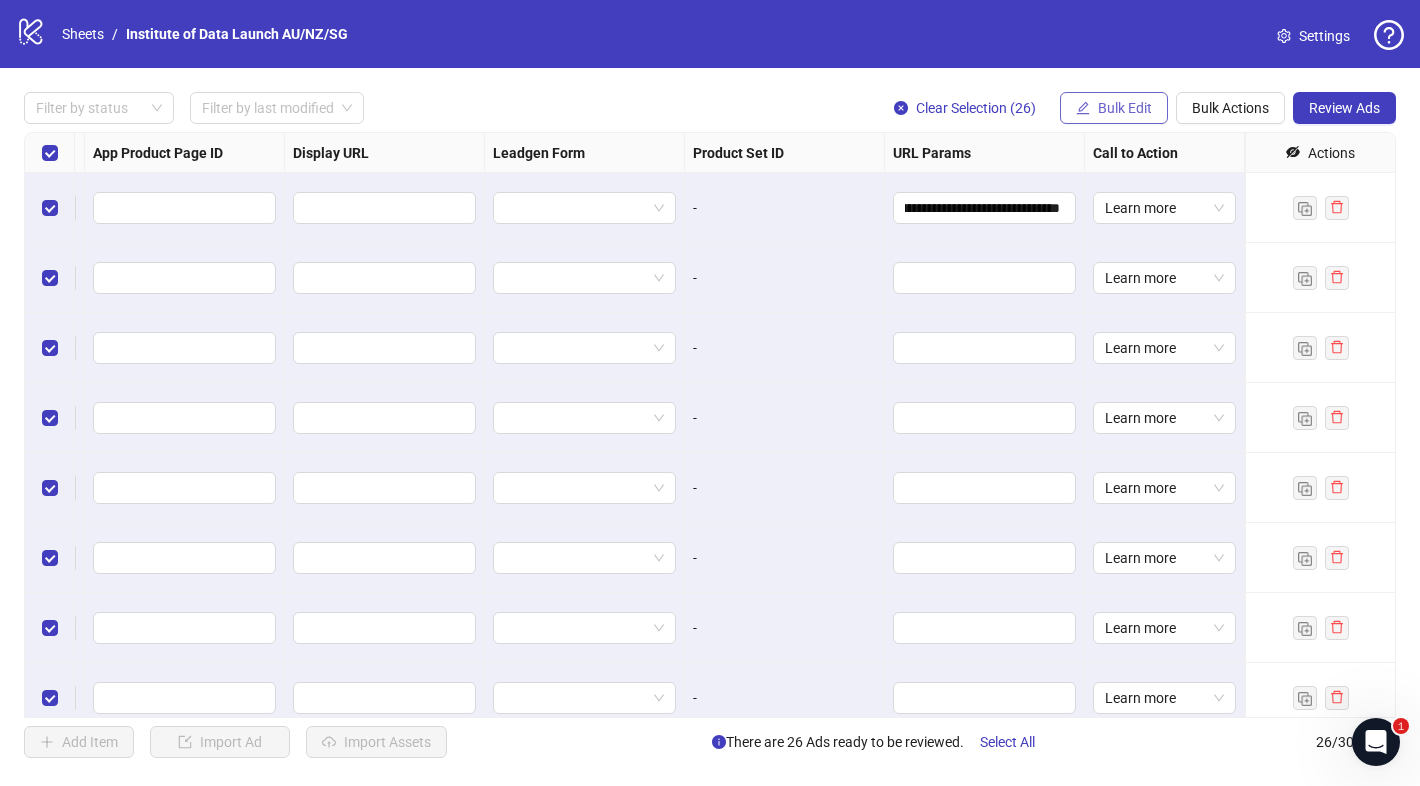 click on "Bulk Edit" at bounding box center [1125, 108] 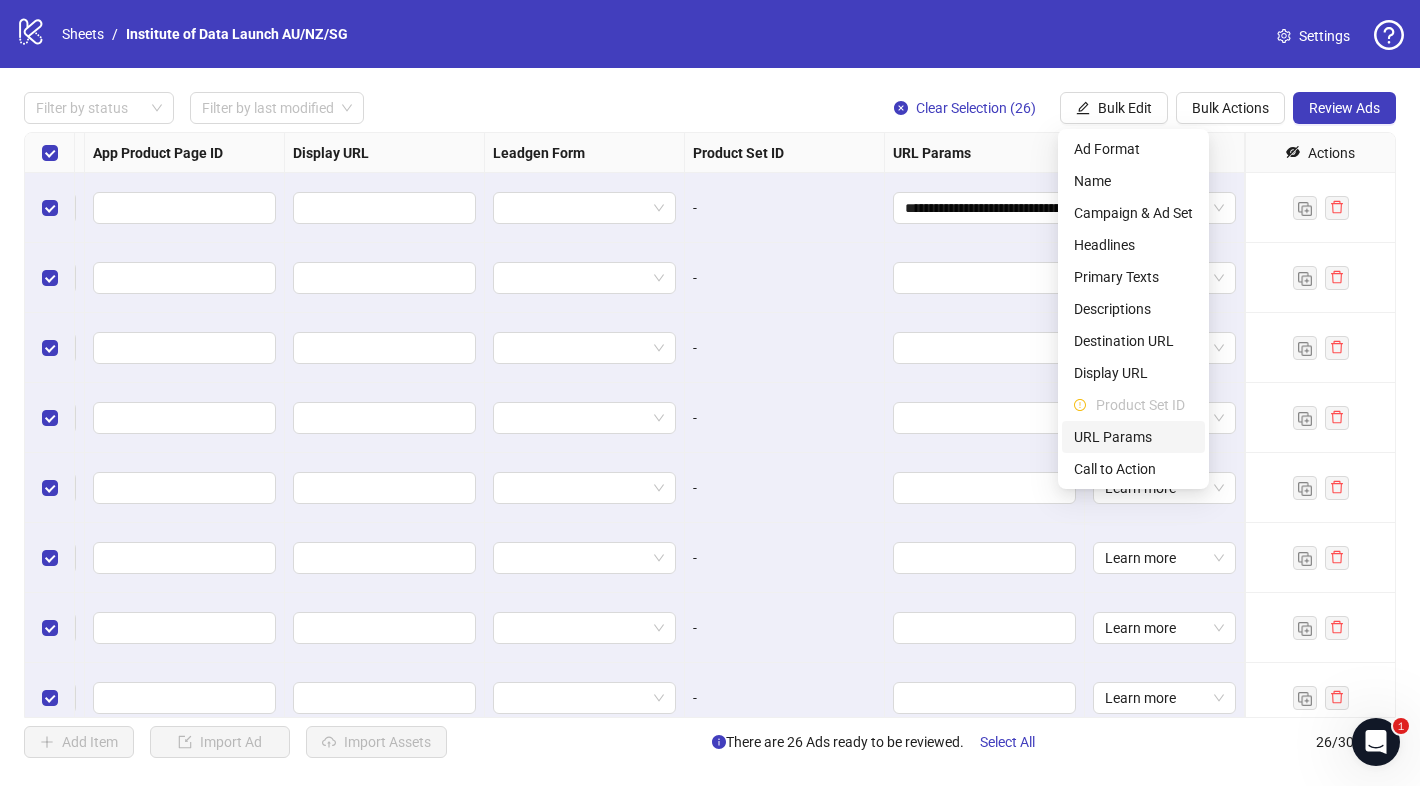 click on "URL Params" at bounding box center (1133, 437) 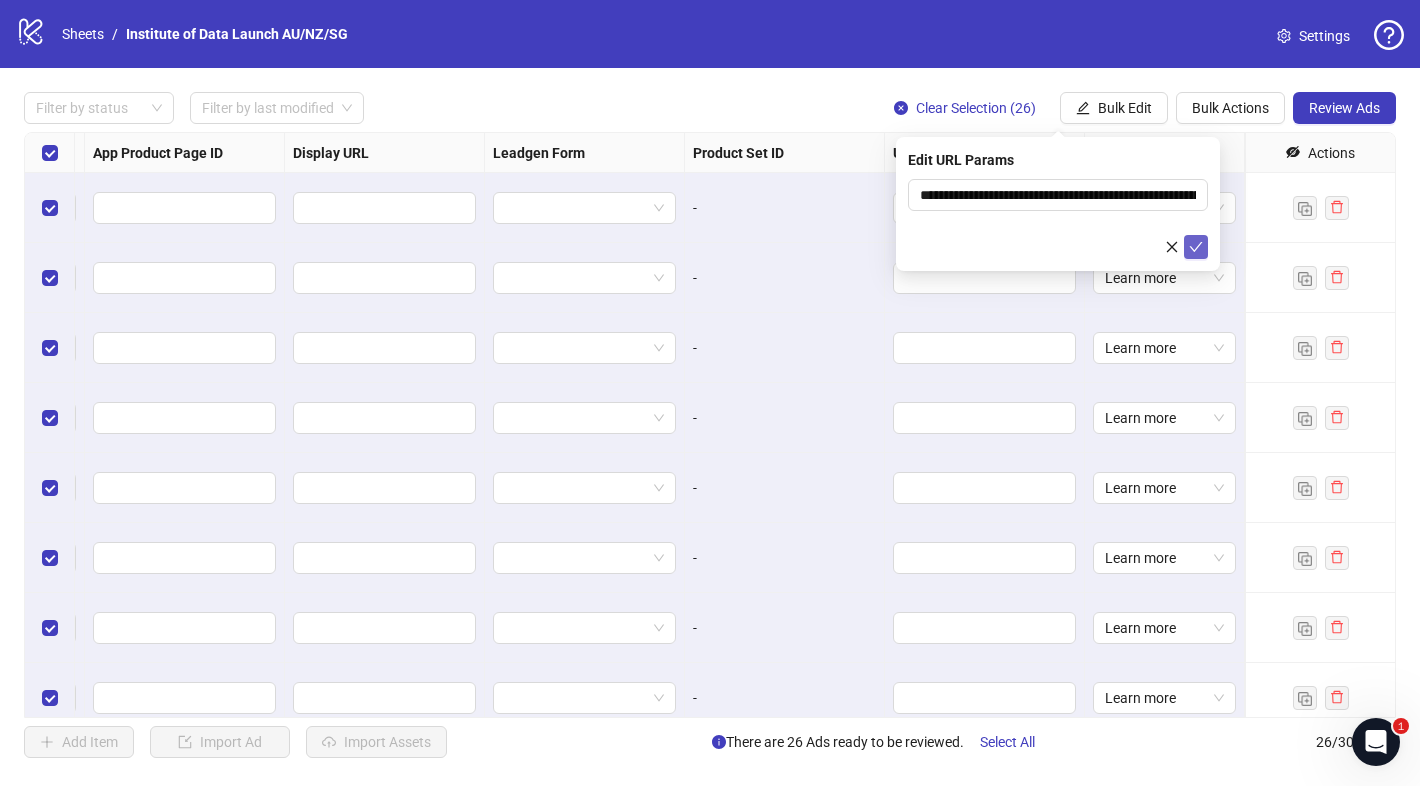 click 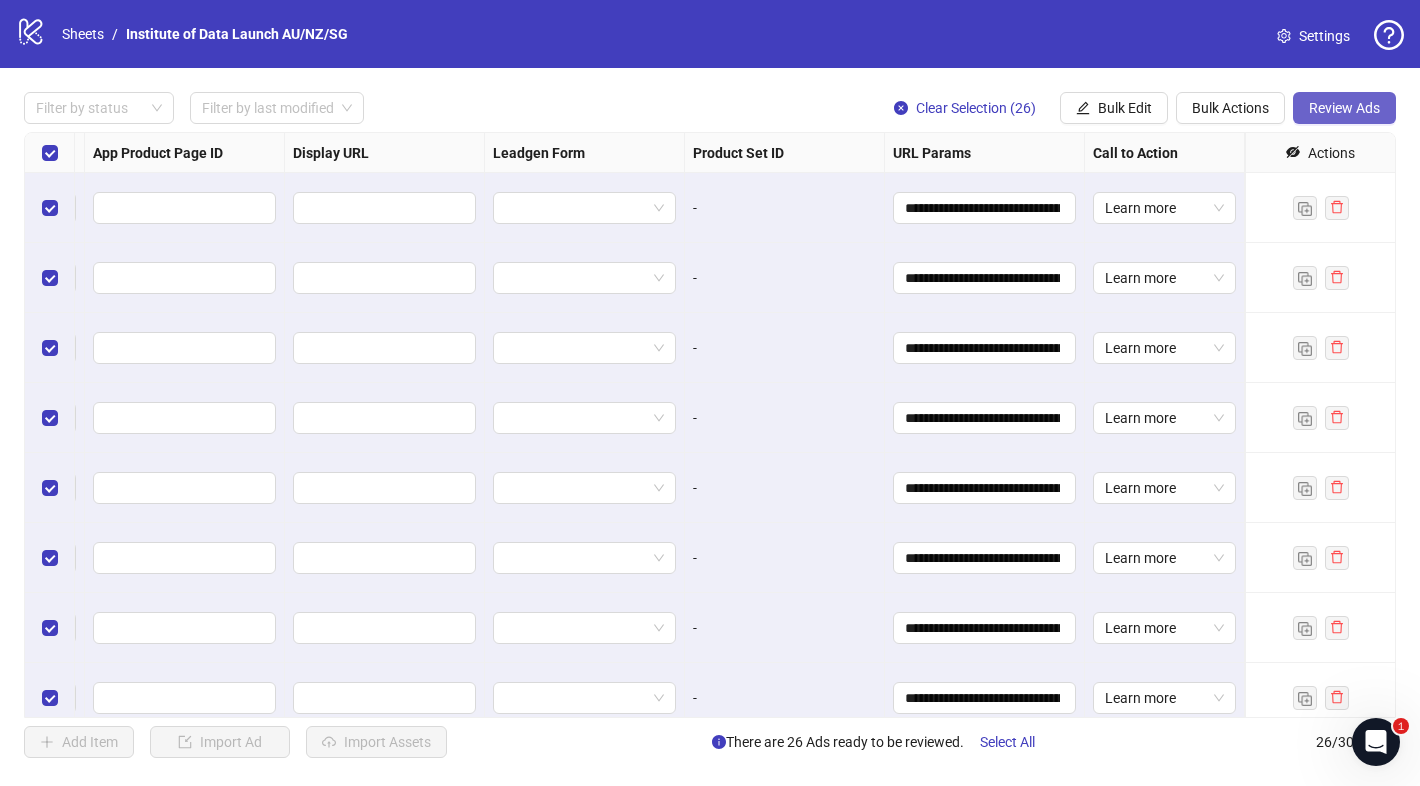 click on "Review Ads" at bounding box center (1344, 108) 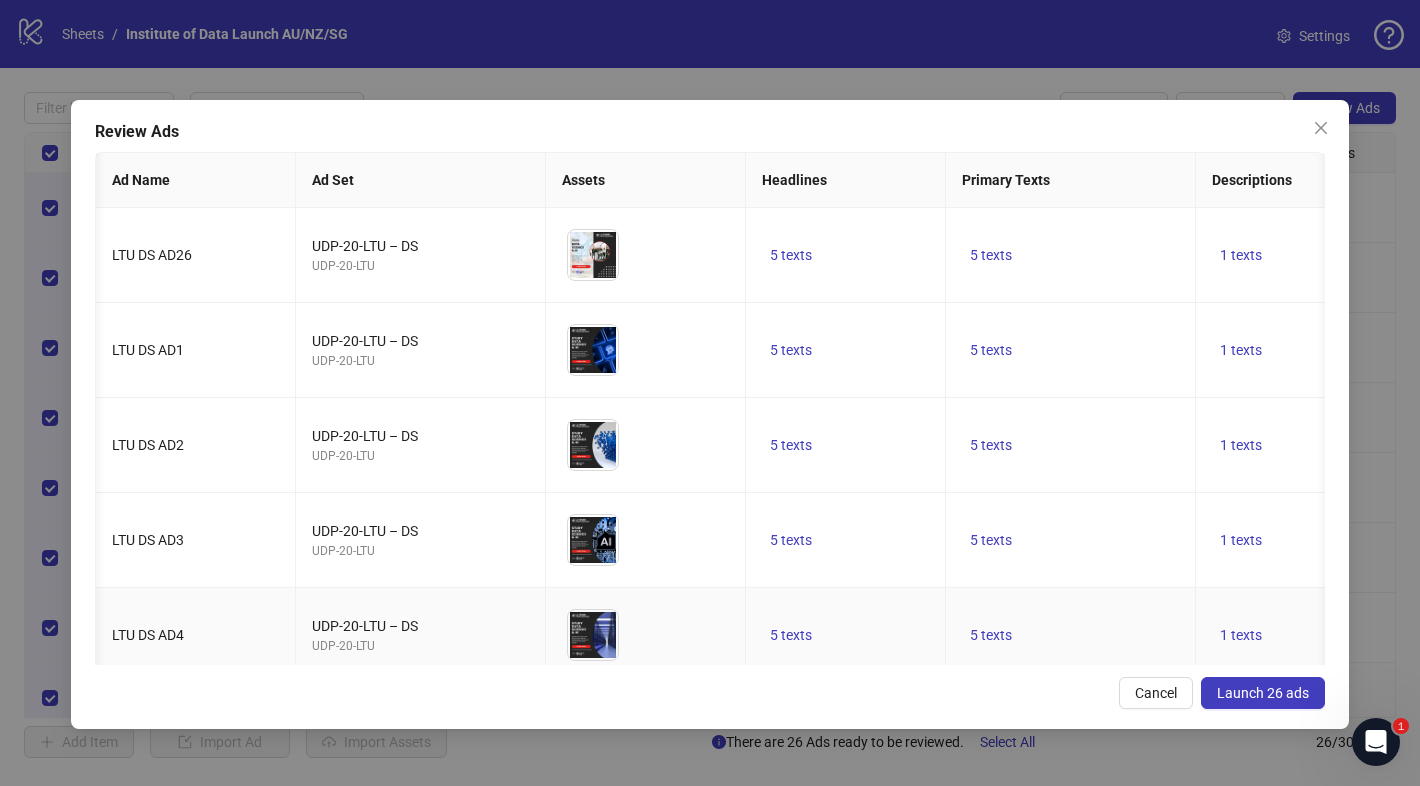 scroll, scrollTop: 0, scrollLeft: 91, axis: horizontal 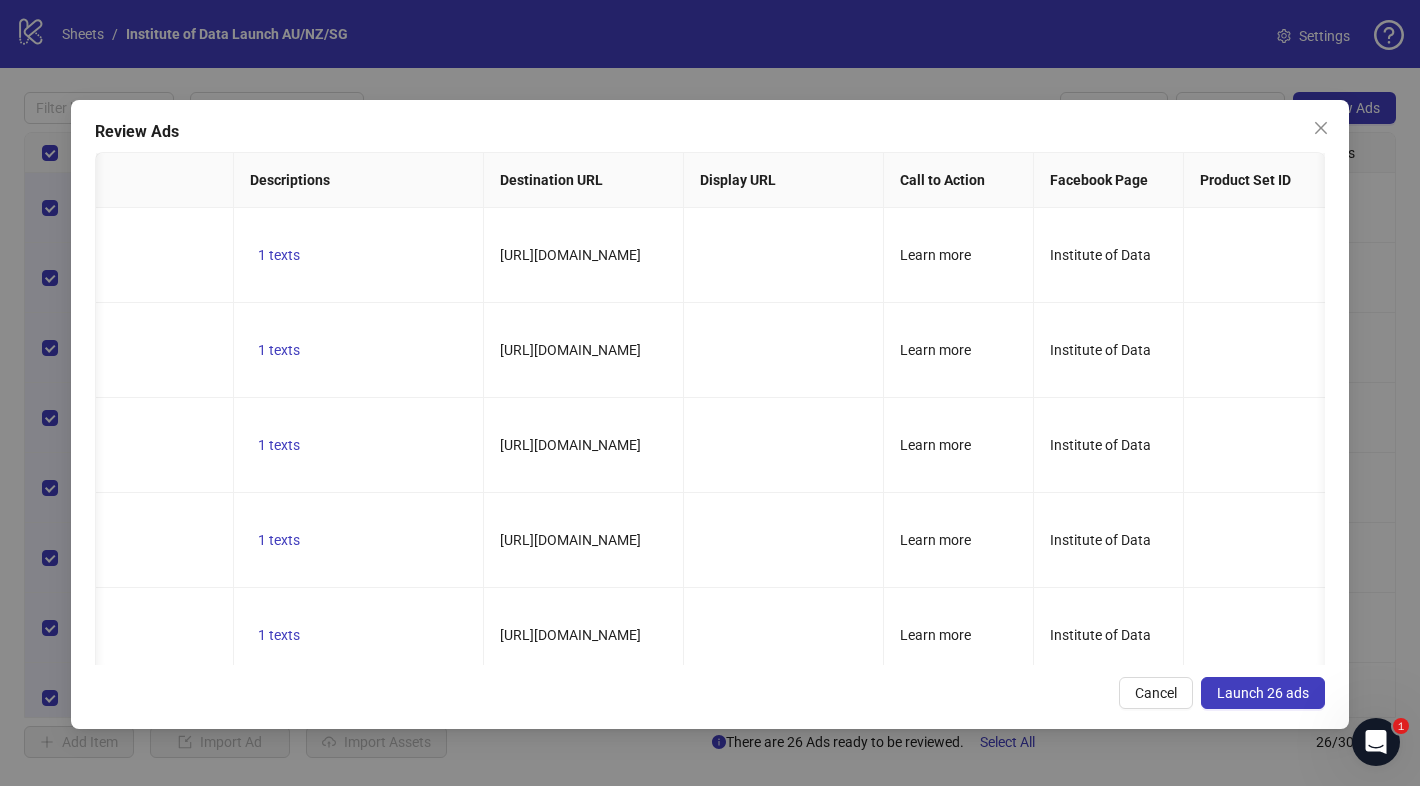 click on "Launch 26 ads" at bounding box center (1263, 693) 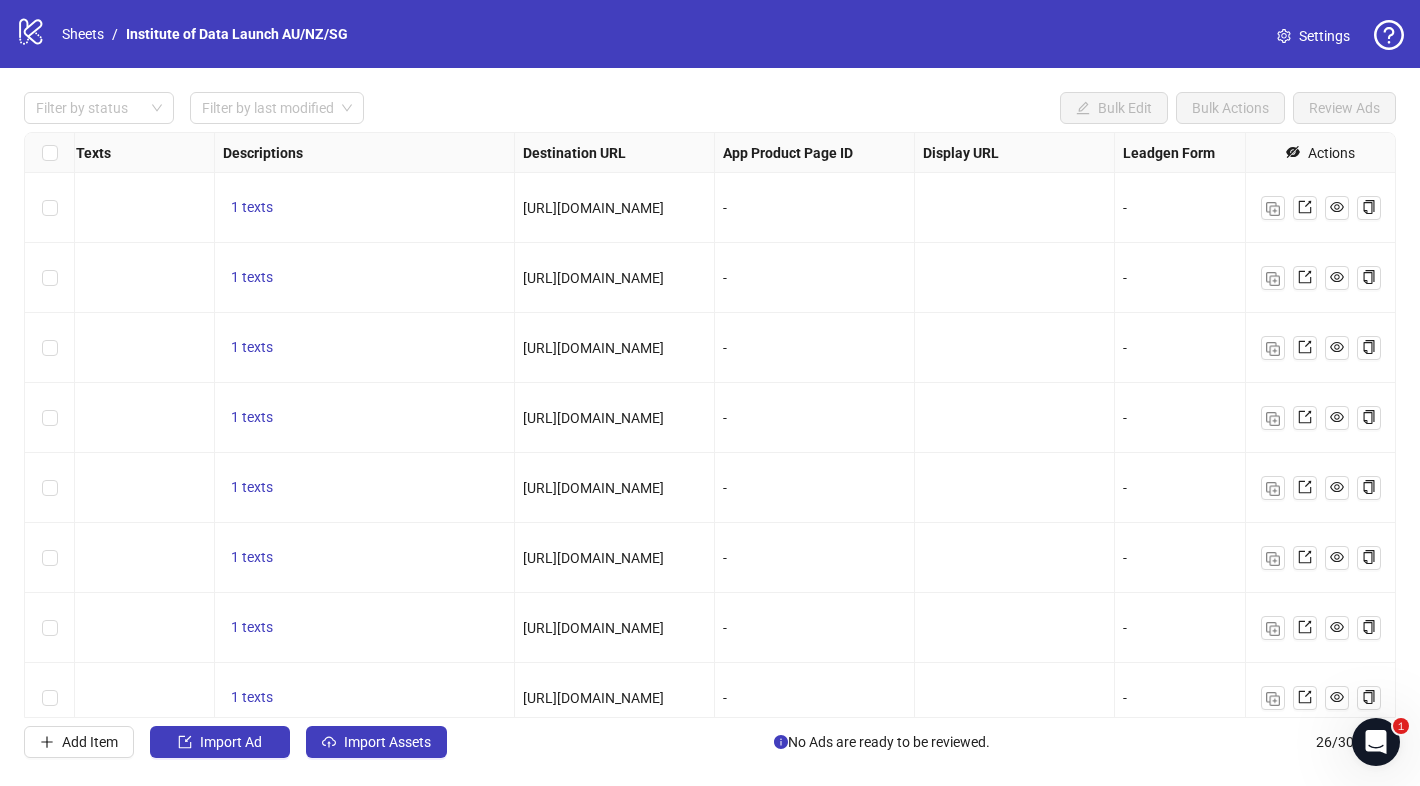 scroll, scrollTop: 0, scrollLeft: 0, axis: both 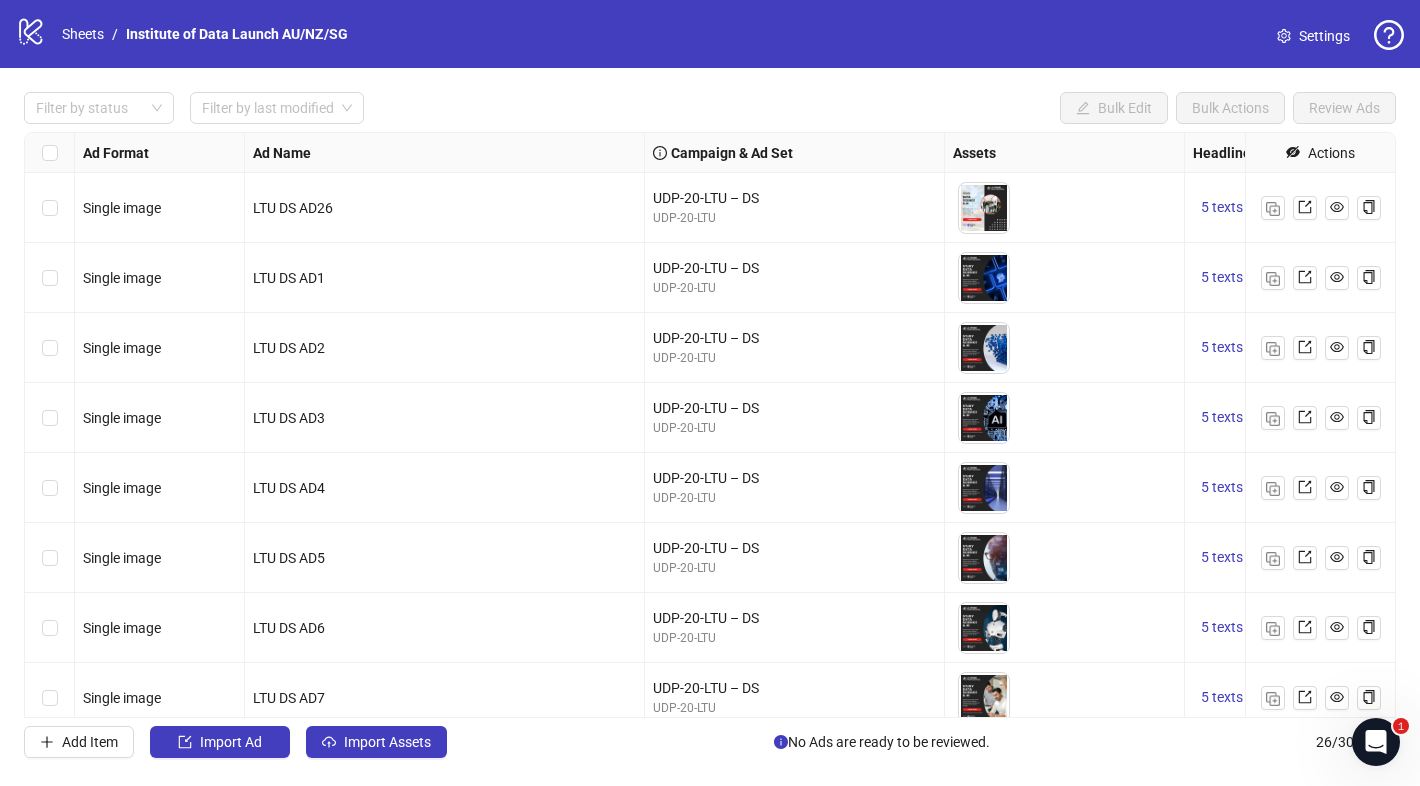 click on "logo/logo-mobile Sheets / Institute of Data Launch AU/[GEOGRAPHIC_DATA]/SG" at bounding box center (186, 34) 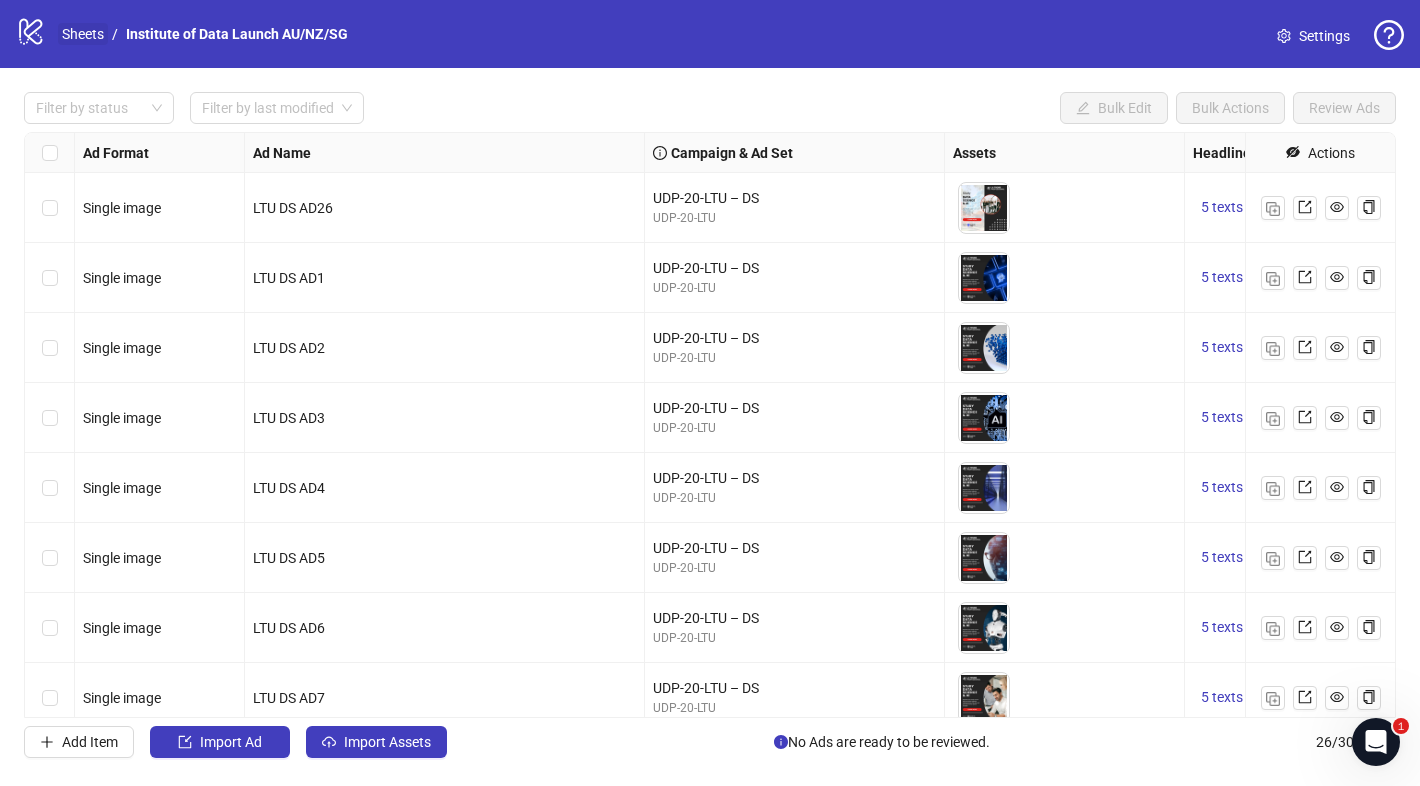 click on "Sheets" at bounding box center [83, 34] 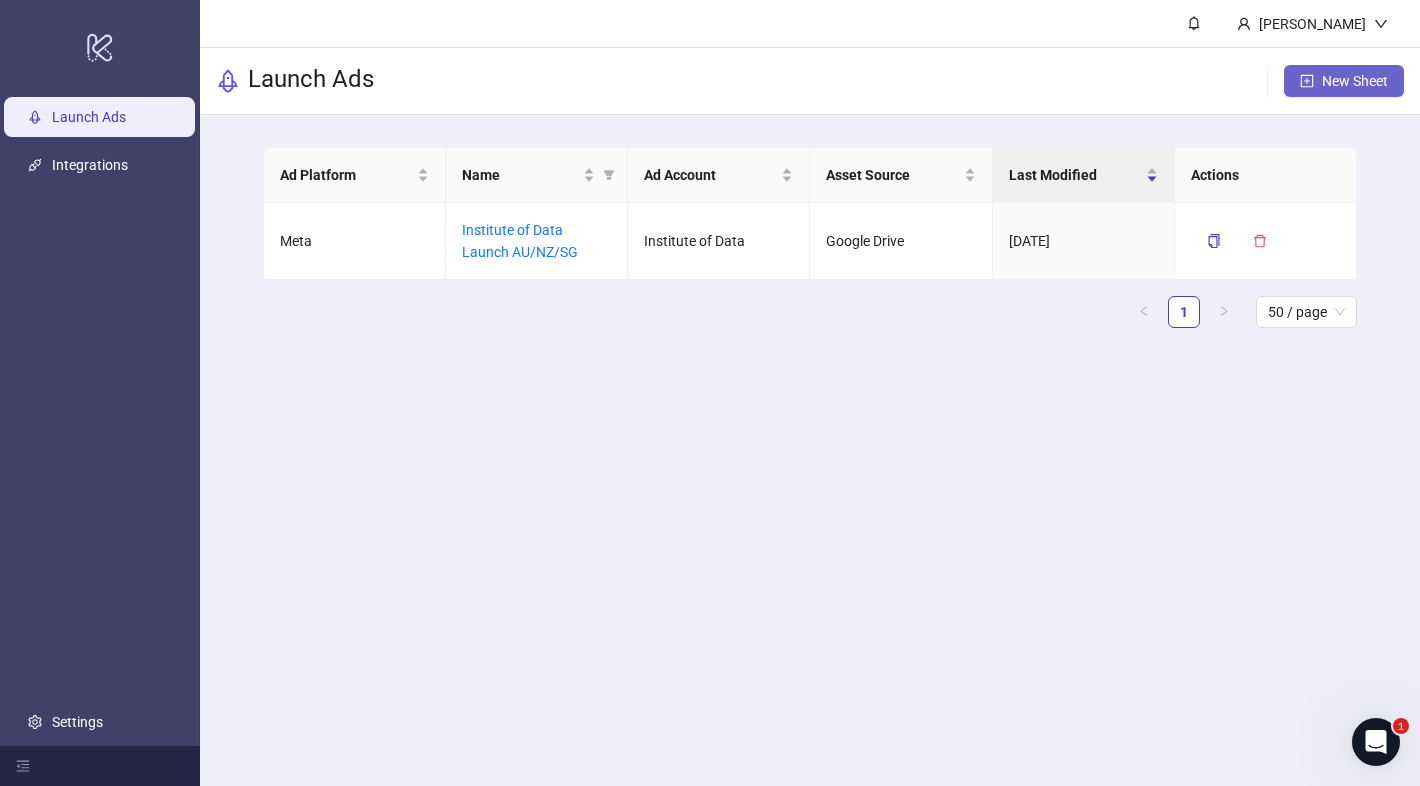 click on "New Sheet" at bounding box center [1355, 81] 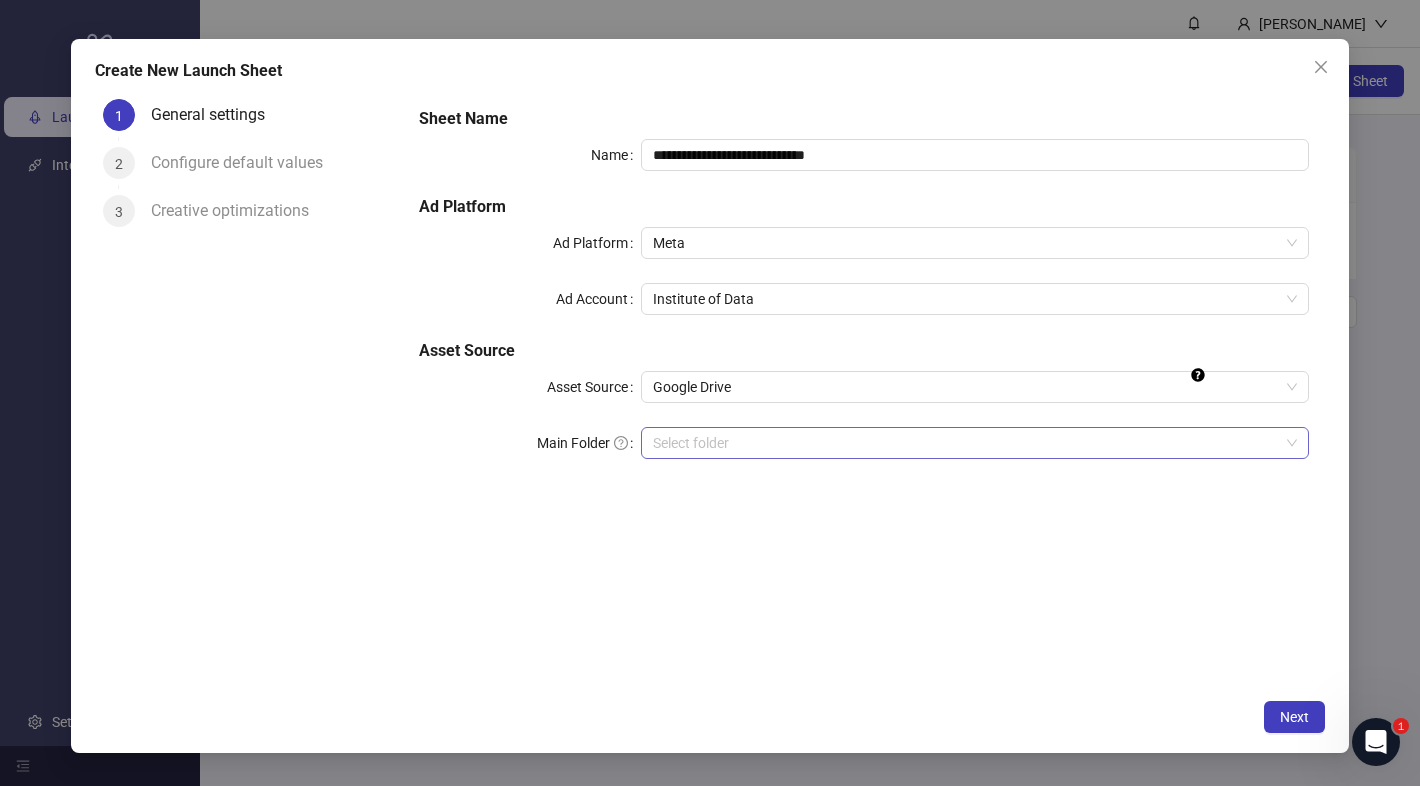 click on "Main Folder" at bounding box center [966, 443] 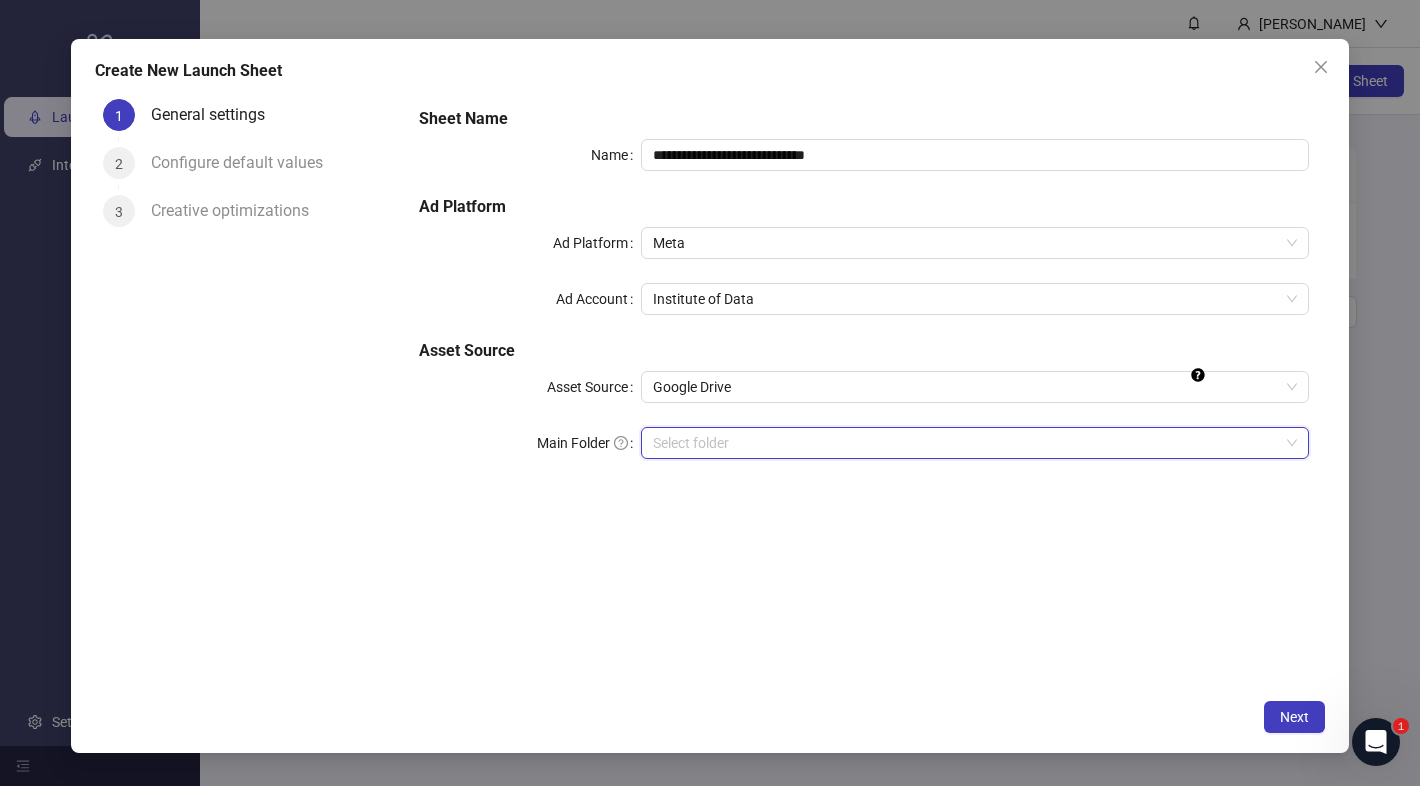 click on "Main Folder" at bounding box center [966, 443] 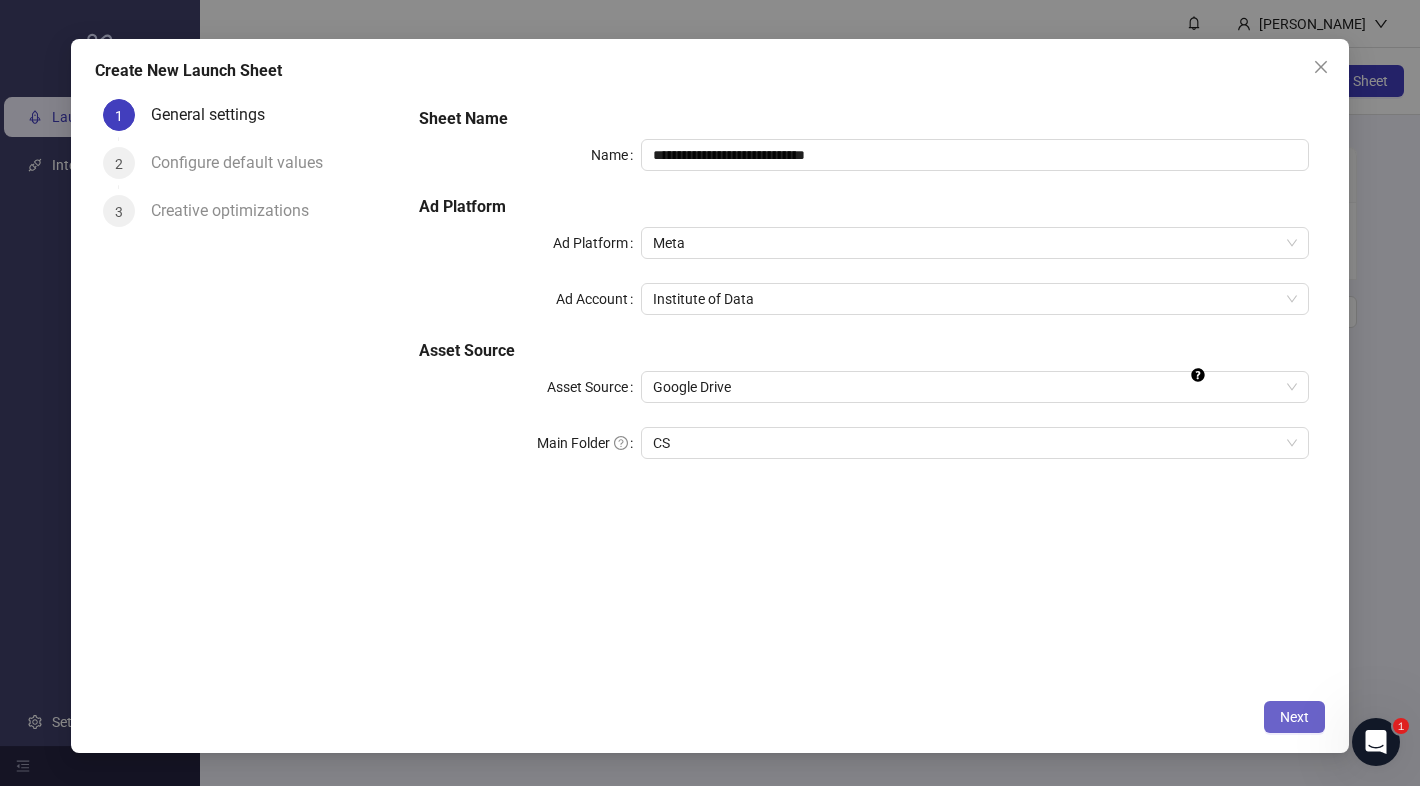 click on "Next" at bounding box center (1294, 717) 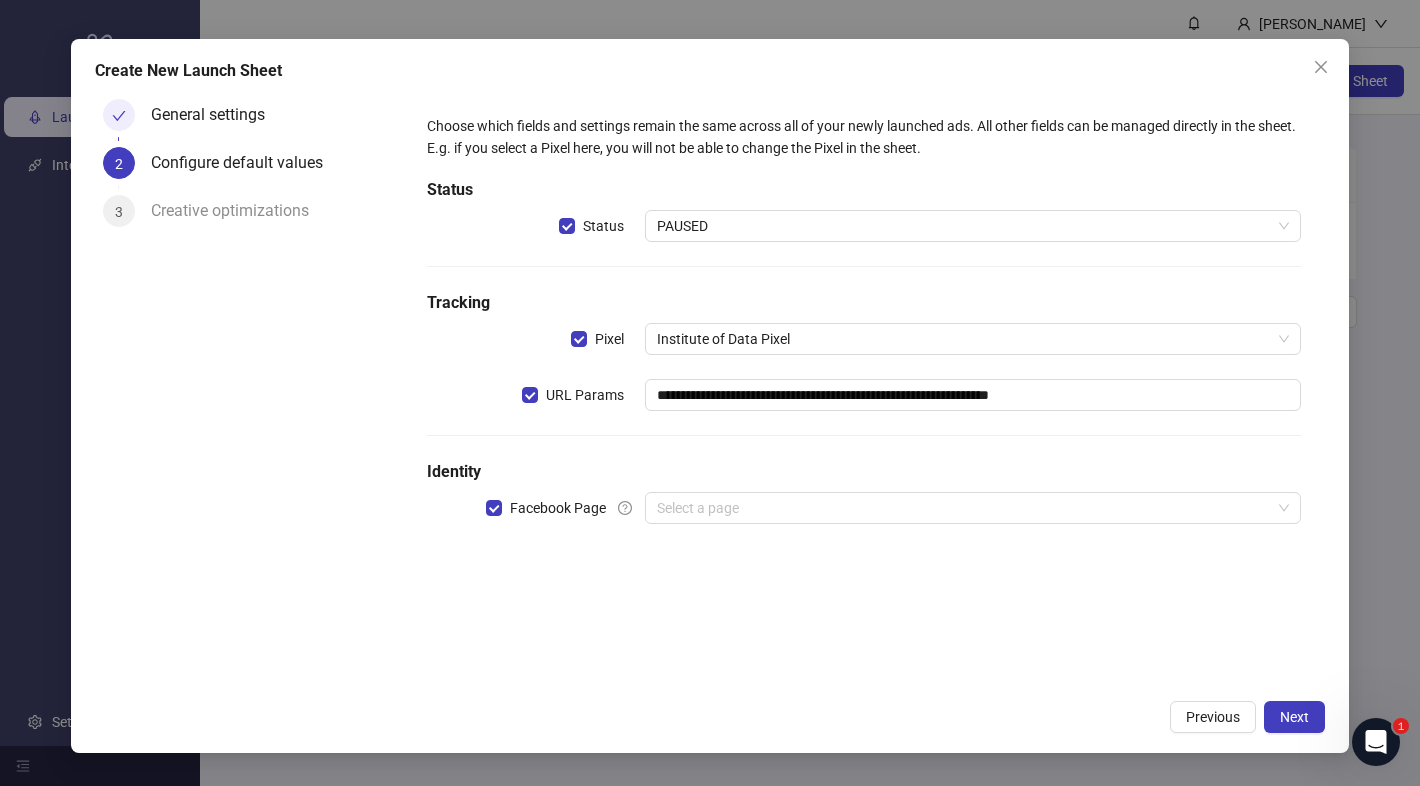 click on "**********" at bounding box center [864, 331] 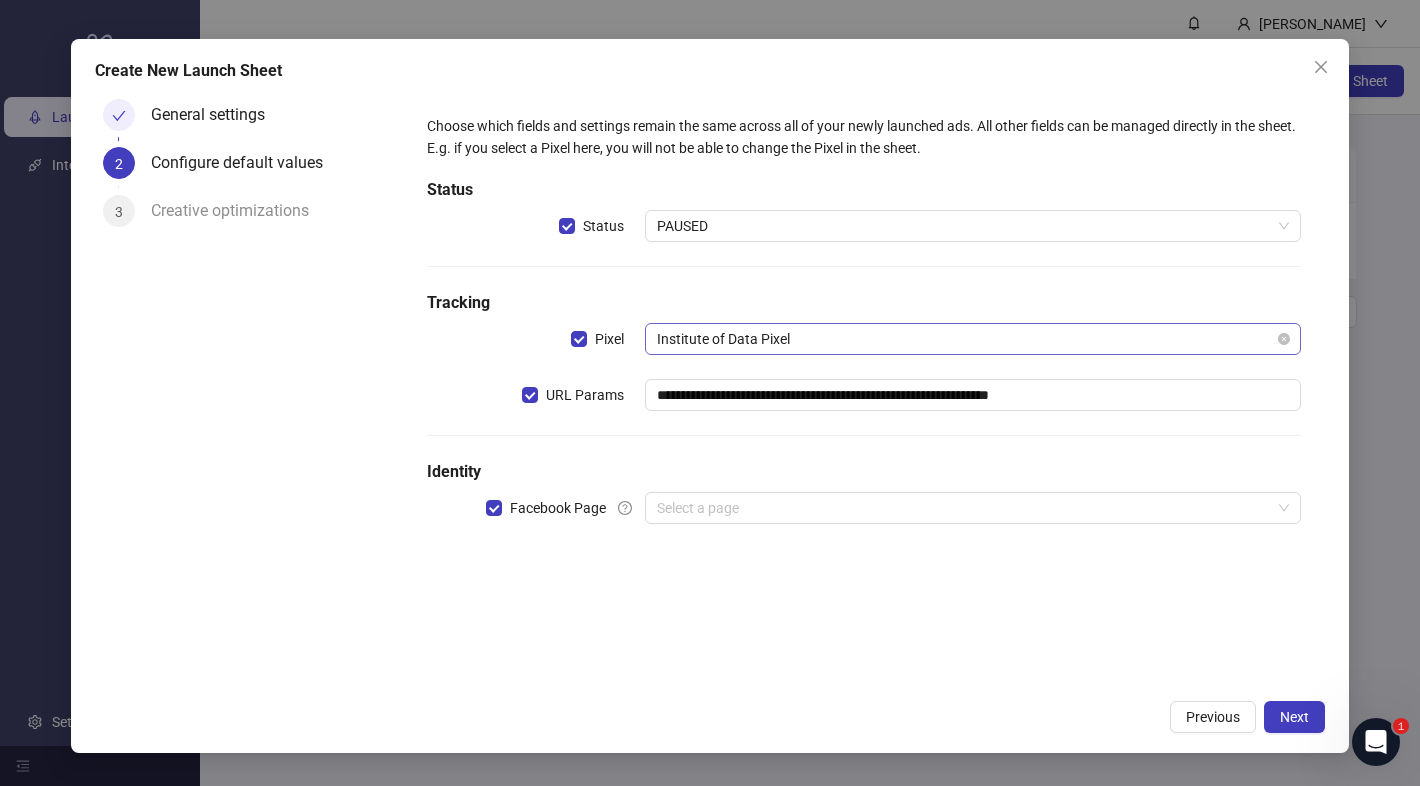 click on "Institute of Data Pixel" at bounding box center (973, 339) 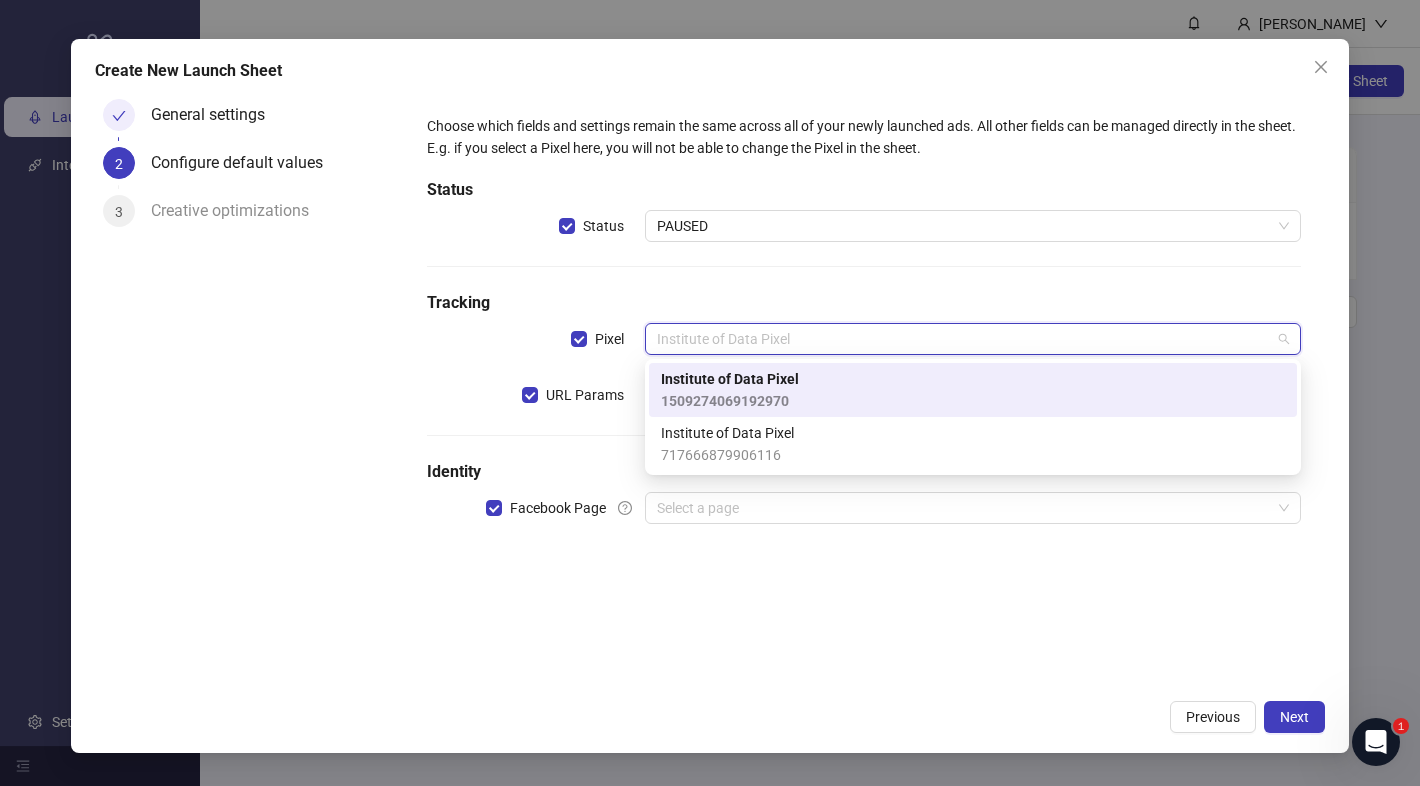 click on "Tracking" at bounding box center [864, 303] 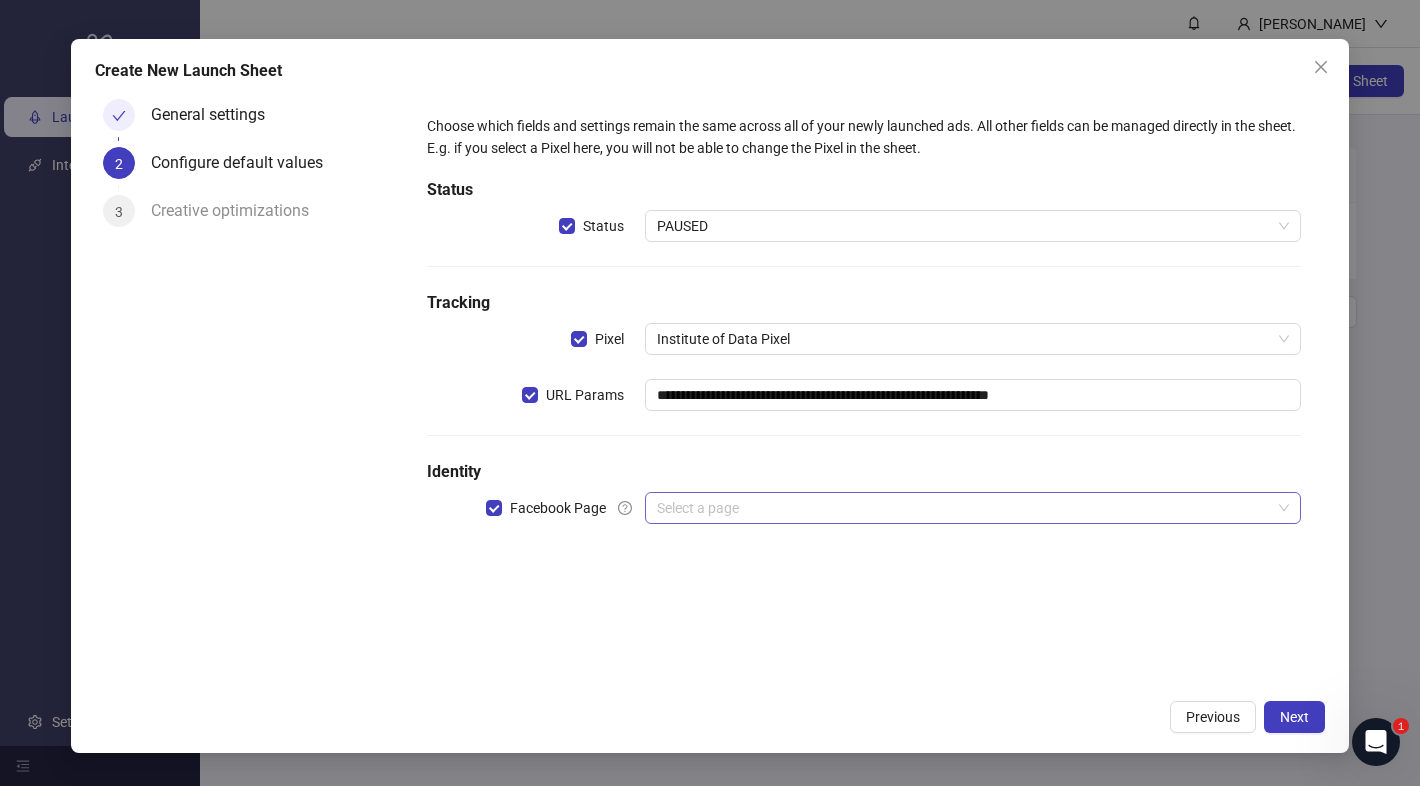 click at bounding box center [964, 508] 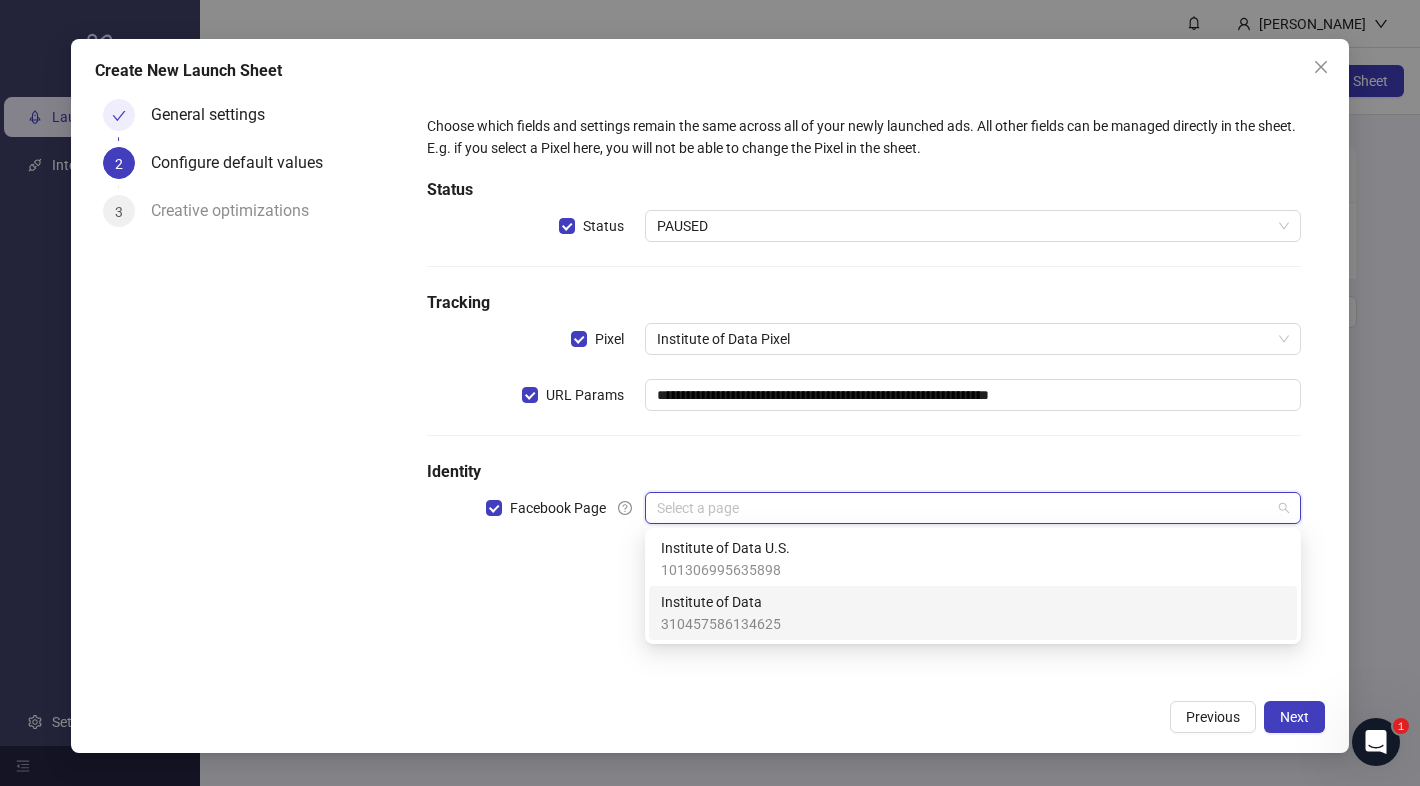 click on "101306995635898 310457586134625 Institute of Data U.S. 101306995635898 Institute of Data 310457586134625" at bounding box center [973, 586] 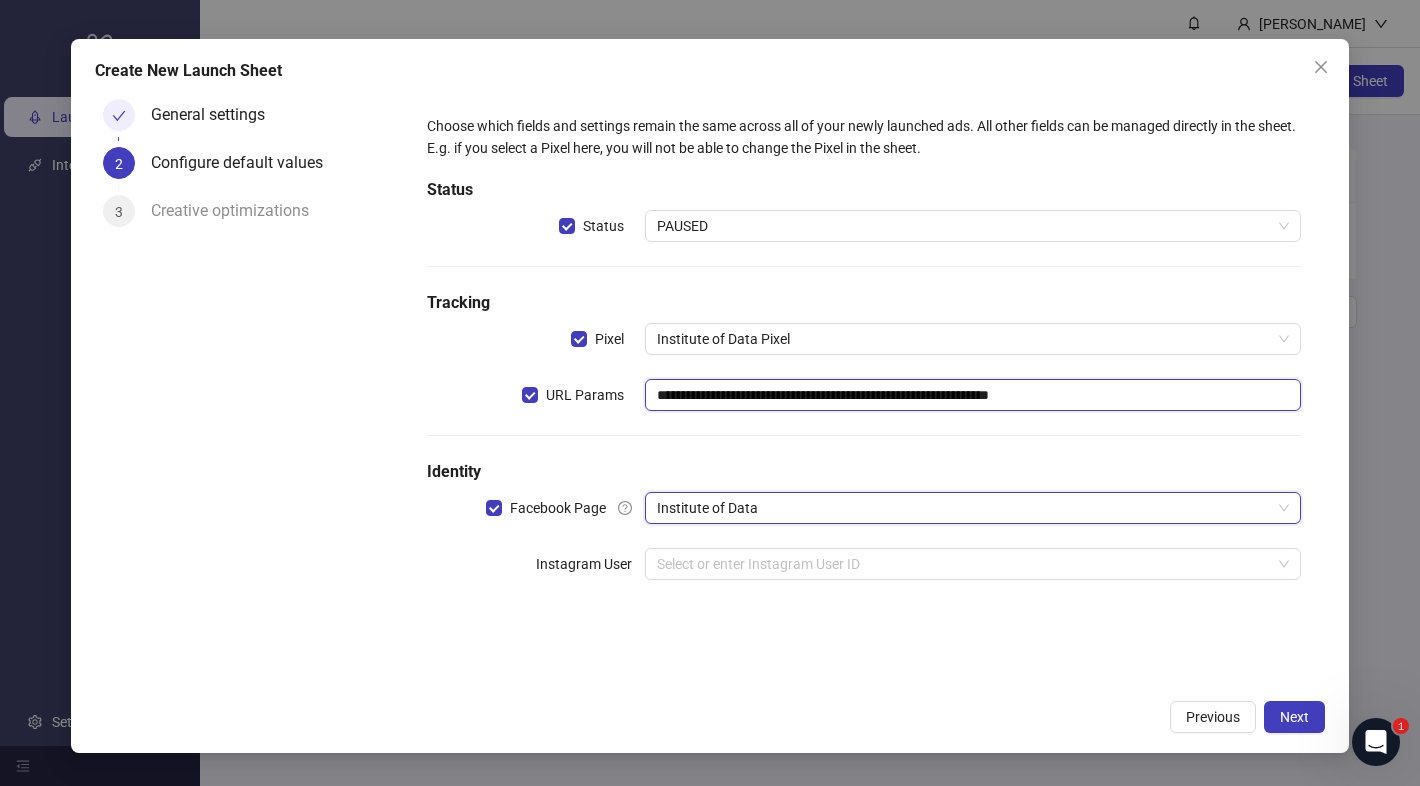 click on "**********" at bounding box center [973, 395] 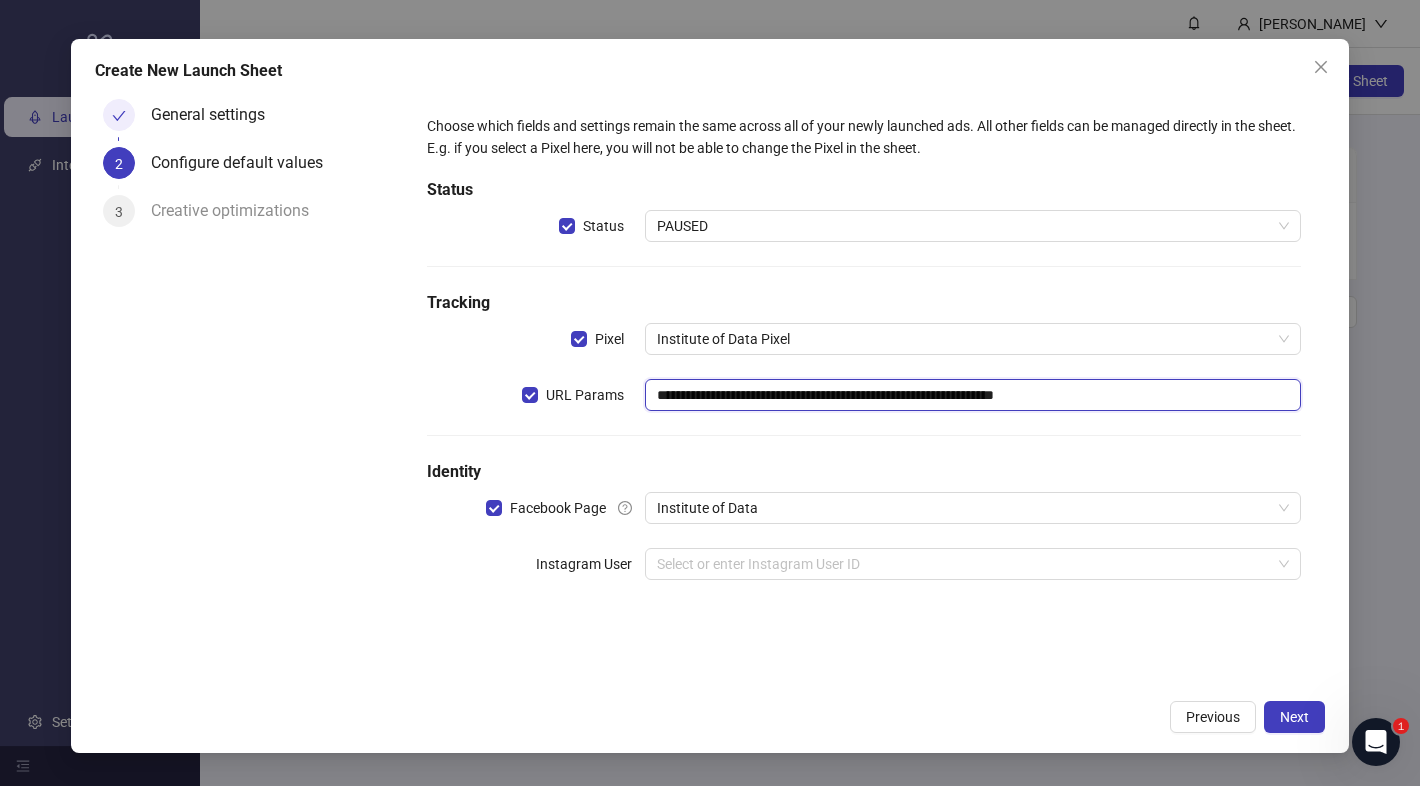 click on "**********" at bounding box center (973, 395) 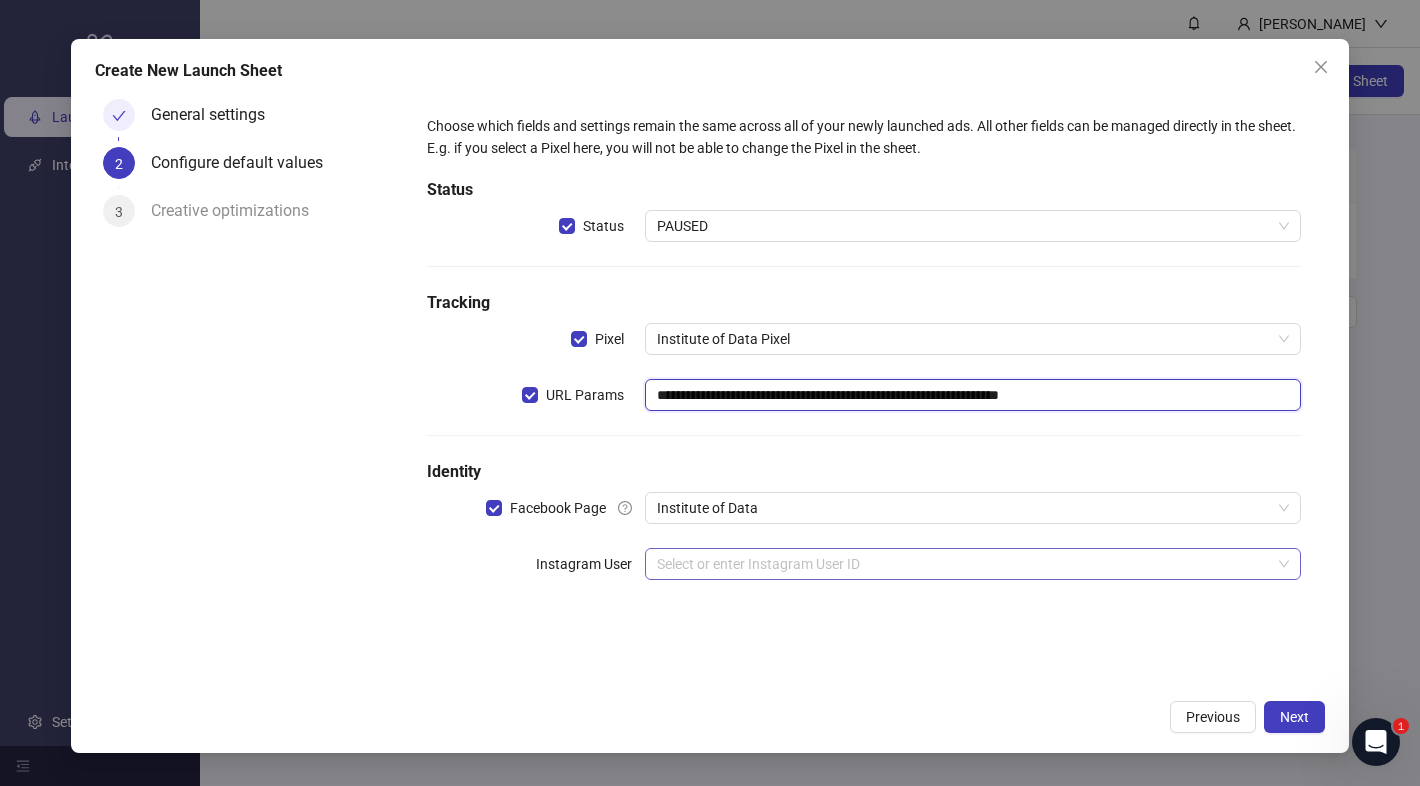 type on "**********" 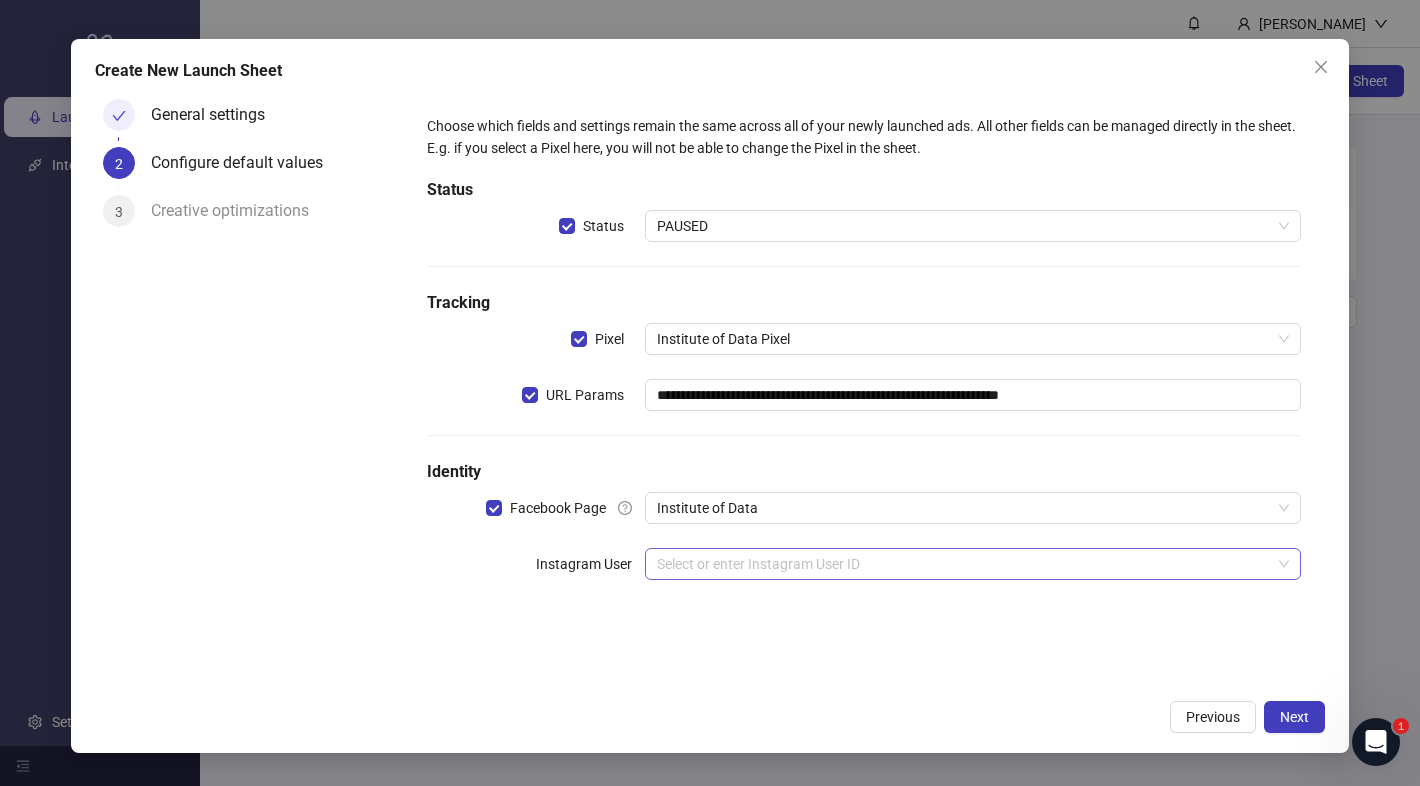click at bounding box center (964, 564) 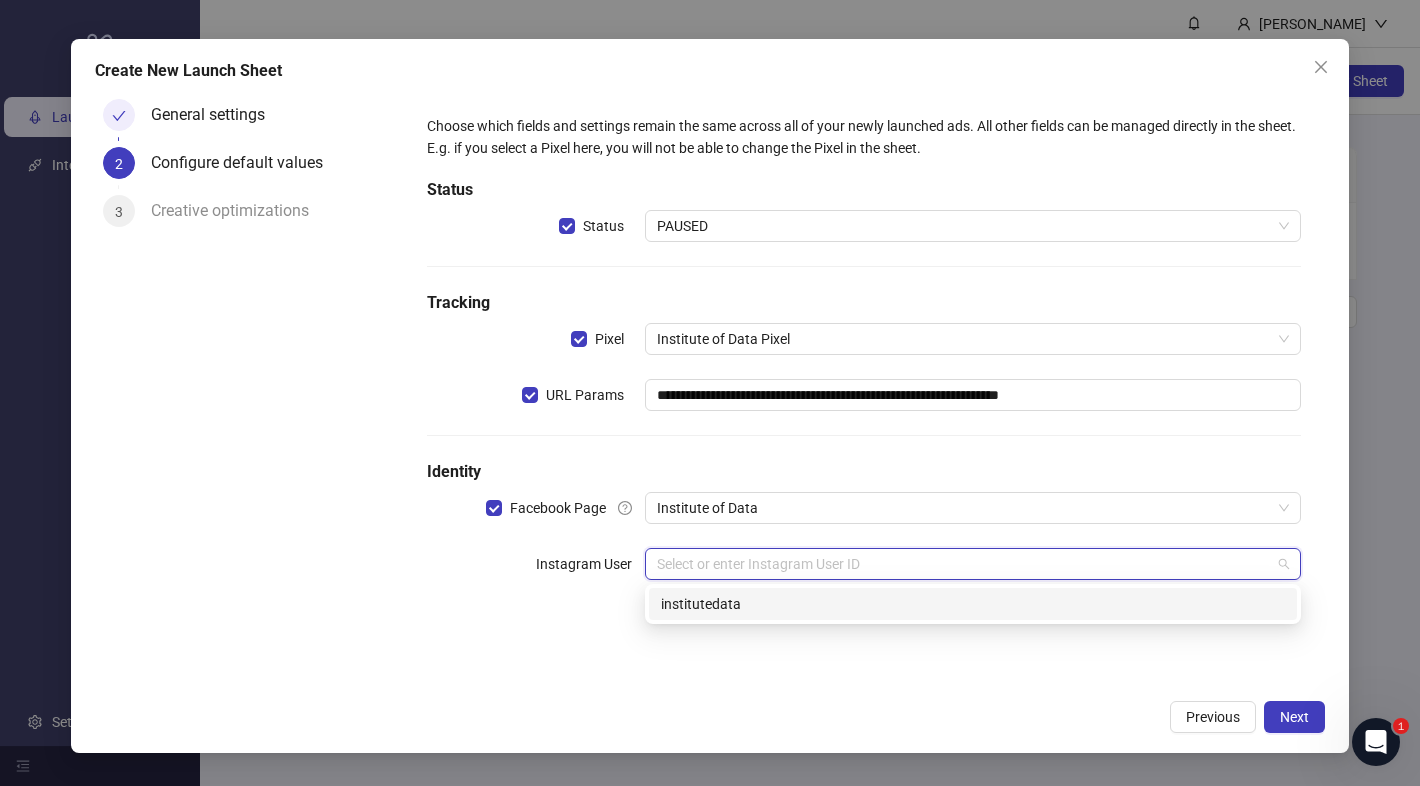 click on "institutedata" at bounding box center [973, 604] 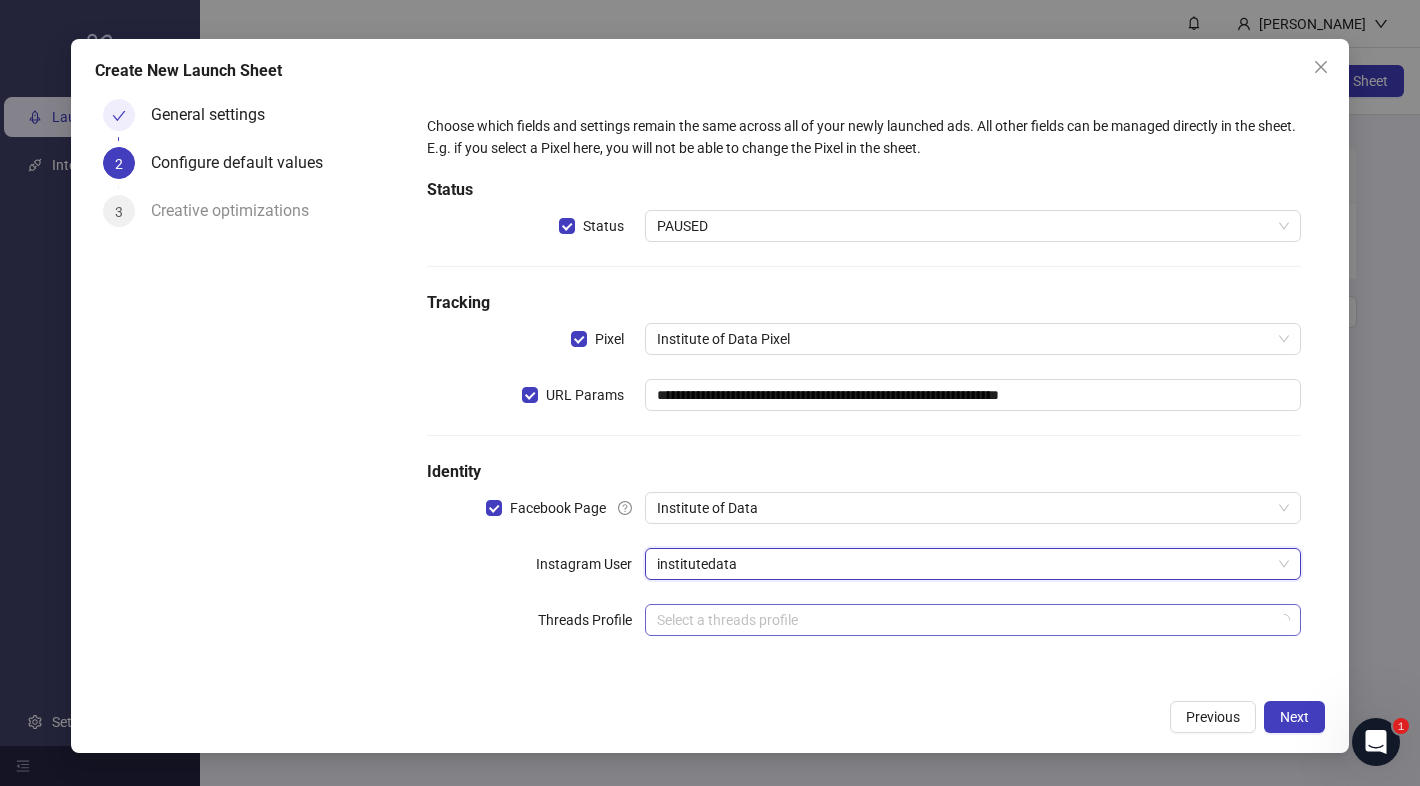 click on "Select a threads profile" at bounding box center [973, 620] 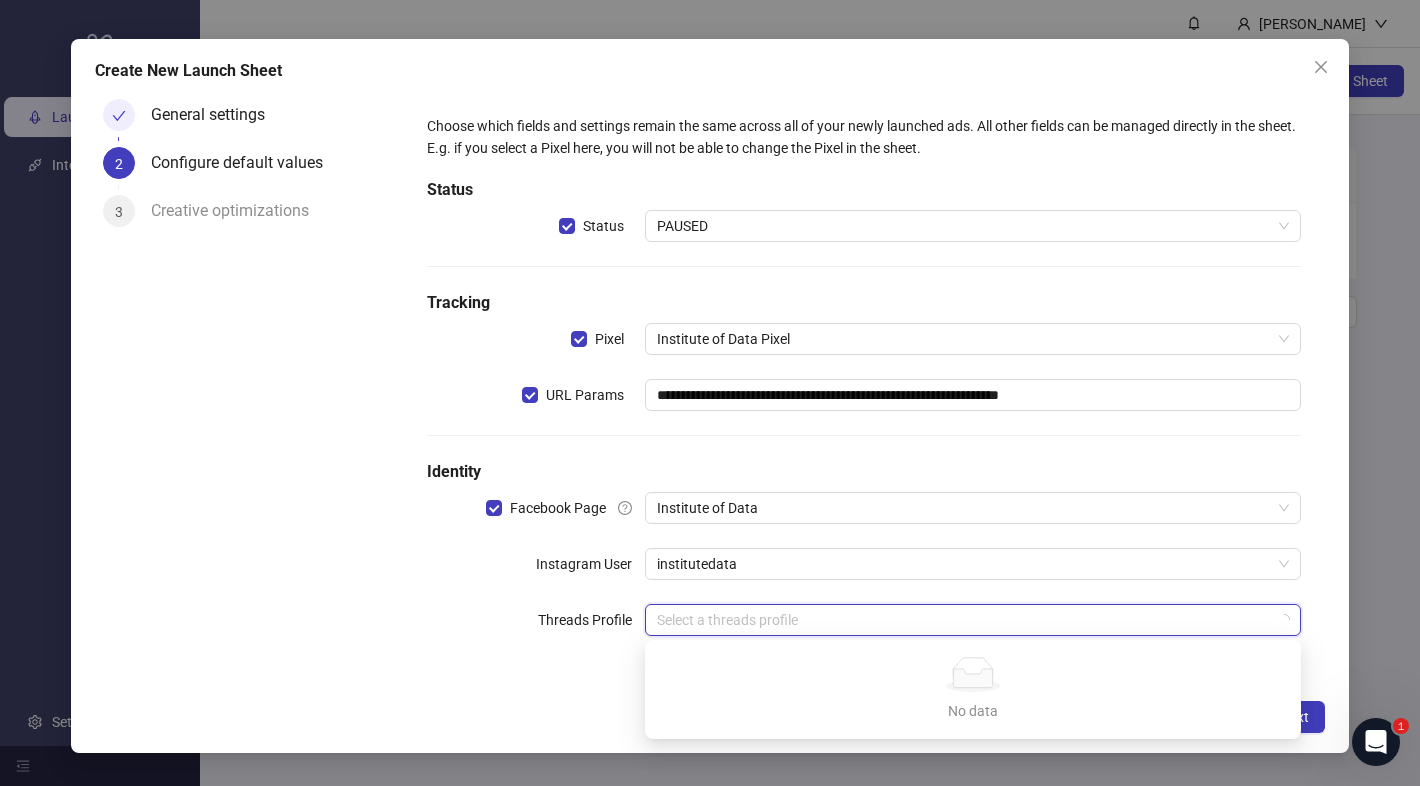 click on "**********" at bounding box center (710, 395) 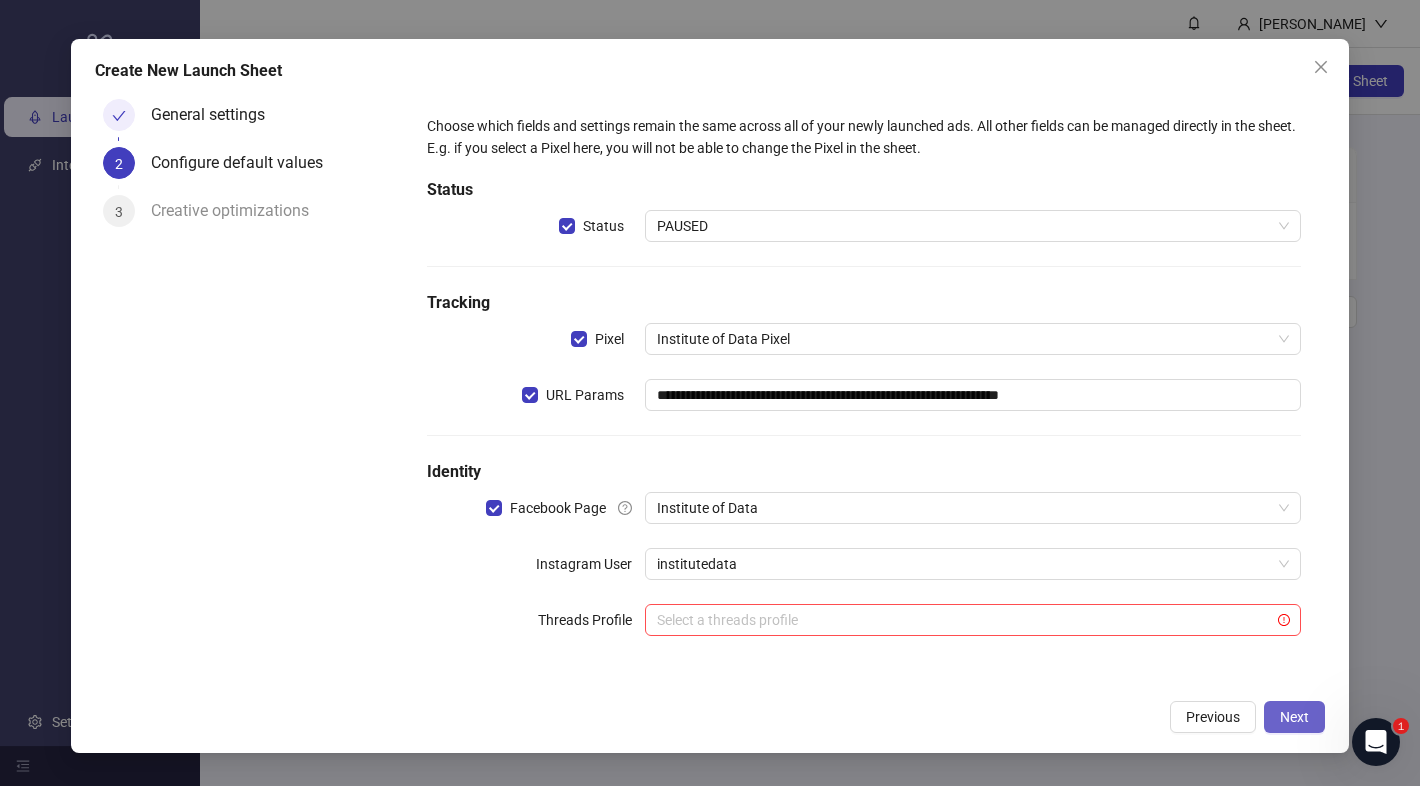 click on "Next" at bounding box center (1294, 717) 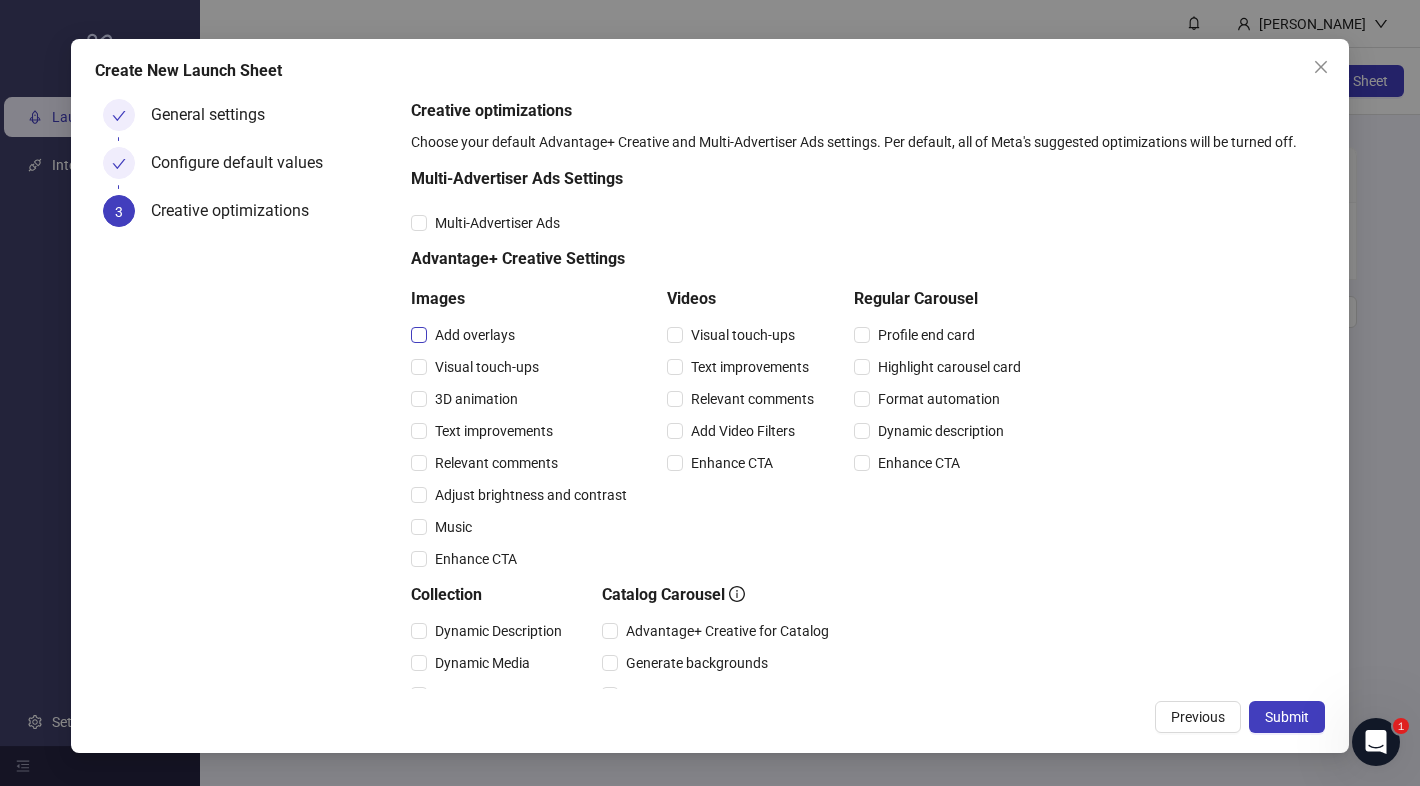 click on "Add overlays" at bounding box center (475, 335) 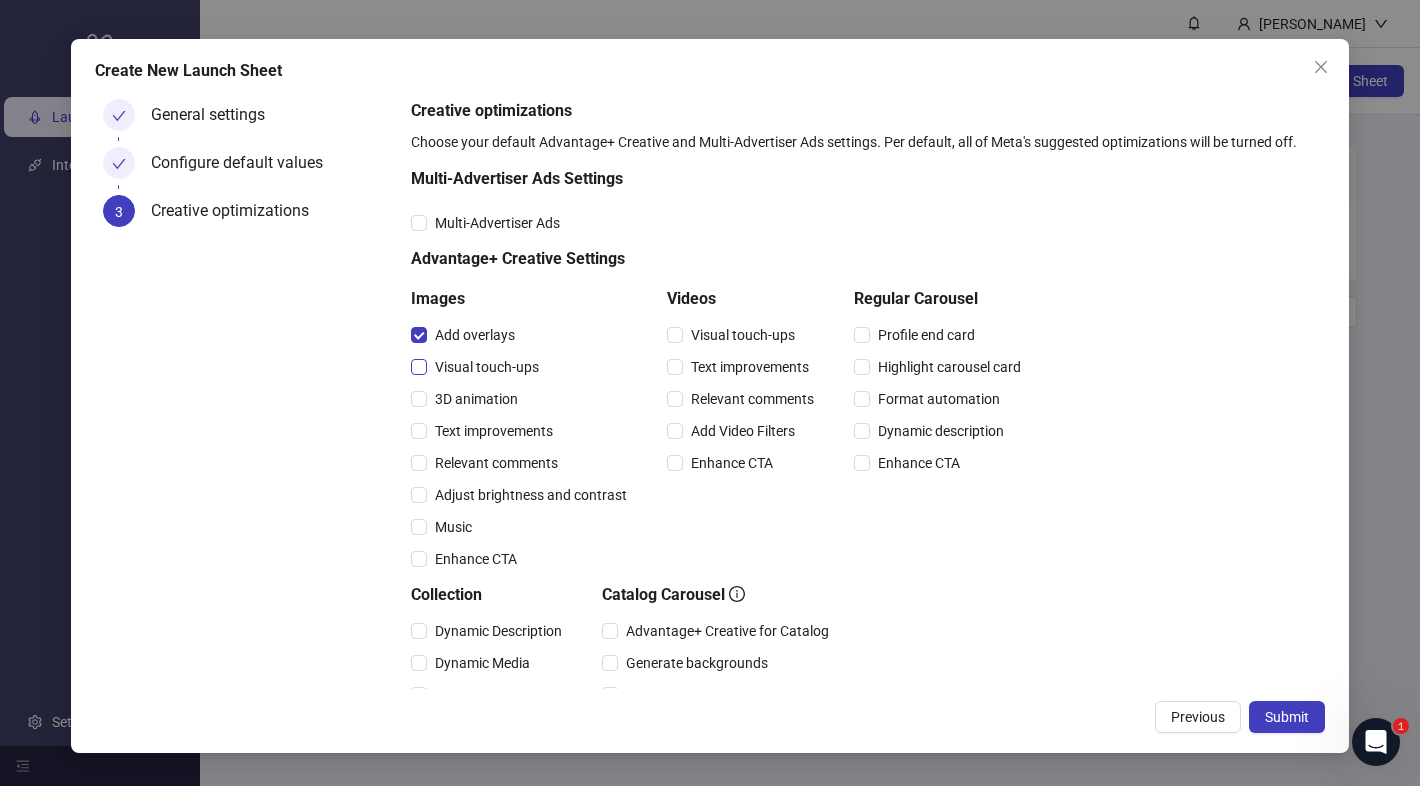 click on "Visual touch-ups" at bounding box center (487, 367) 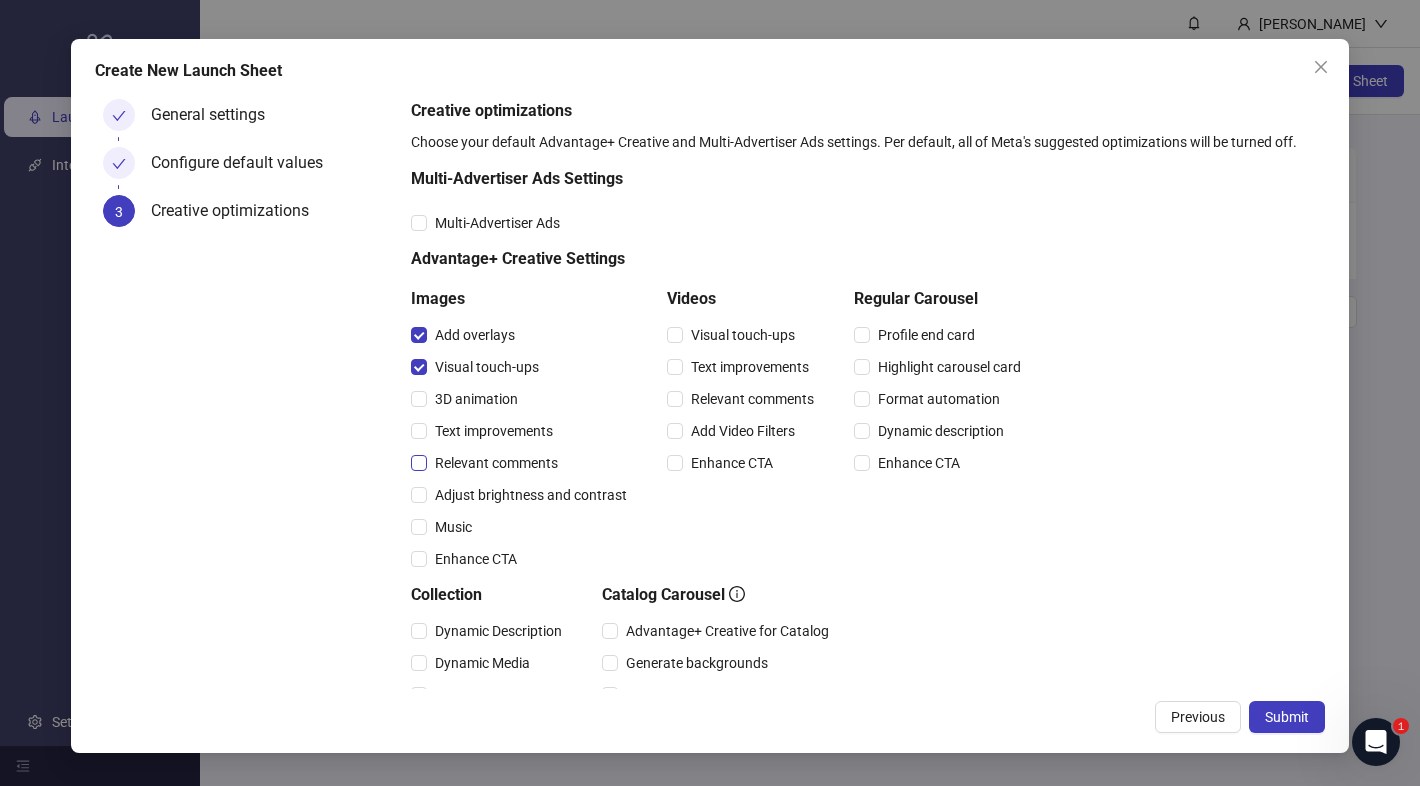 click on "Relevant comments" at bounding box center (496, 463) 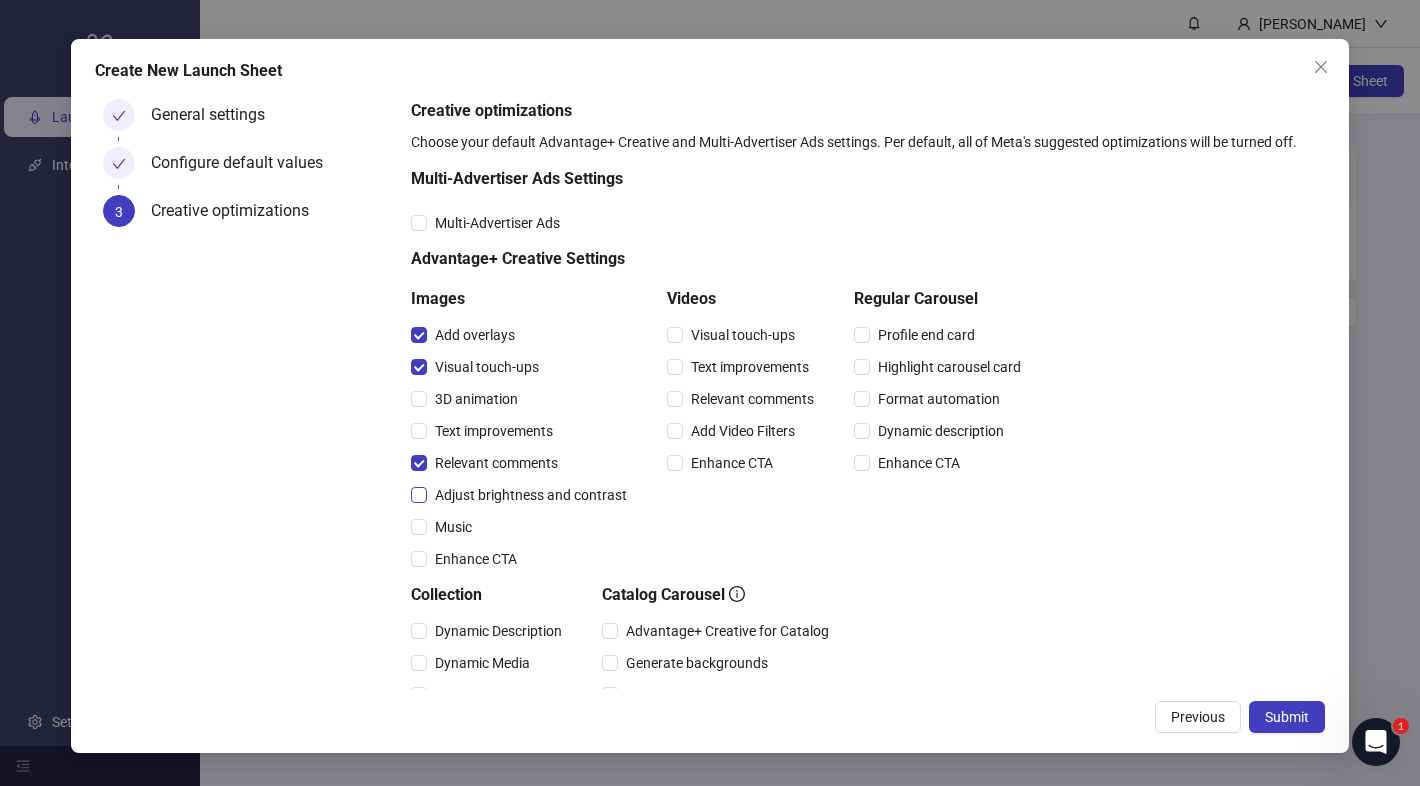 click on "Adjust brightness and contrast" at bounding box center [531, 495] 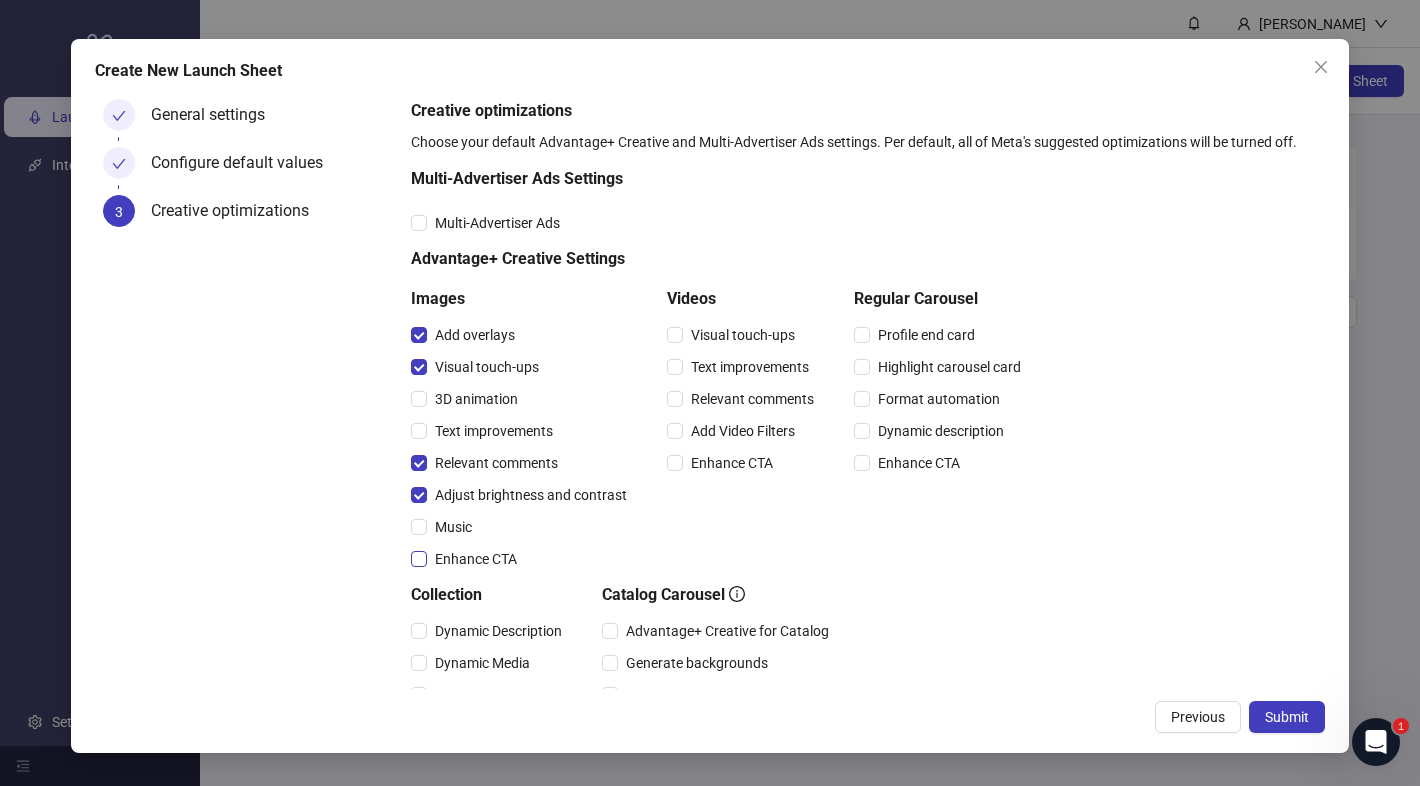 click on "Enhance CTA" at bounding box center [476, 559] 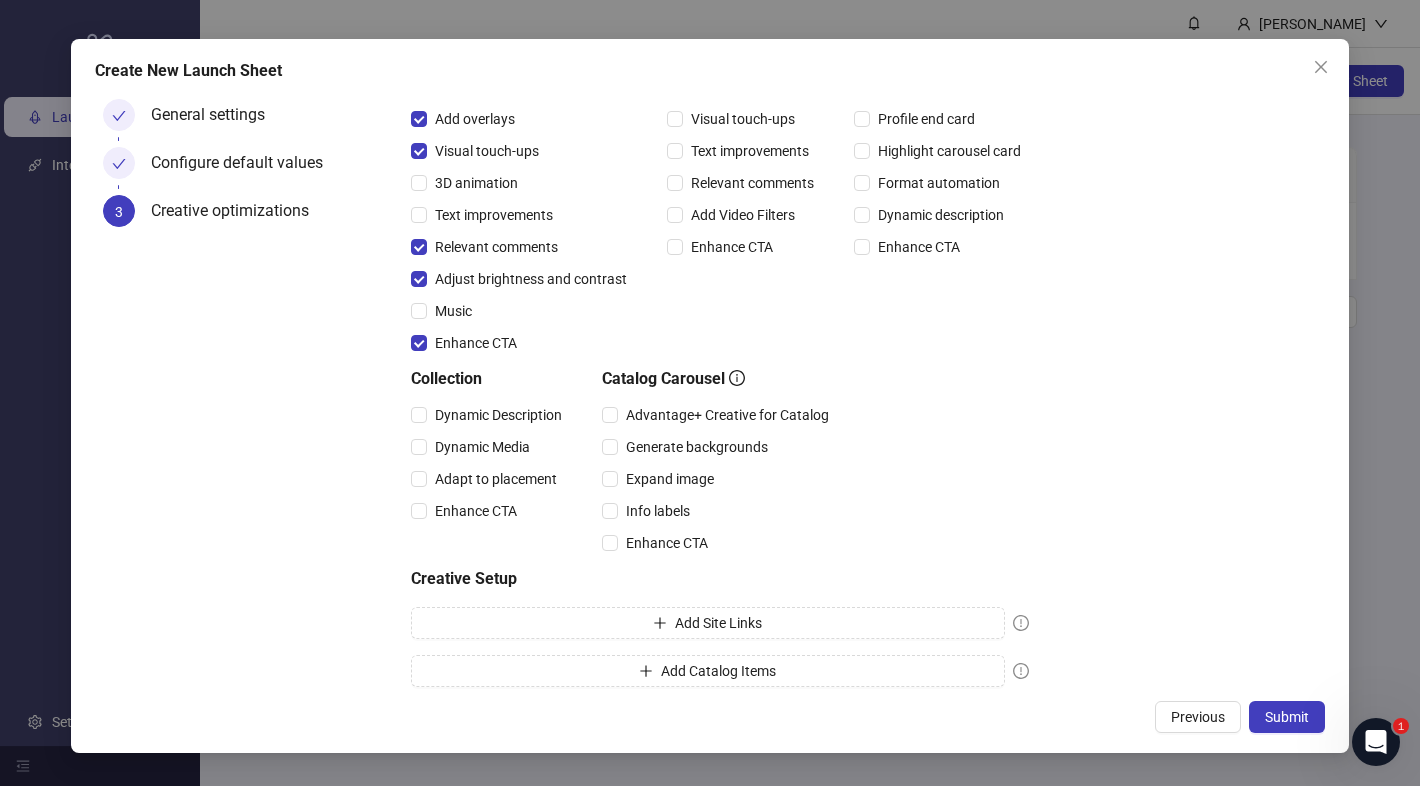 scroll, scrollTop: 230, scrollLeft: 0, axis: vertical 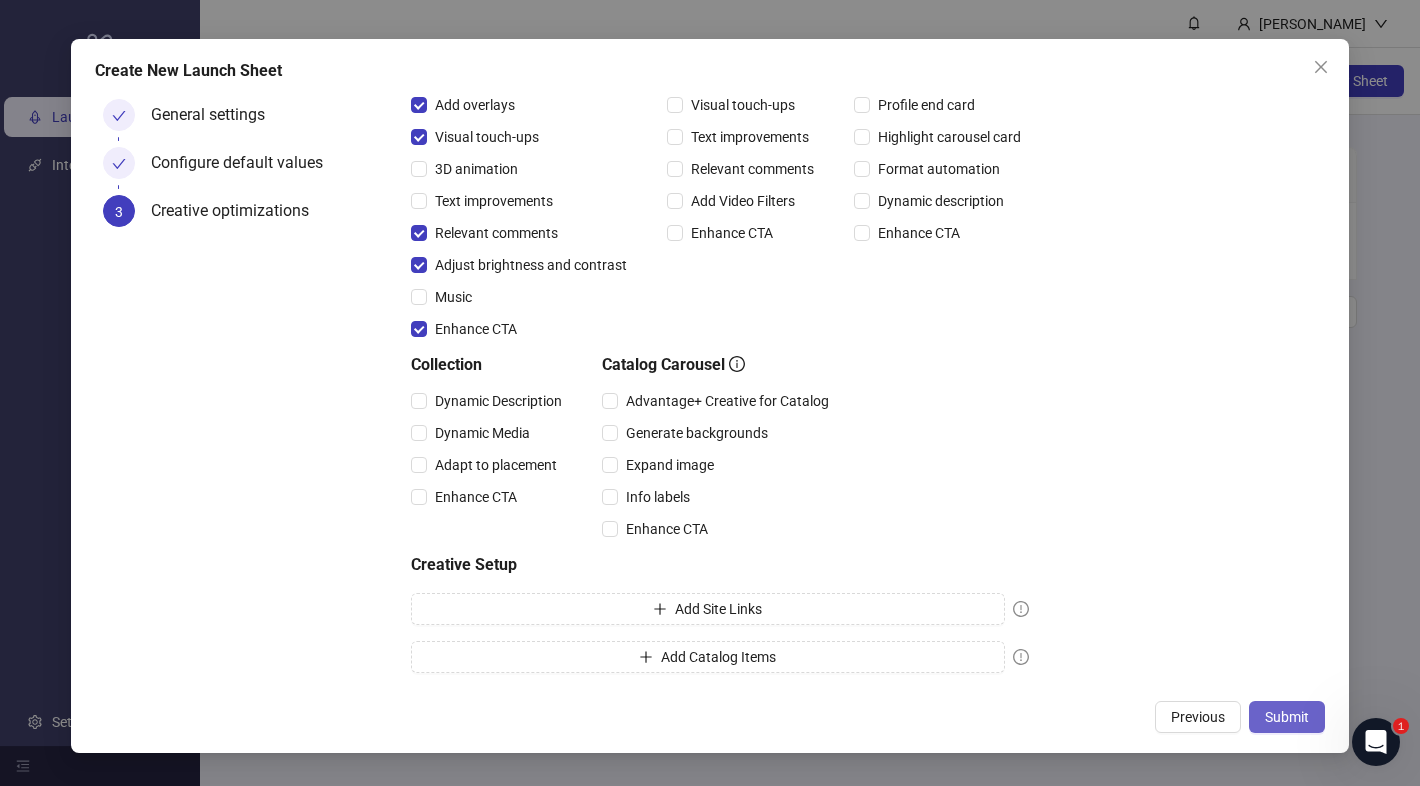 click on "Submit" at bounding box center [1287, 717] 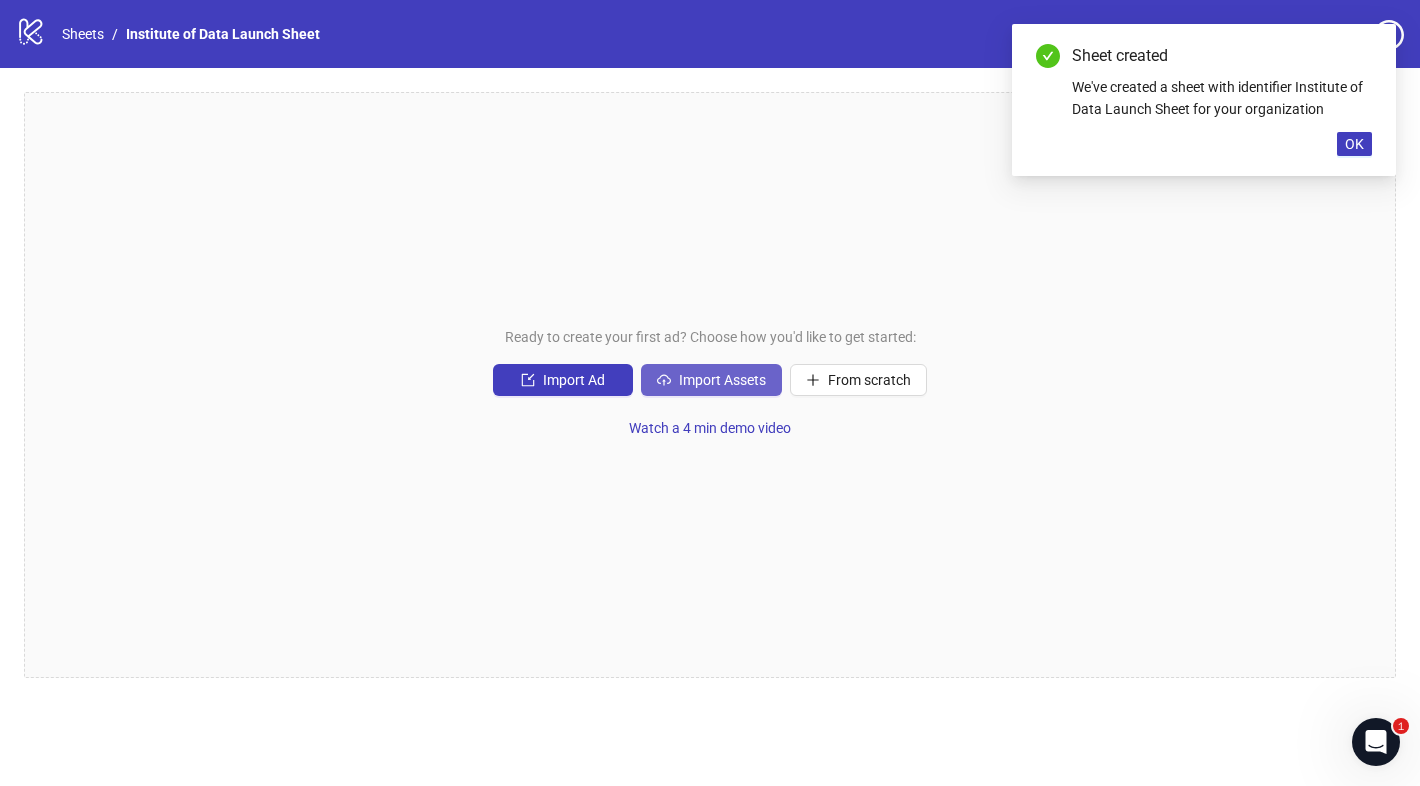 click on "Import Assets" at bounding box center [711, 380] 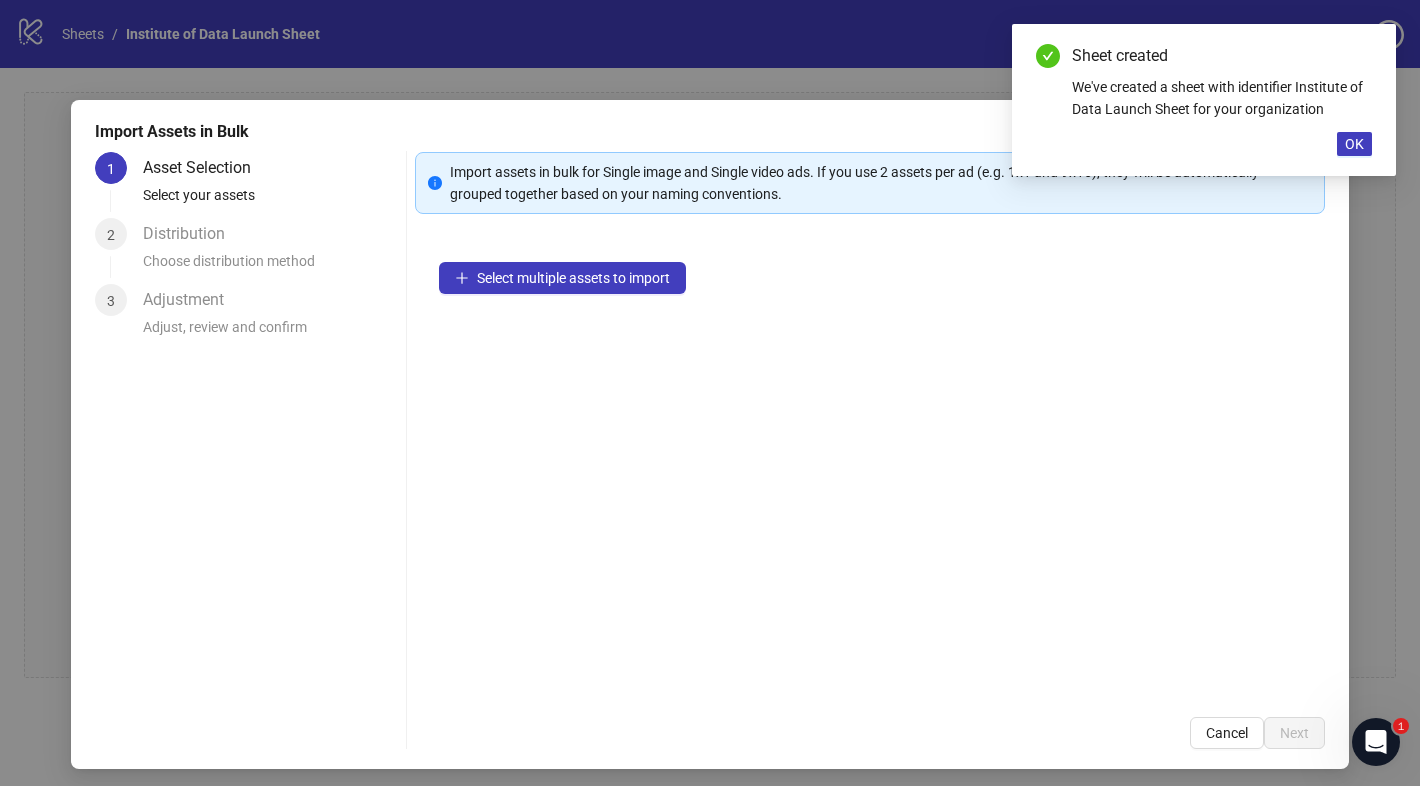 click on "Select multiple assets to import" at bounding box center [870, 465] 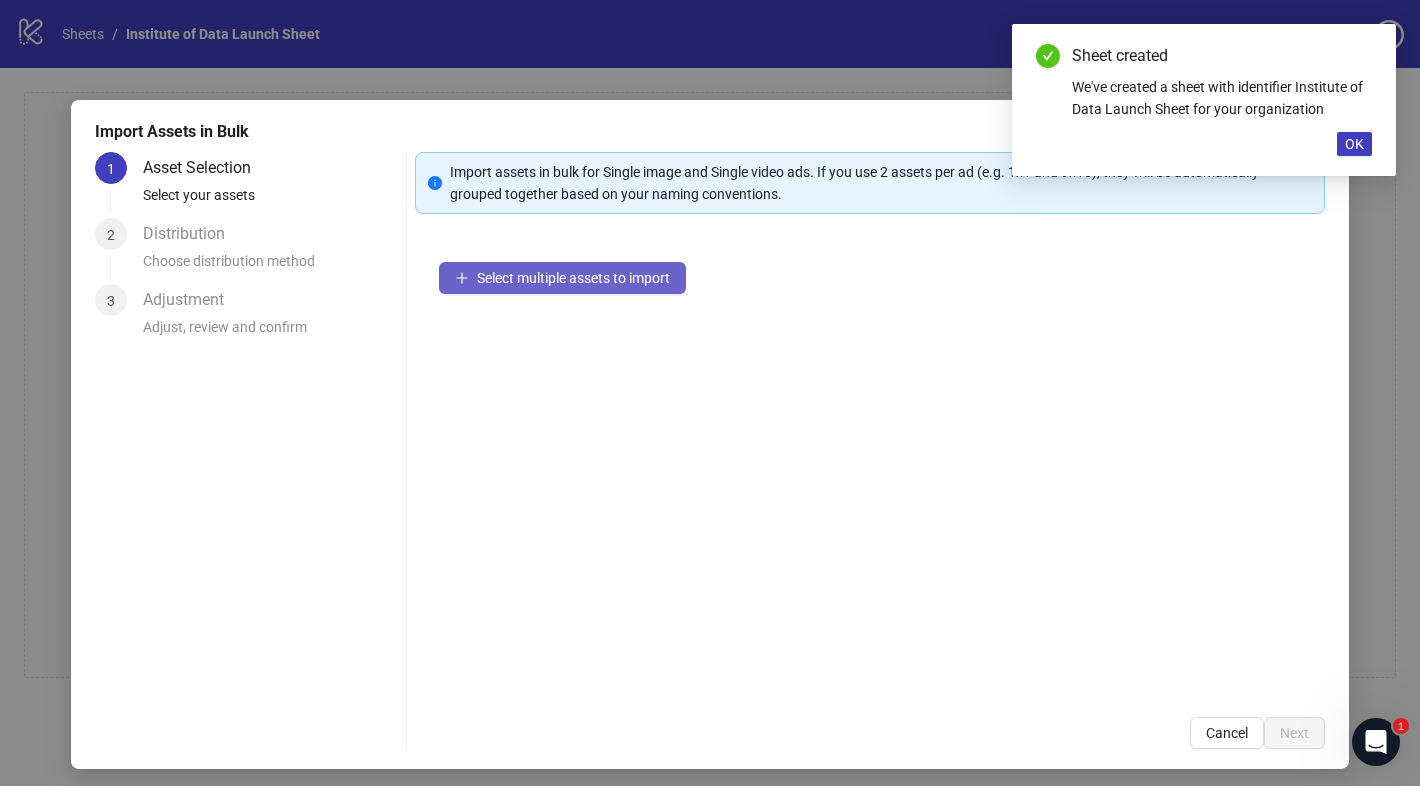 click on "Select multiple assets to import" at bounding box center (573, 278) 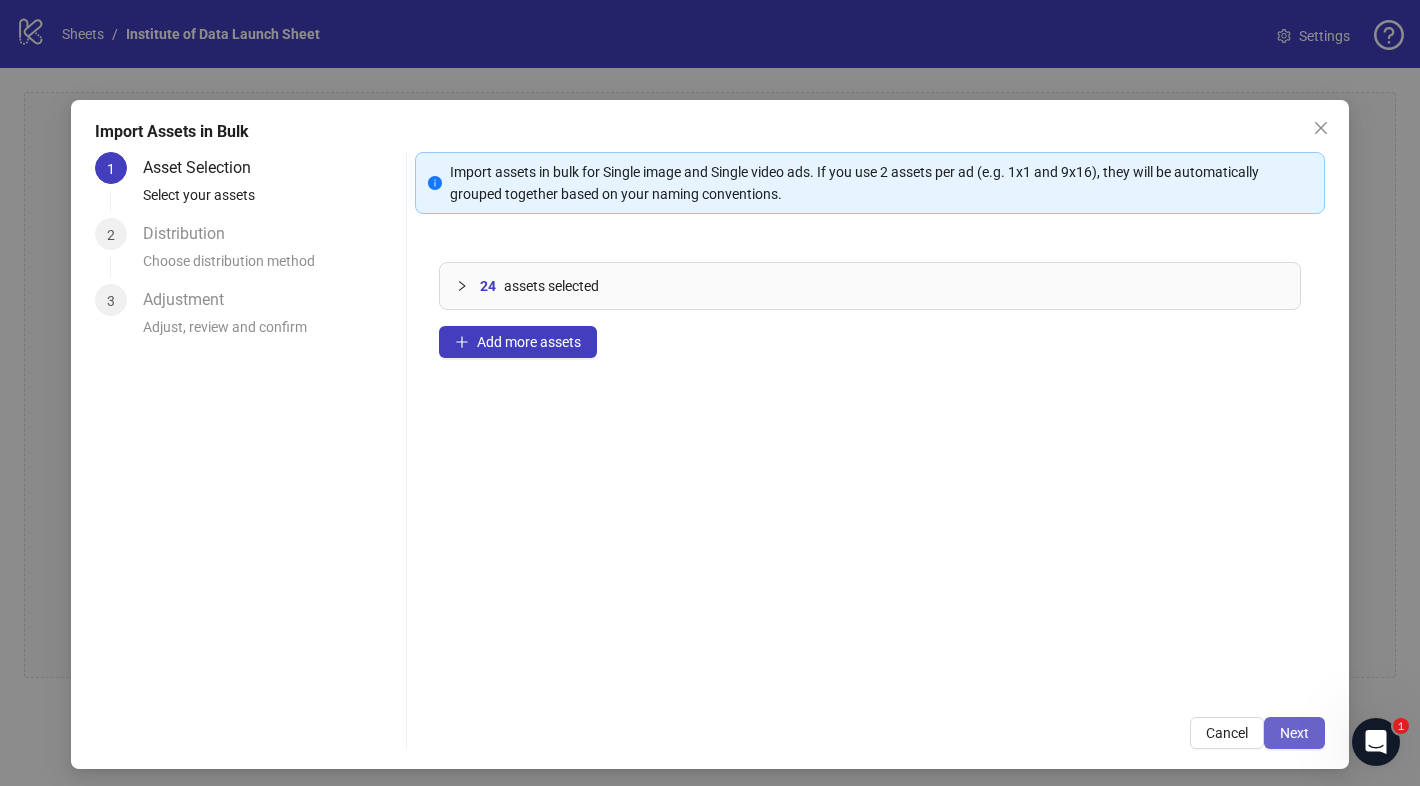 click on "Next" at bounding box center (1294, 733) 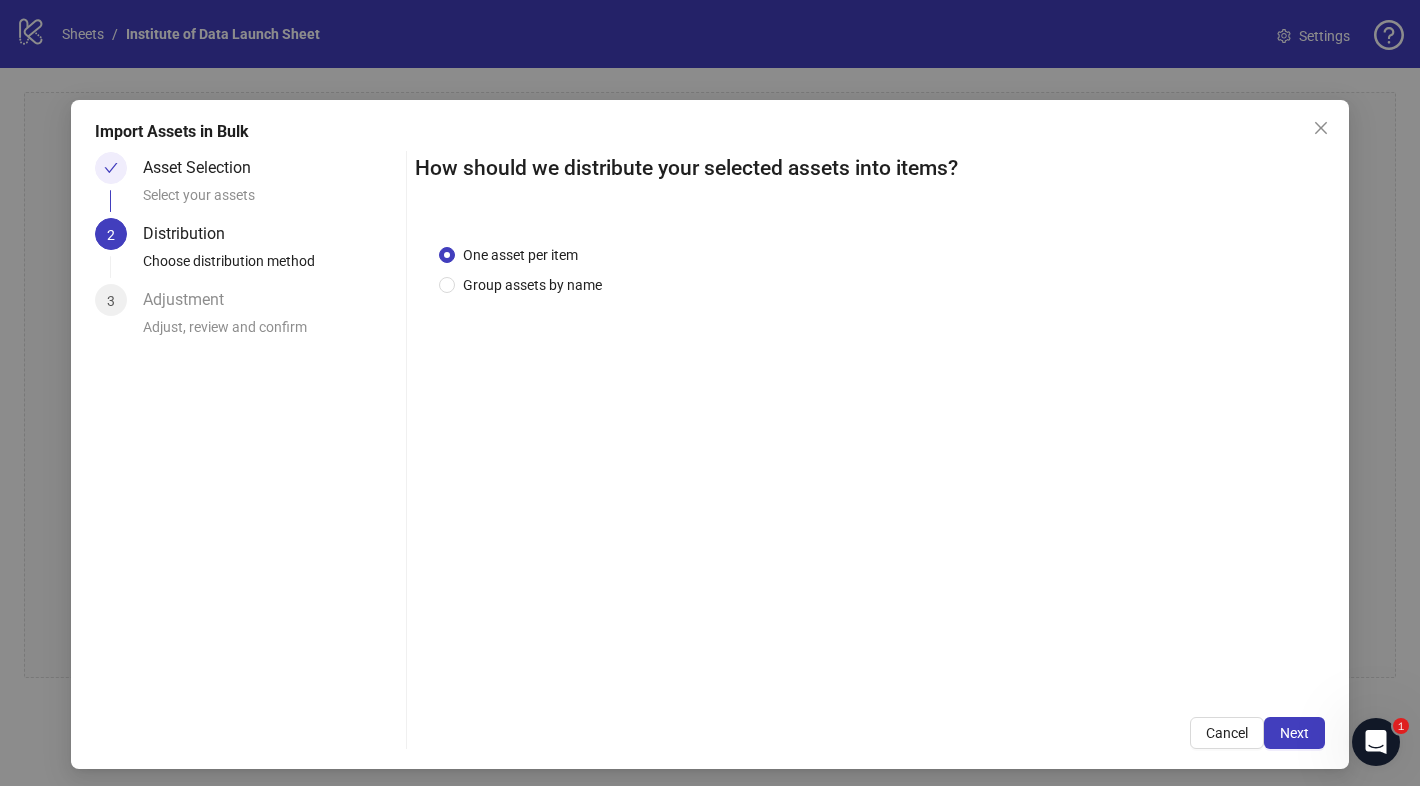 click on "How should we distribute your selected assets into items? One asset per item Group assets by name Cancel Next" at bounding box center (870, 450) 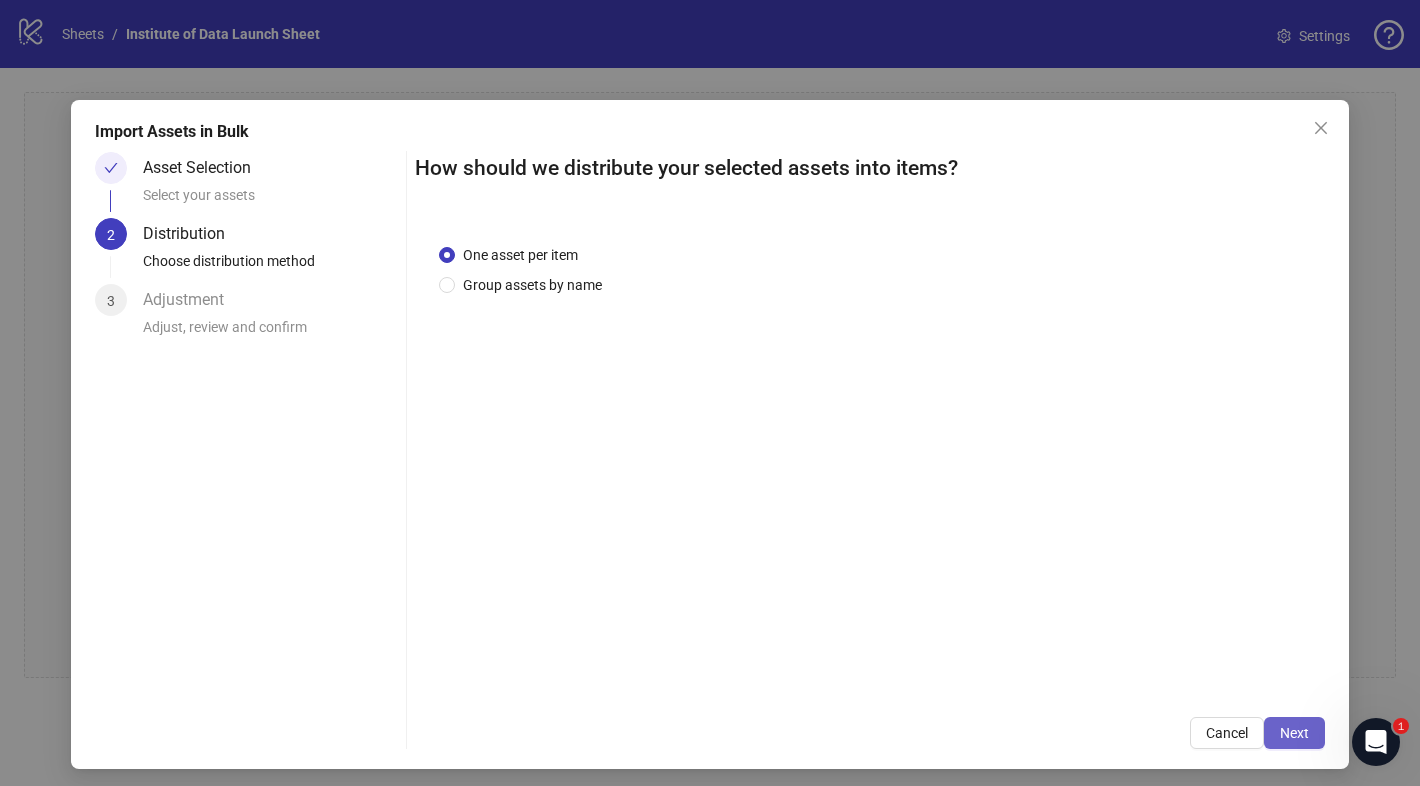 click on "Next" at bounding box center [1294, 733] 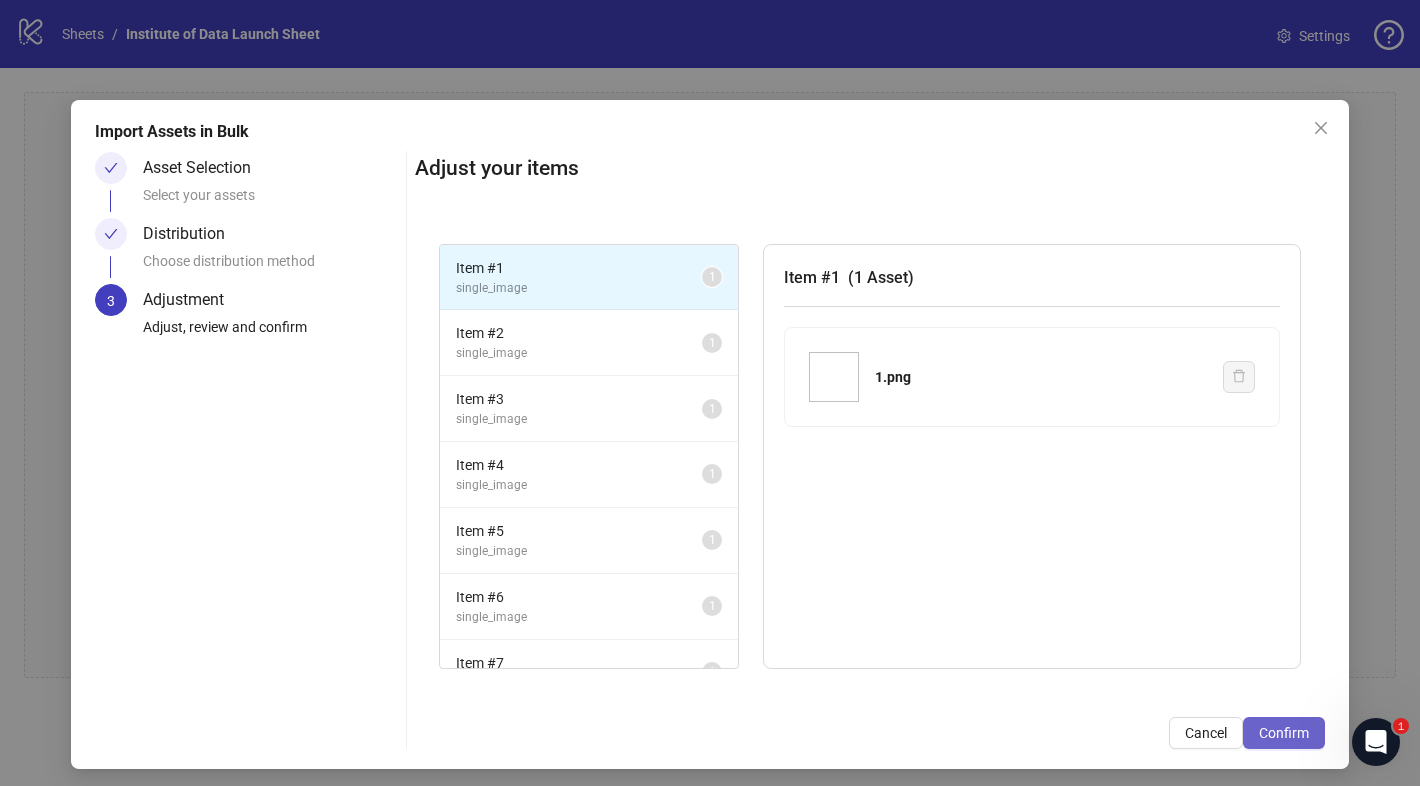 click on "Confirm" at bounding box center (1284, 733) 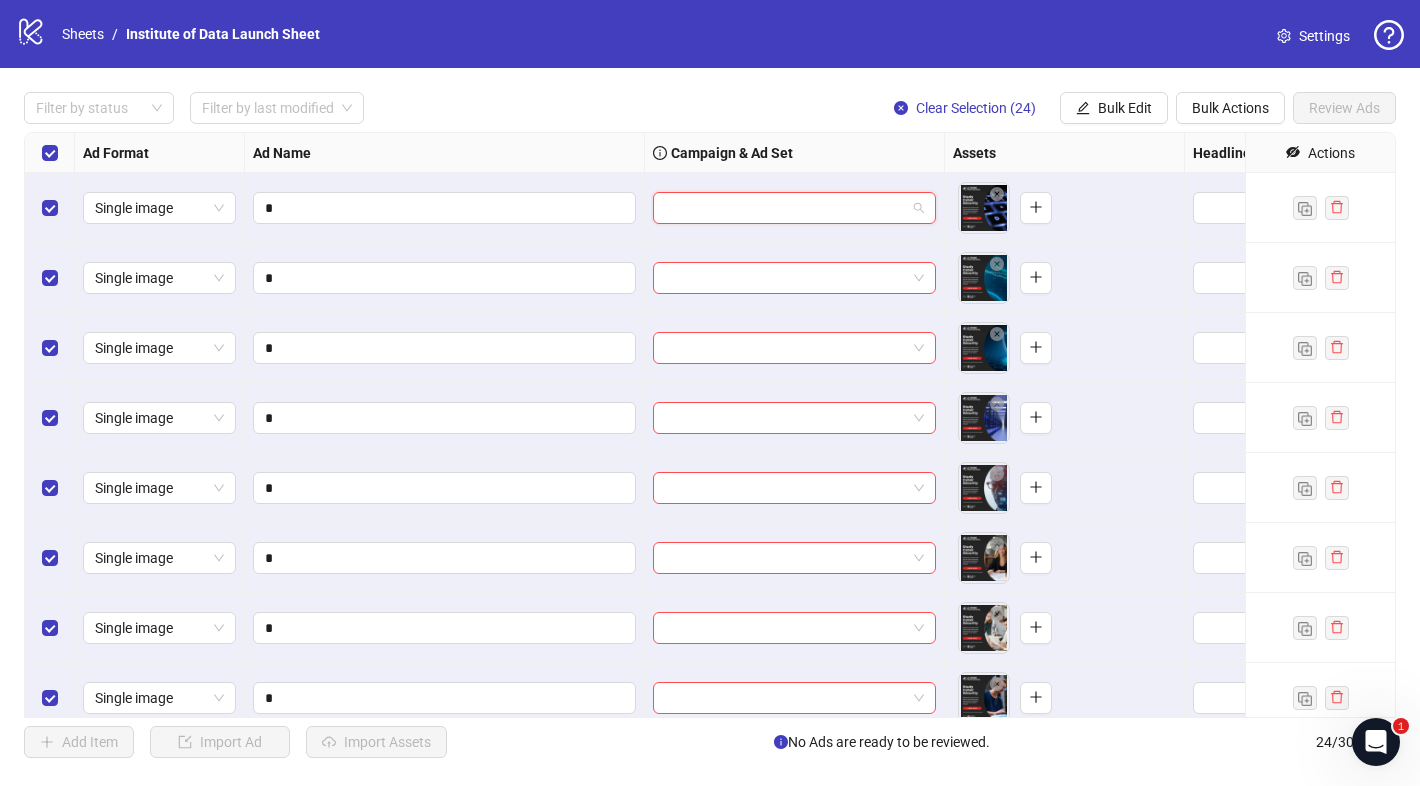 click at bounding box center [785, 208] 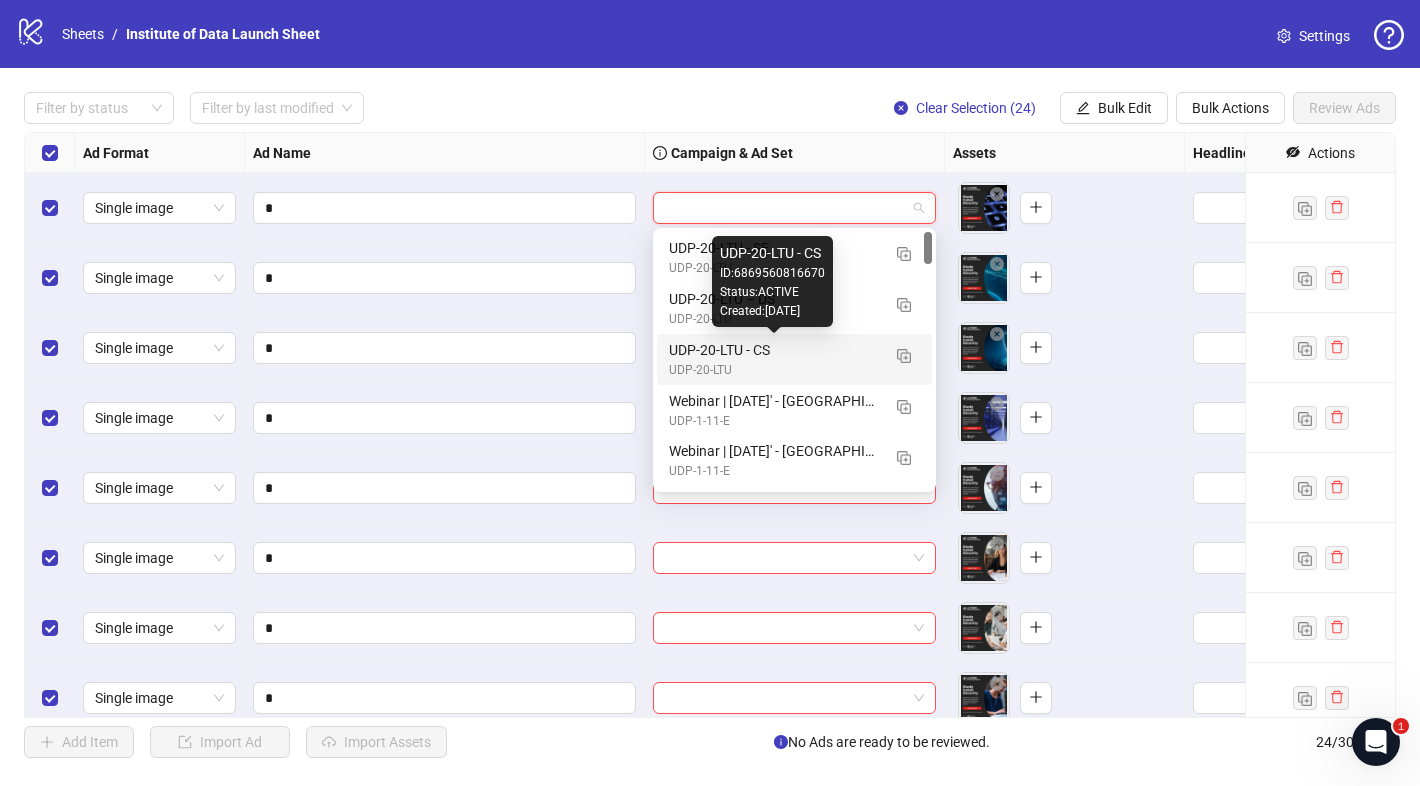 click on "UDP-20-LTU - CS" at bounding box center (774, 350) 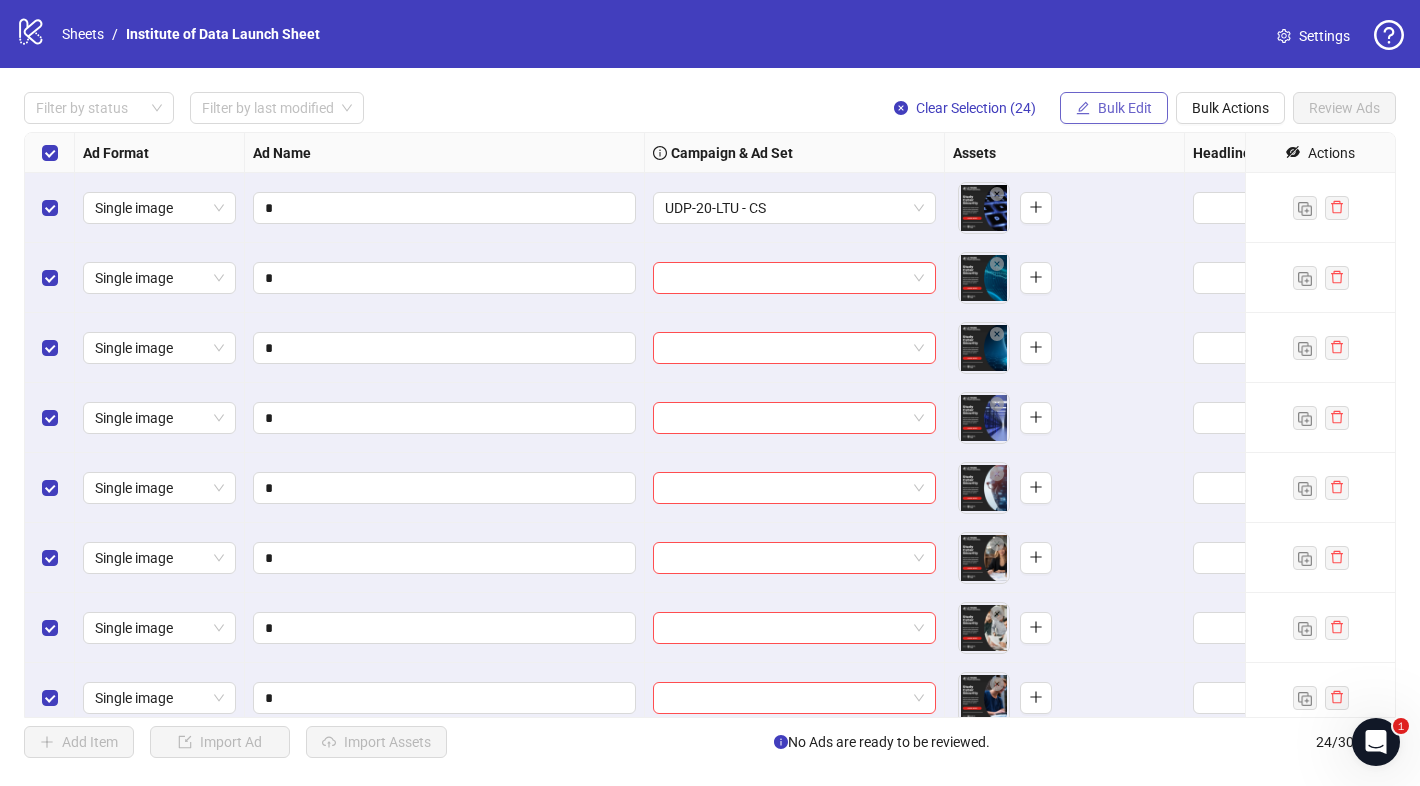 click on "Bulk Edit" at bounding box center (1125, 108) 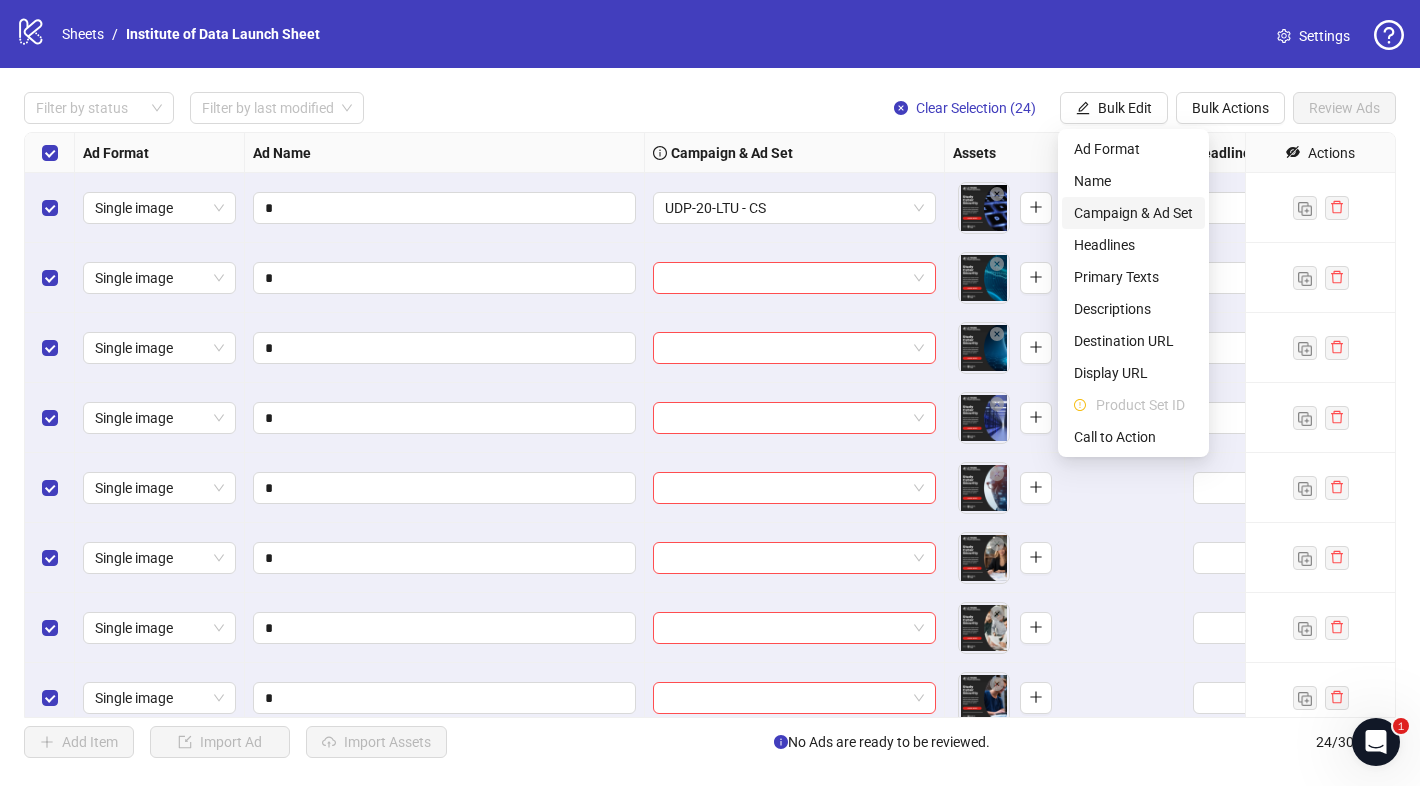 click on "Campaign & Ad Set" at bounding box center (1133, 213) 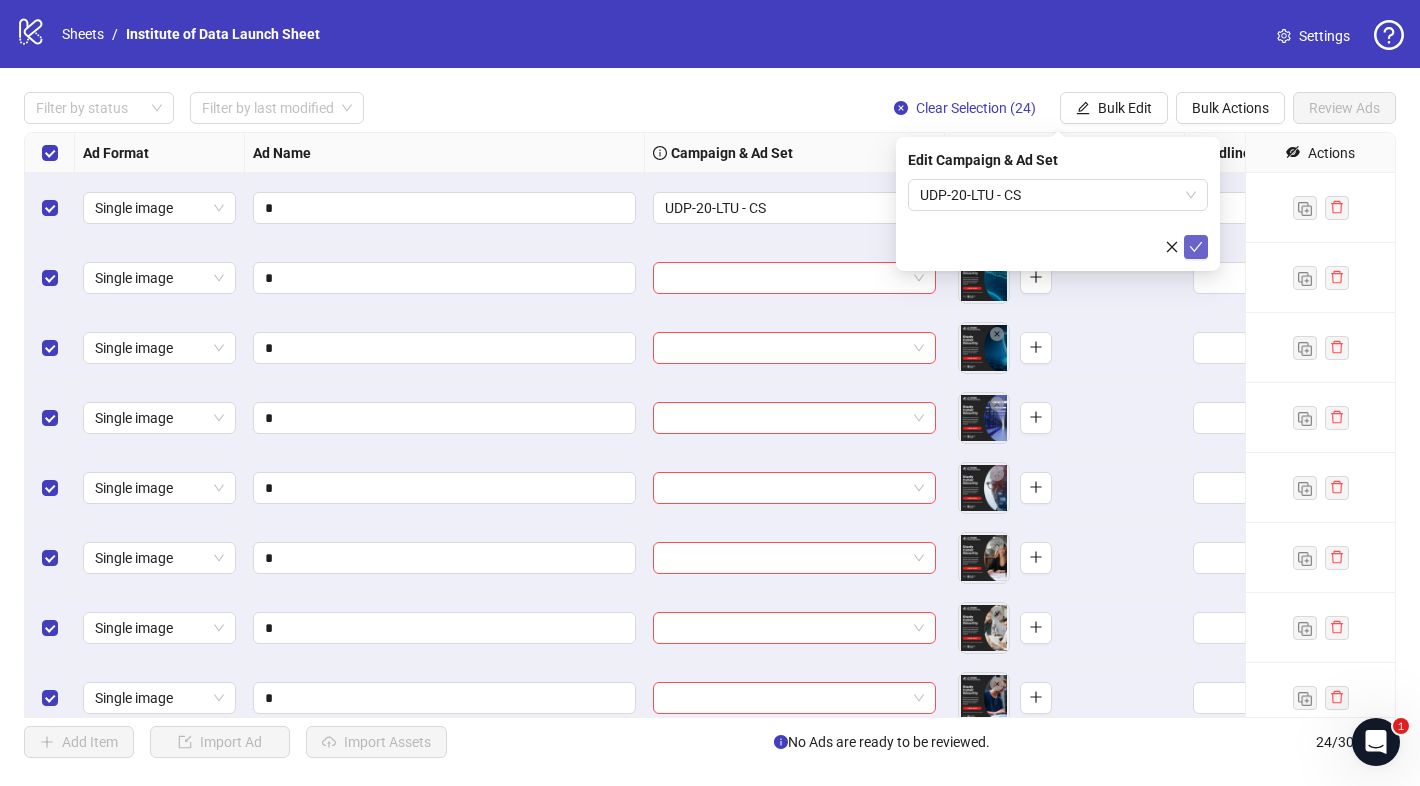 click 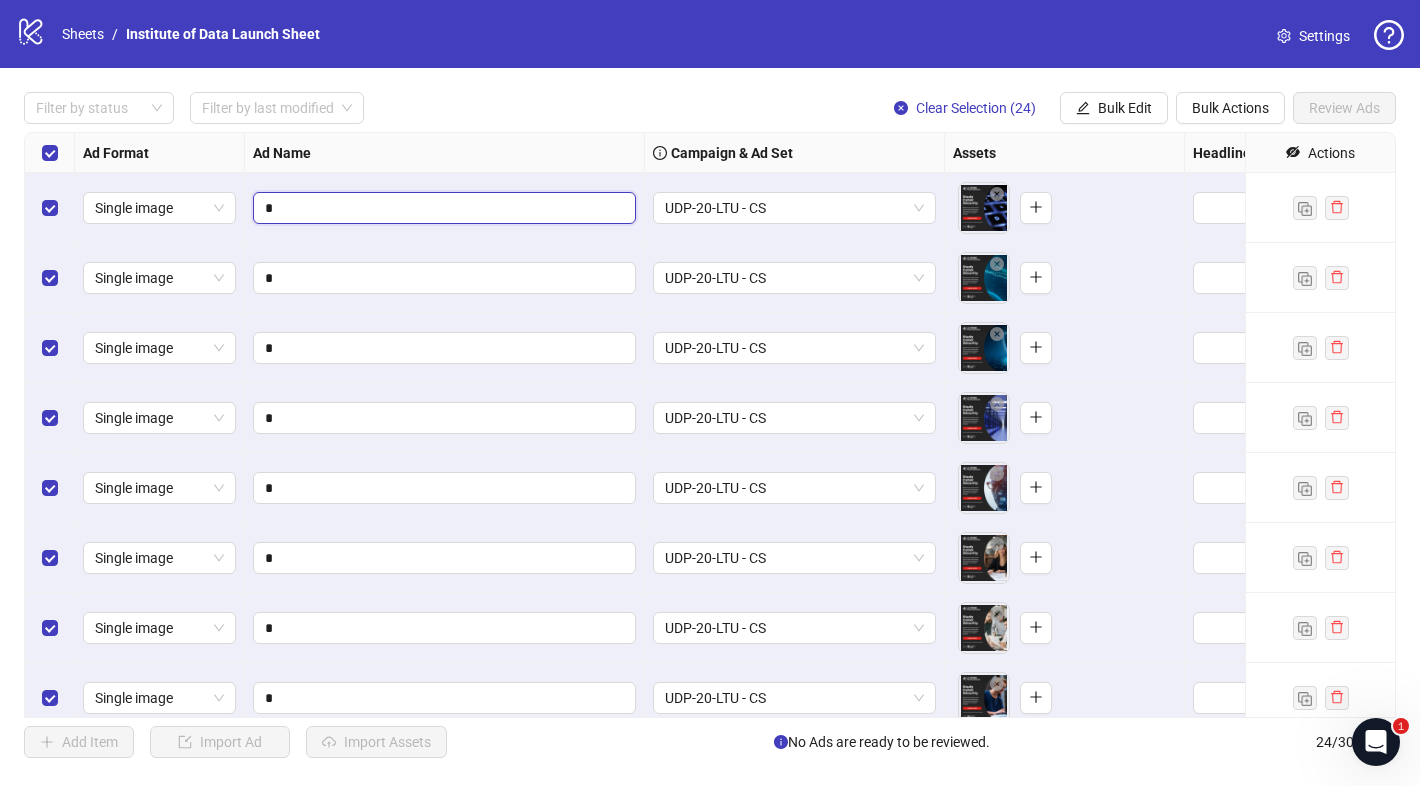 click on "*" at bounding box center [442, 208] 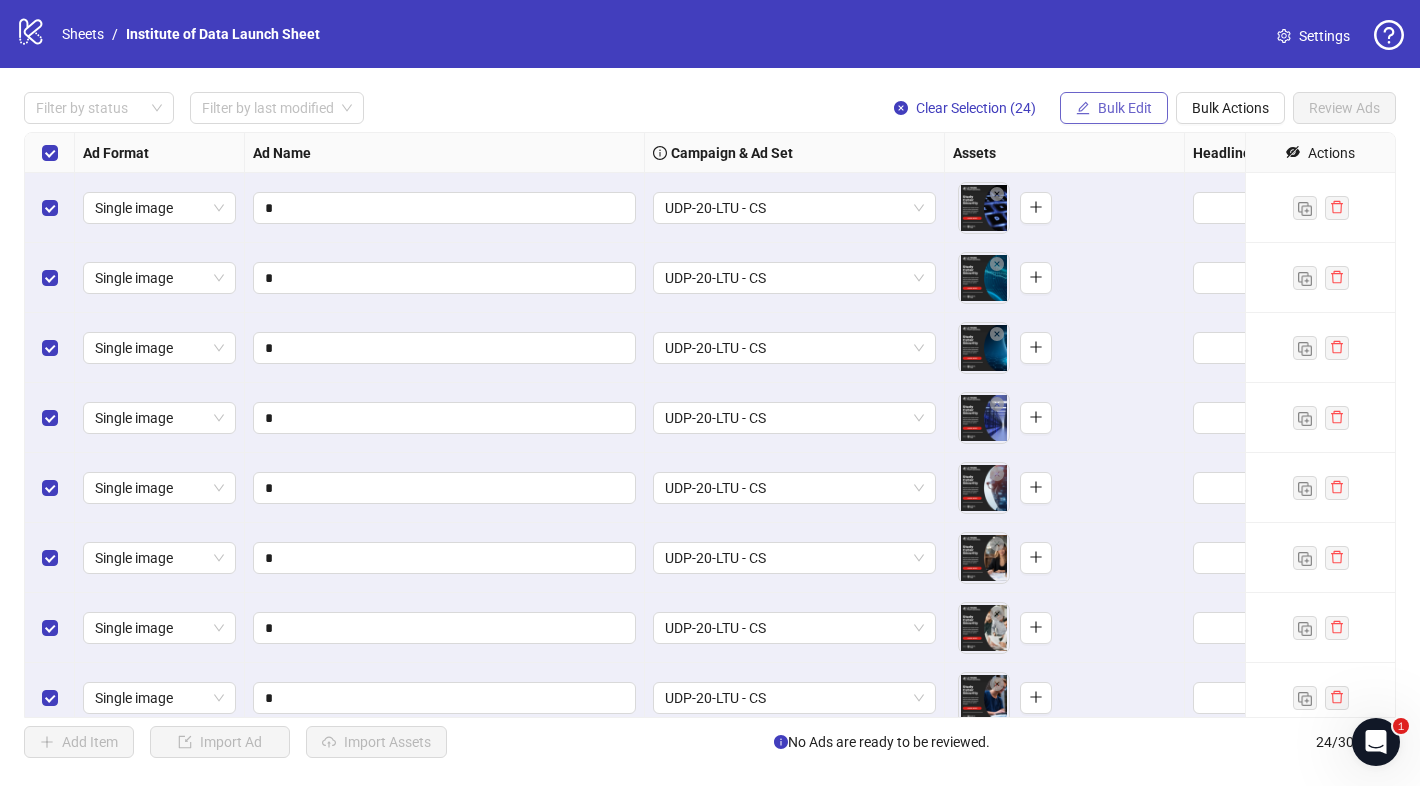 click on "Bulk Edit" at bounding box center [1125, 108] 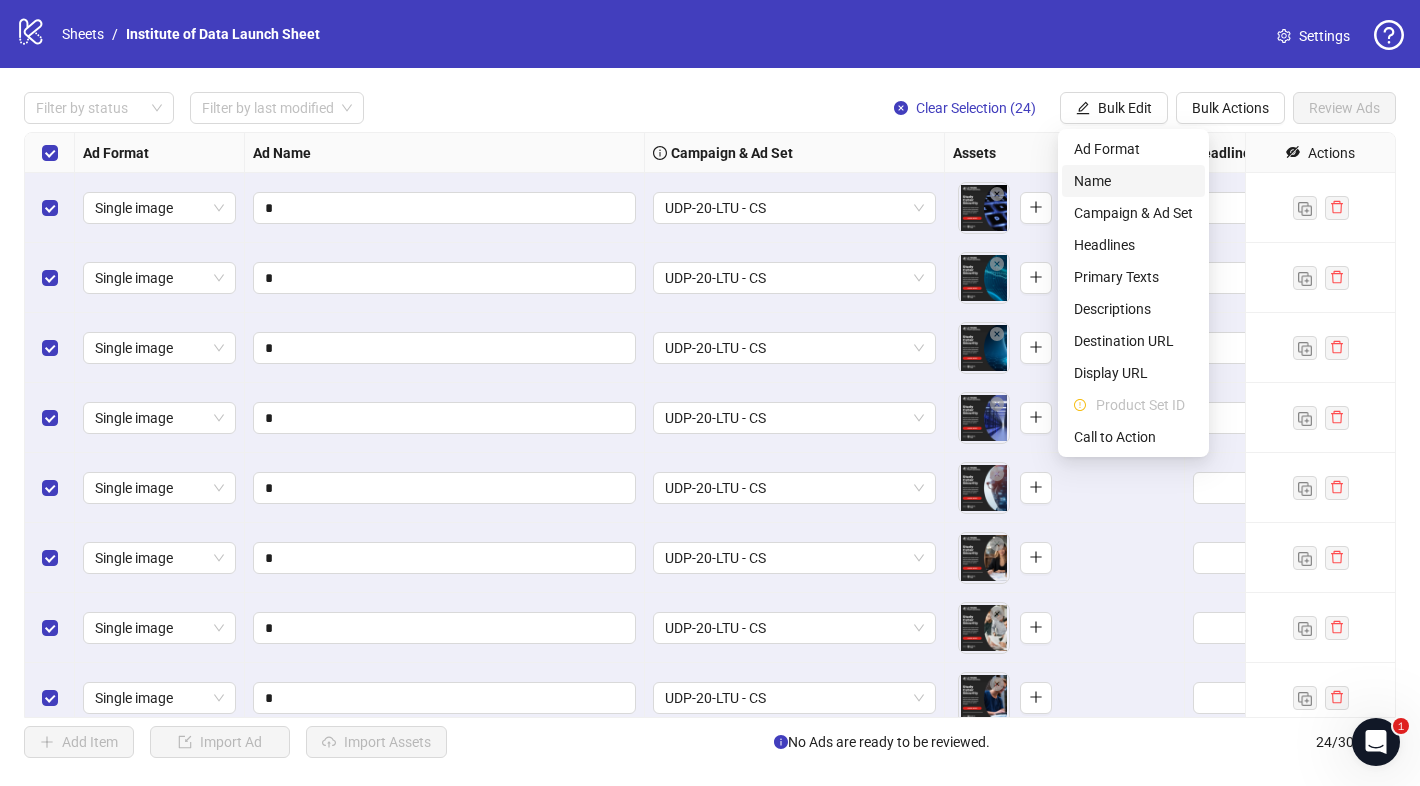 click on "Name" at bounding box center [1133, 181] 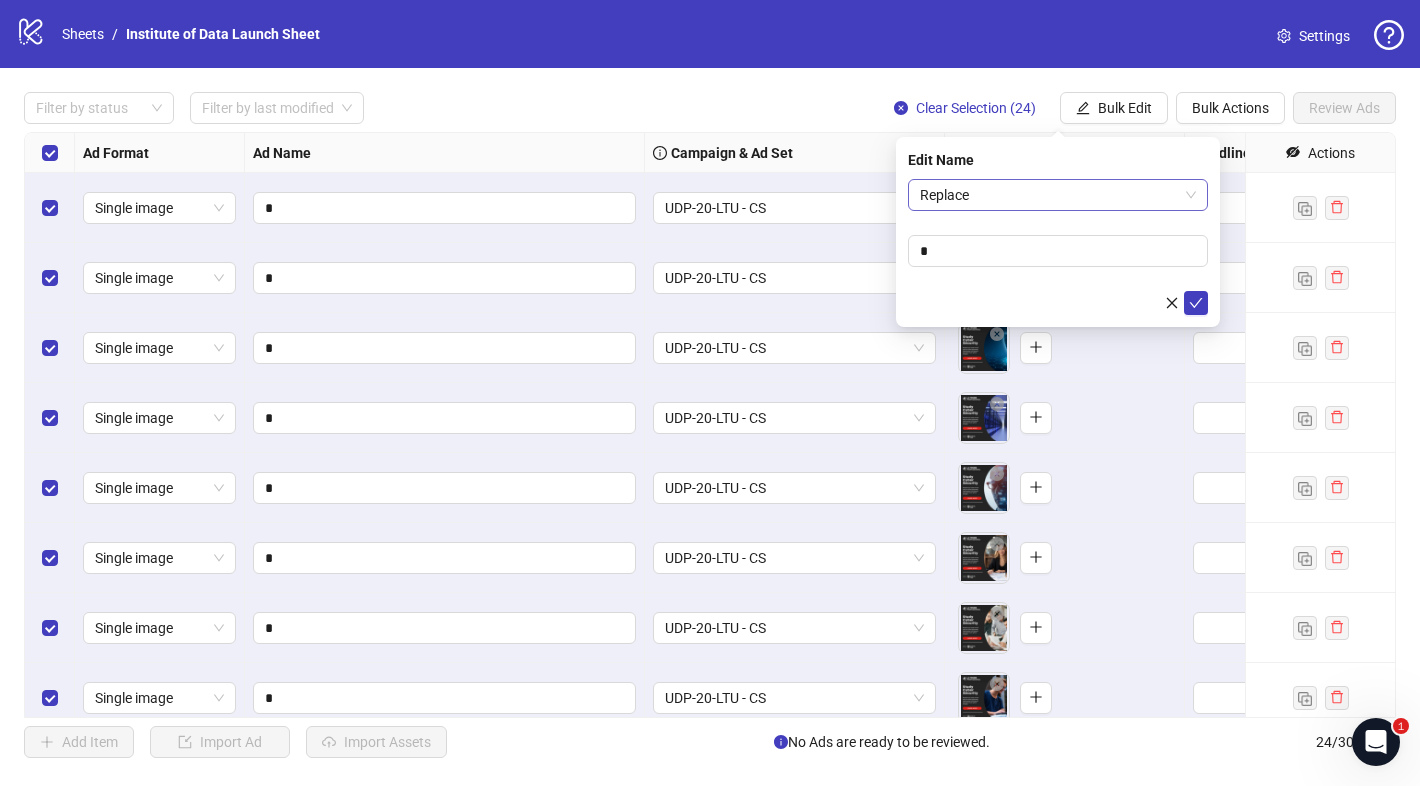 click on "Replace" at bounding box center (1058, 195) 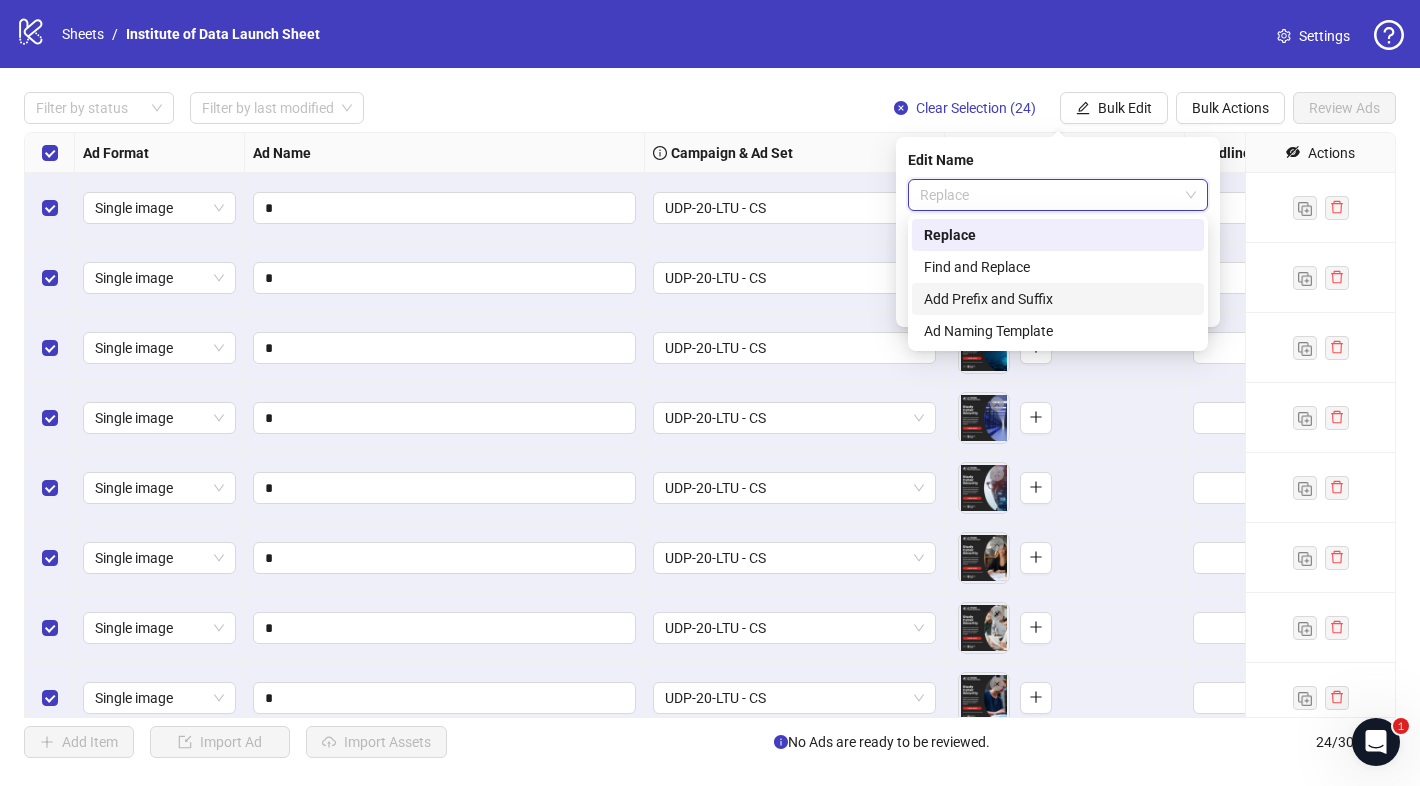 click on "Add Prefix and Suffix" at bounding box center [1058, 299] 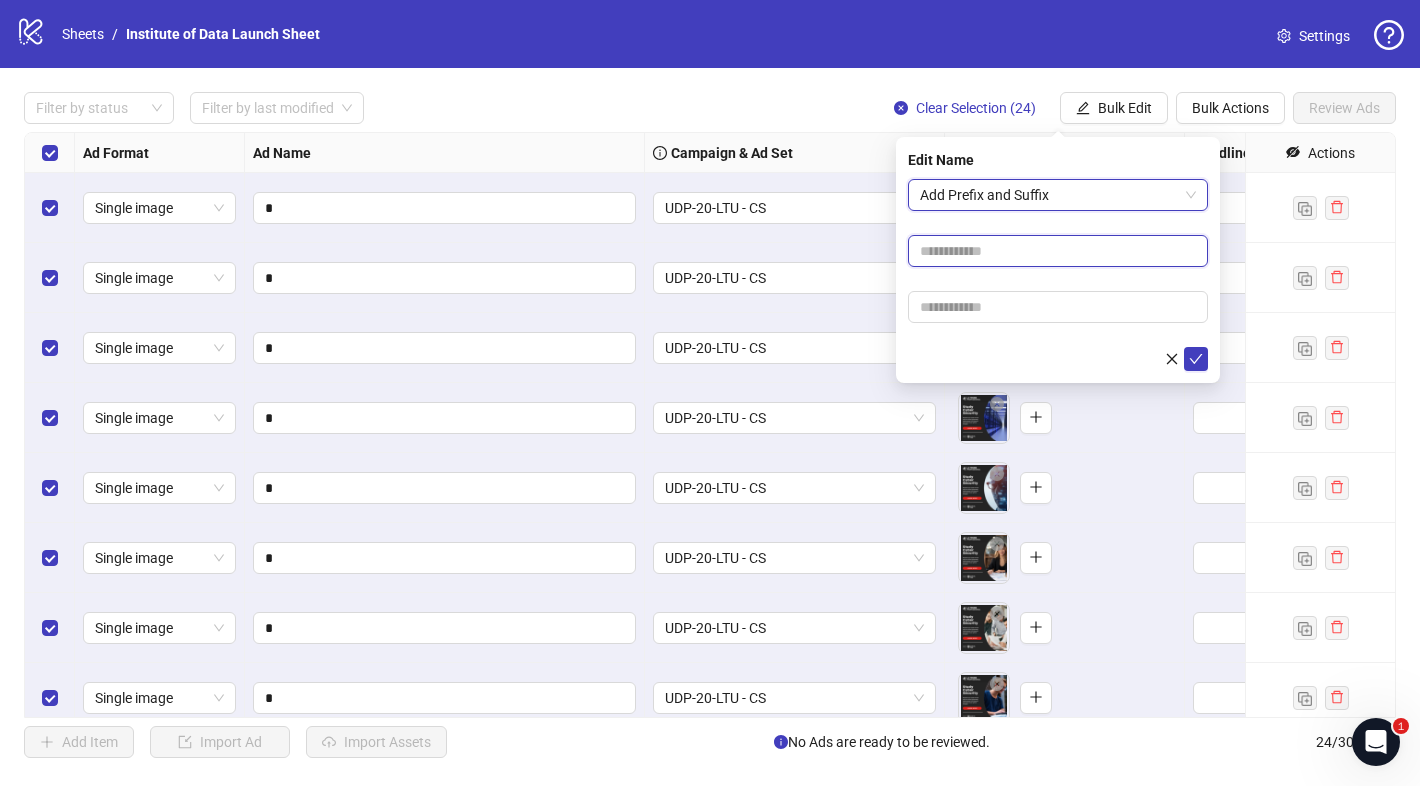 click at bounding box center (1058, 251) 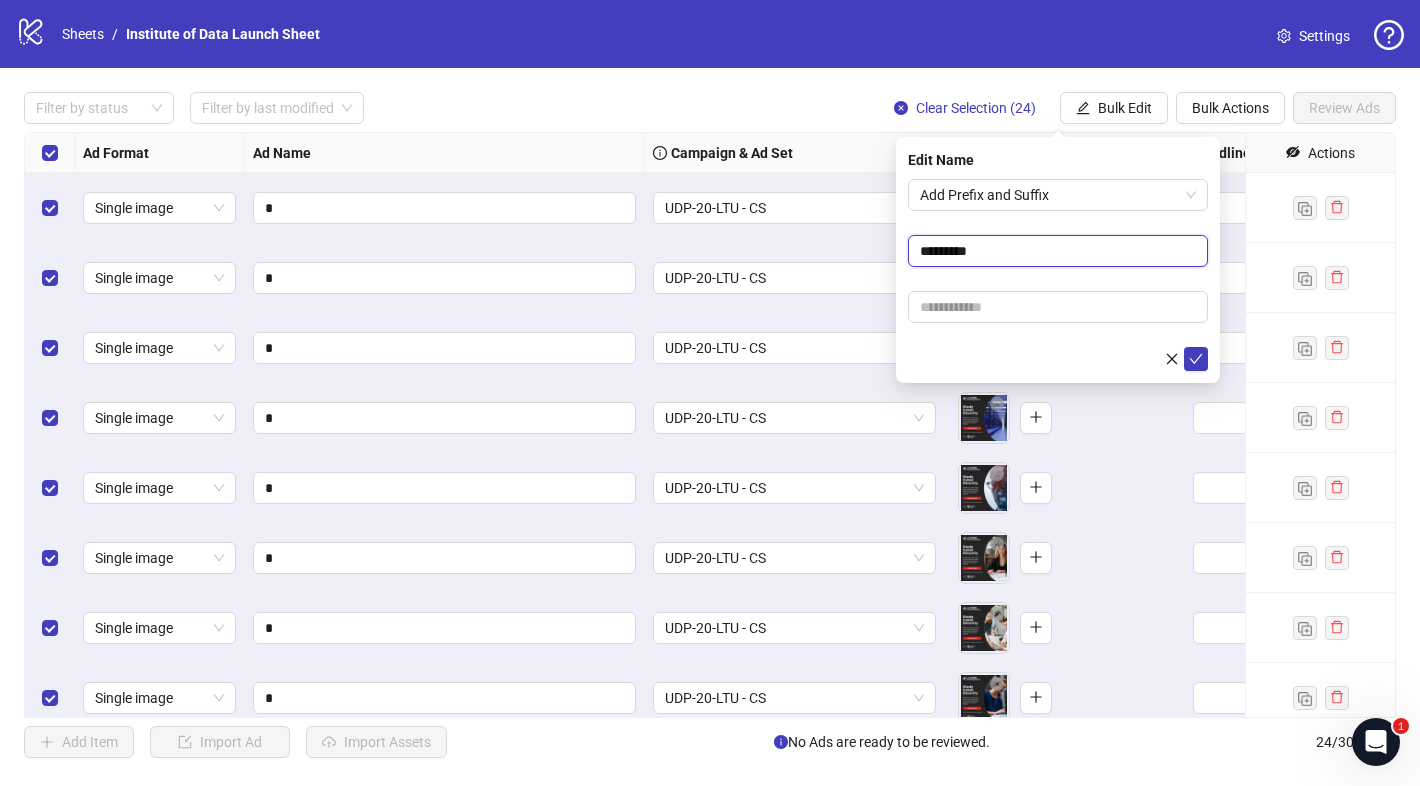 click on "*********" at bounding box center [1058, 251] 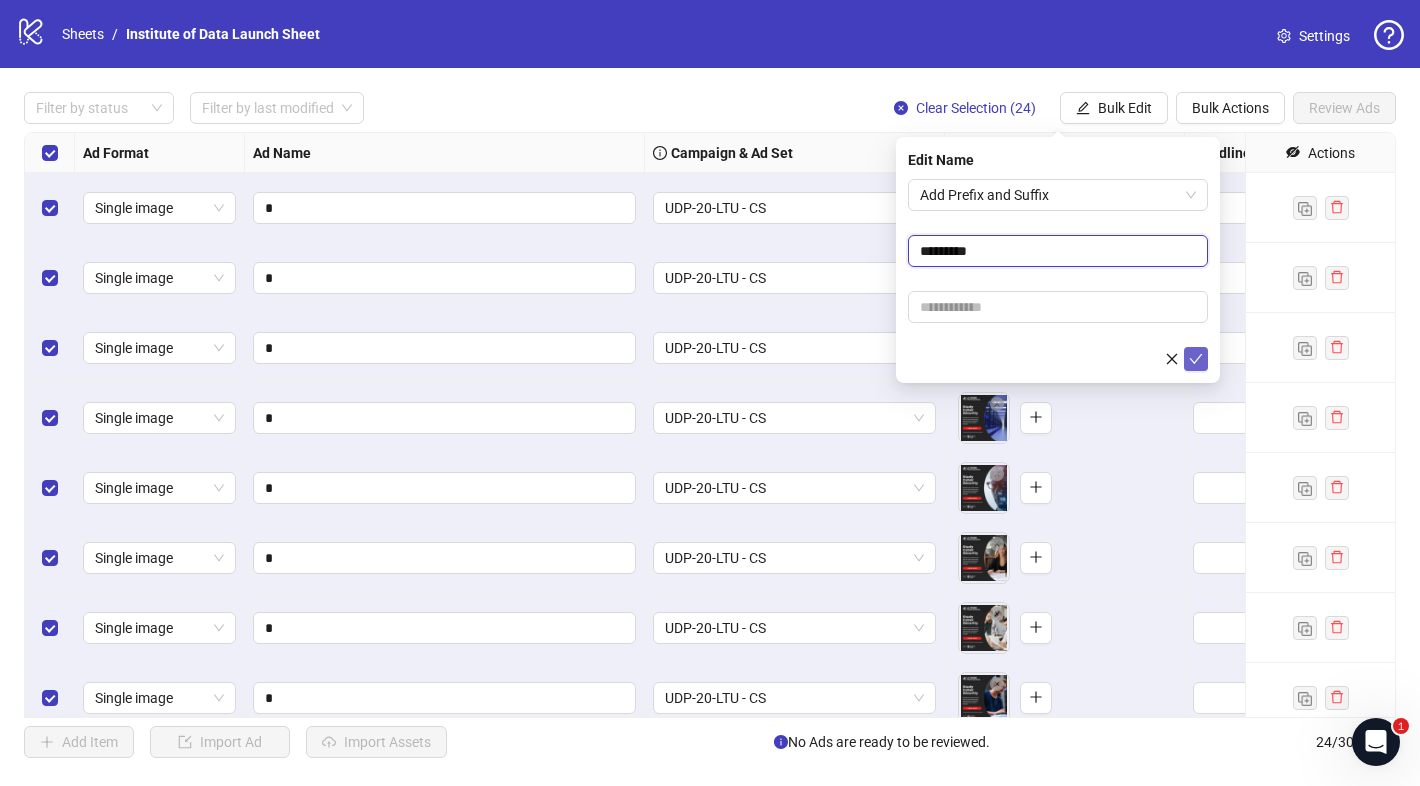 type on "*********" 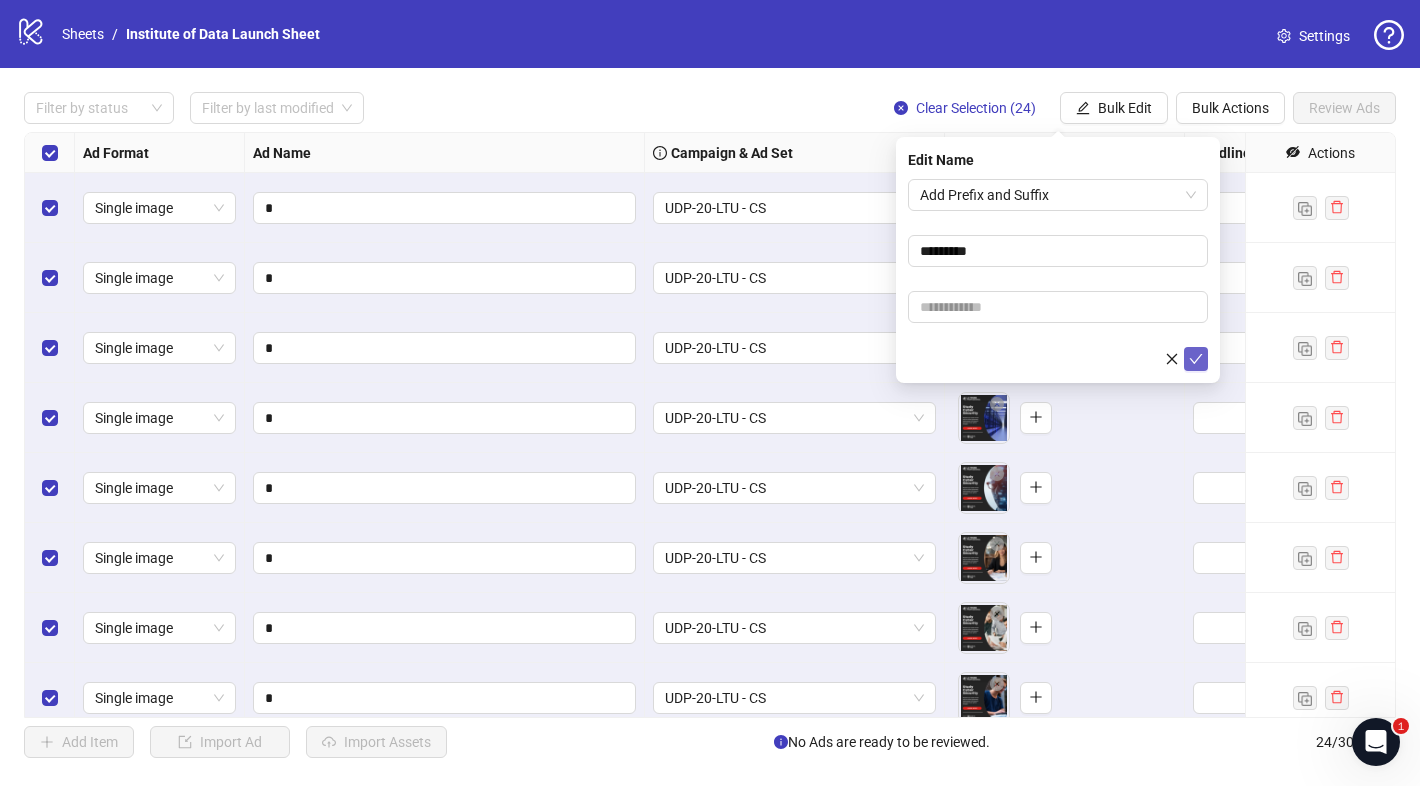 click 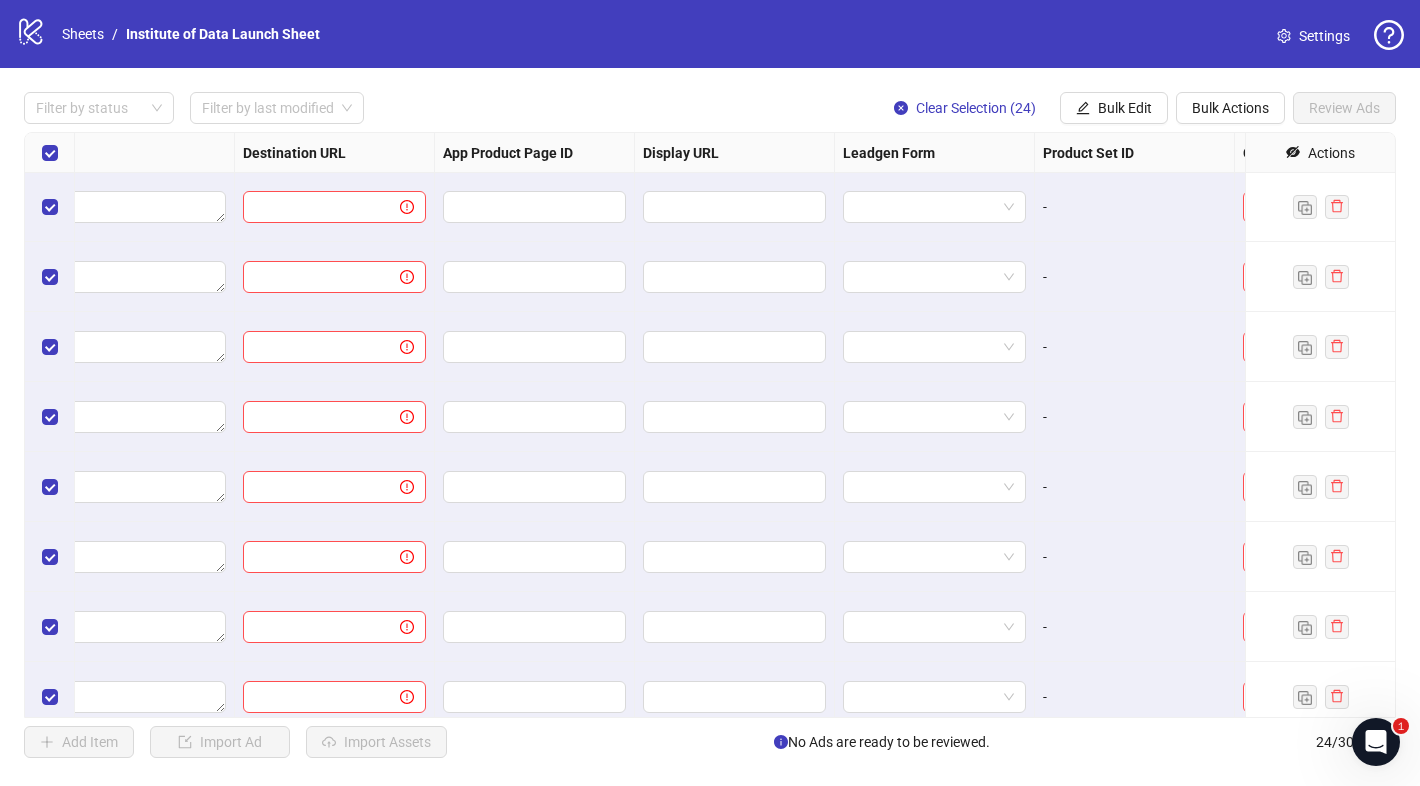 scroll, scrollTop: 1, scrollLeft: 1610, axis: both 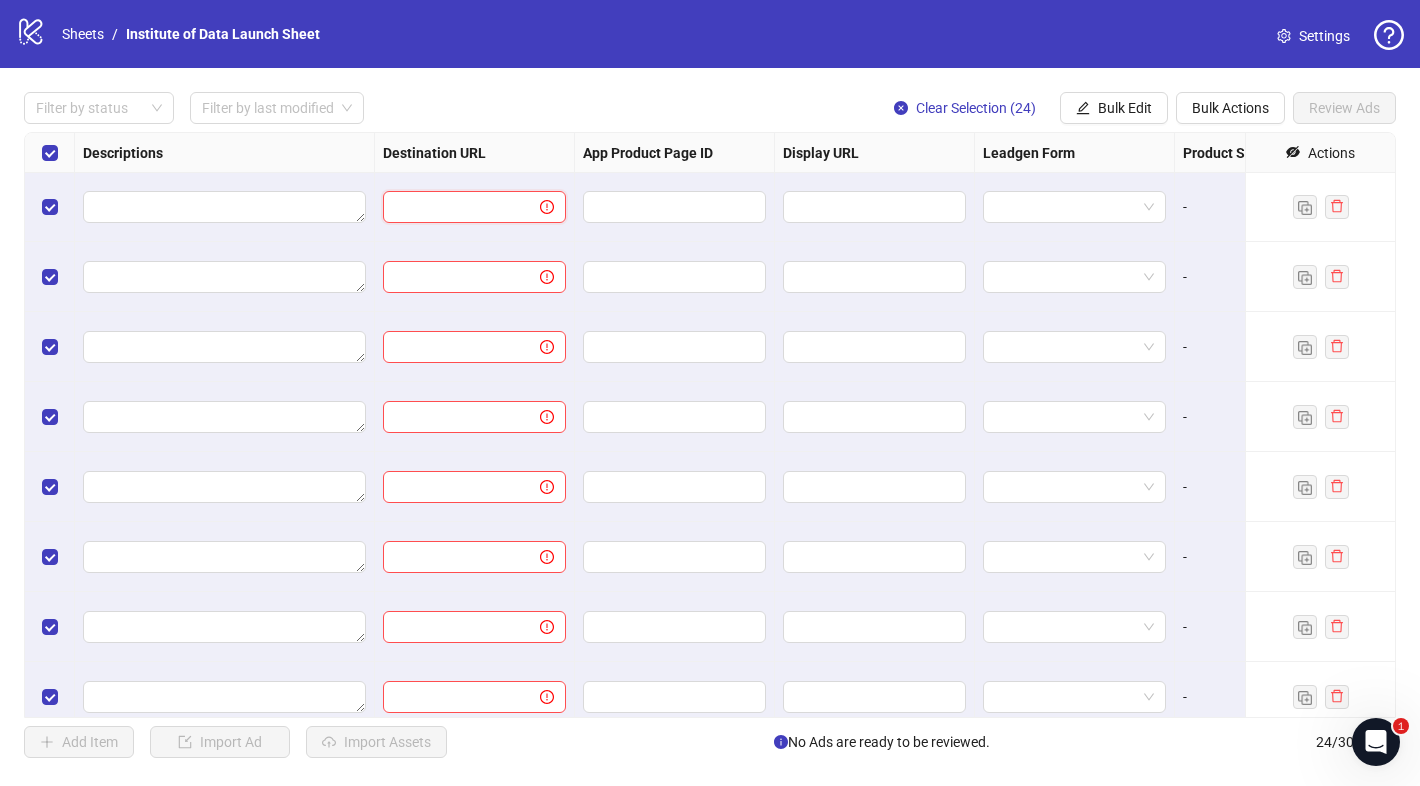 click at bounding box center (453, 207) 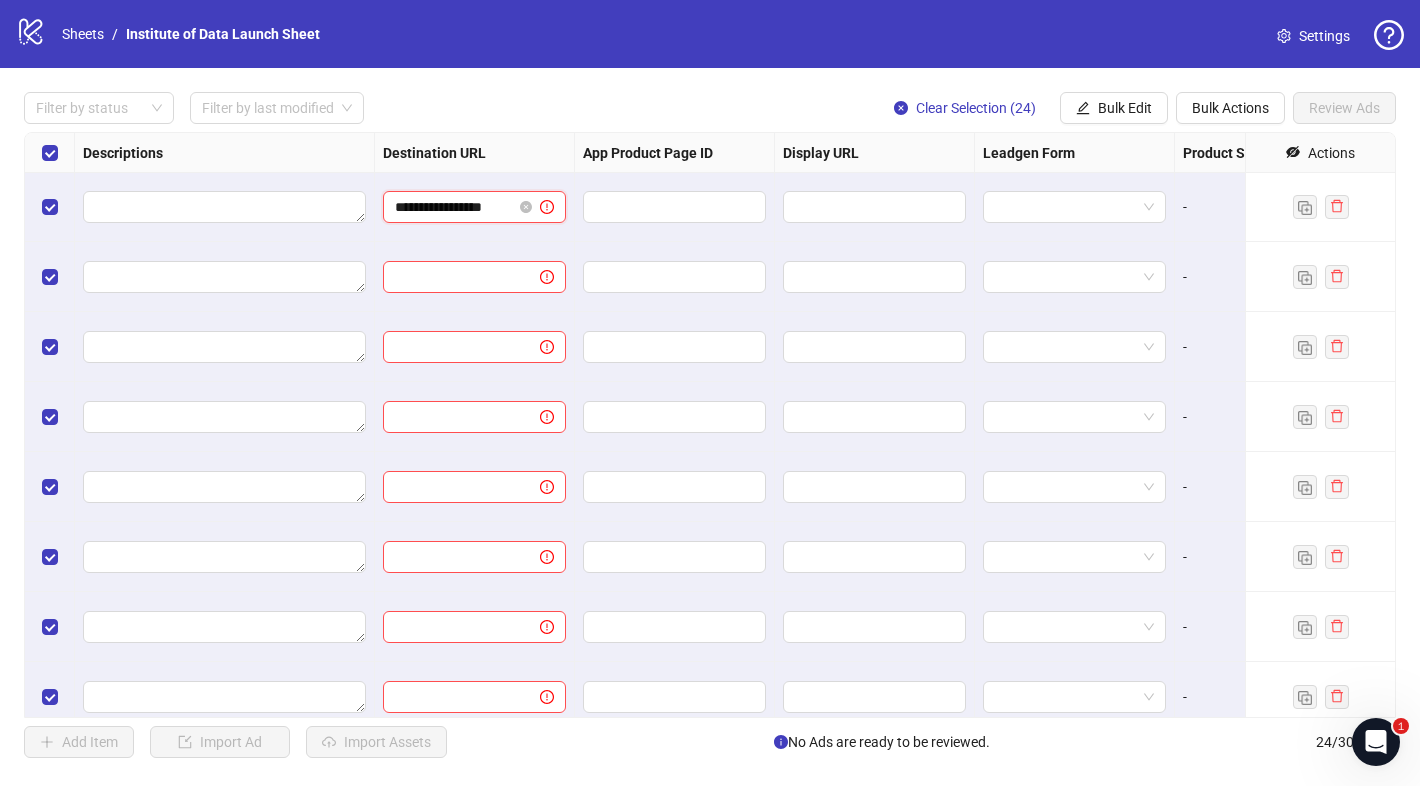 click on "**********" at bounding box center [453, 207] 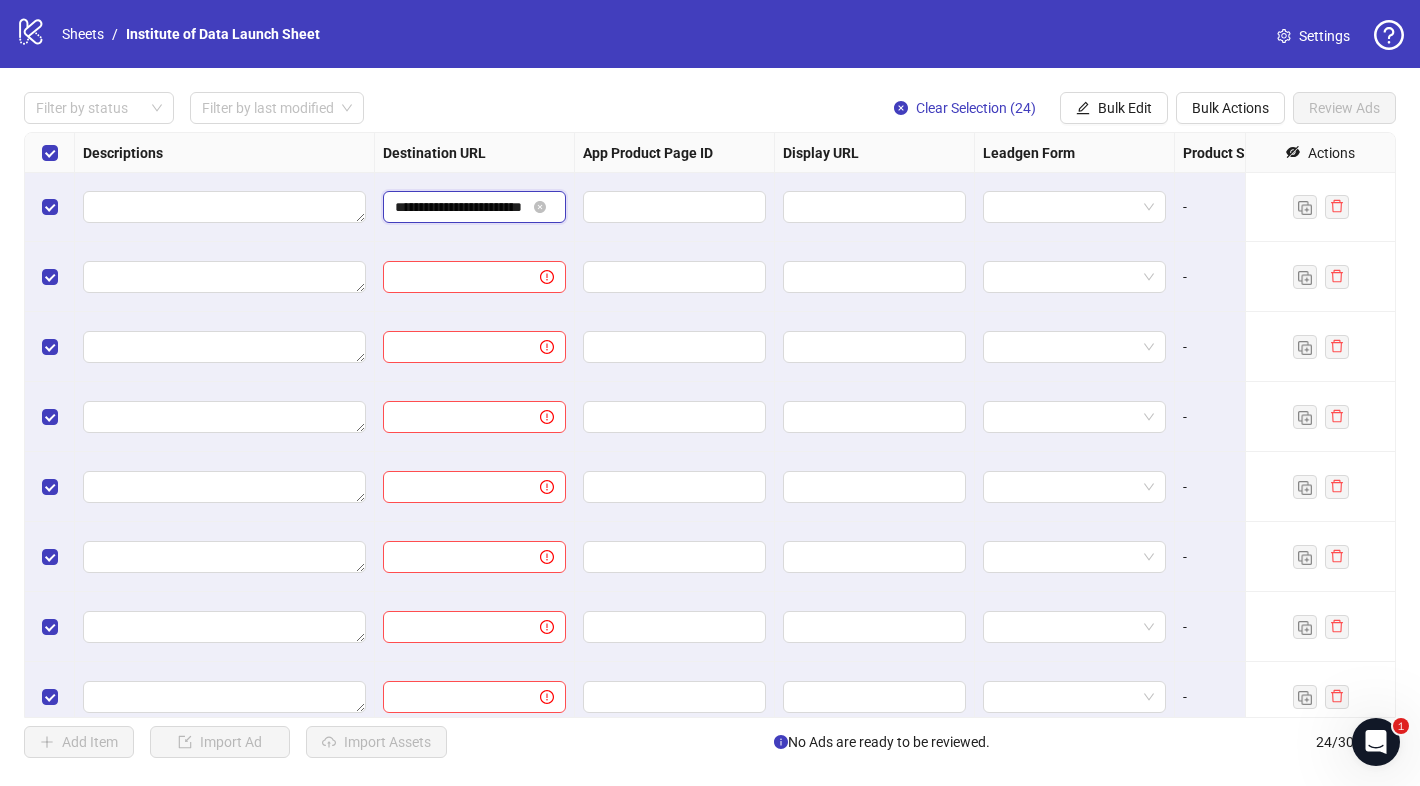 paste on "**********" 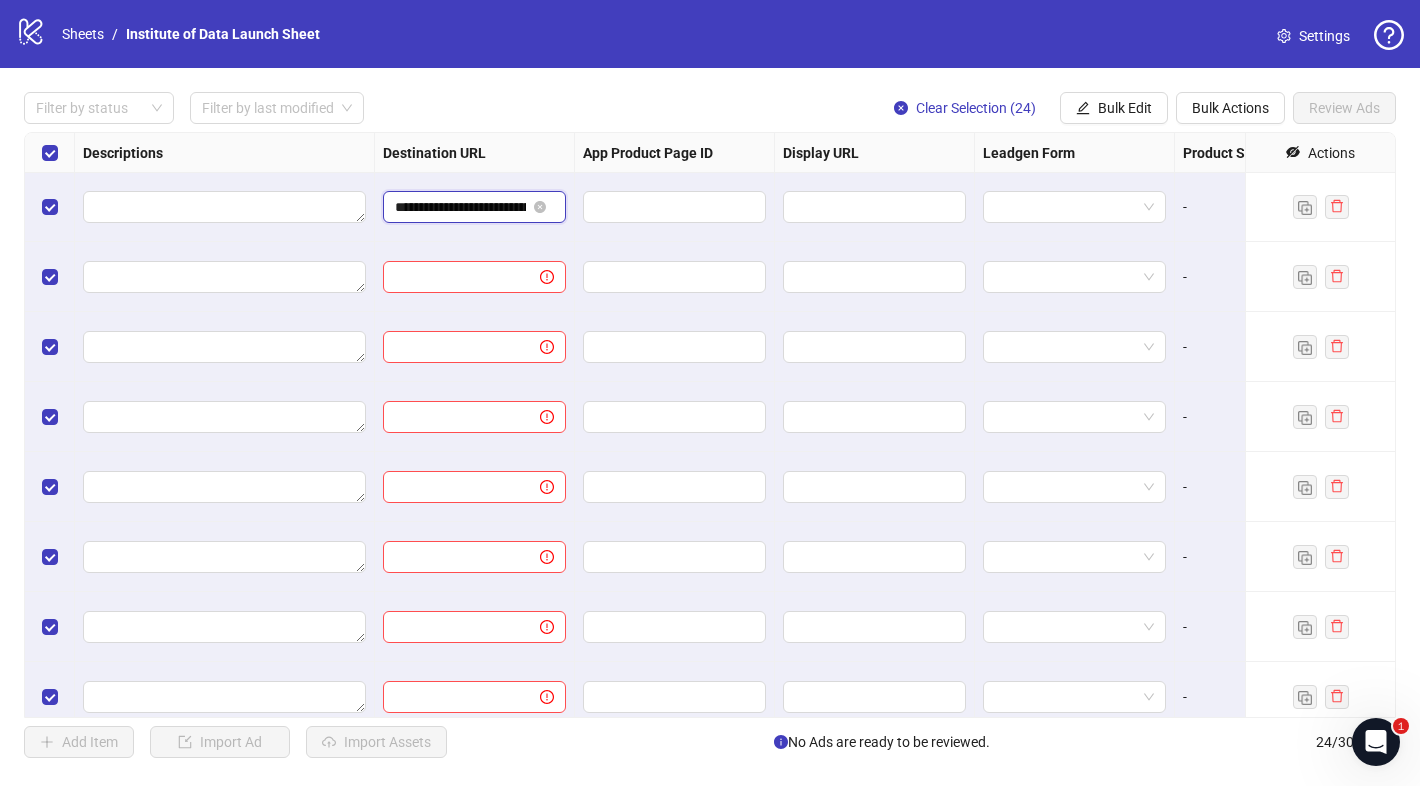 scroll, scrollTop: 0, scrollLeft: 115, axis: horizontal 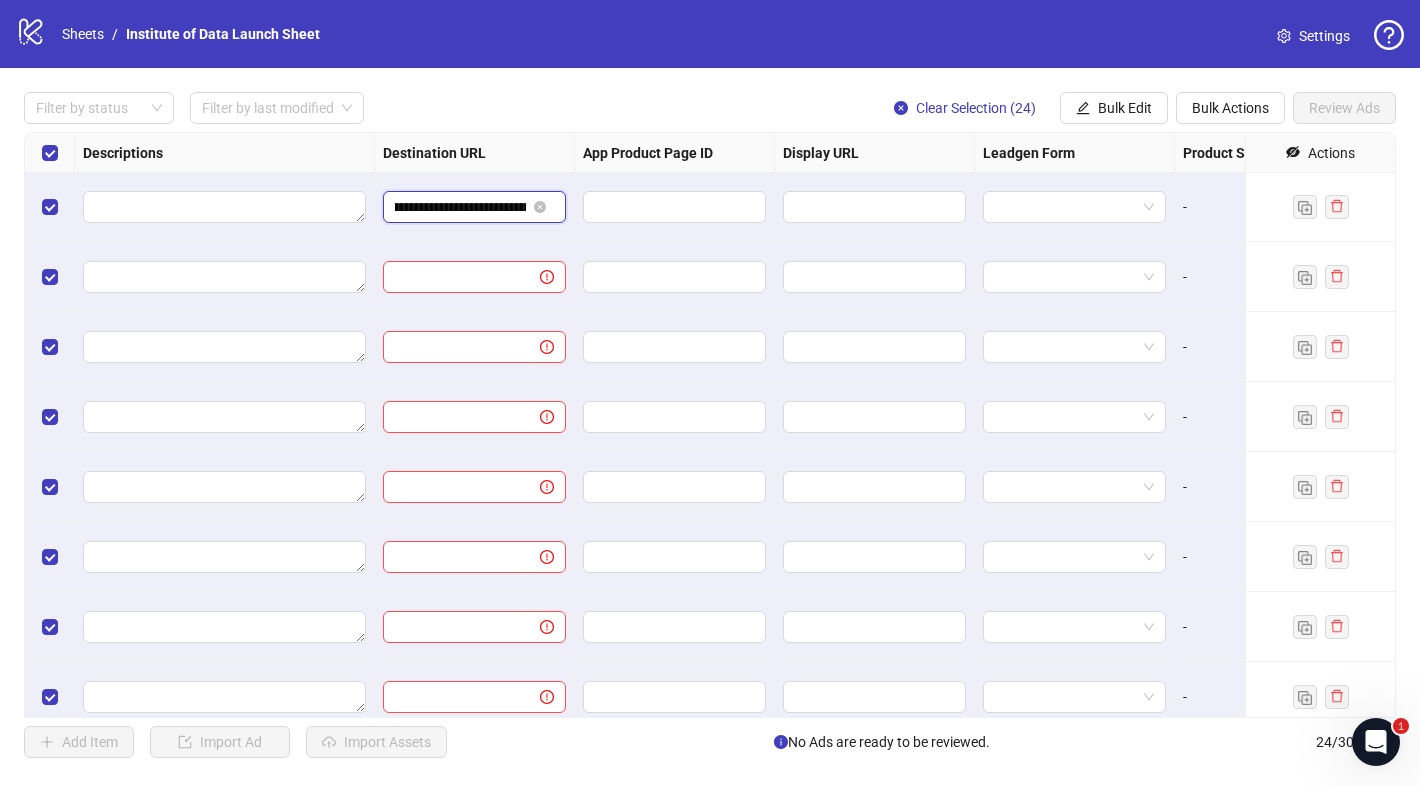 type on "**********" 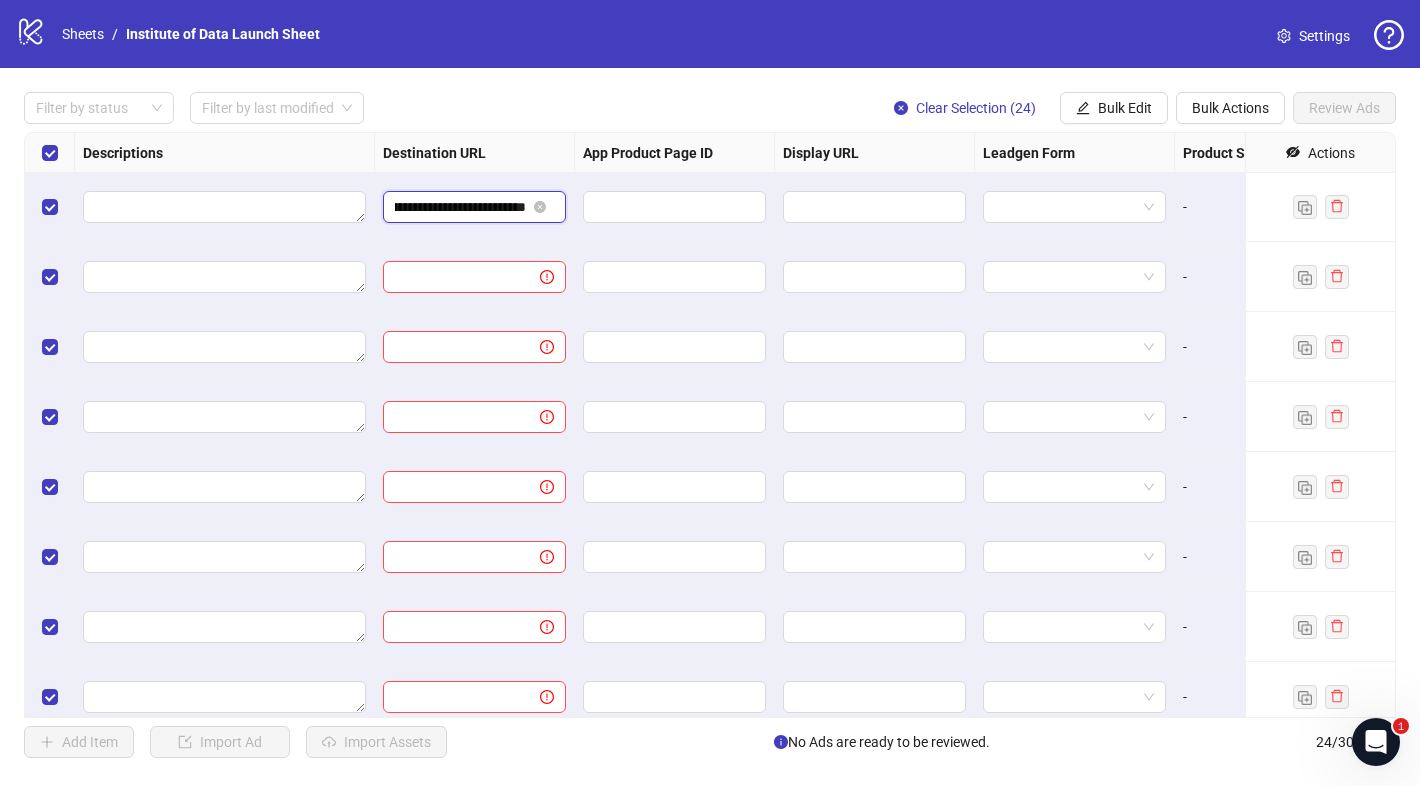 scroll, scrollTop: 0, scrollLeft: 223, axis: horizontal 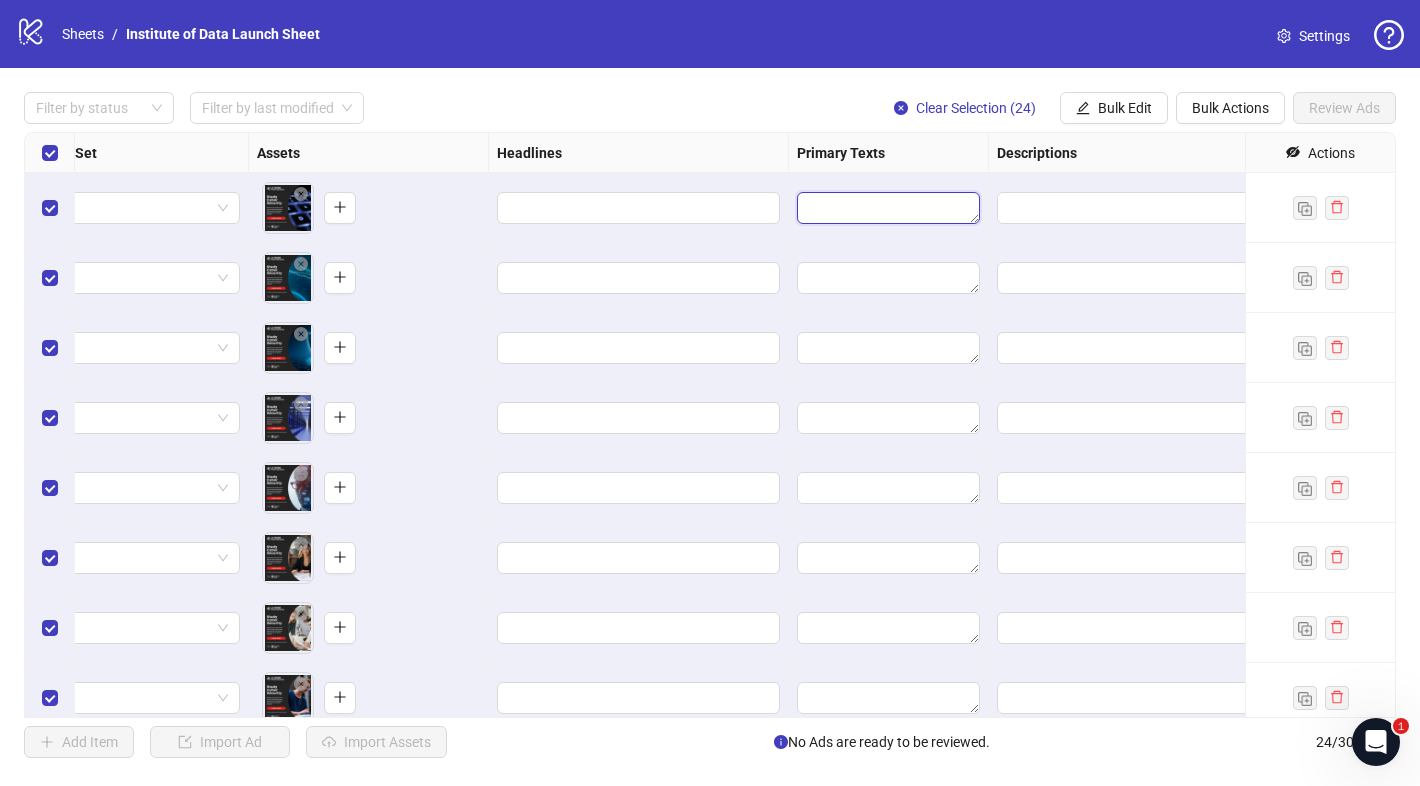 click at bounding box center (888, 208) 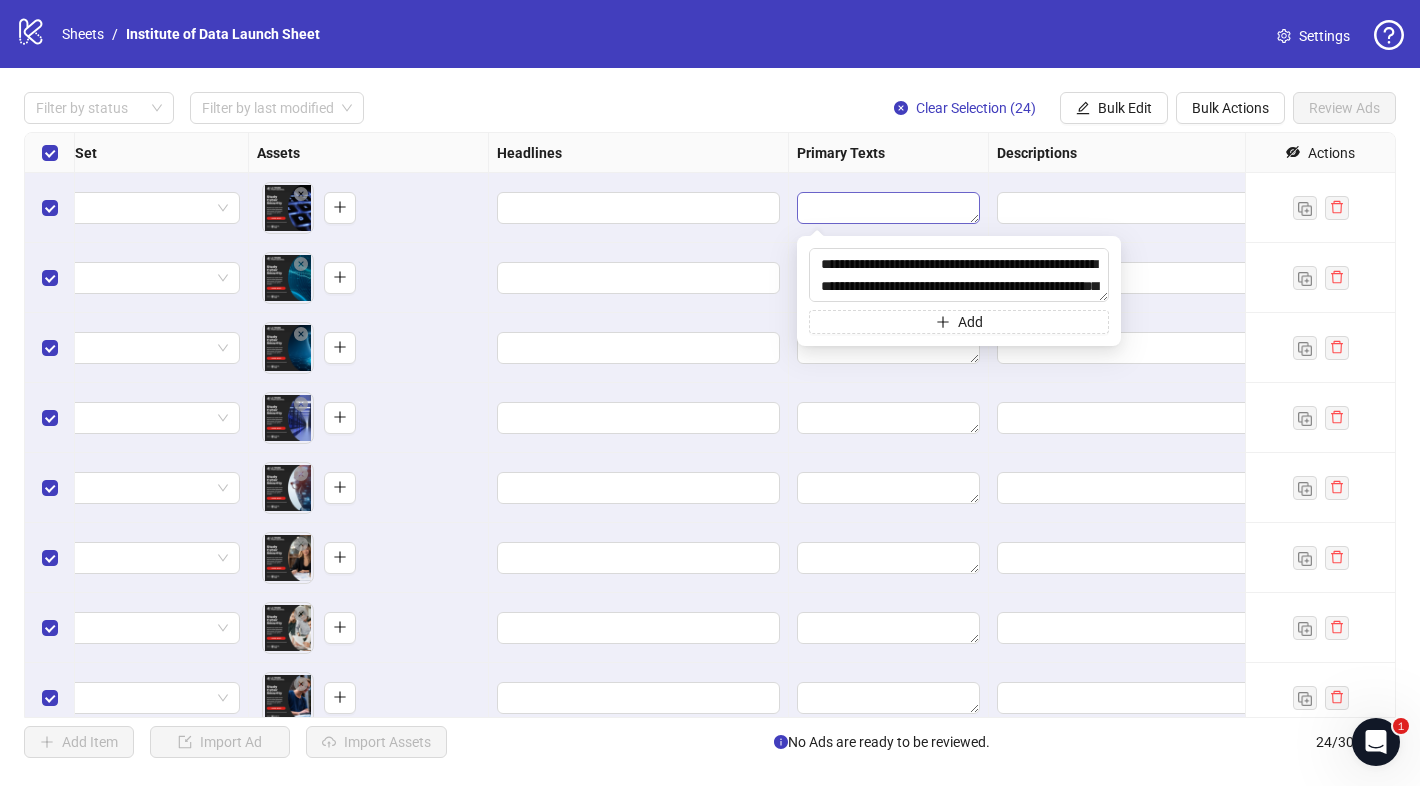 scroll, scrollTop: 191, scrollLeft: 0, axis: vertical 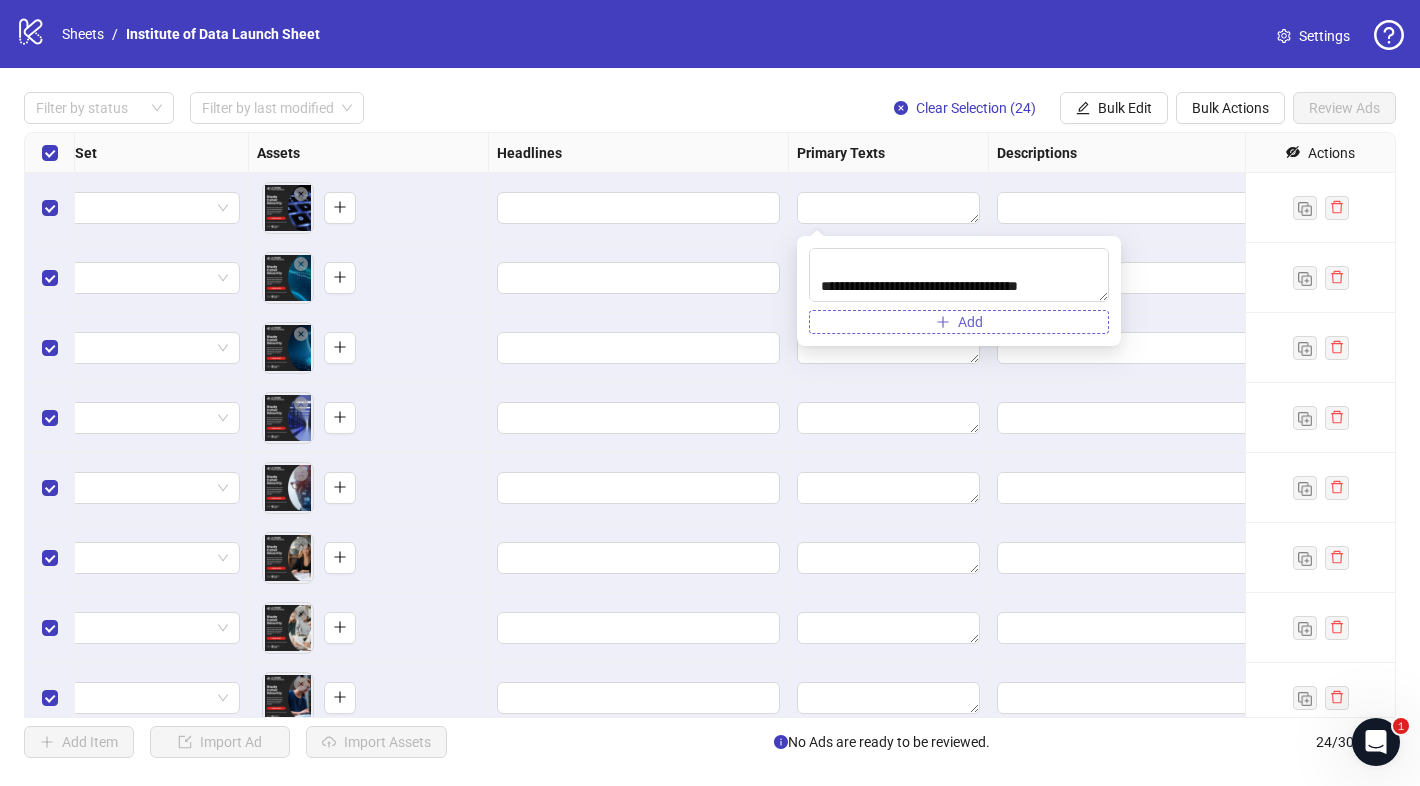 type on "**********" 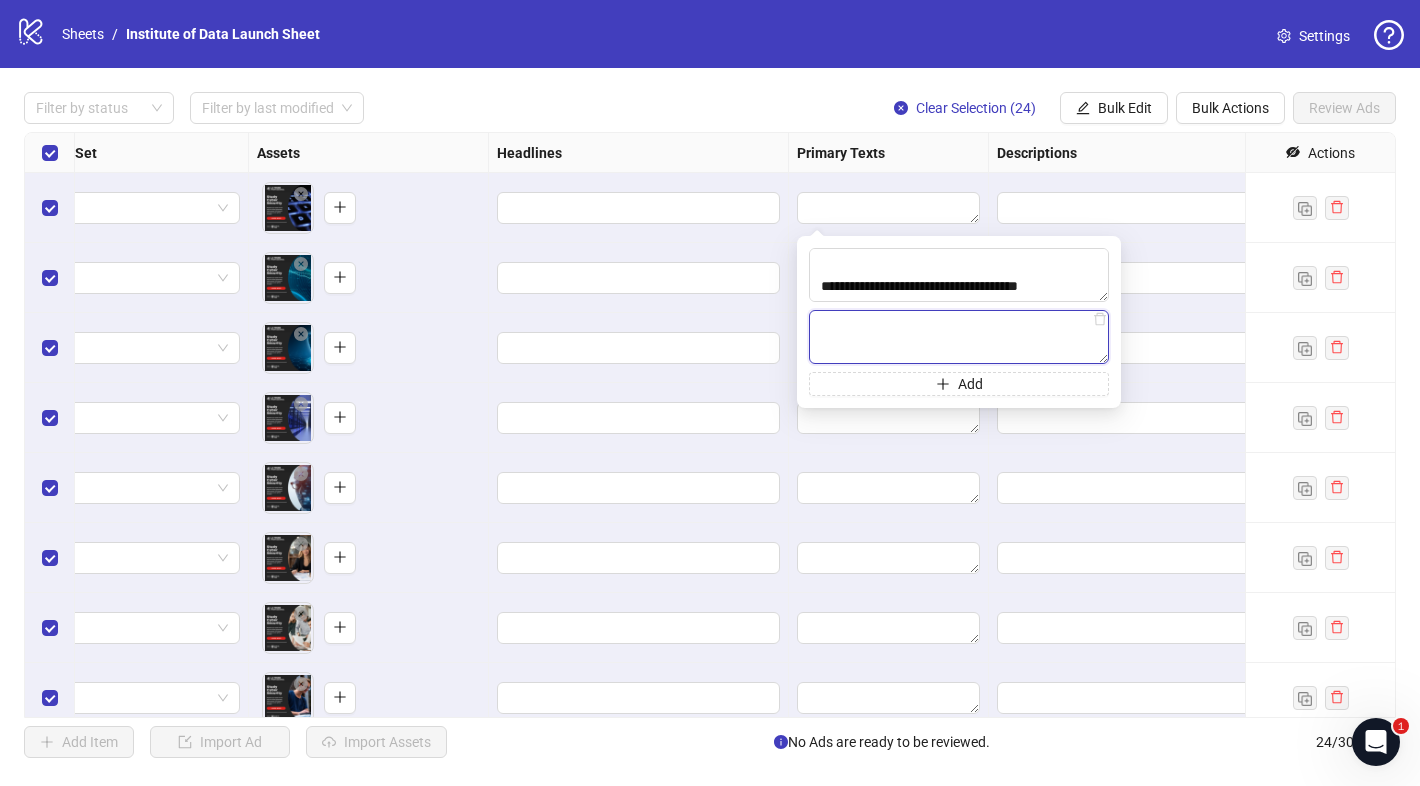 click at bounding box center (959, 337) 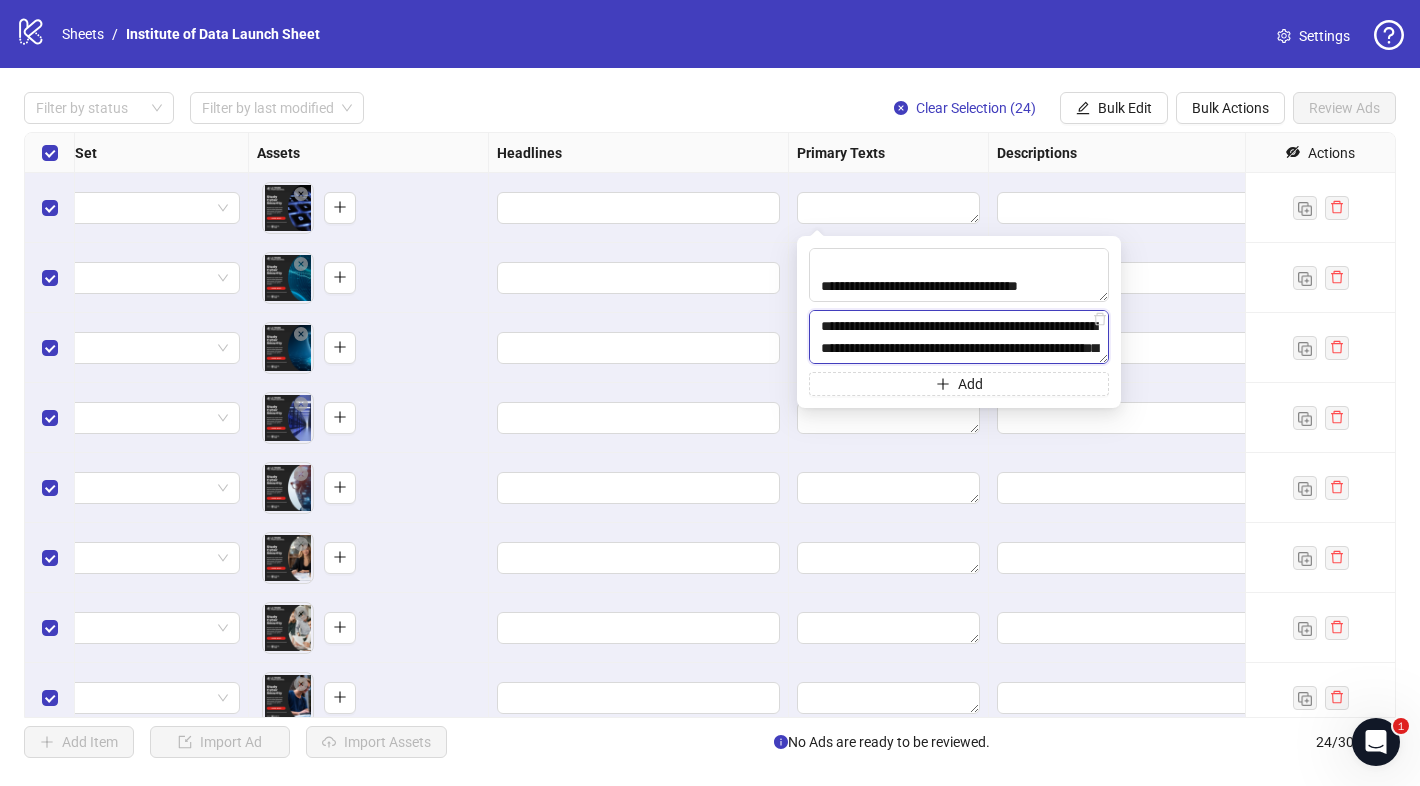 scroll, scrollTop: 15, scrollLeft: 0, axis: vertical 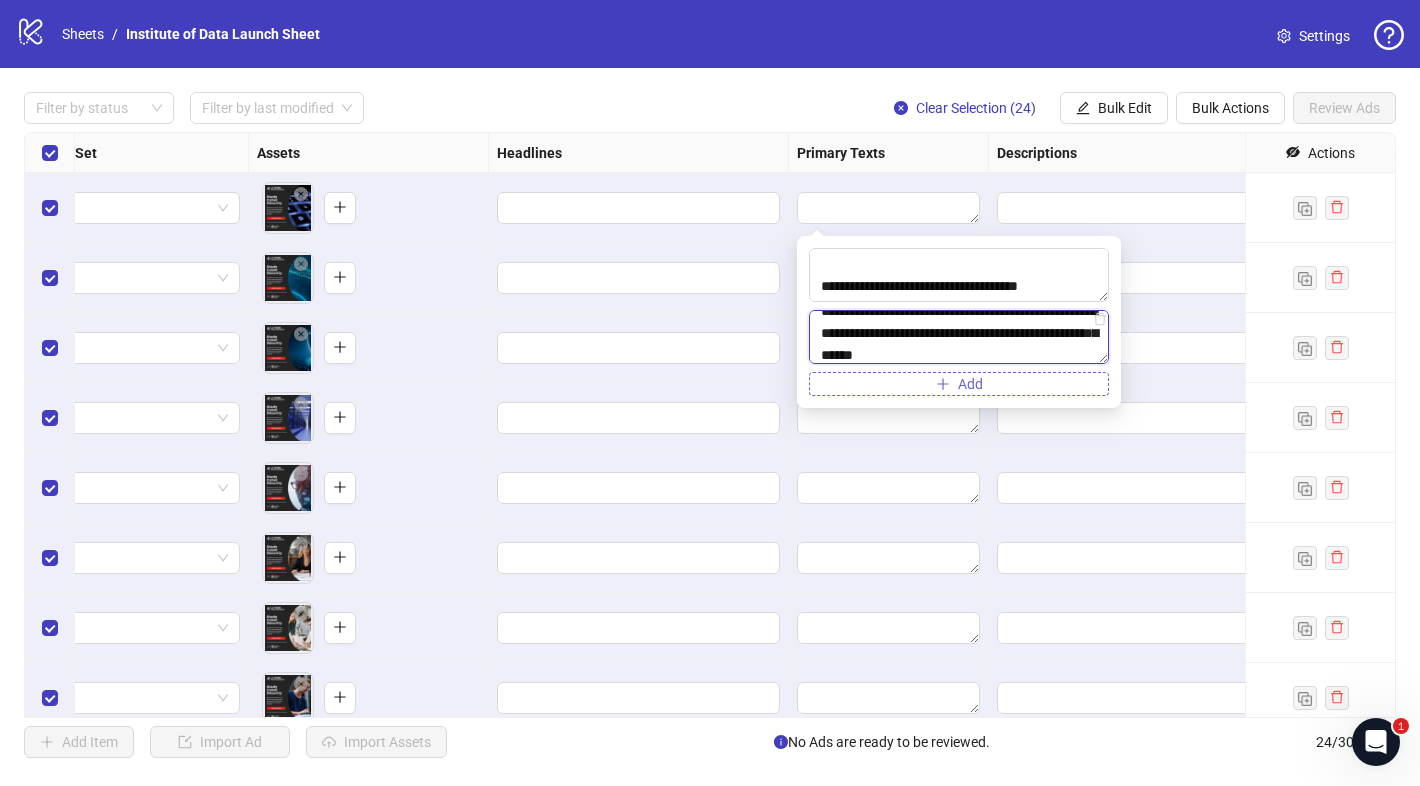 type on "**********" 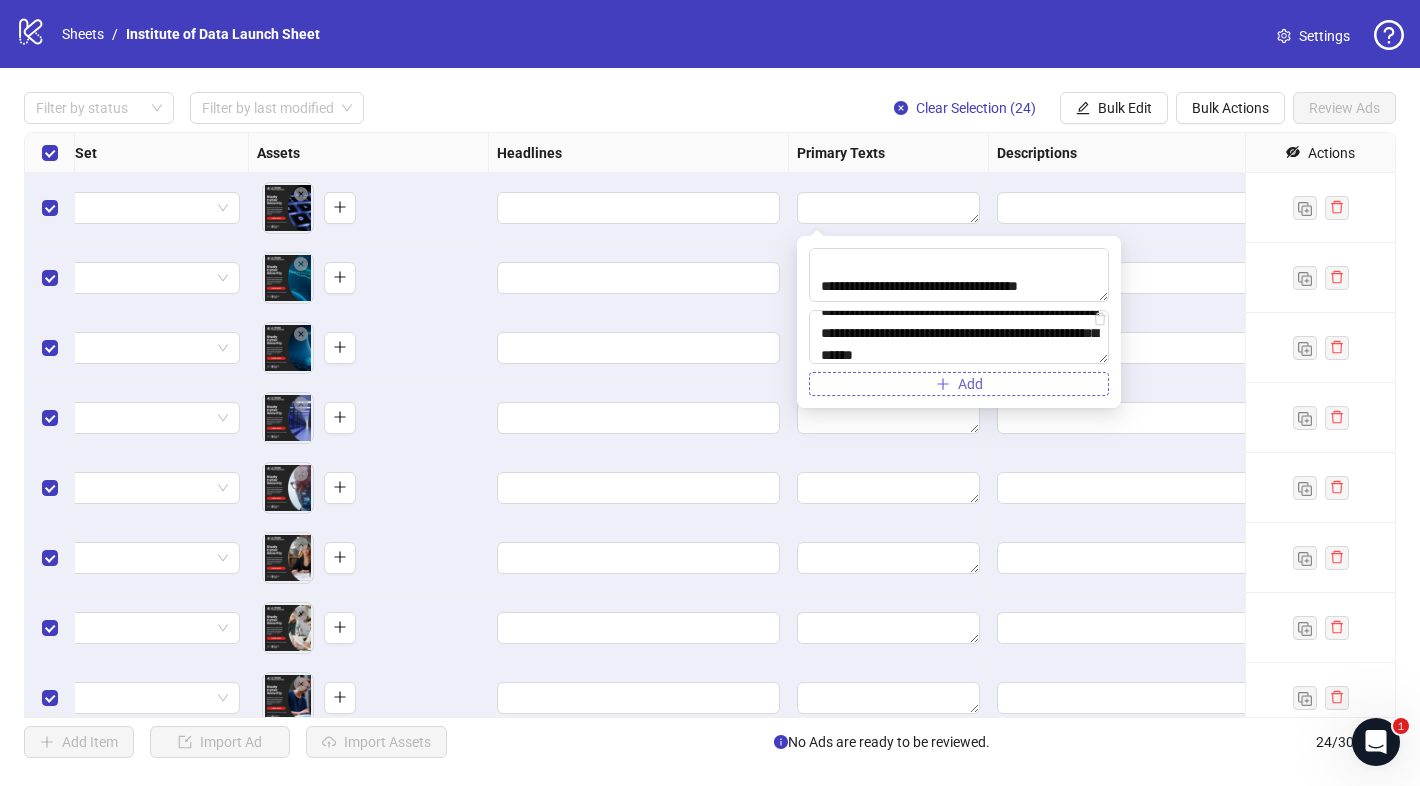click on "Add" at bounding box center (959, 384) 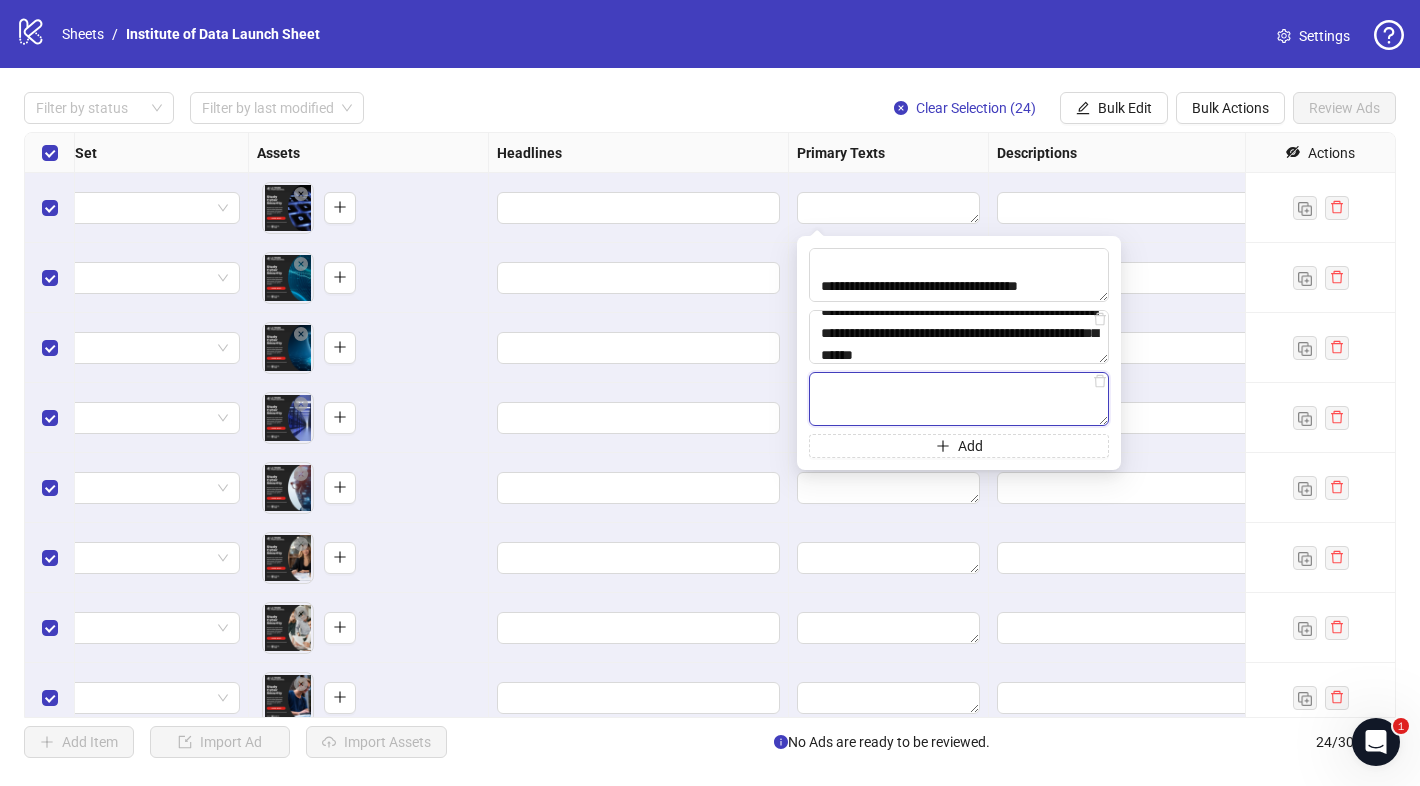 click at bounding box center [959, 399] 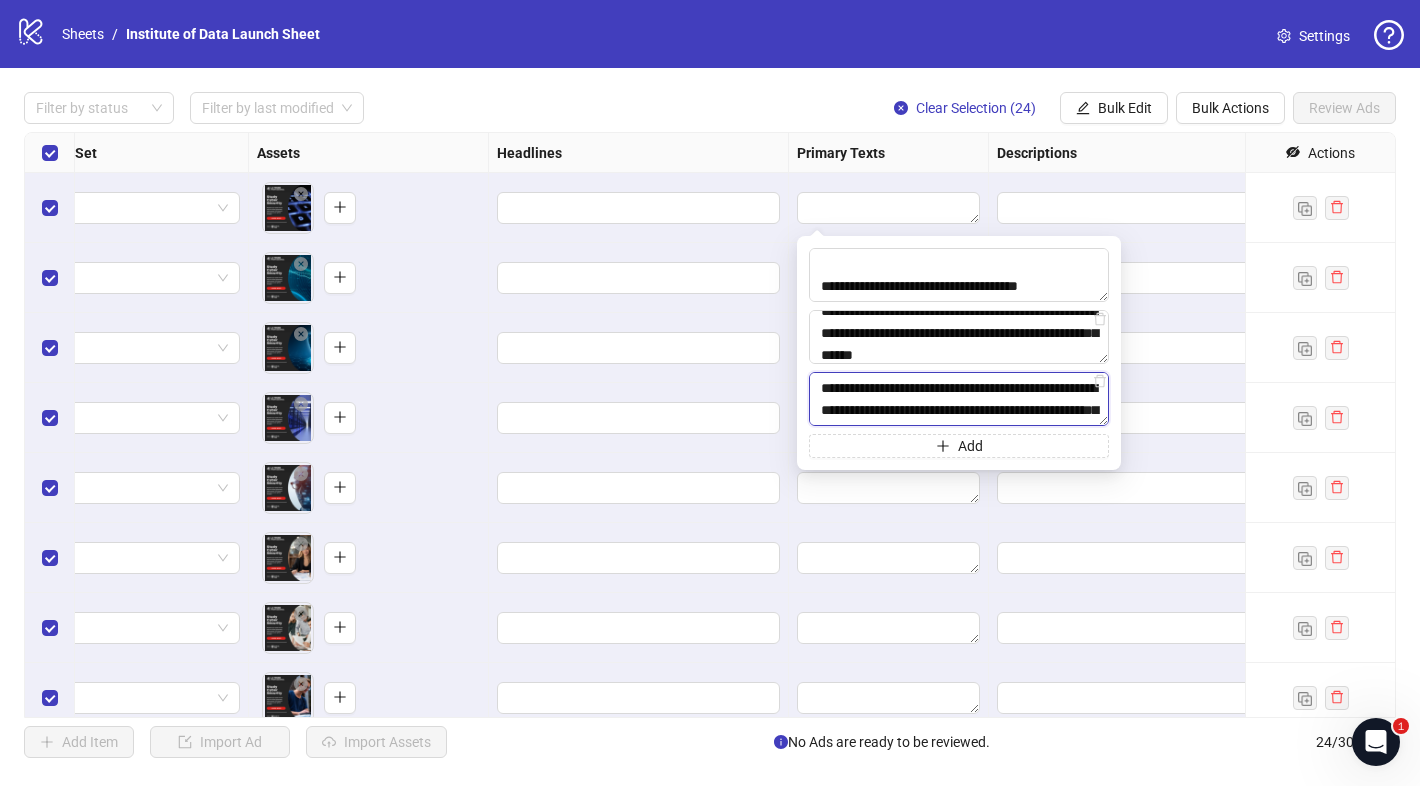 scroll, scrollTop: 37, scrollLeft: 0, axis: vertical 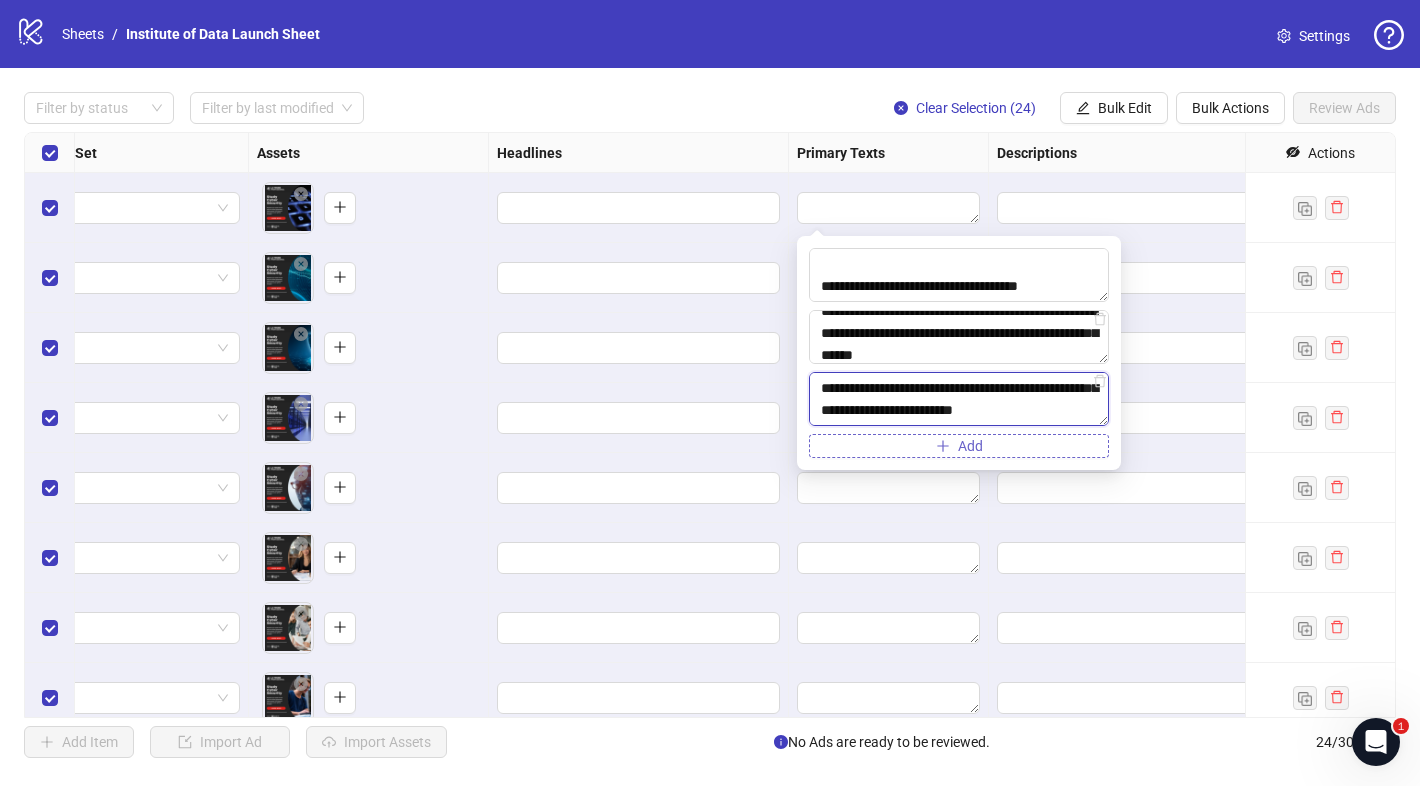 type on "**********" 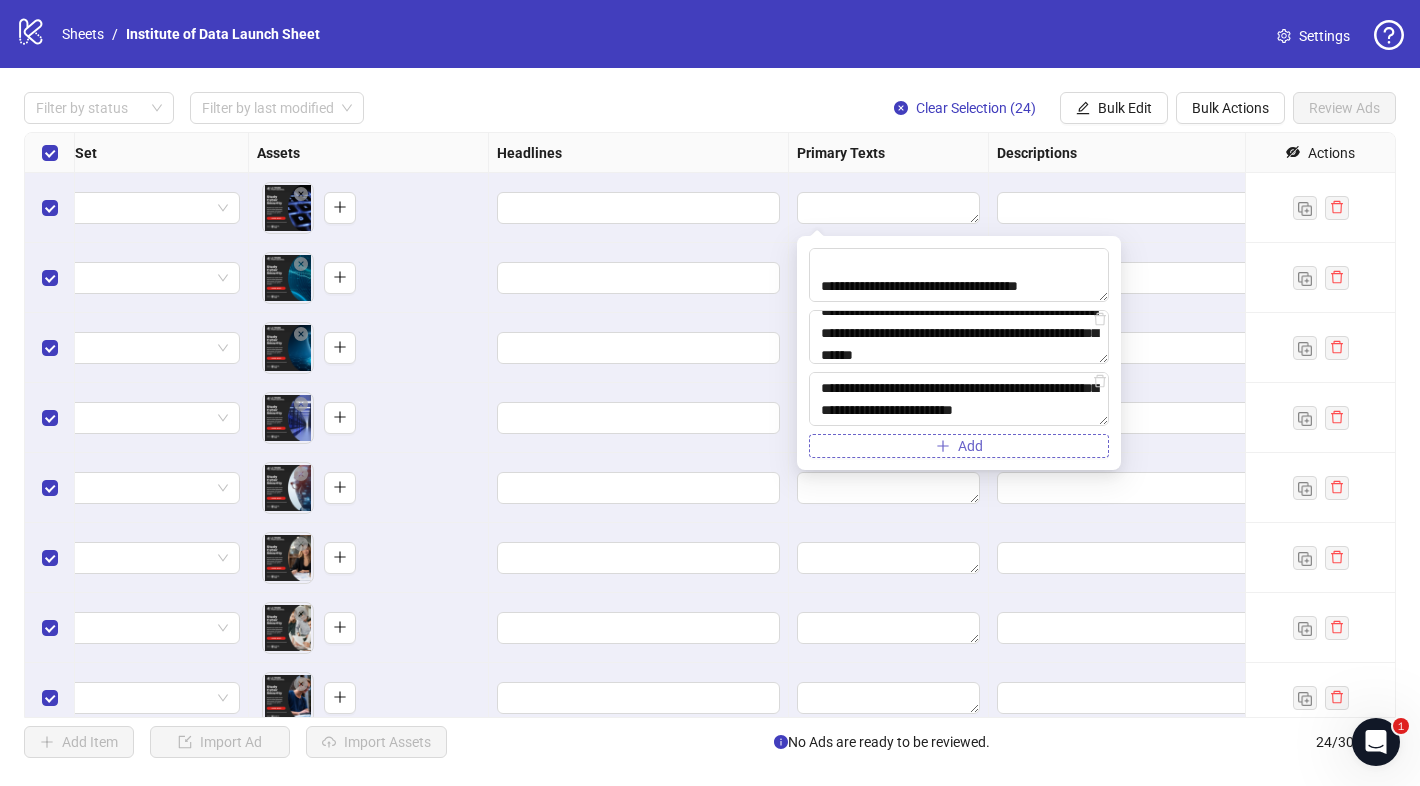 click on "Add" at bounding box center [959, 446] 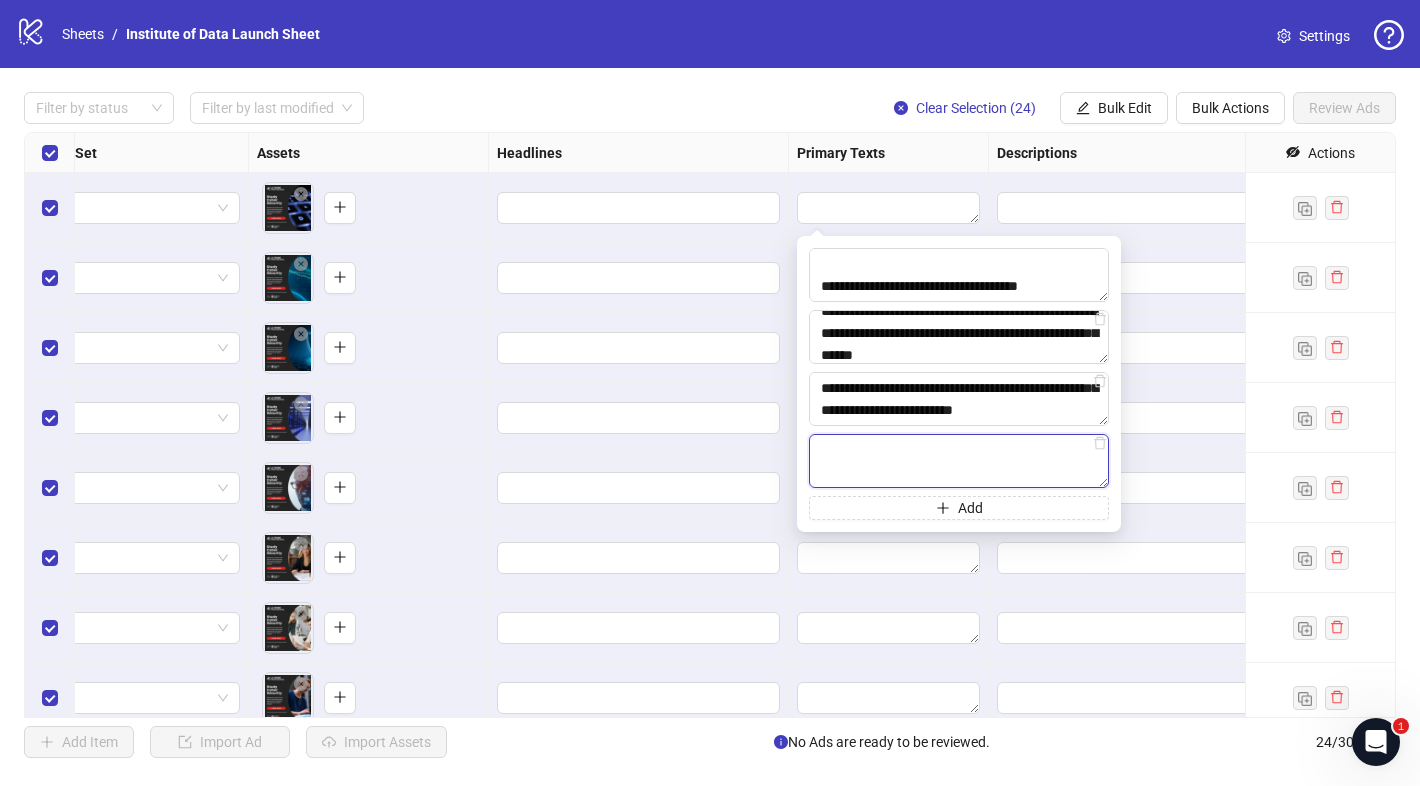 click at bounding box center (959, 461) 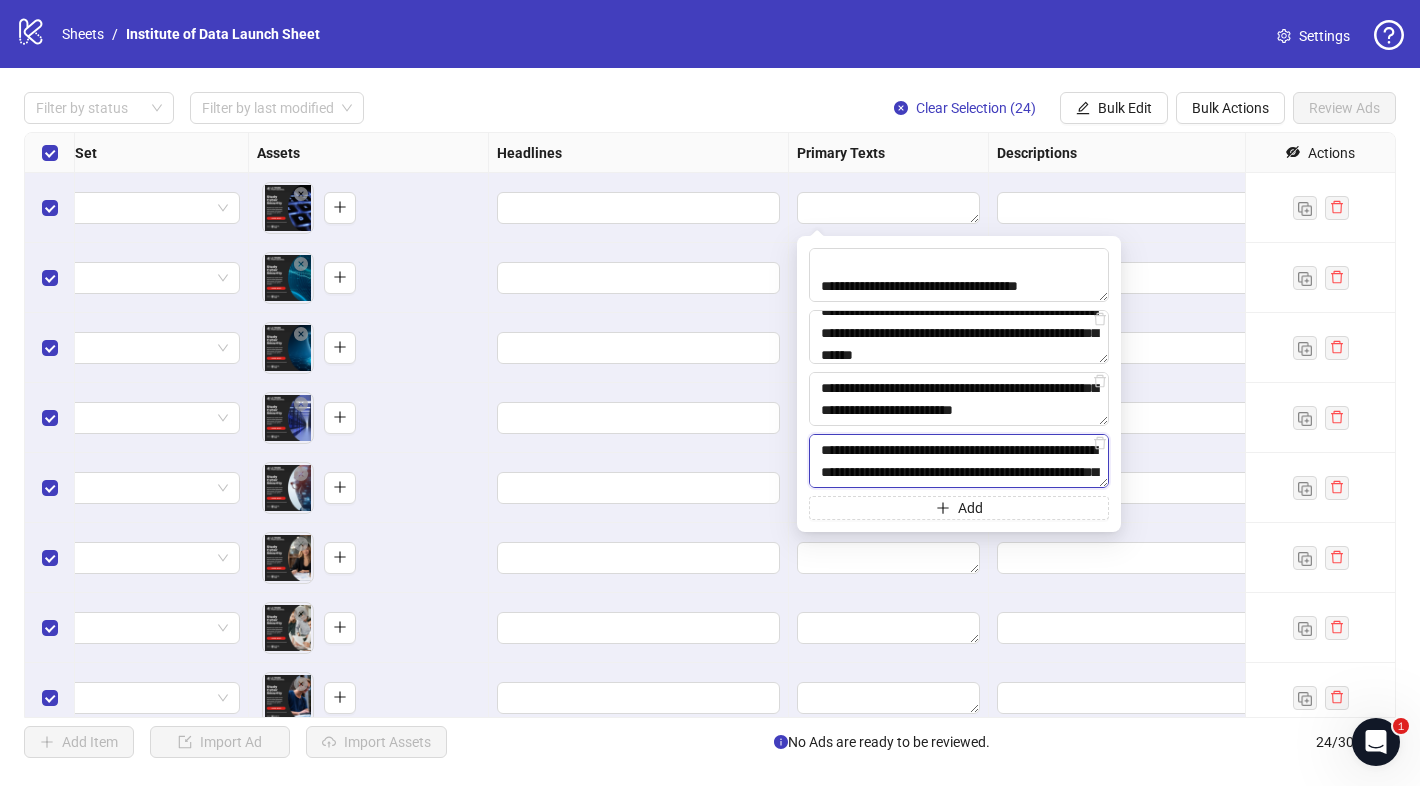scroll, scrollTop: 81, scrollLeft: 0, axis: vertical 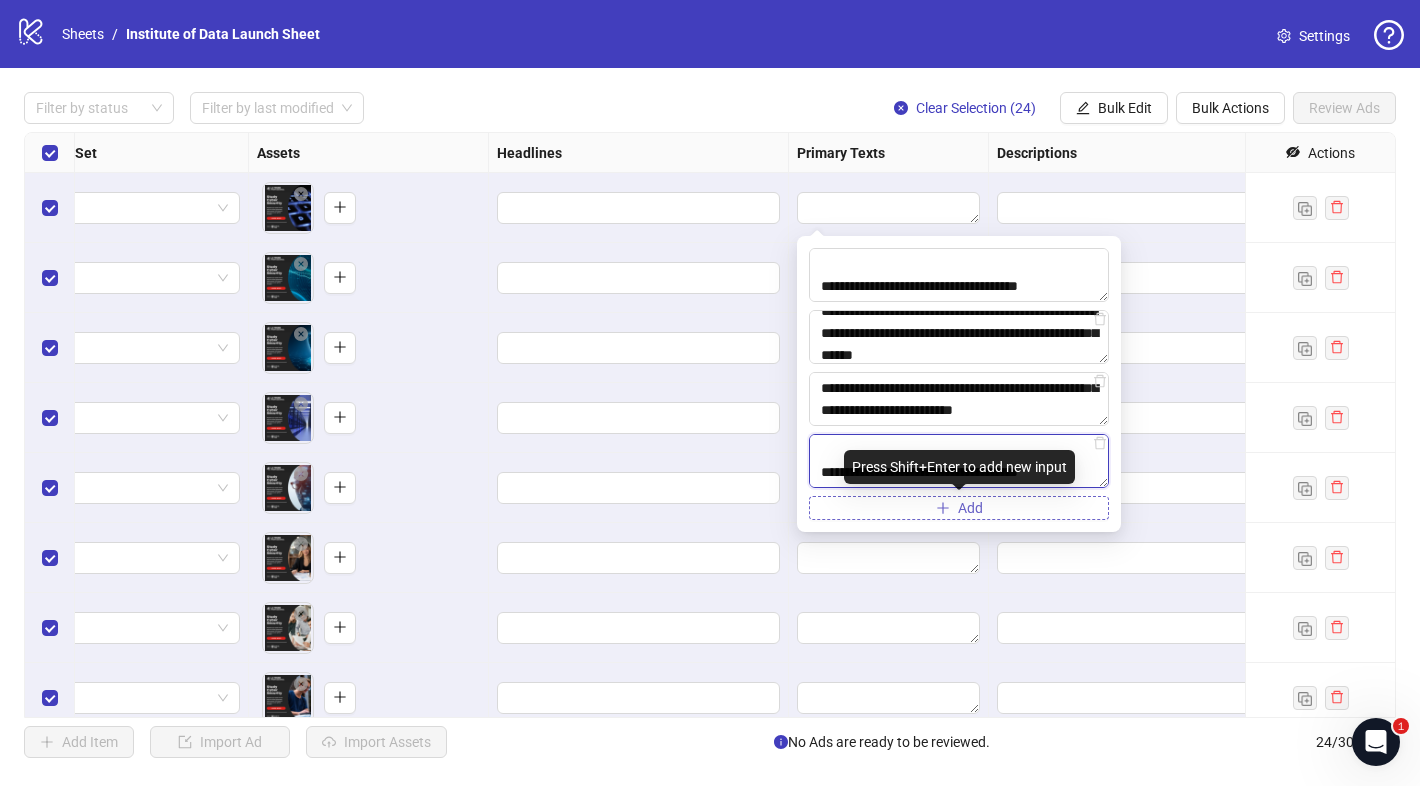 type on "**********" 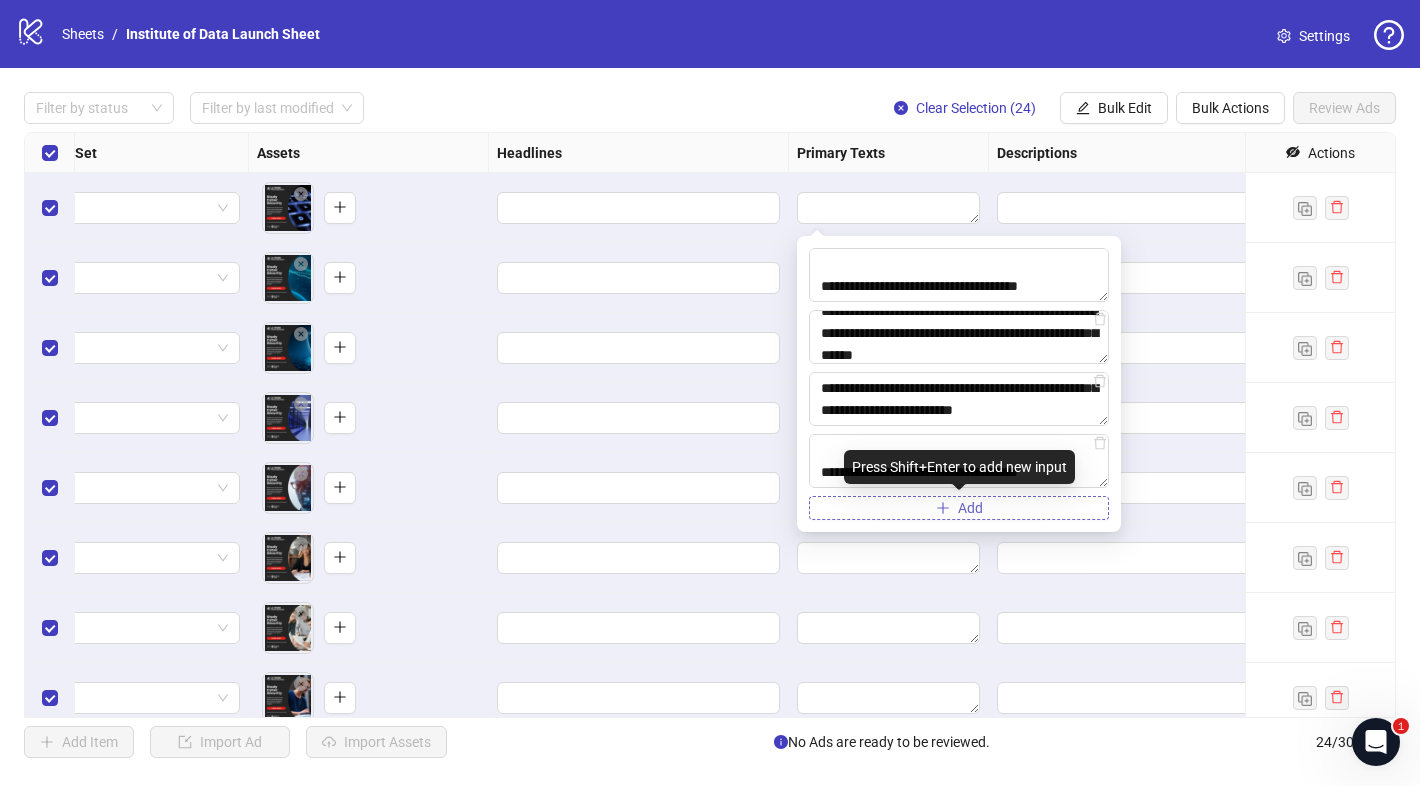 click on "Add" at bounding box center [959, 508] 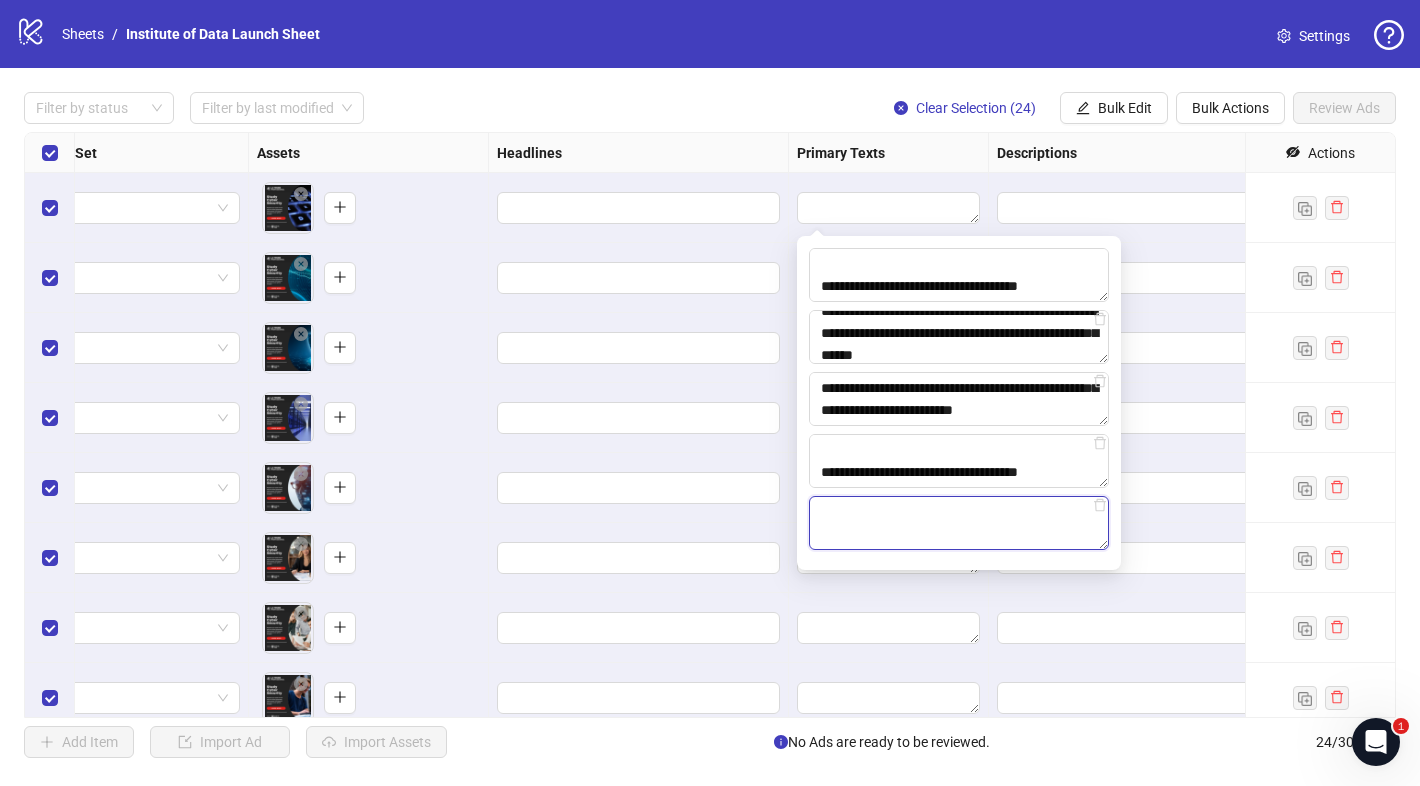 click at bounding box center [959, 523] 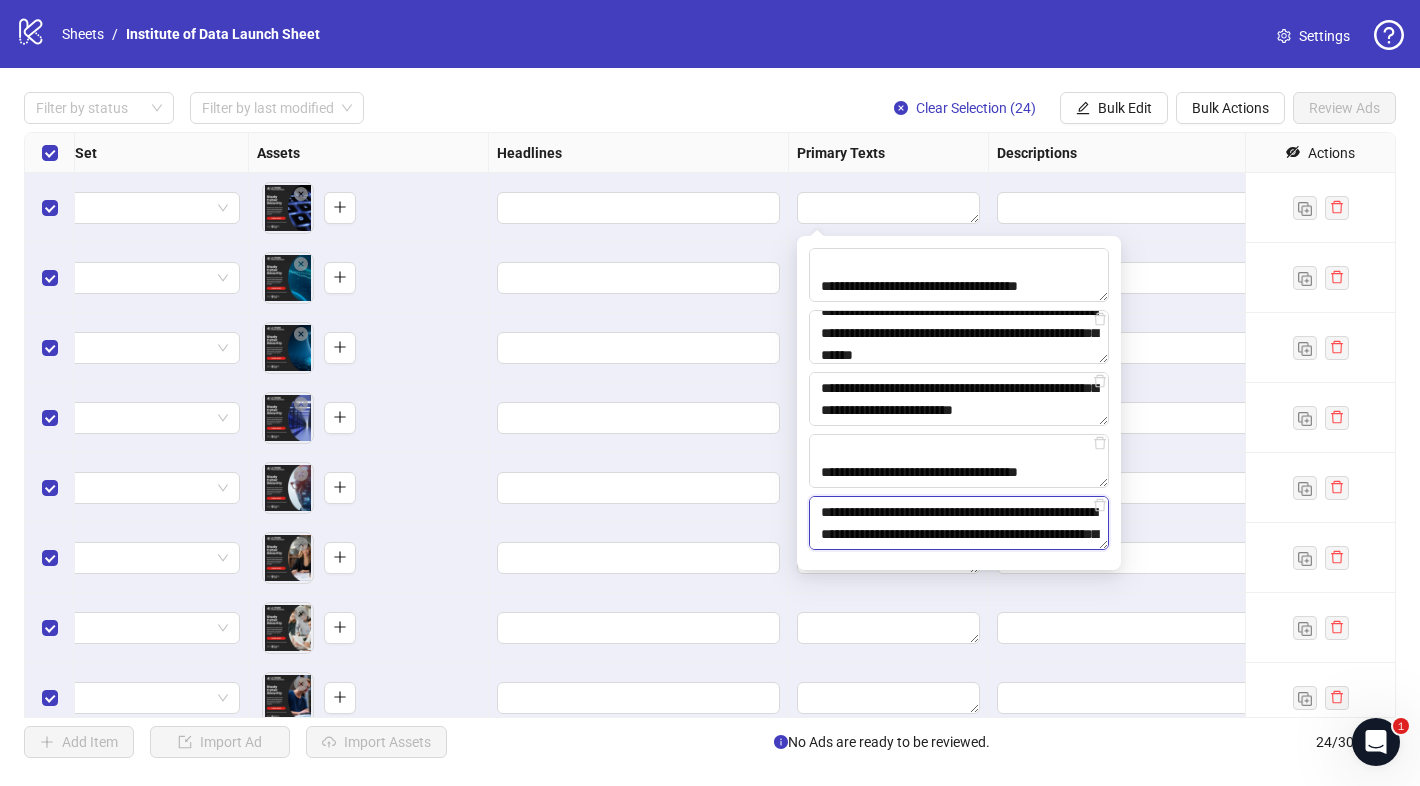 scroll, scrollTop: 37, scrollLeft: 0, axis: vertical 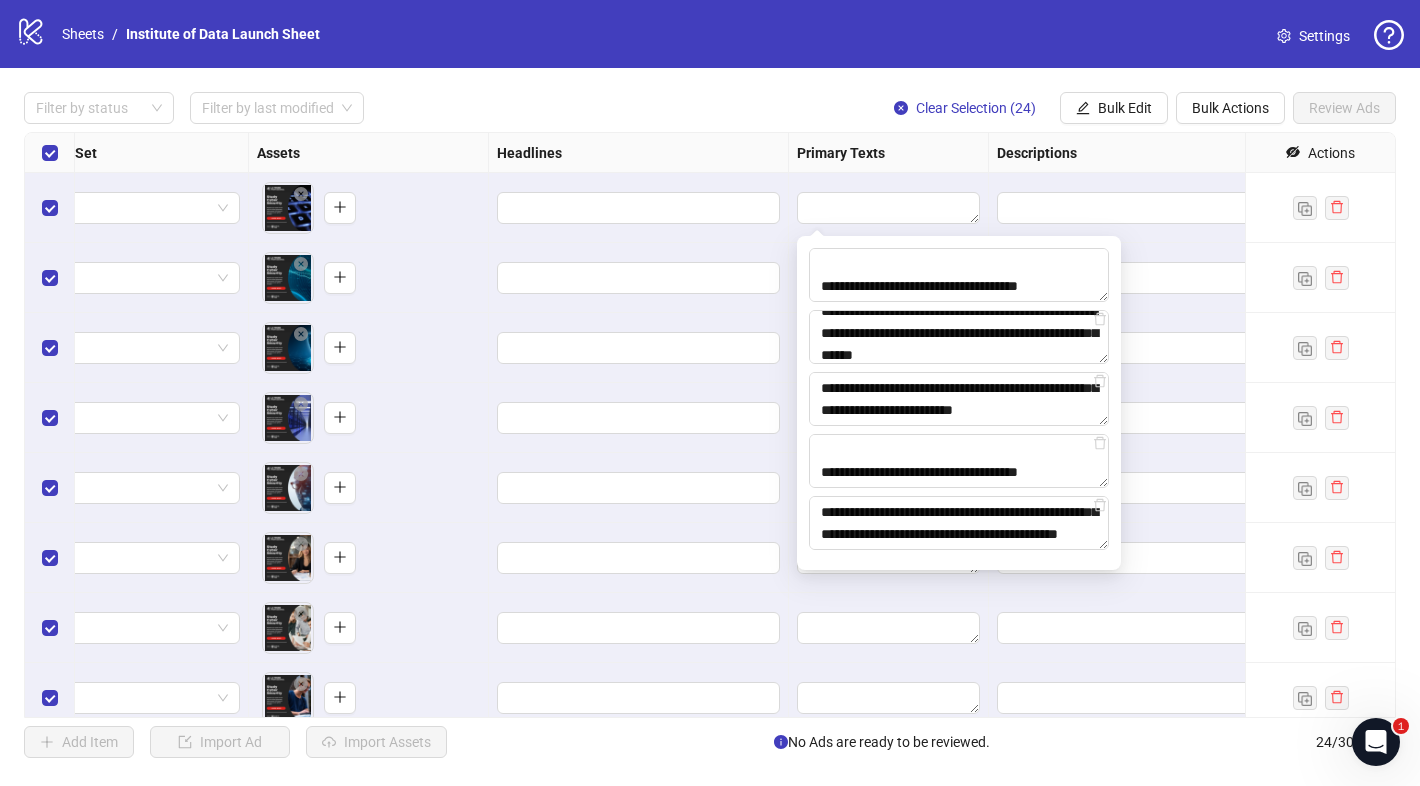 click at bounding box center [889, 208] 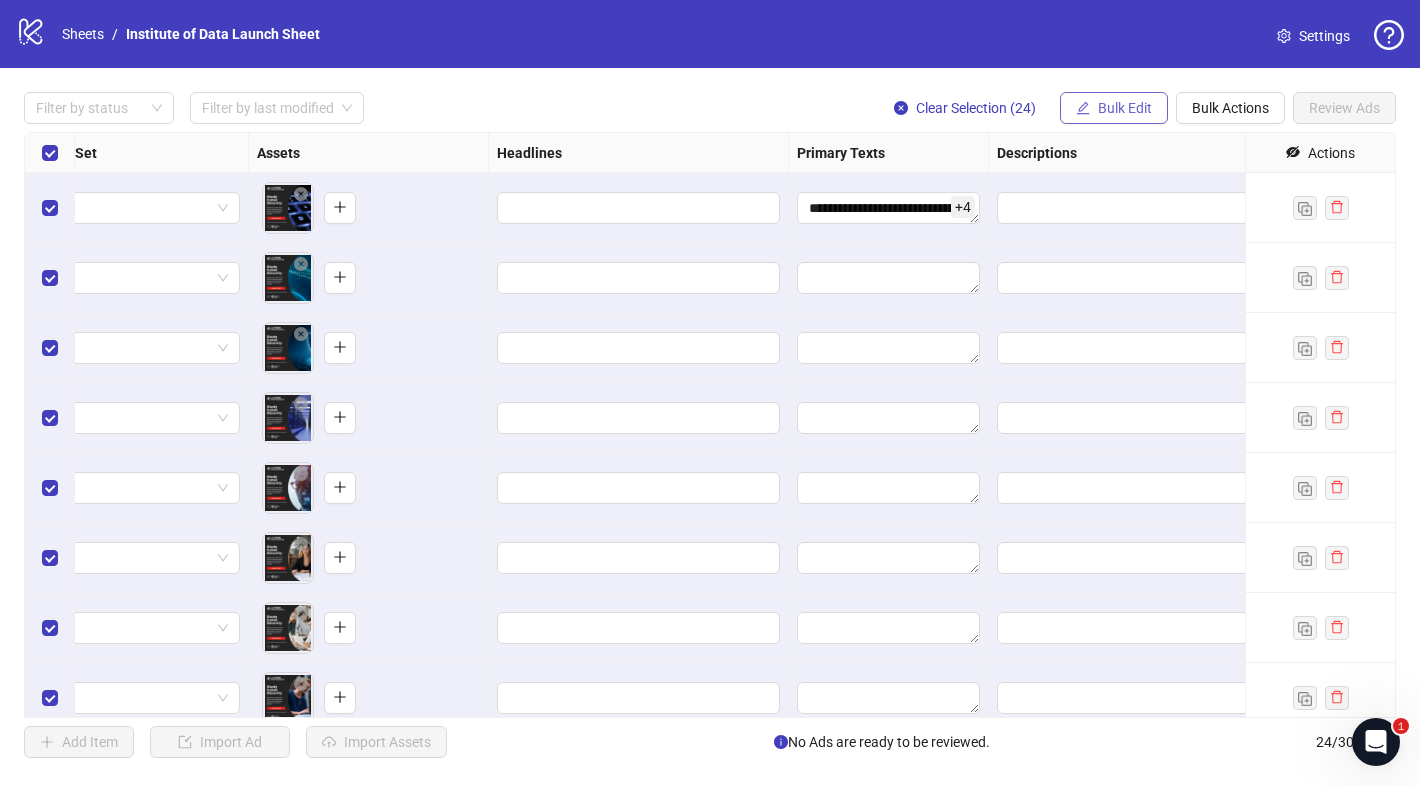 click on "Bulk Edit" at bounding box center [1114, 108] 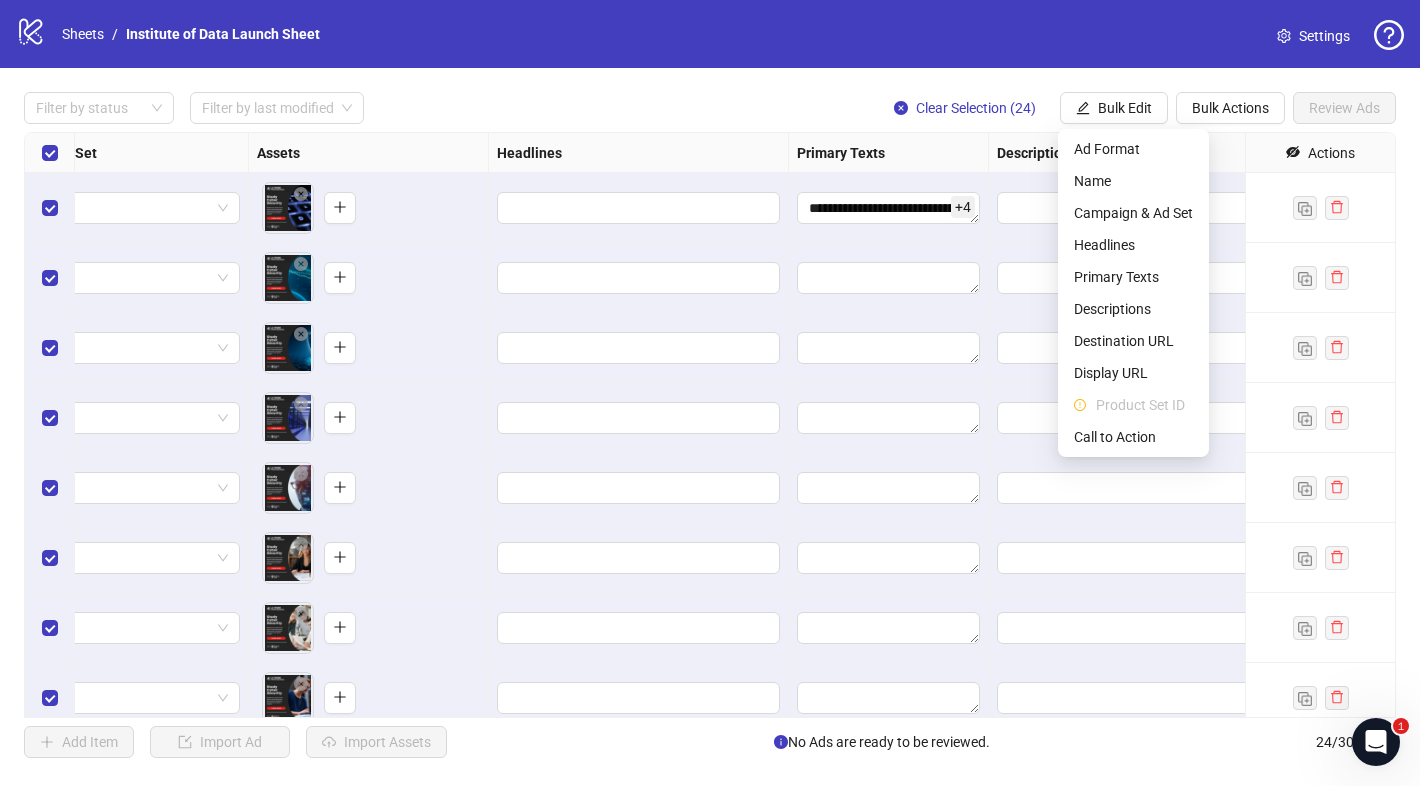 click at bounding box center [1139, 208] 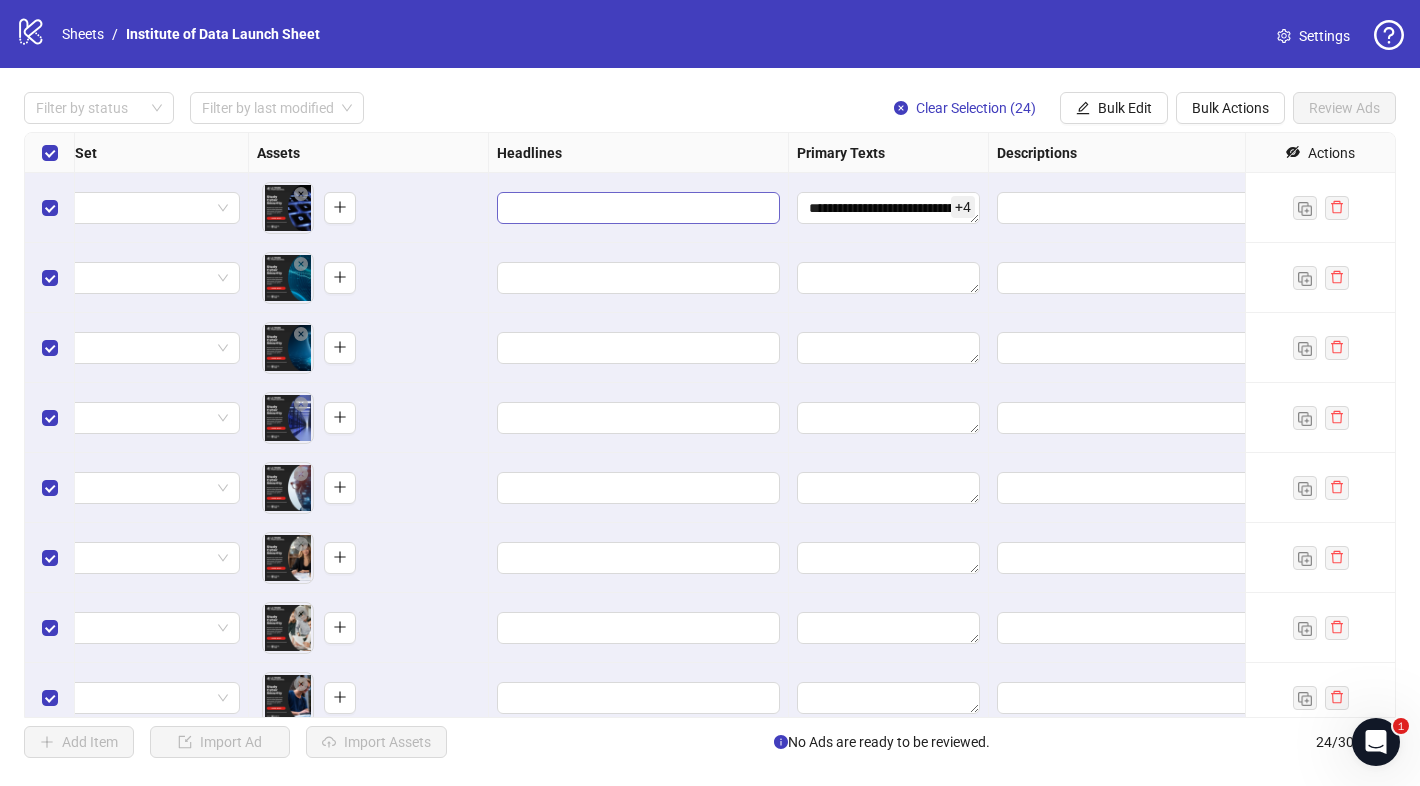 click at bounding box center [638, 208] 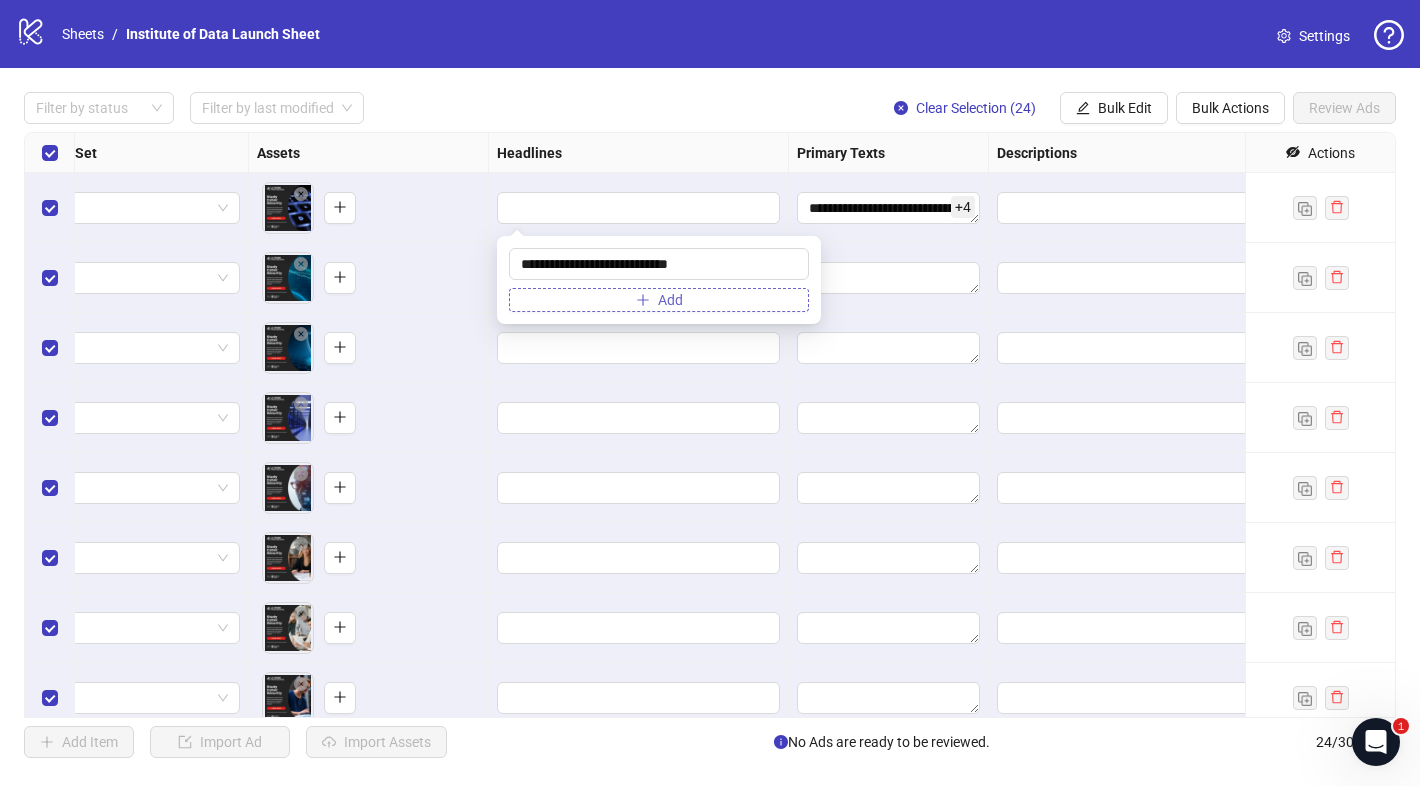 type on "**********" 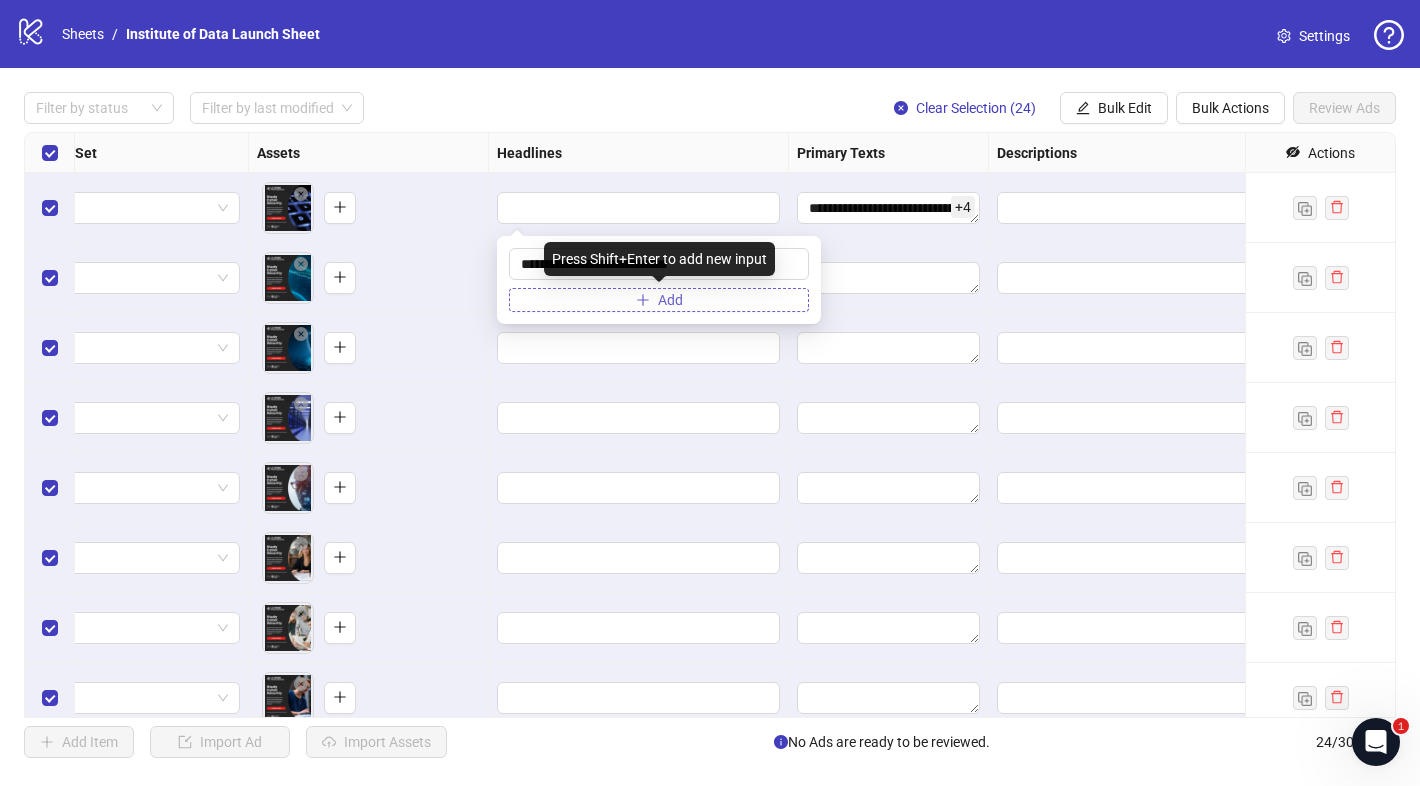 click on "Add" at bounding box center [659, 300] 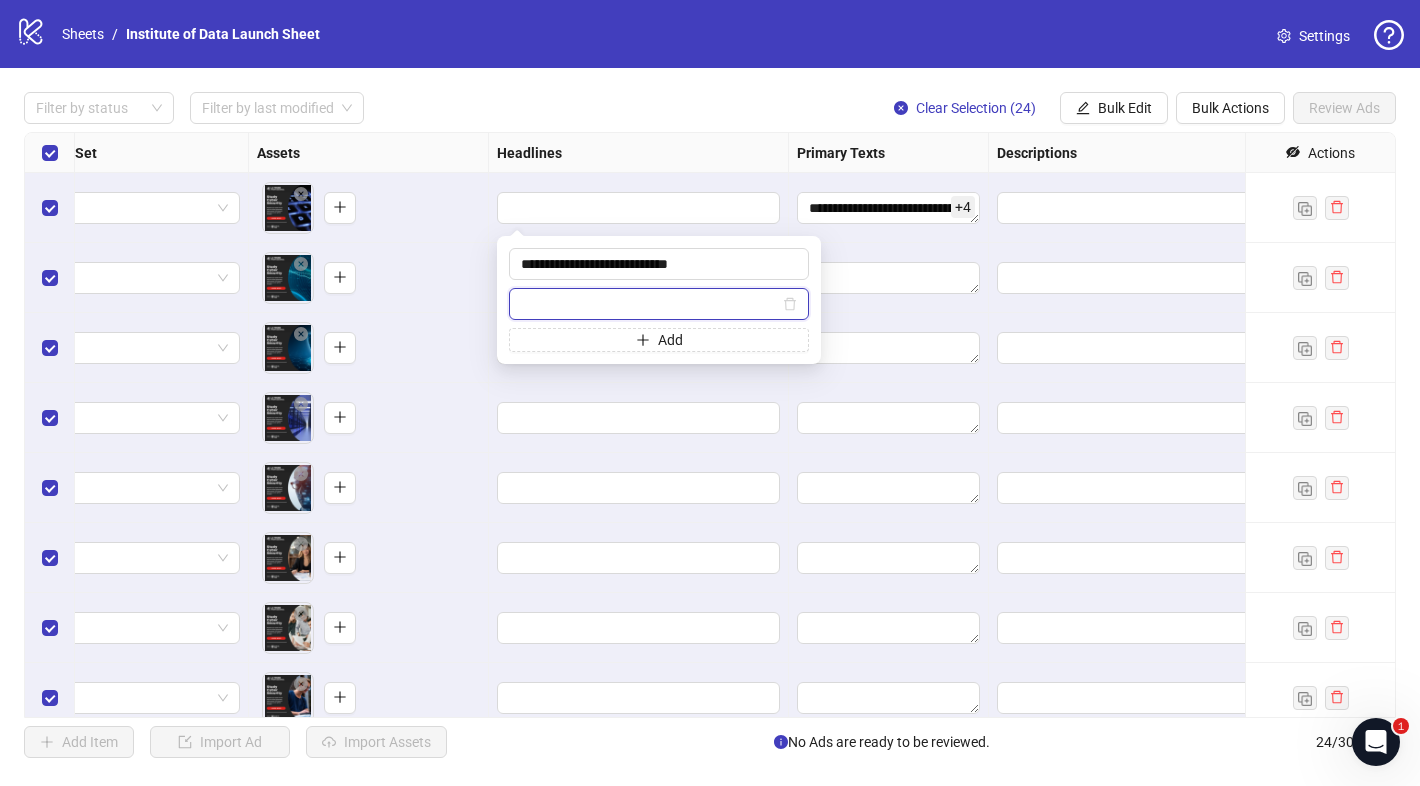 paste on "**********" 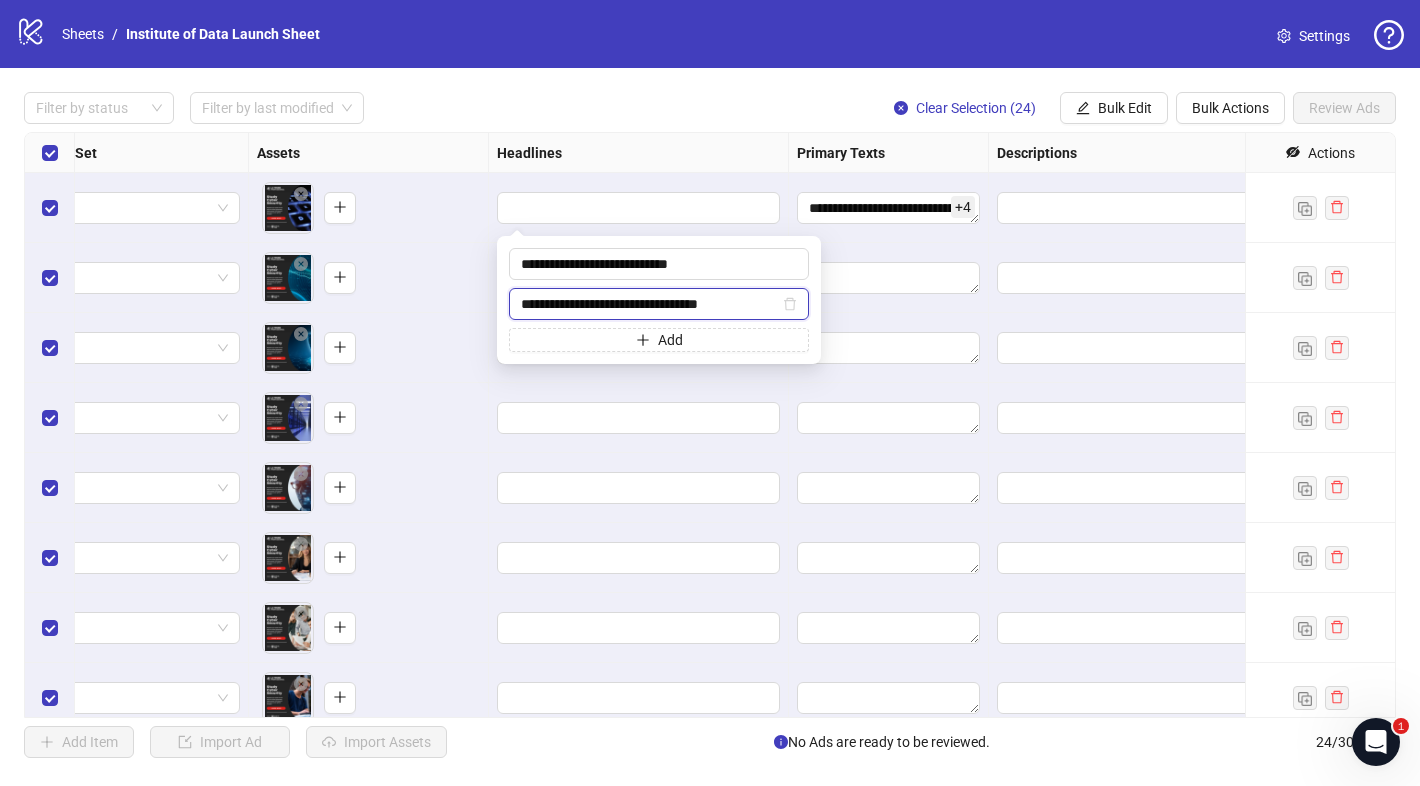 click on "**********" at bounding box center [650, 304] 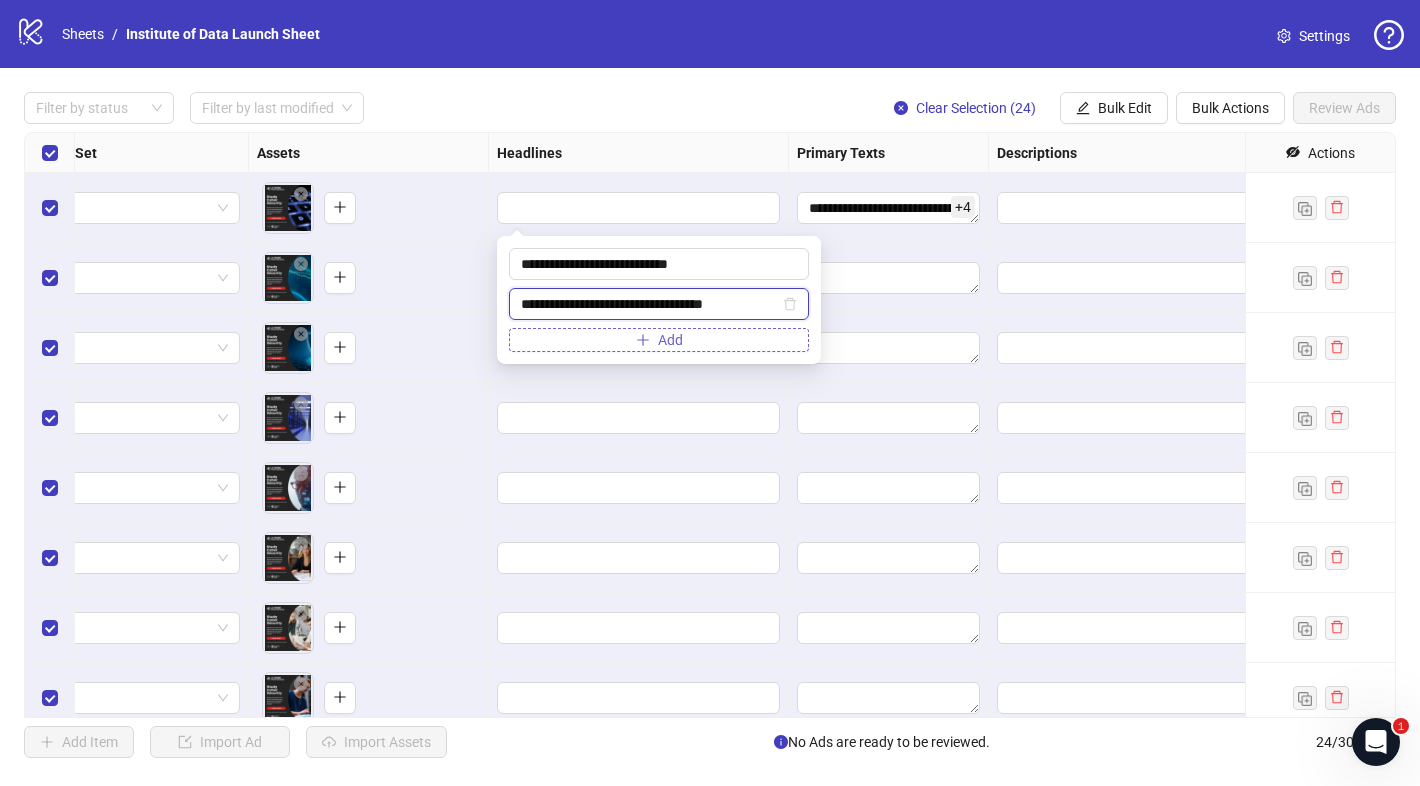 type on "**********" 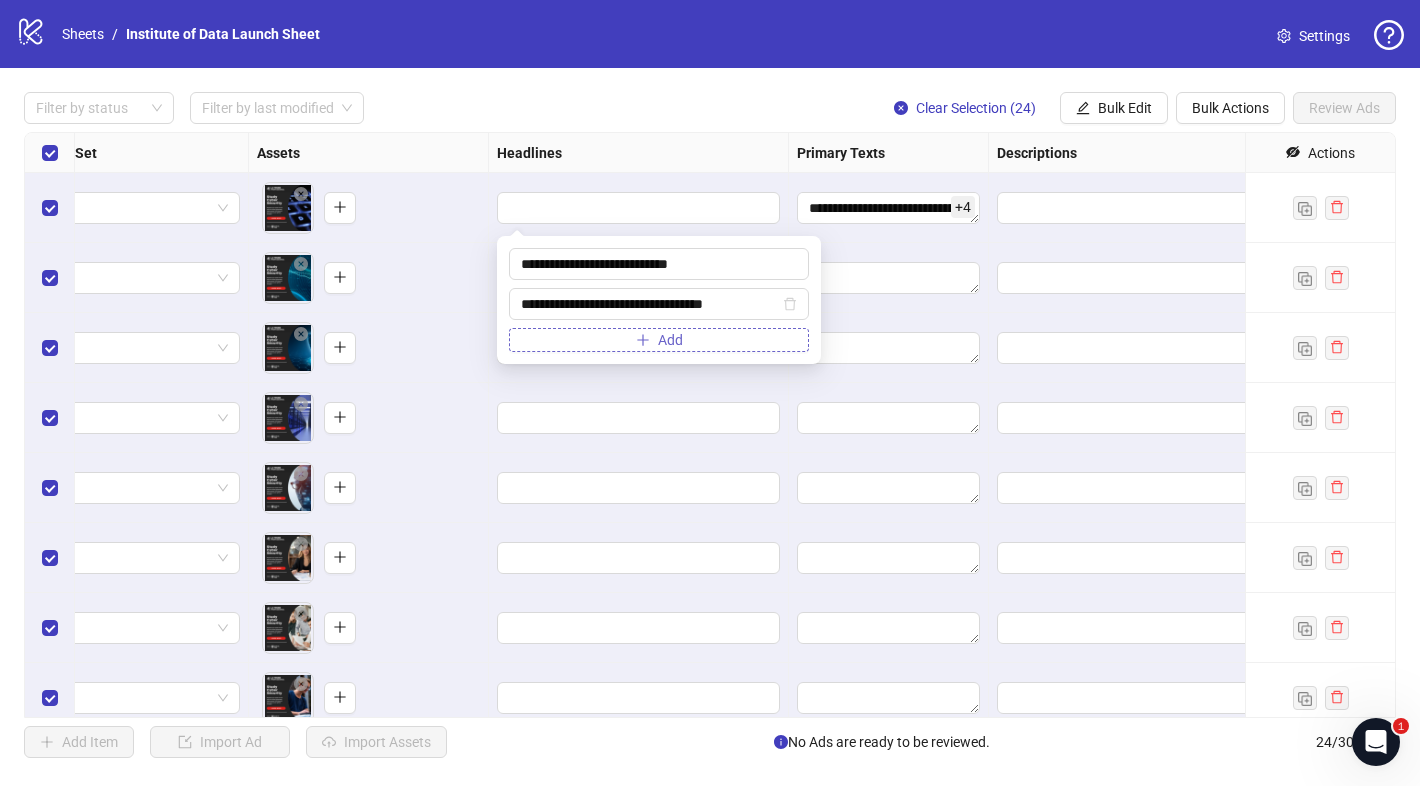 click on "Add" at bounding box center [659, 340] 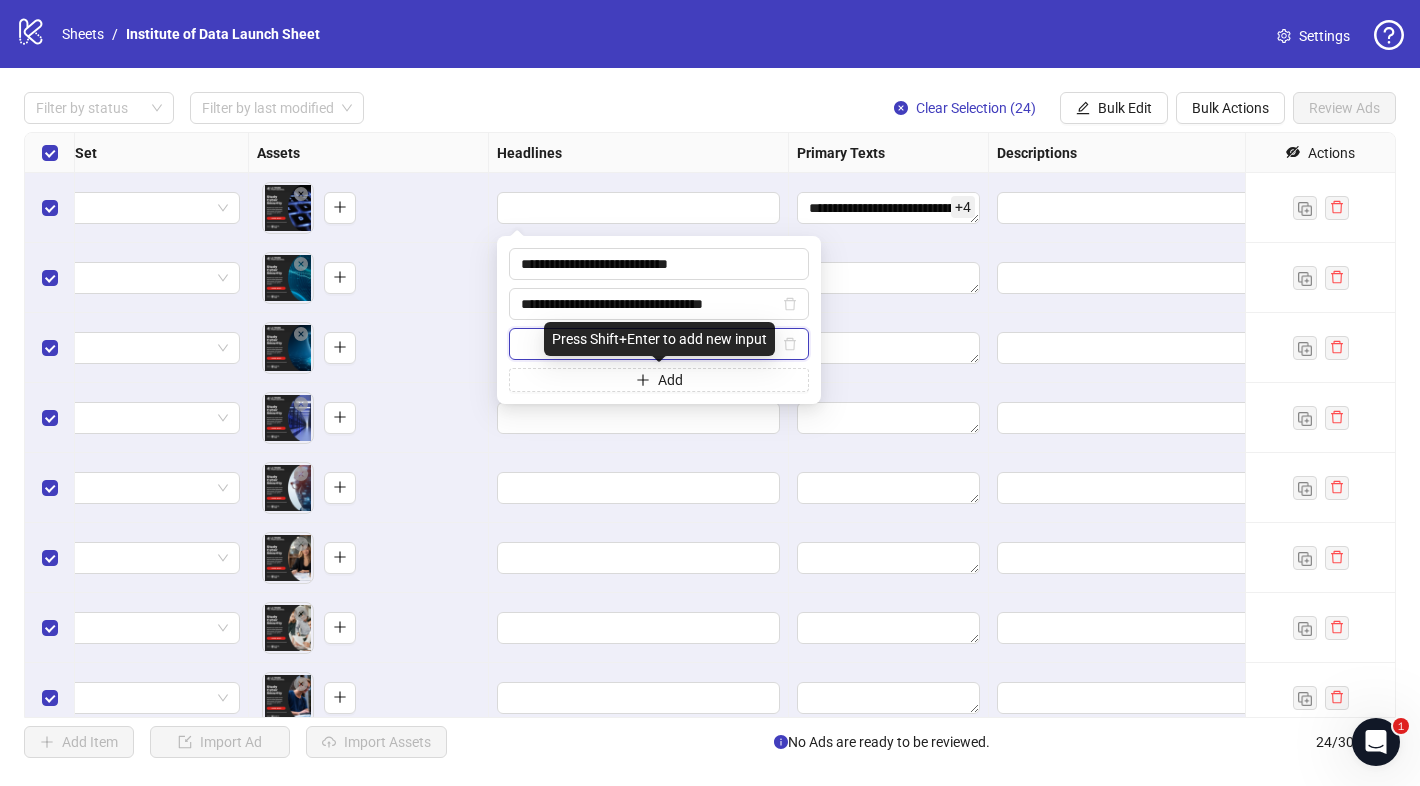 paste on "**********" 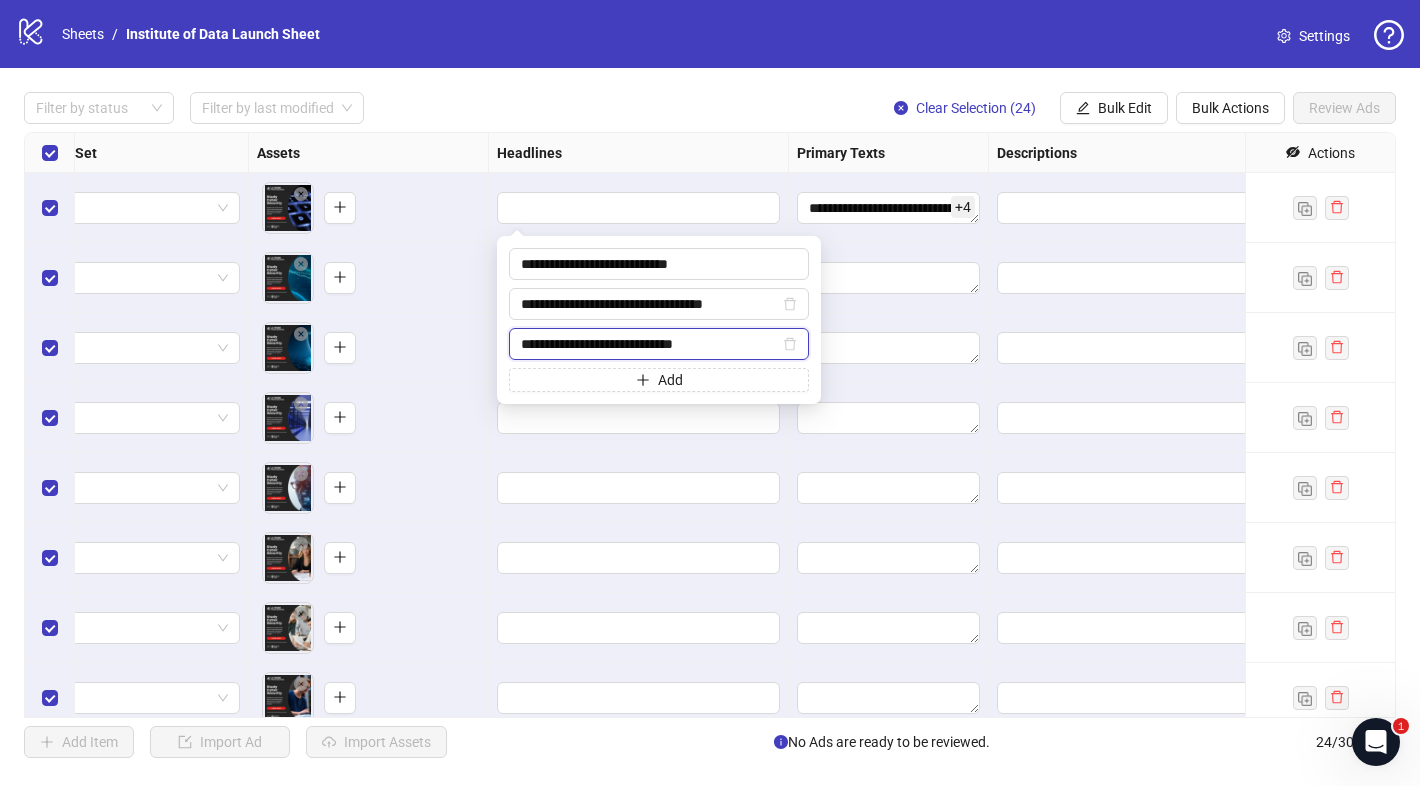 click on "**********" at bounding box center [650, 344] 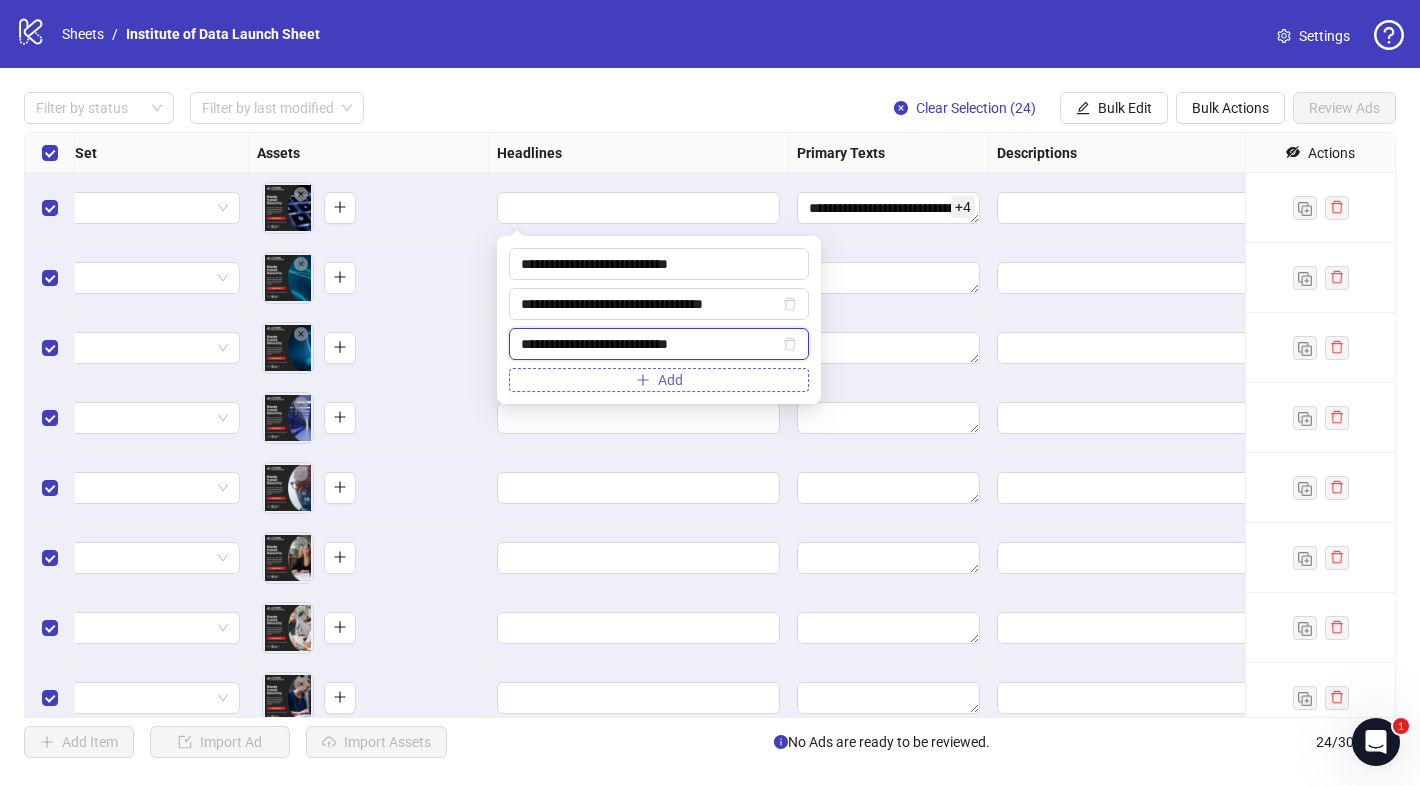 type on "**********" 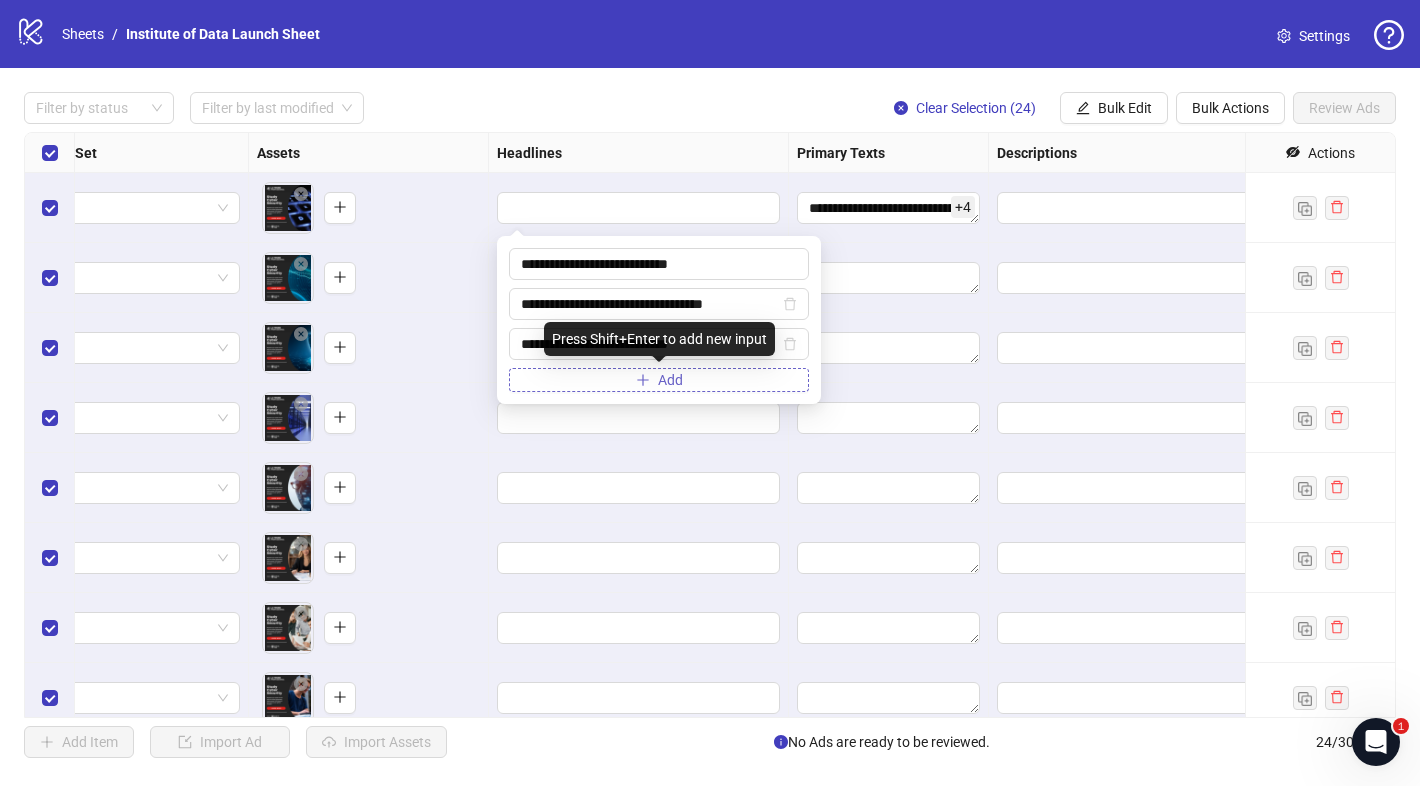 click on "Add" at bounding box center (670, 380) 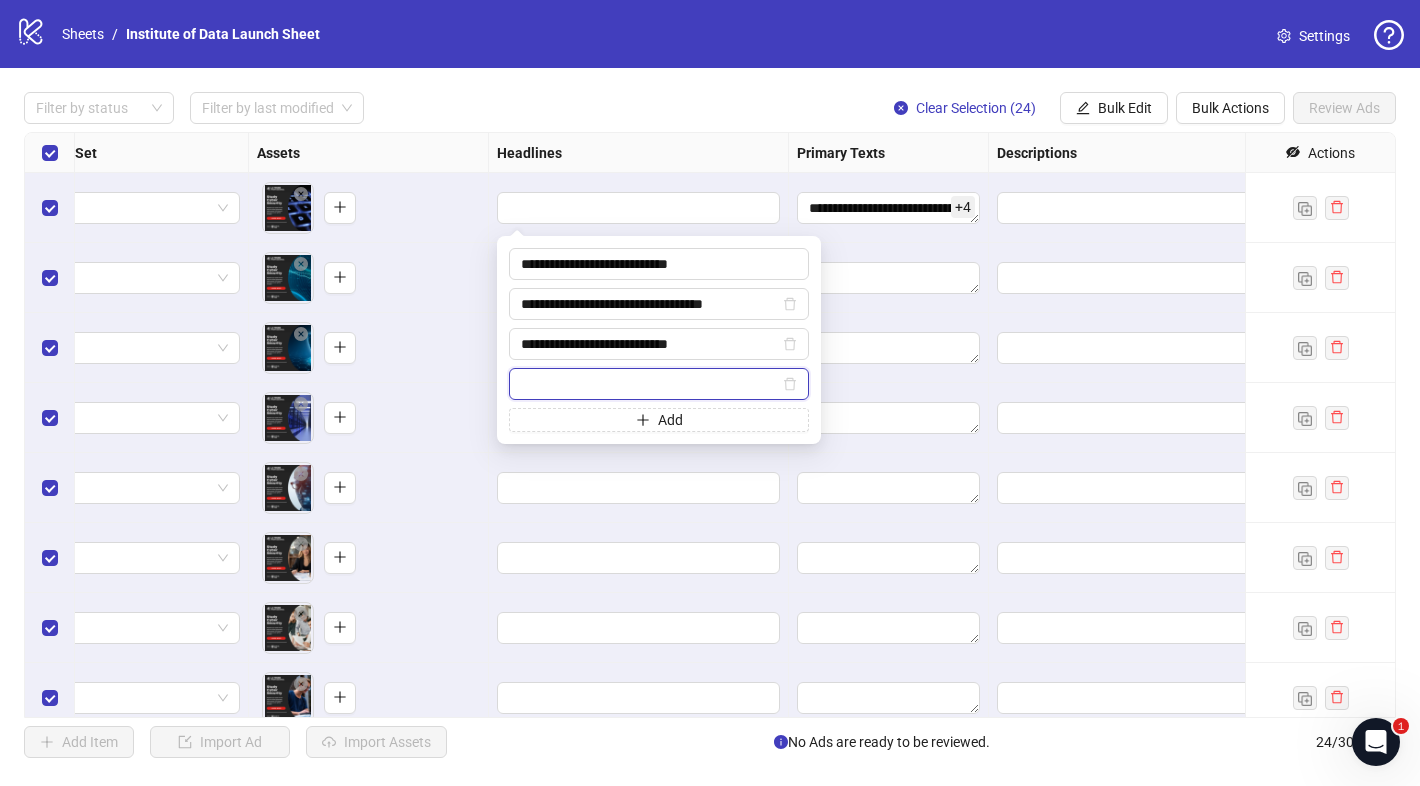 click at bounding box center [650, 384] 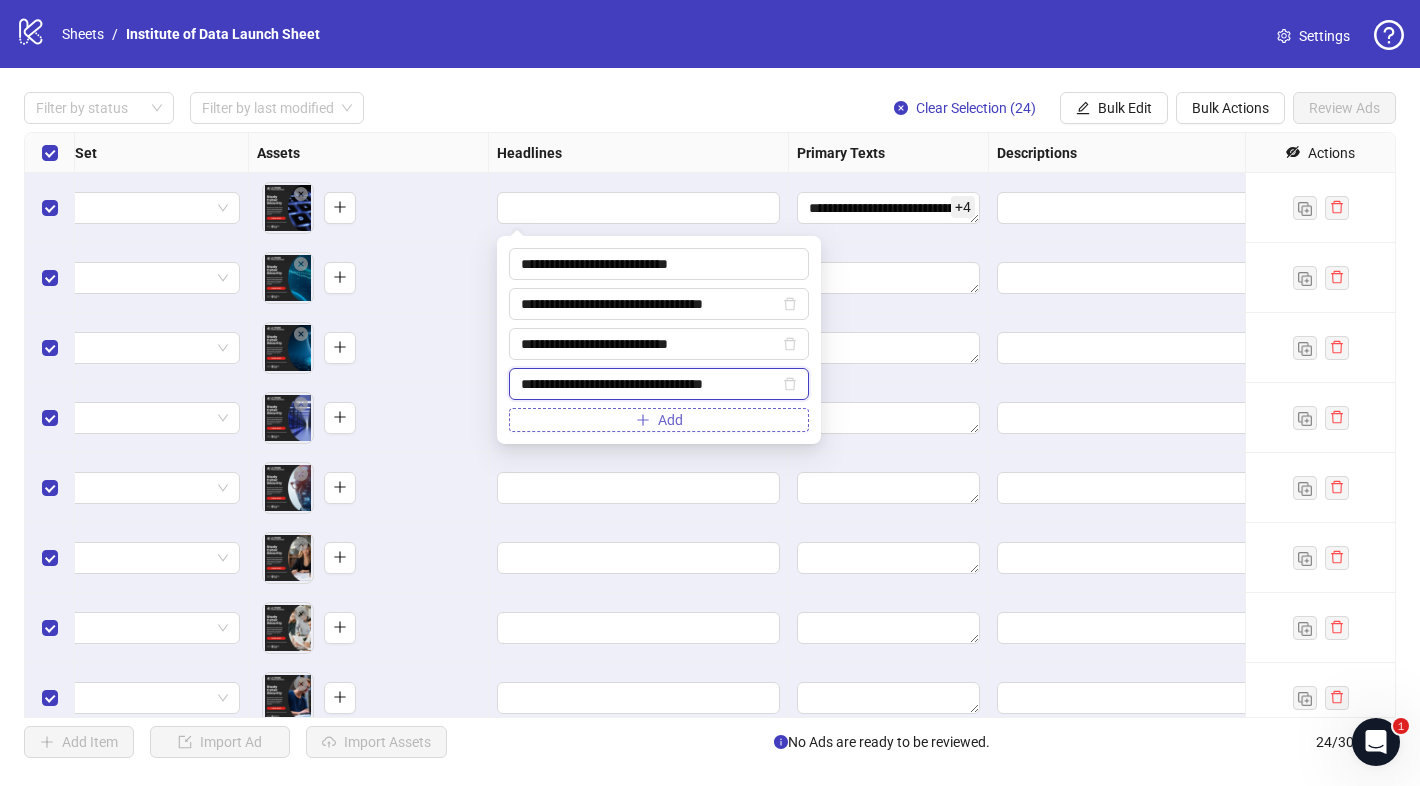 type on "**********" 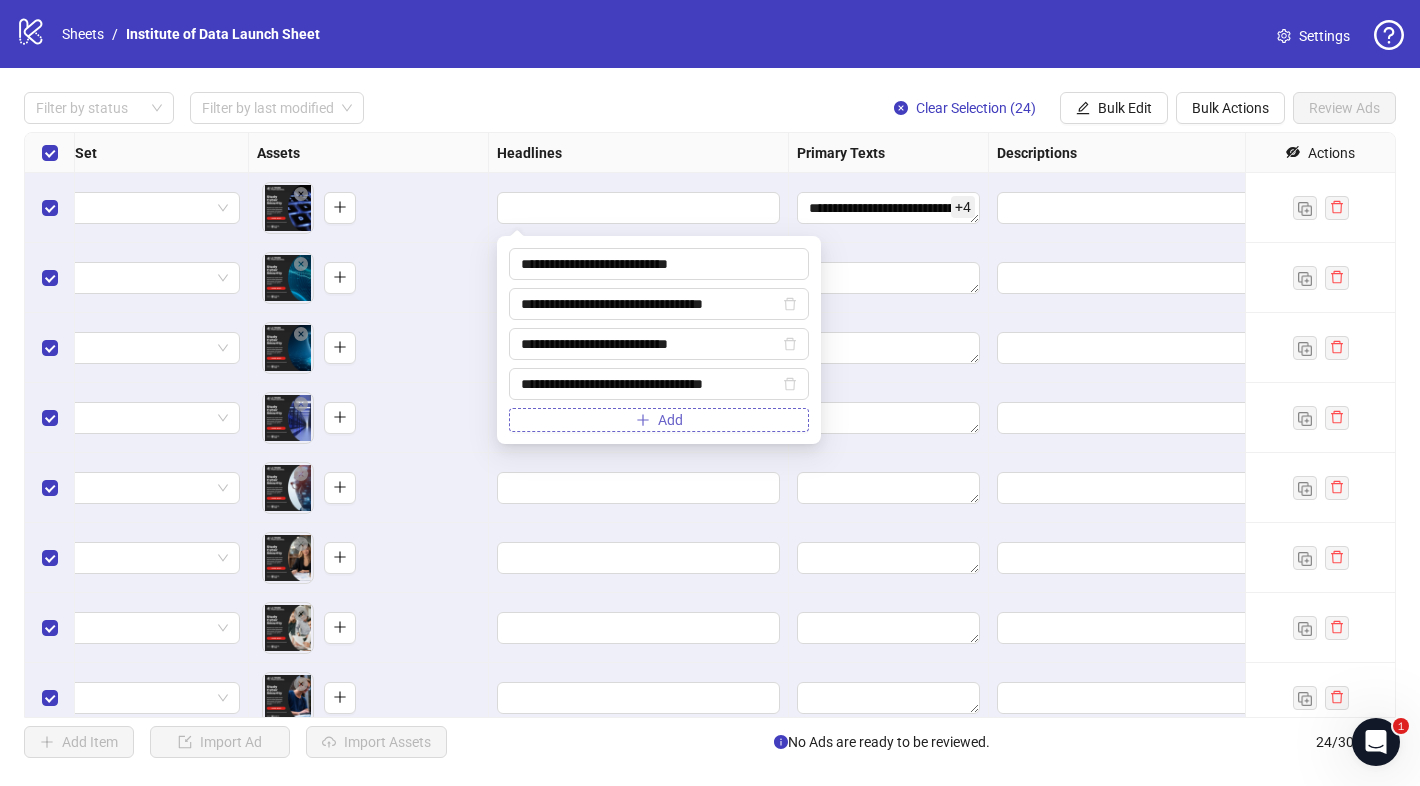 click on "Add" at bounding box center [670, 420] 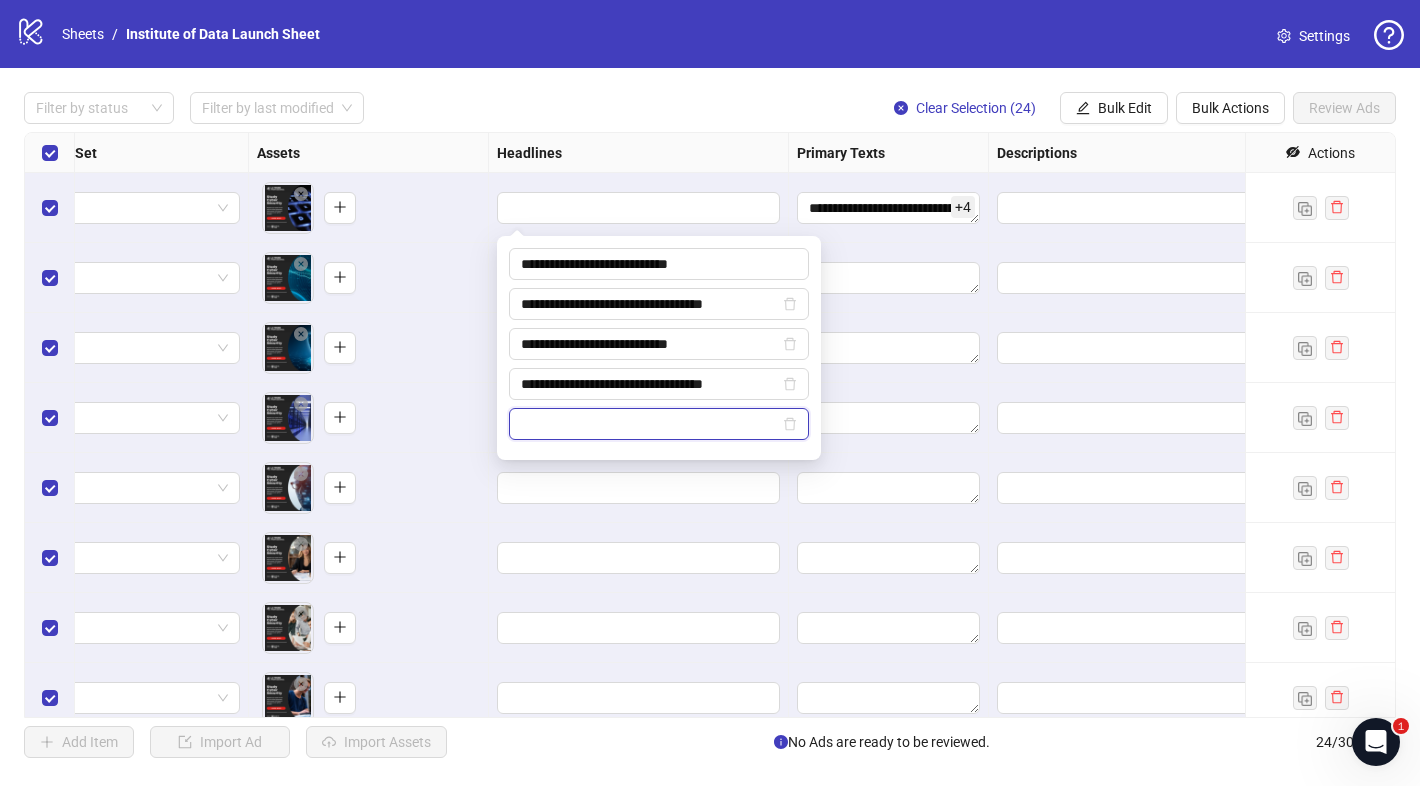 click at bounding box center (650, 424) 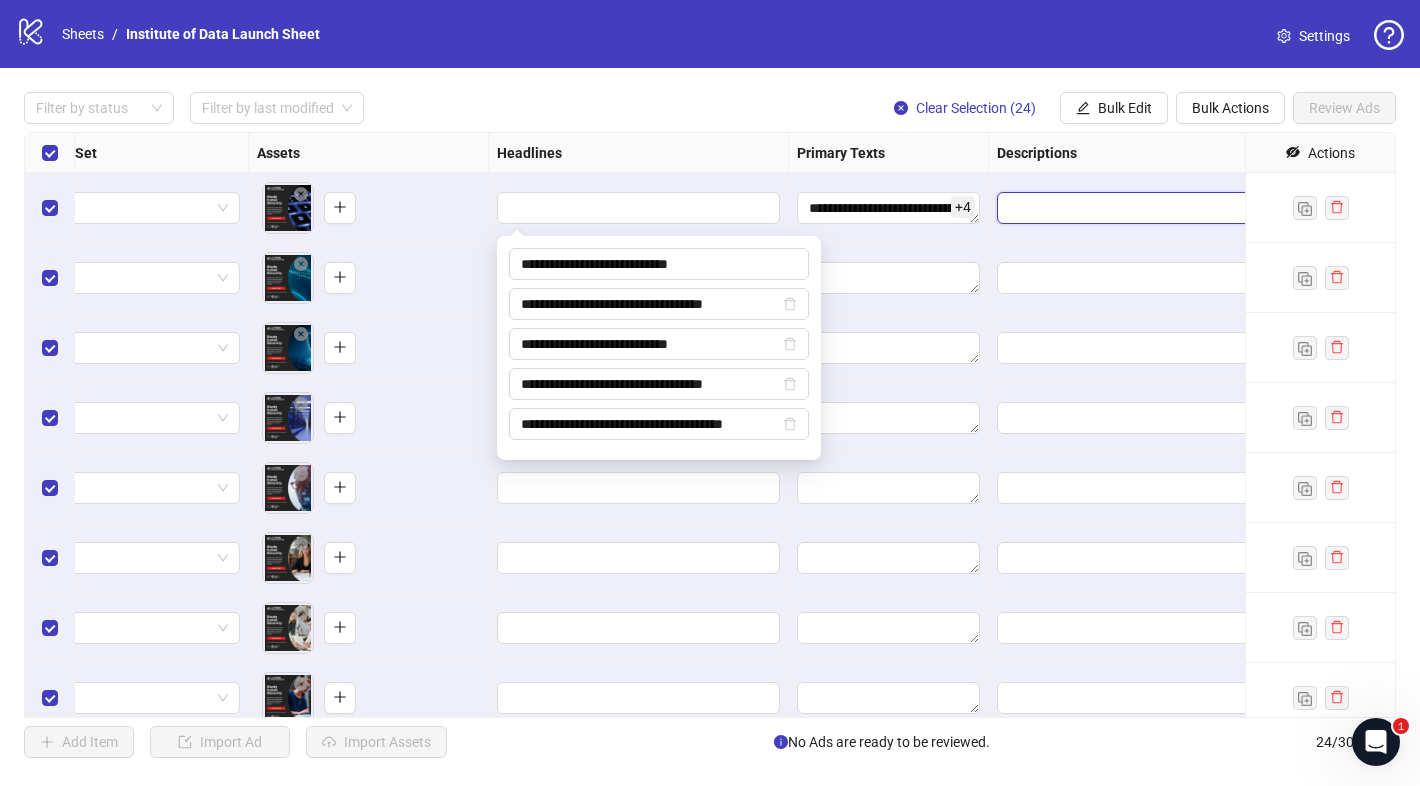 click at bounding box center (1138, 208) 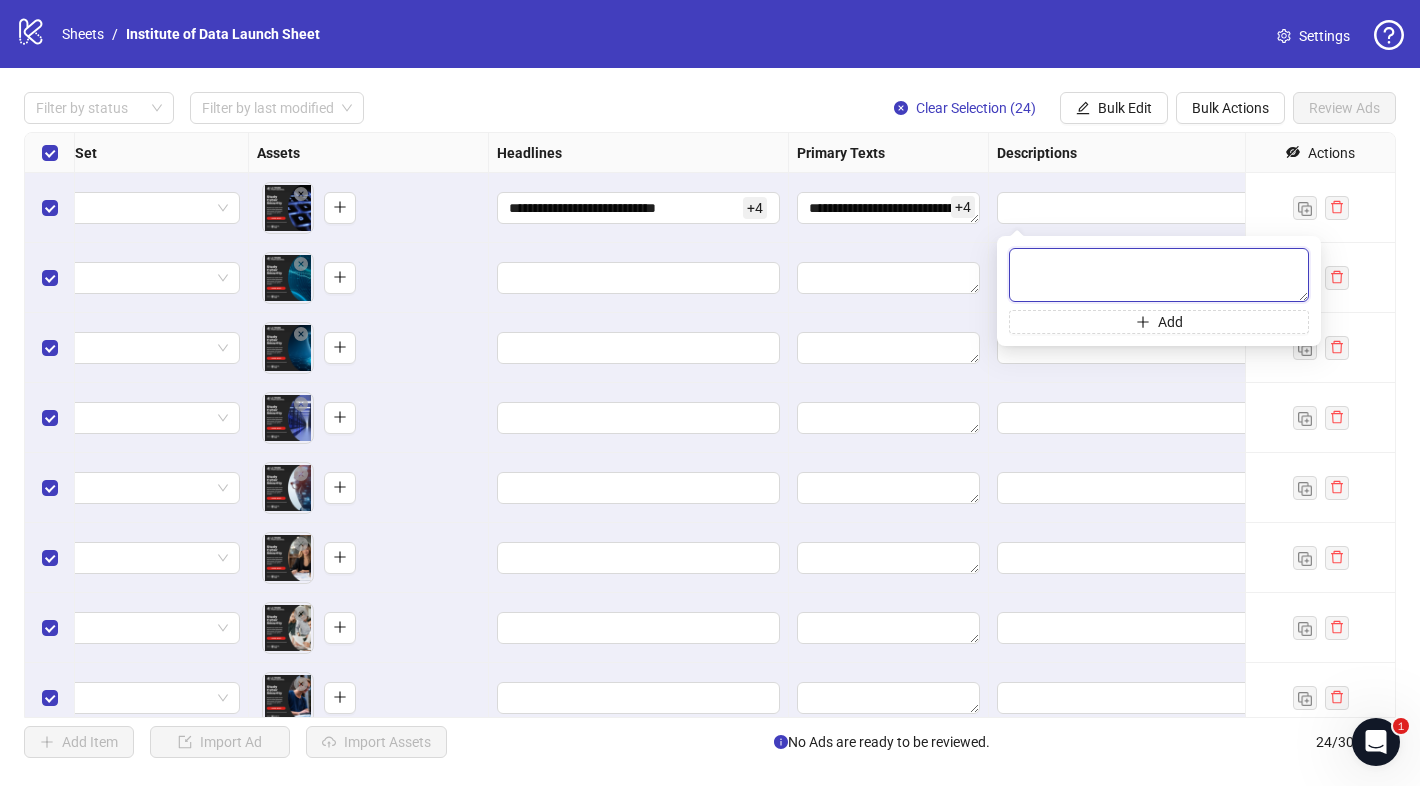 paste on "**********" 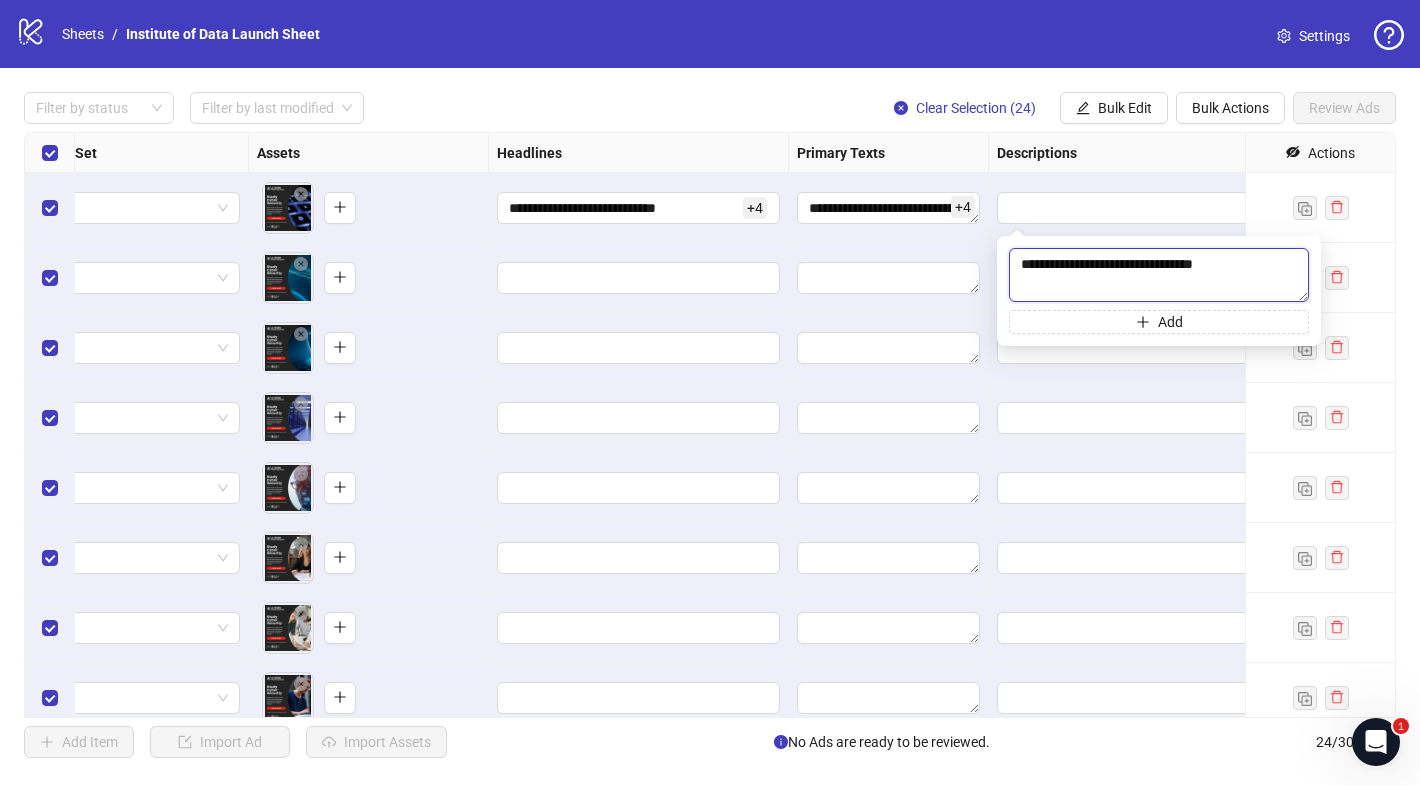 drag, startPoint x: 1188, startPoint y: 260, endPoint x: 939, endPoint y: 260, distance: 249 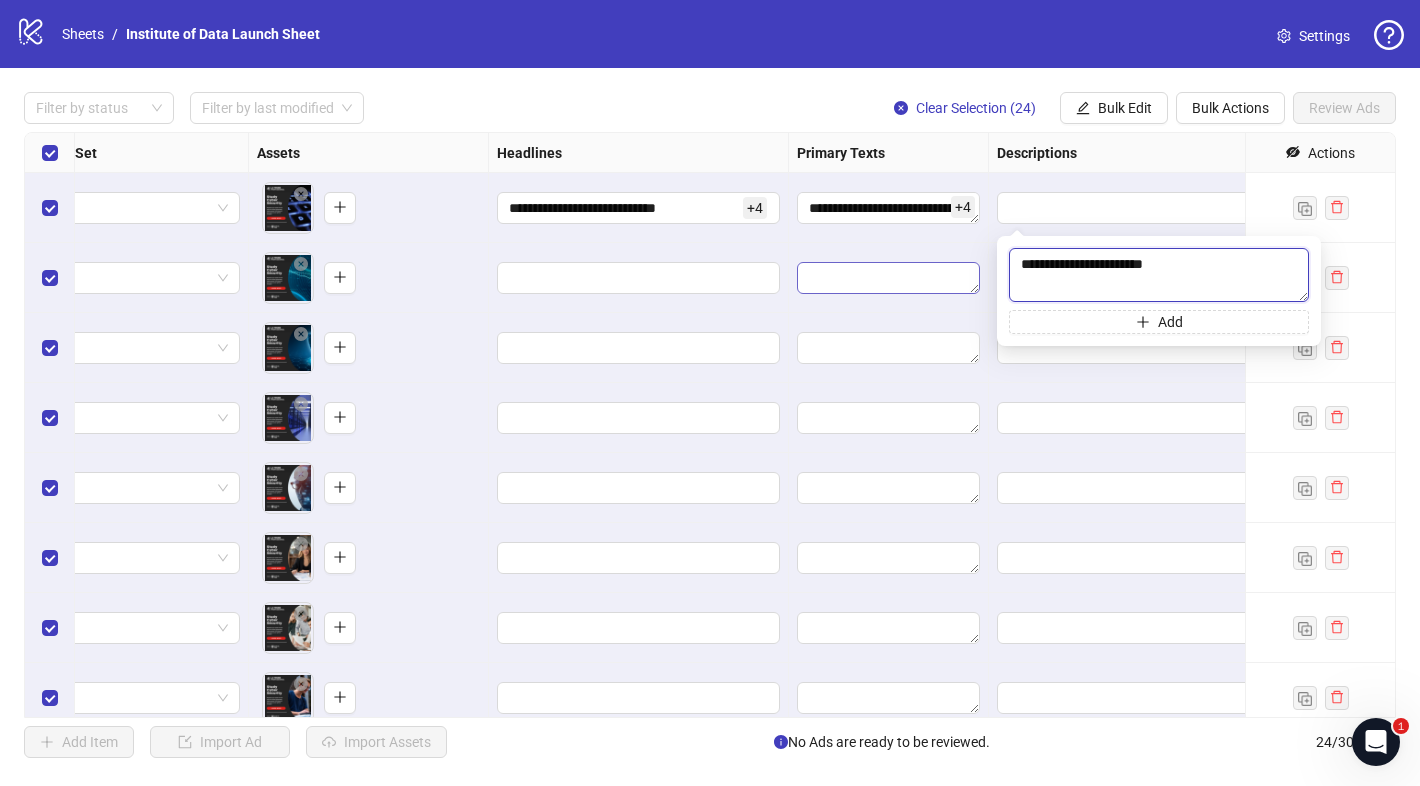 type on "**********" 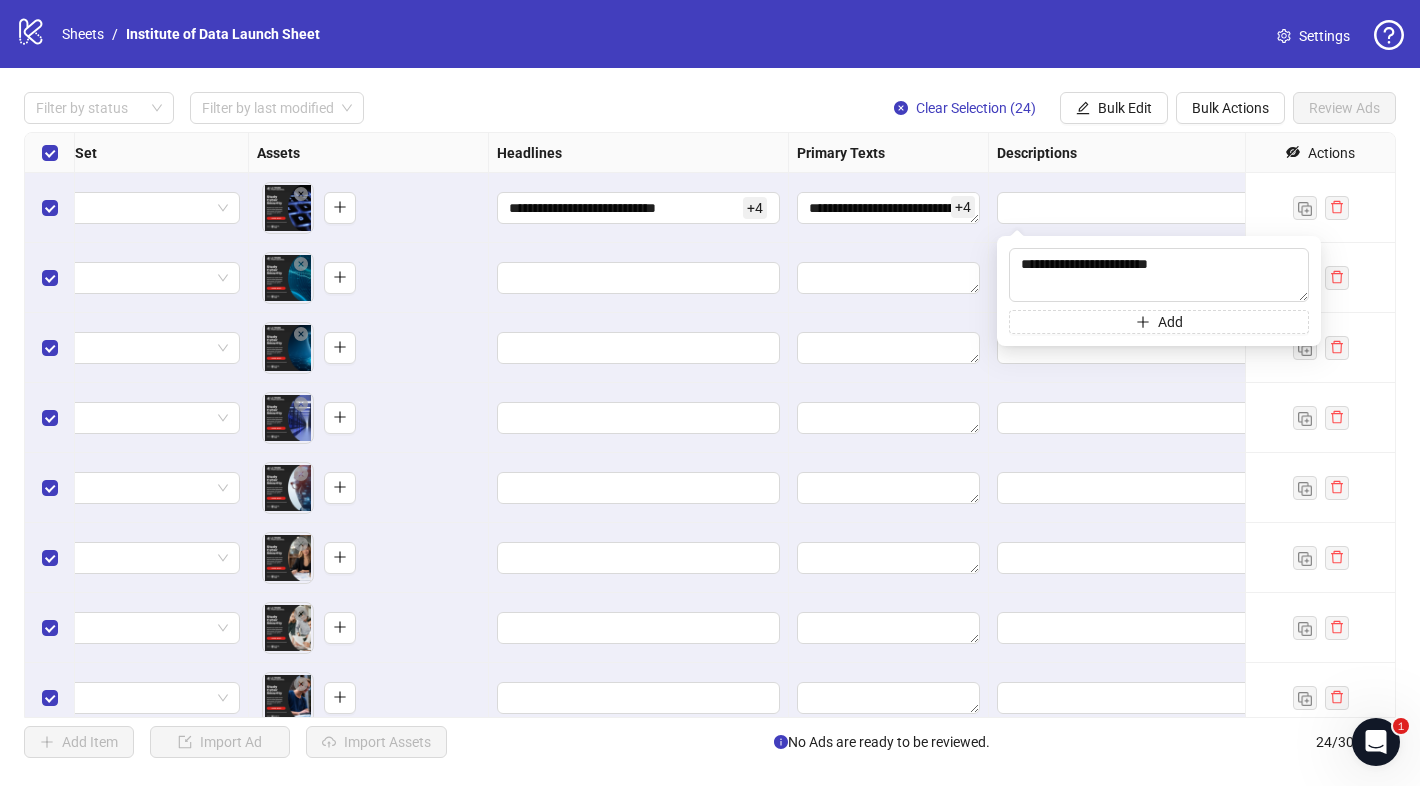 click on "Descriptions" at bounding box center (1139, 153) 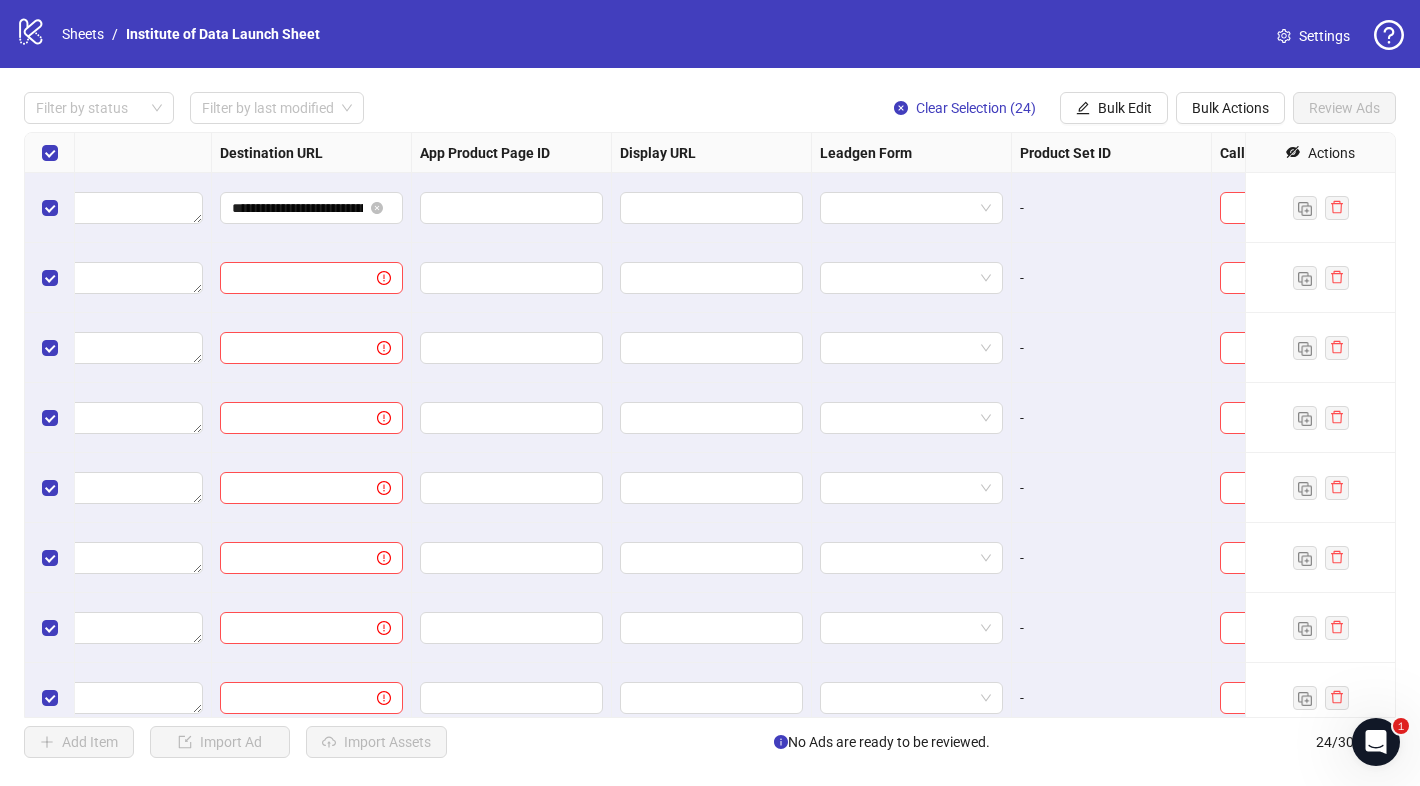 scroll, scrollTop: 0, scrollLeft: 1900, axis: horizontal 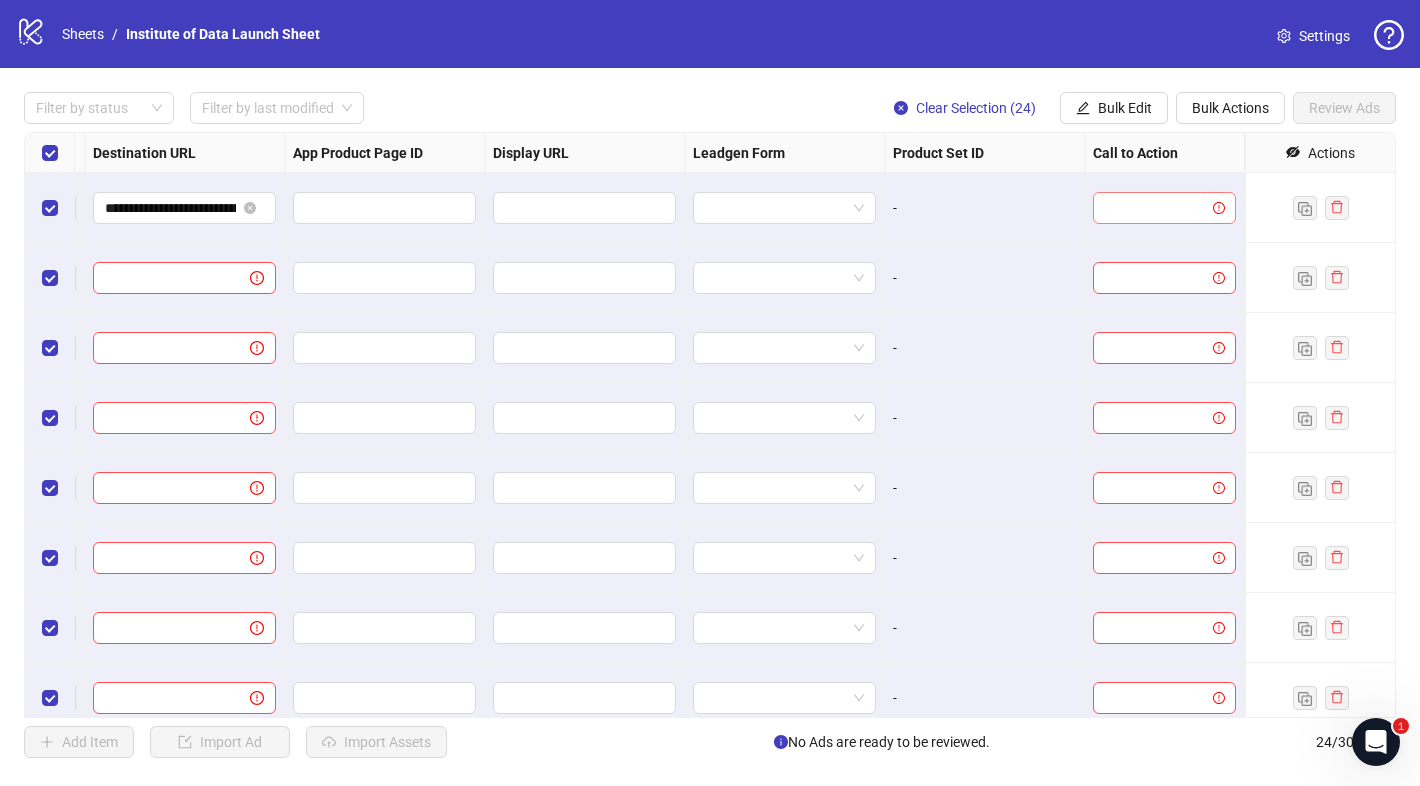 click at bounding box center (1155, 208) 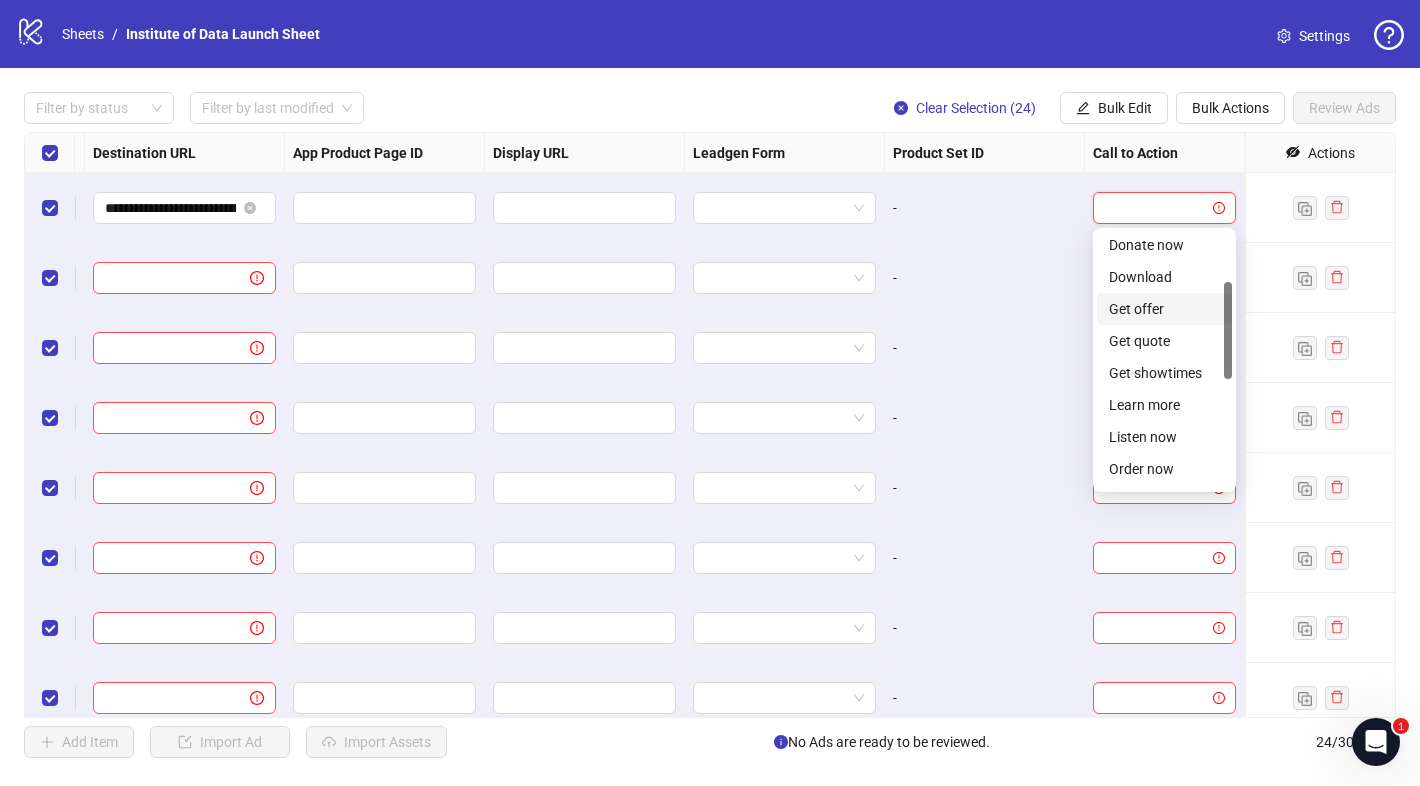 scroll, scrollTop: 134, scrollLeft: 0, axis: vertical 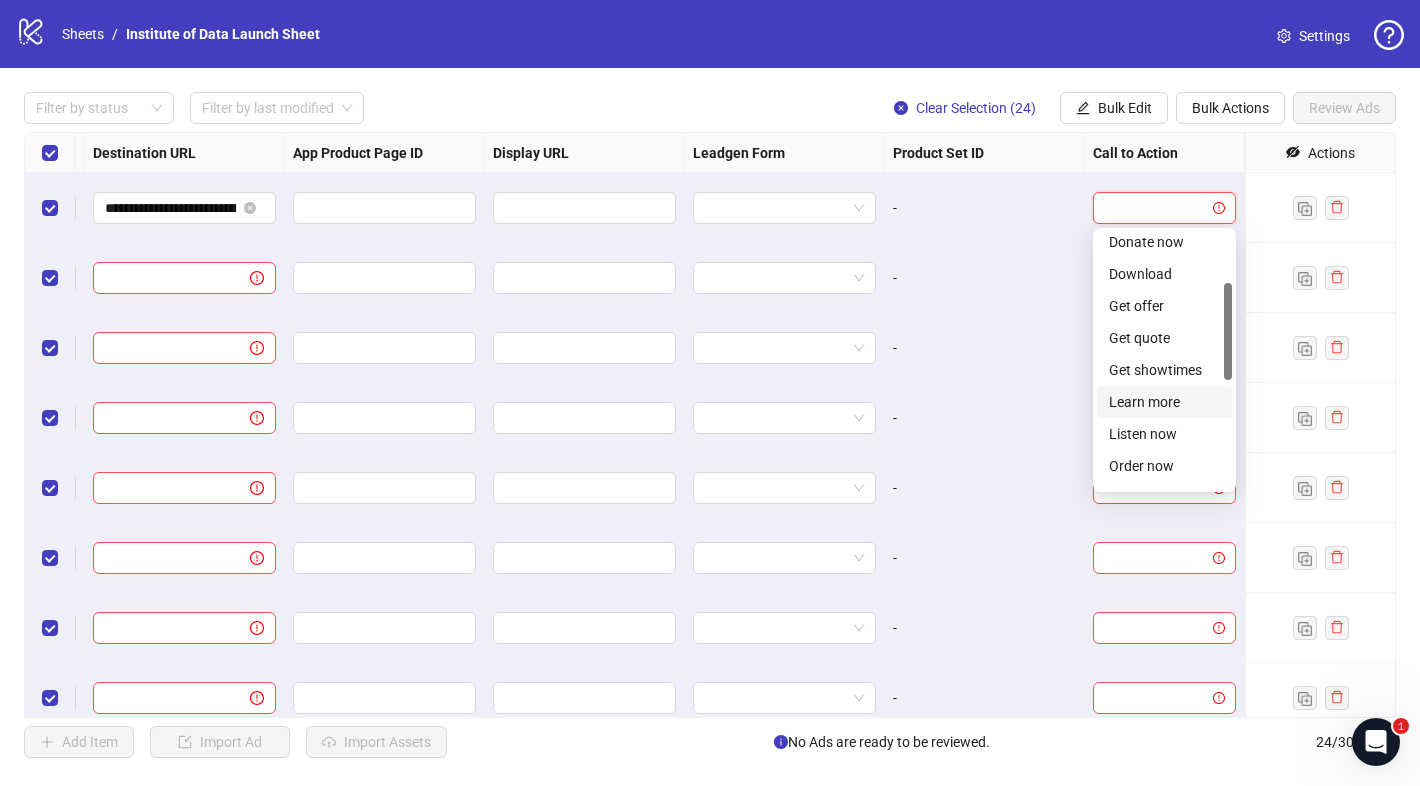 click on "Learn more" at bounding box center (1164, 402) 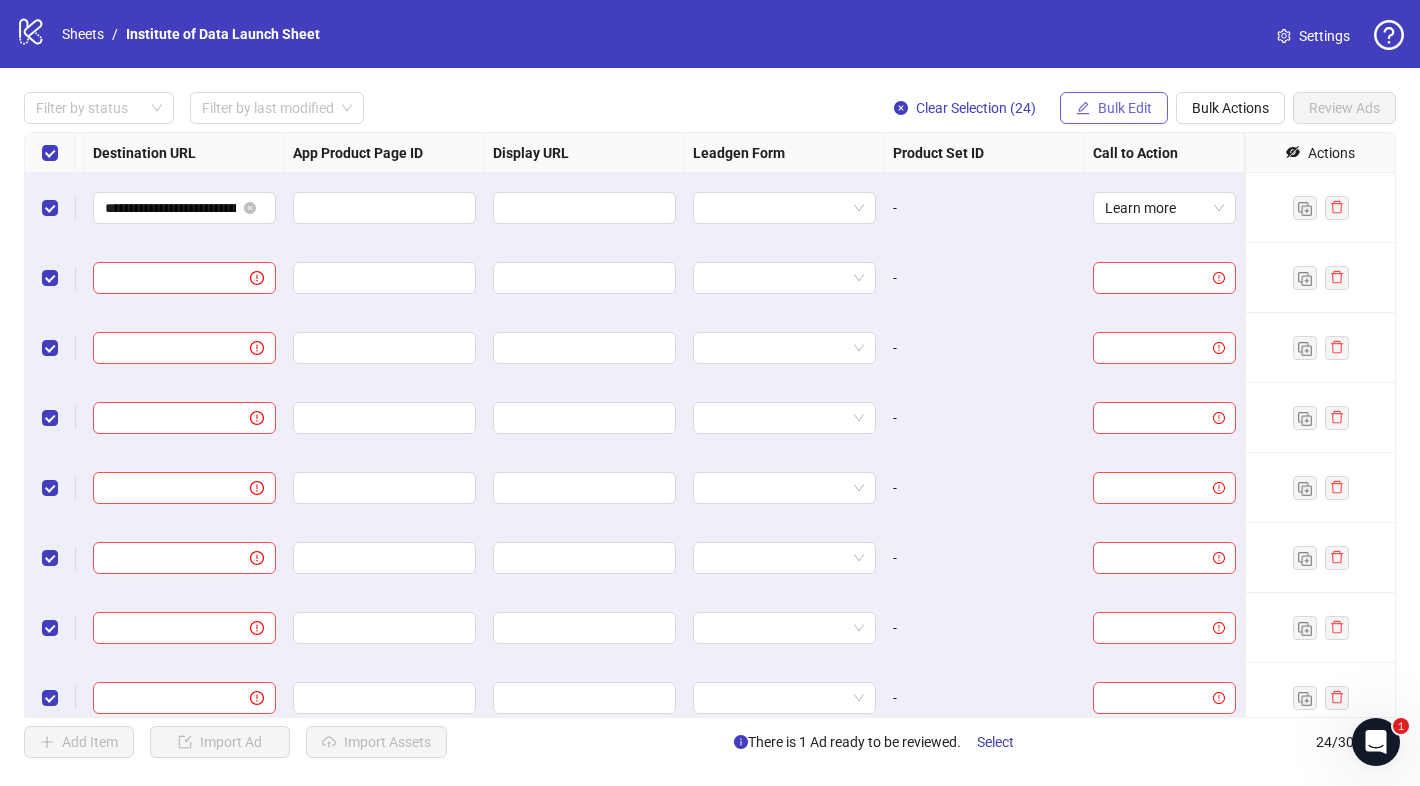 click on "Bulk Edit" at bounding box center [1114, 108] 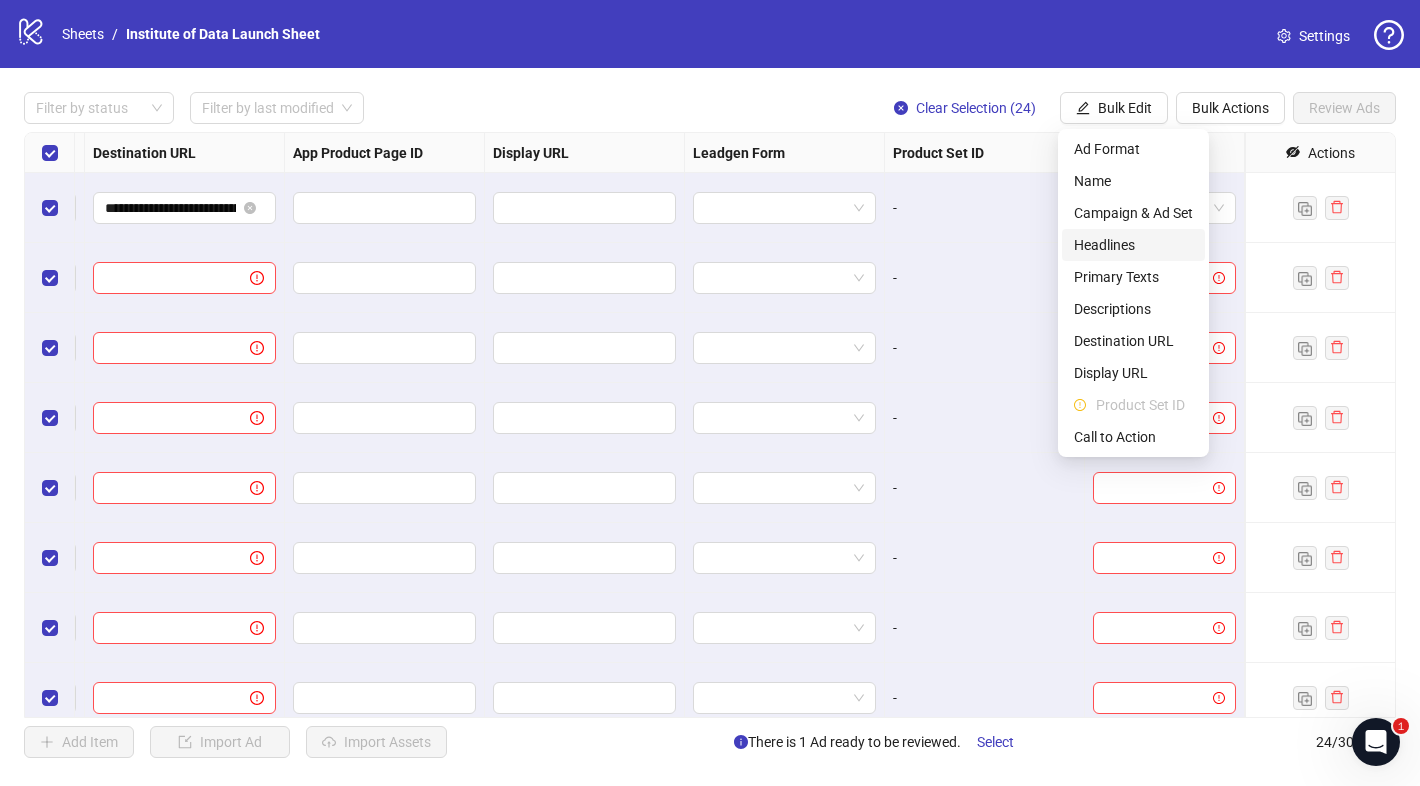 click on "Headlines" at bounding box center (1133, 245) 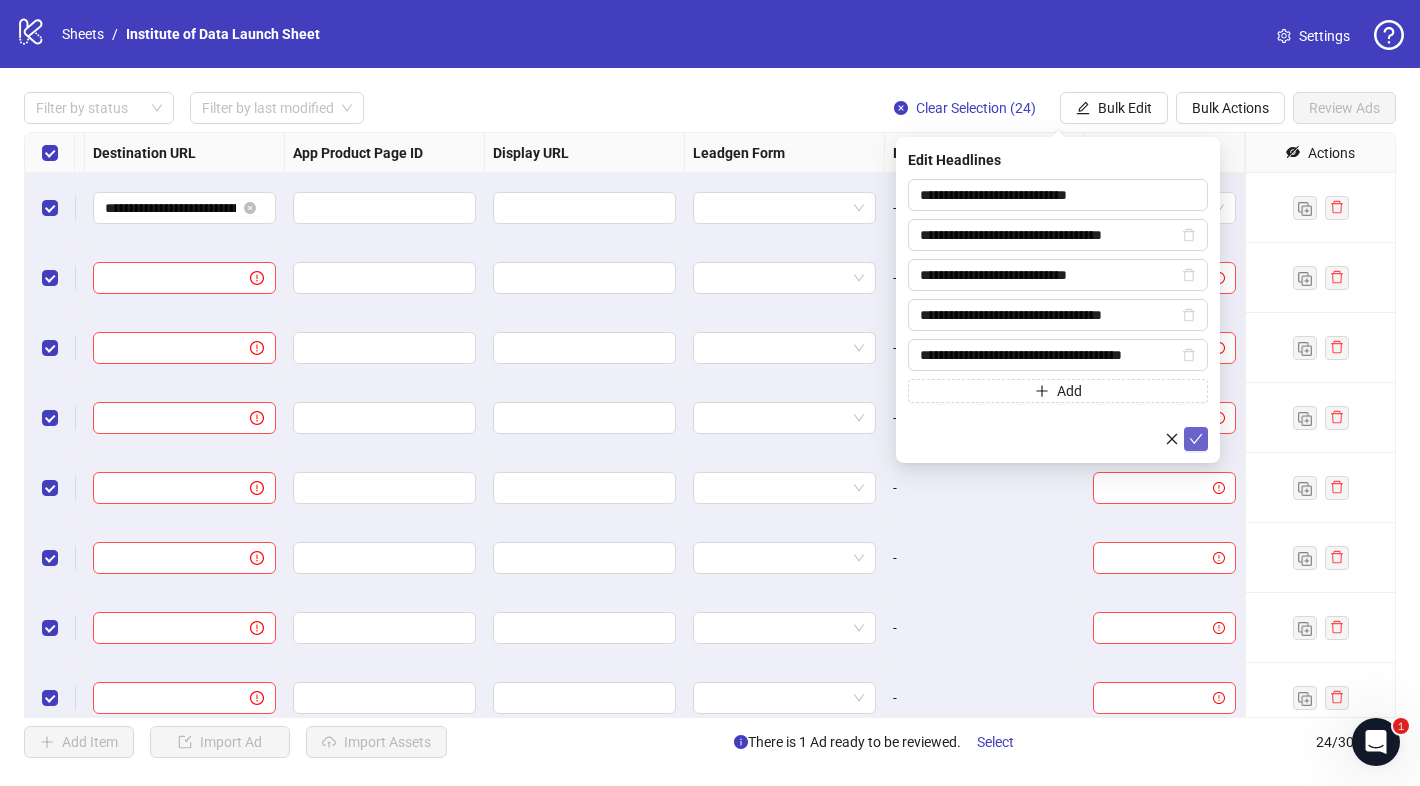 click at bounding box center [1196, 439] 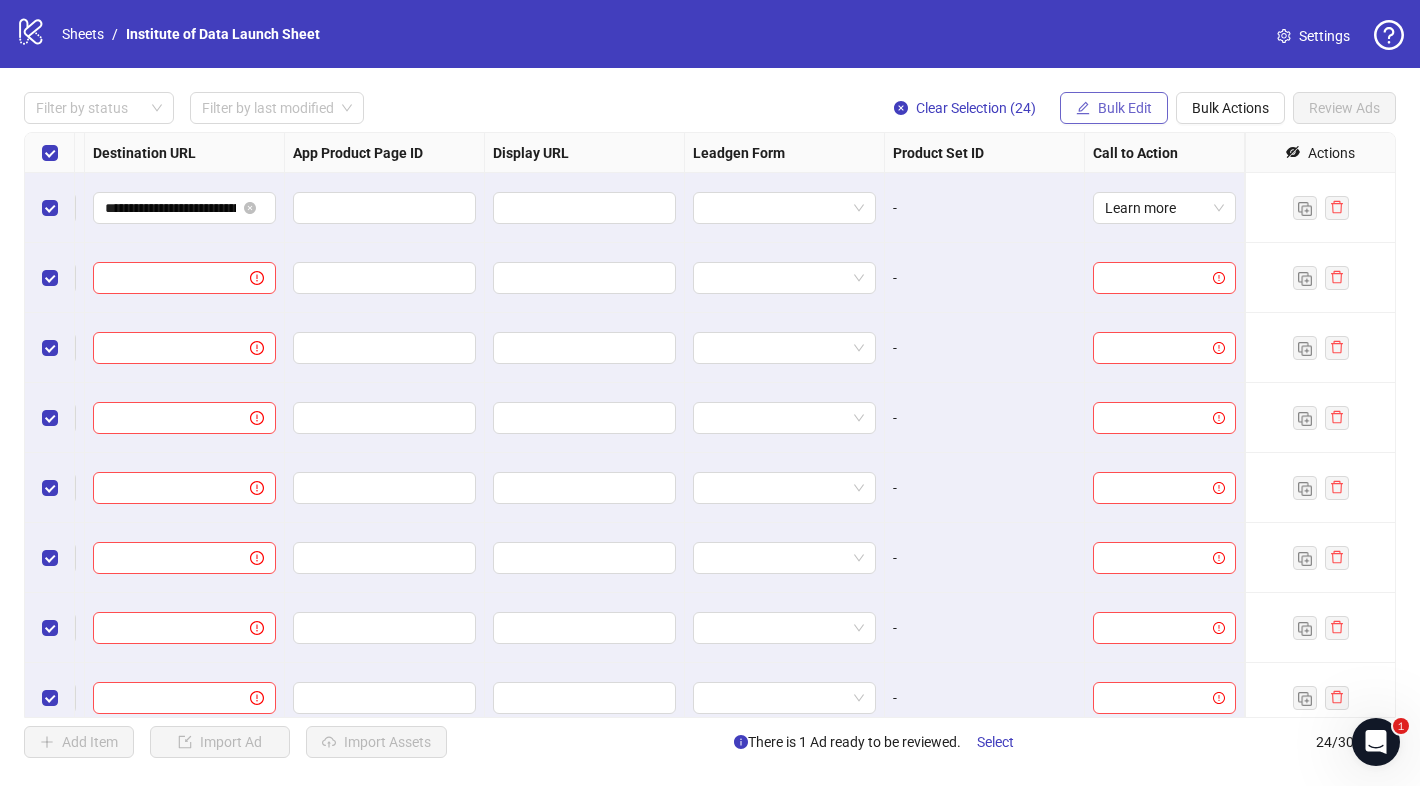 click on "Bulk Edit" at bounding box center (1125, 108) 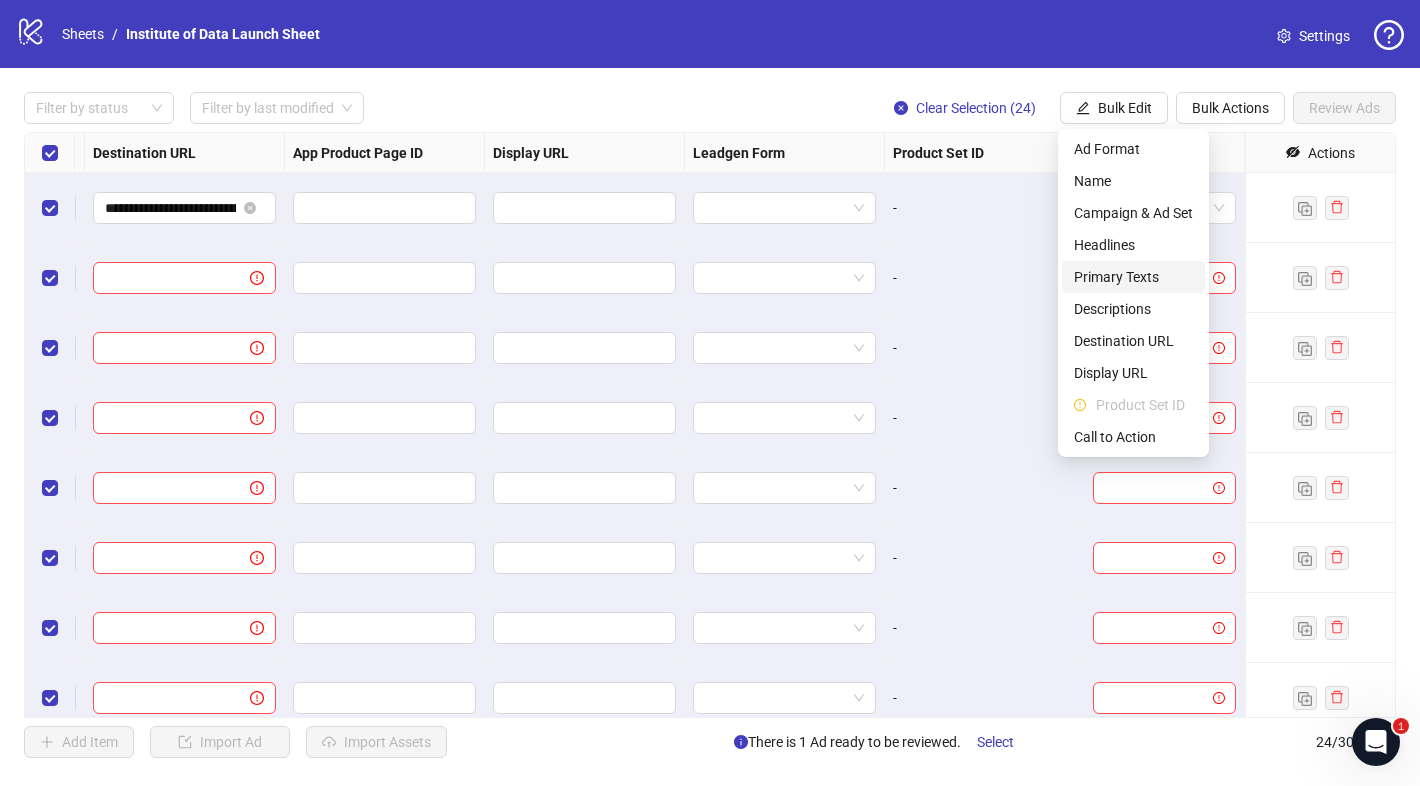 click on "Primary Texts" at bounding box center [1133, 277] 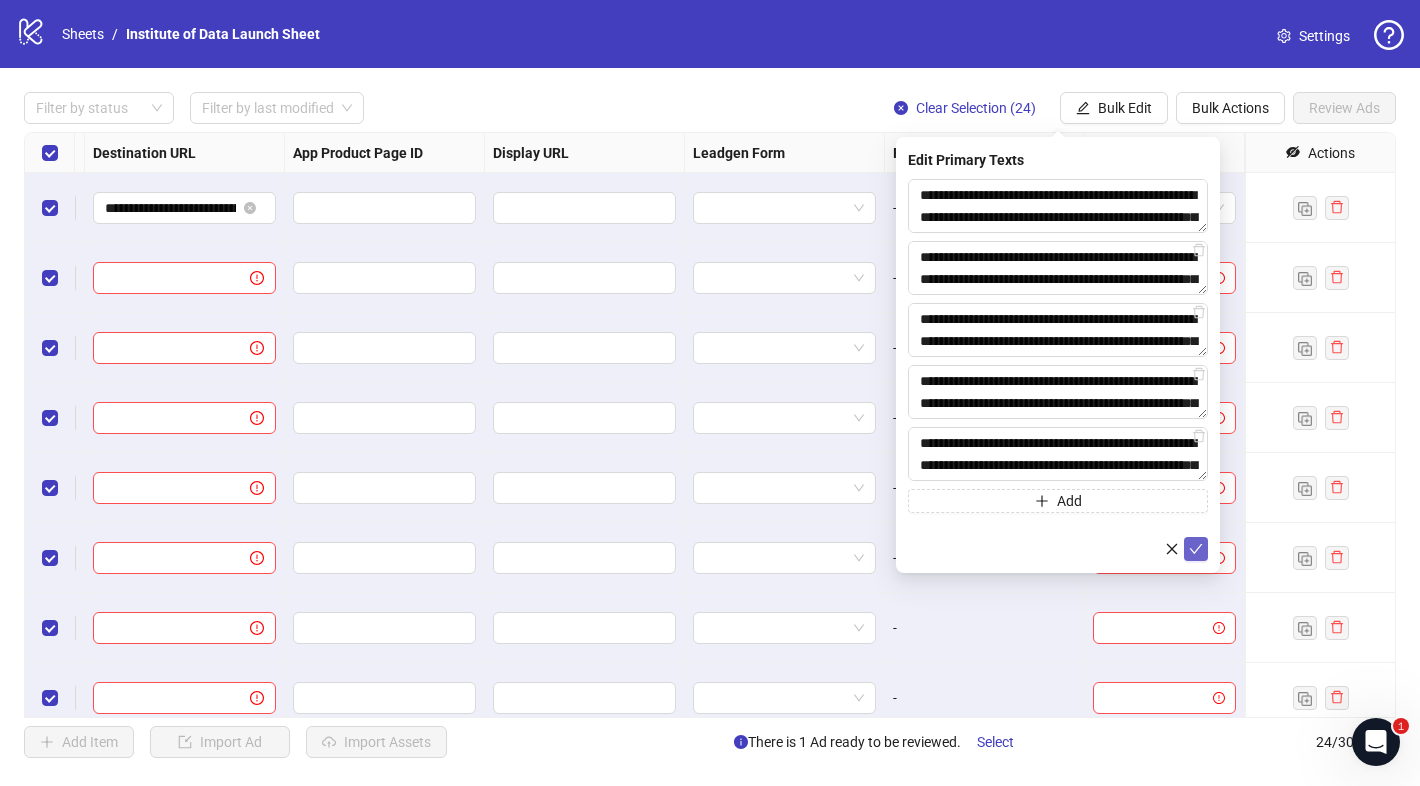 click 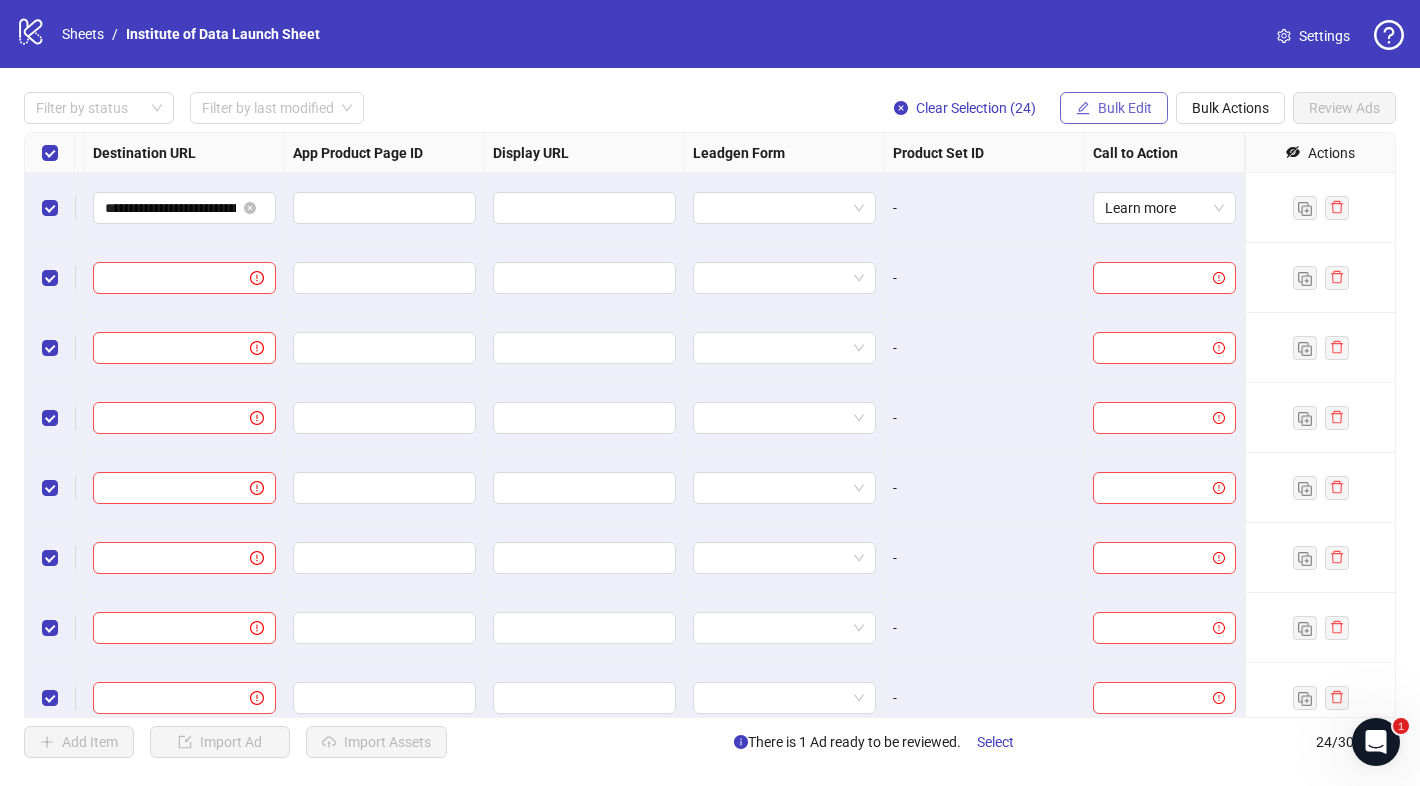 click on "Bulk Edit" at bounding box center [1114, 108] 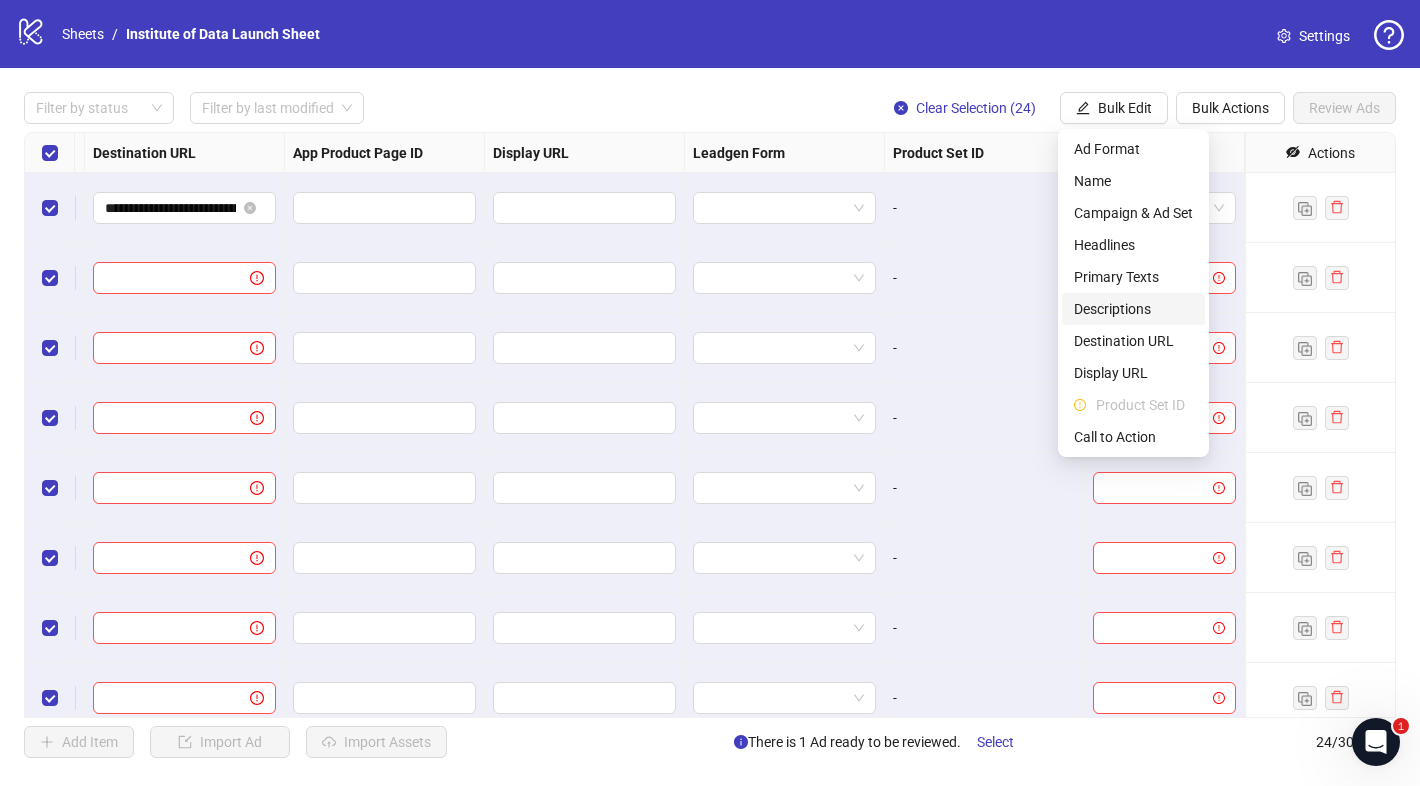 click on "Descriptions" at bounding box center (1133, 309) 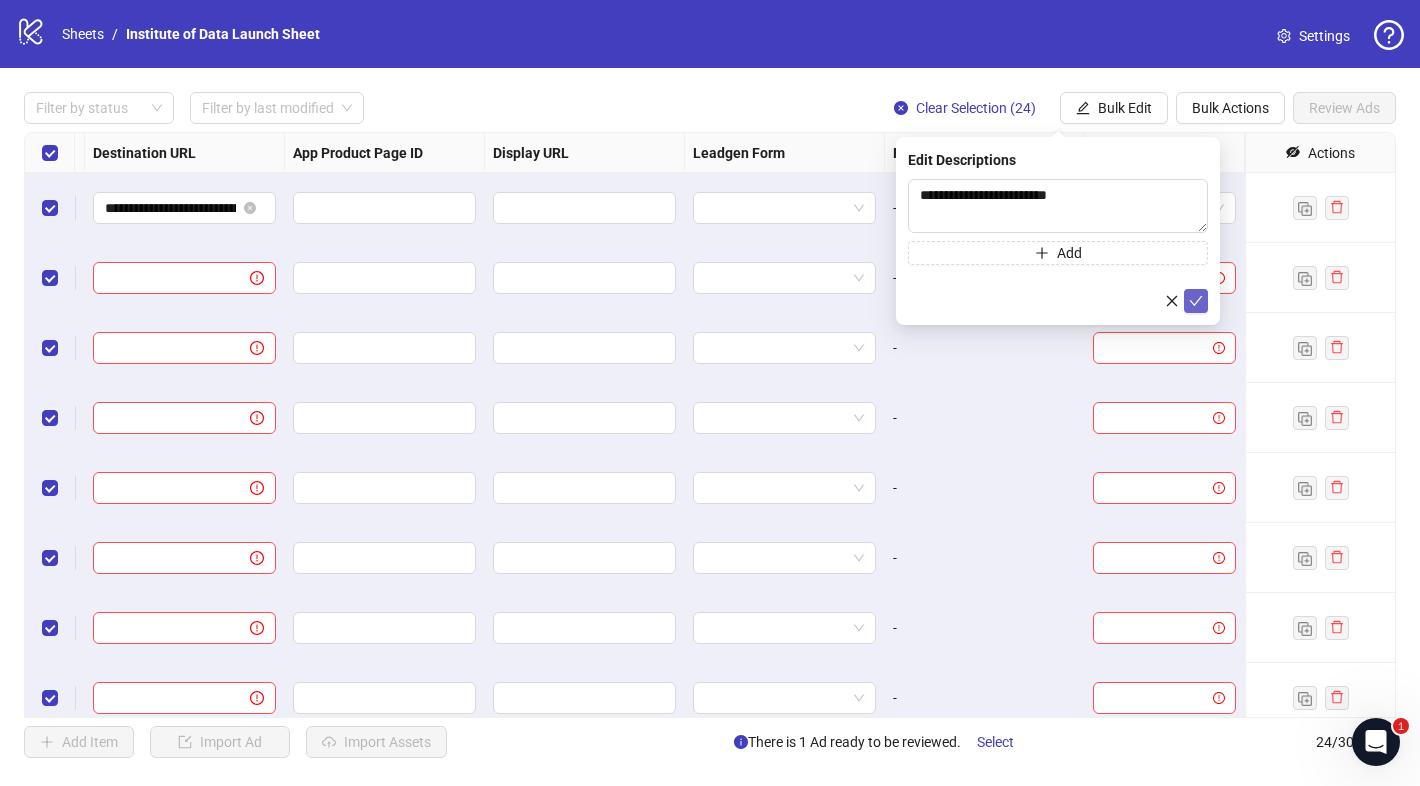 click at bounding box center [1196, 301] 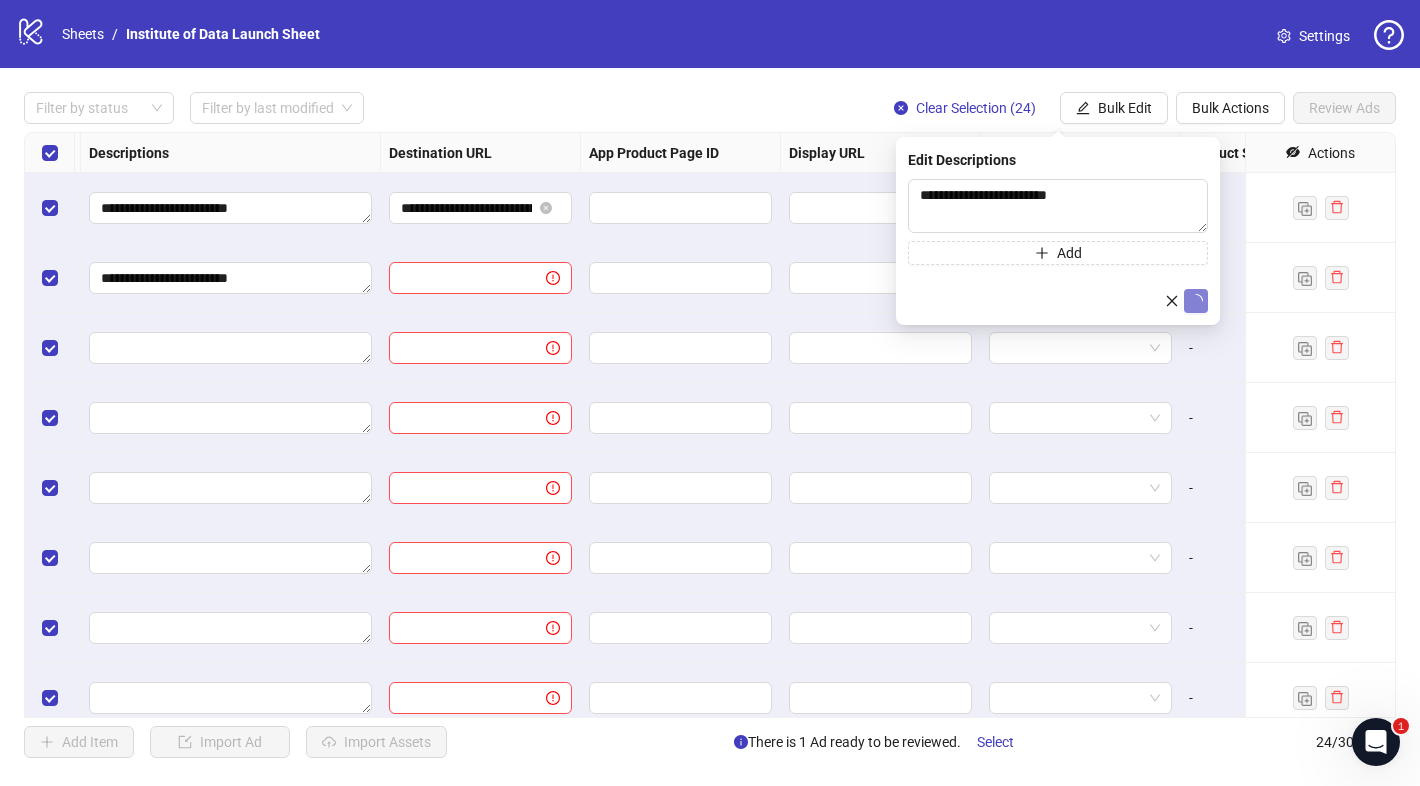 scroll, scrollTop: 0, scrollLeft: 1462, axis: horizontal 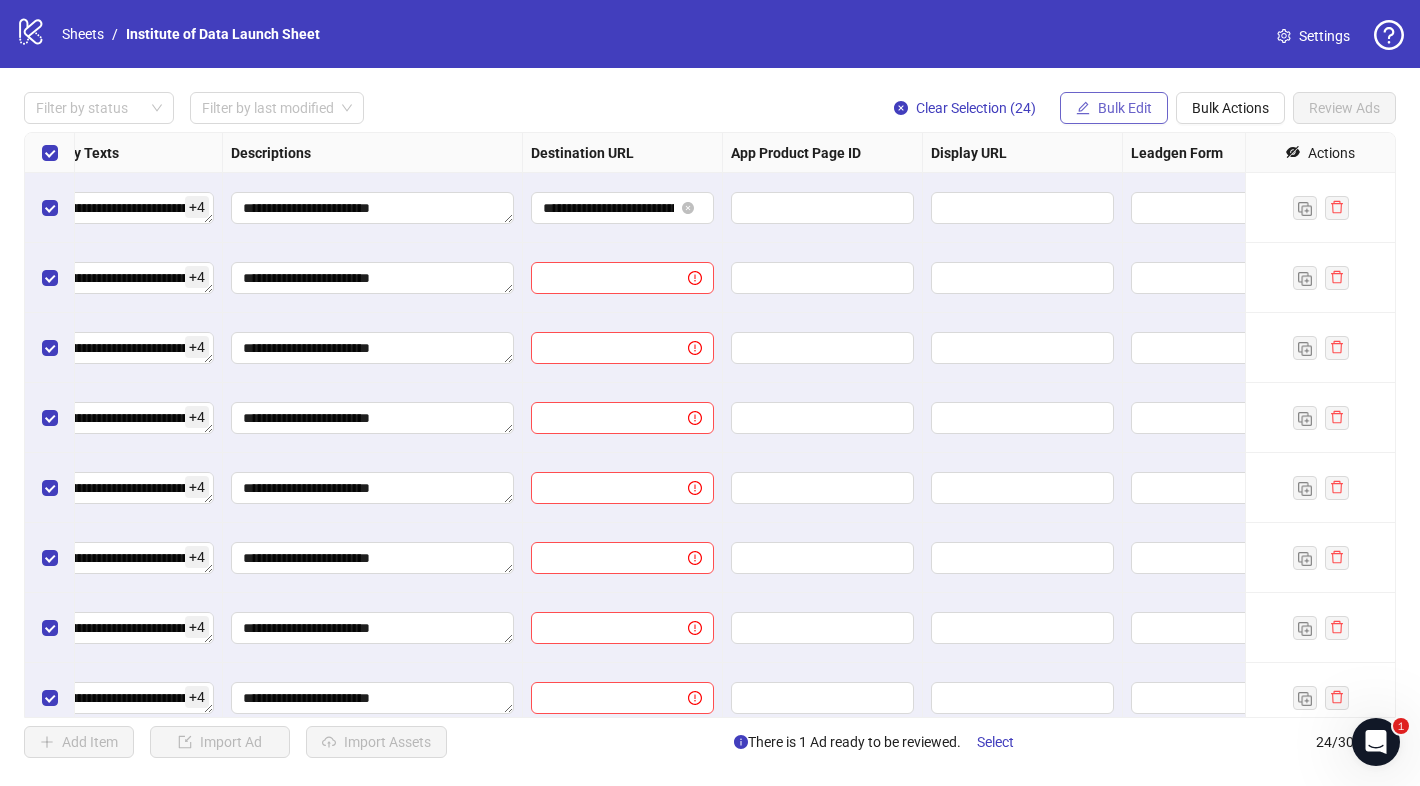 click on "Bulk Edit" at bounding box center [1125, 108] 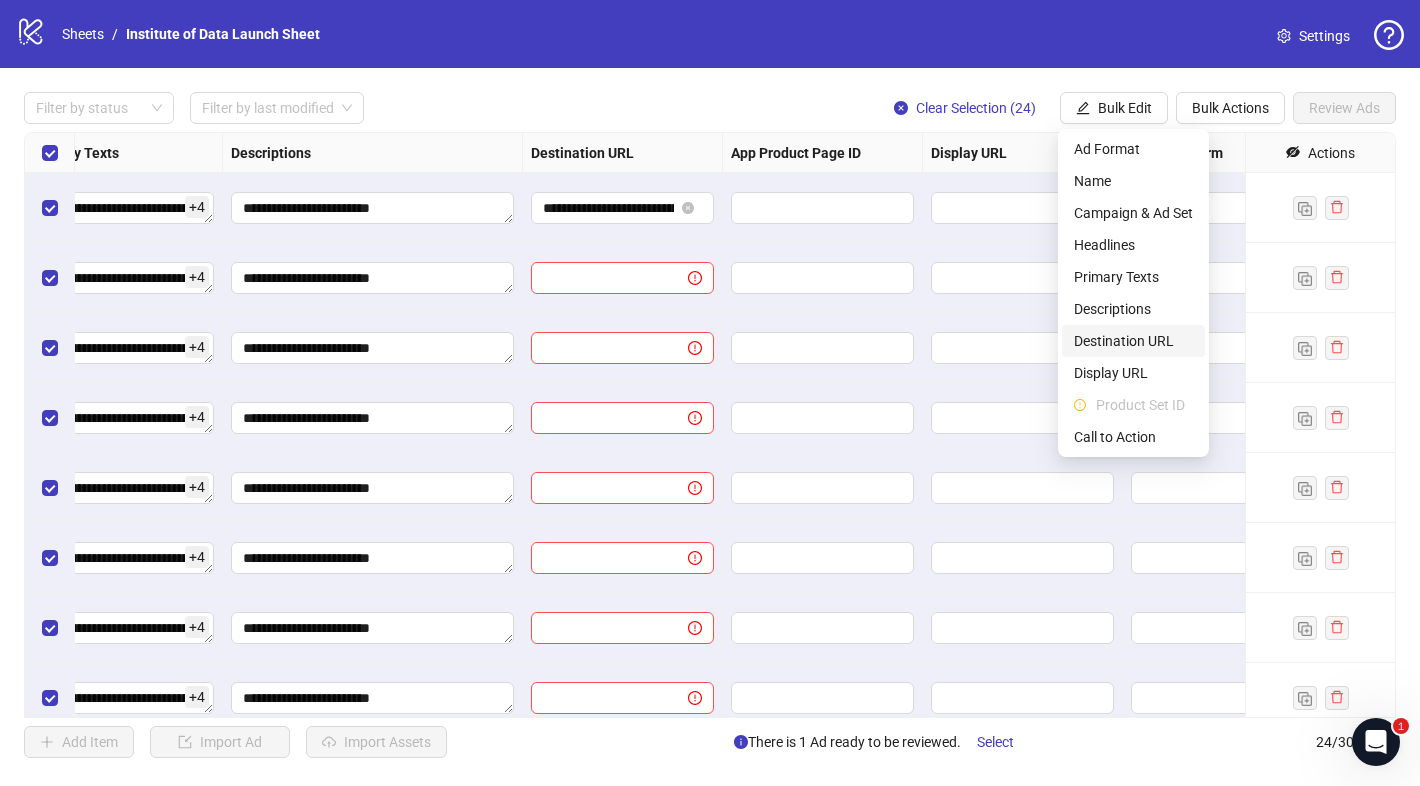 click on "Destination URL" at bounding box center (1133, 341) 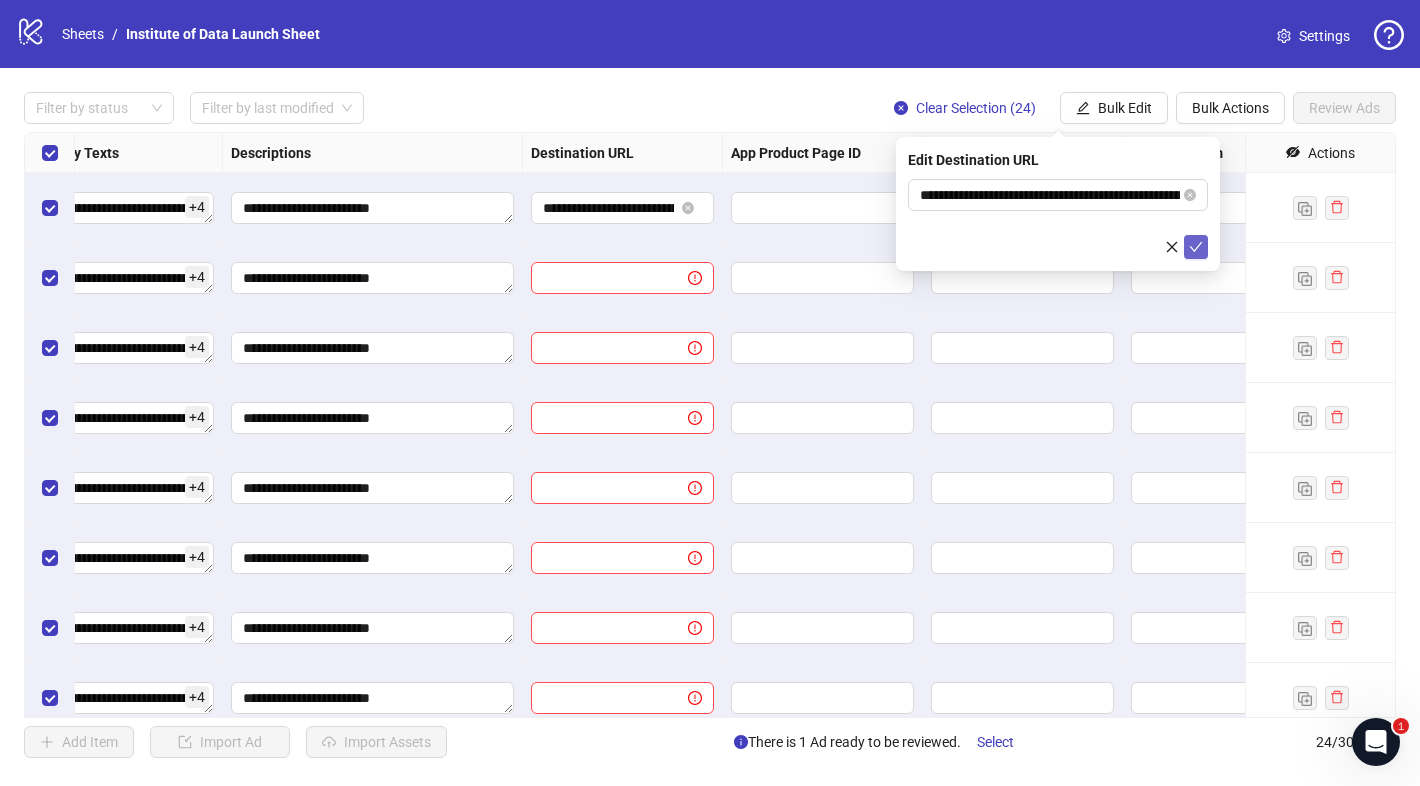 click 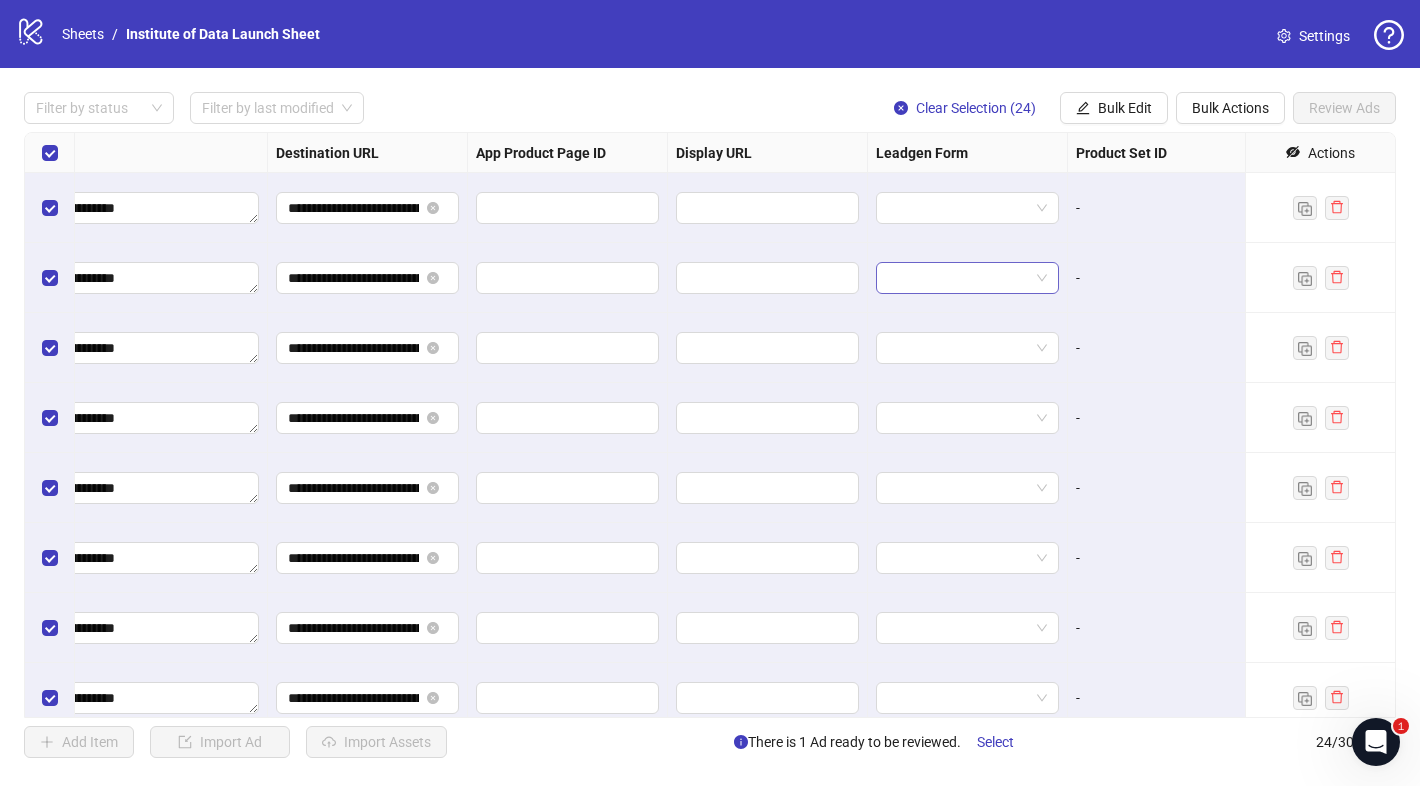 scroll, scrollTop: 0, scrollLeft: 1900, axis: horizontal 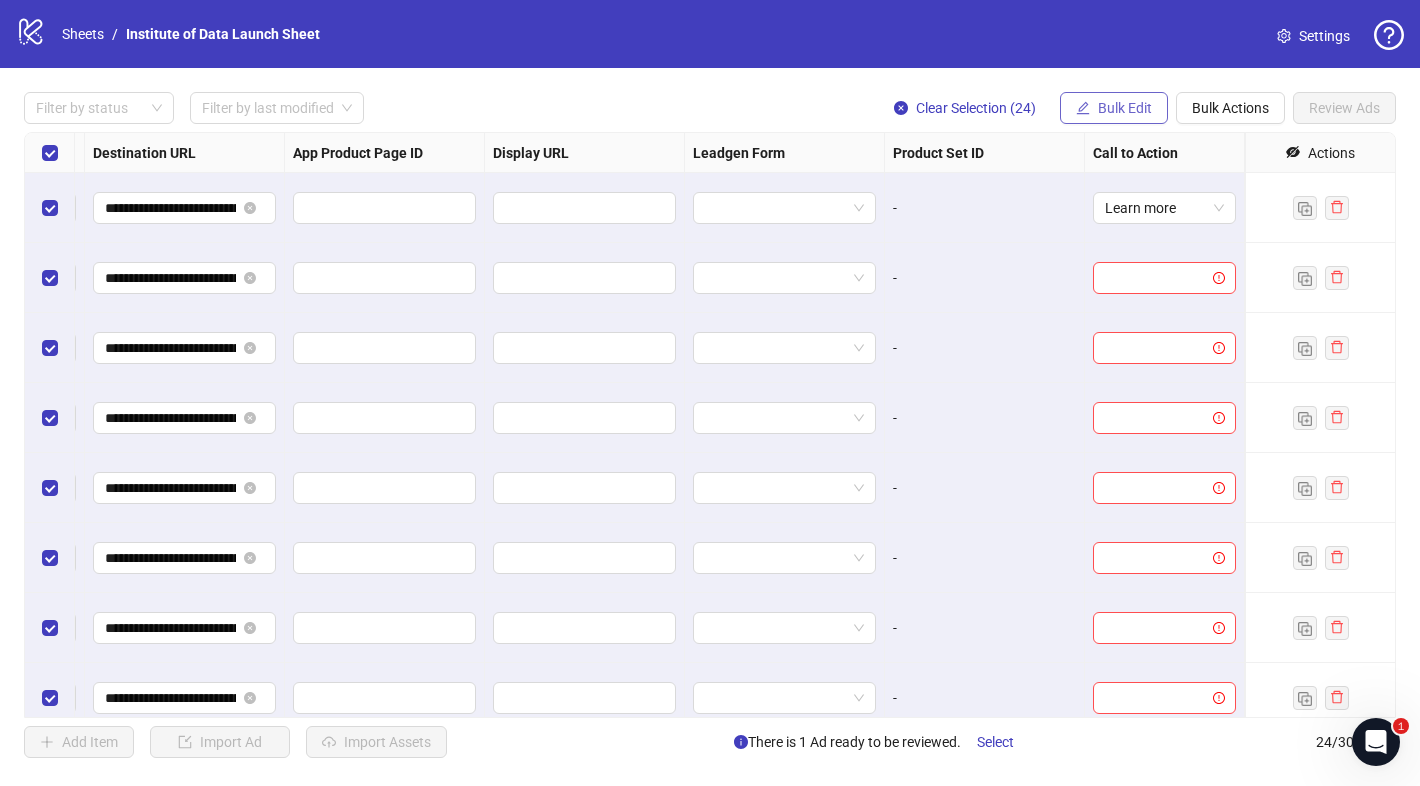 click on "Bulk Edit" at bounding box center (1114, 108) 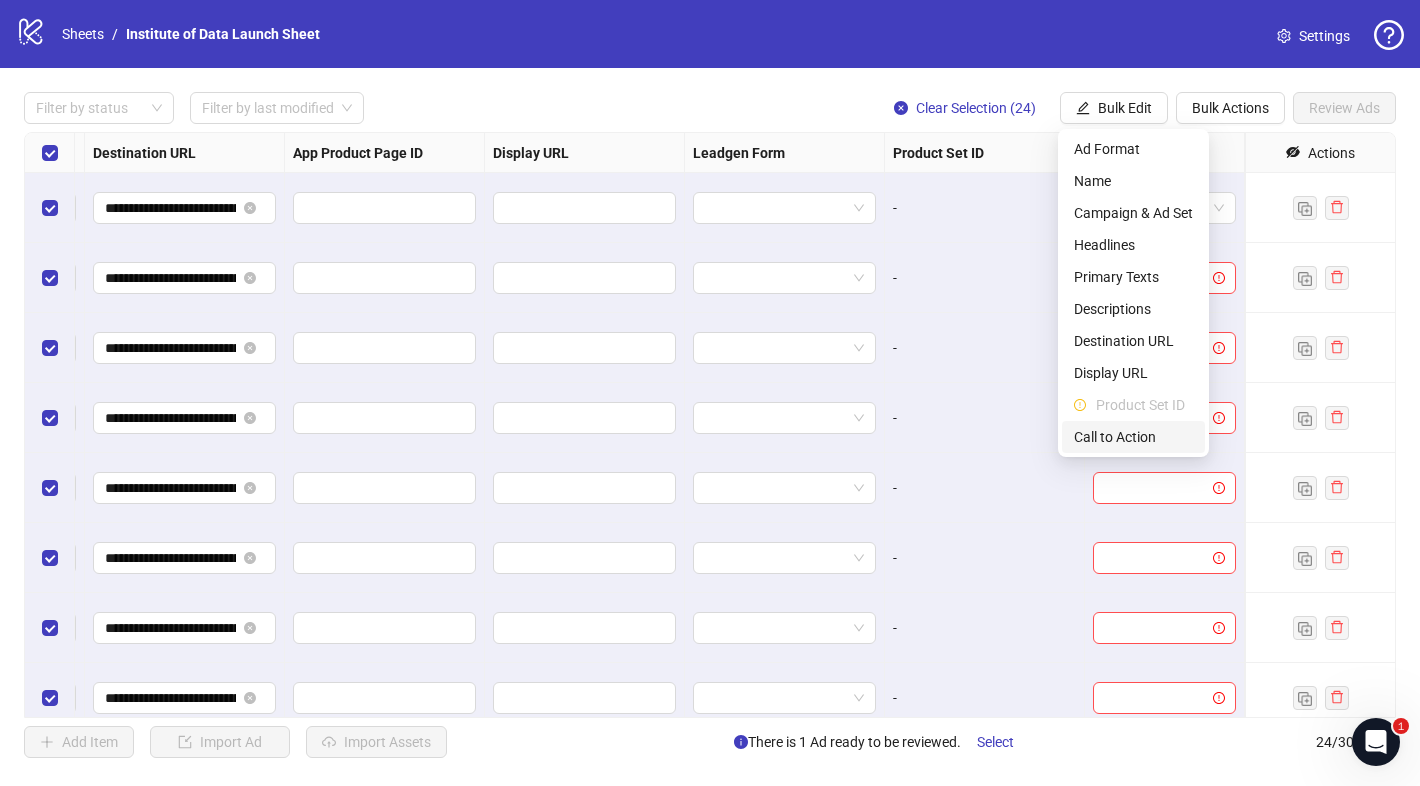 click on "Call to Action" at bounding box center (1133, 437) 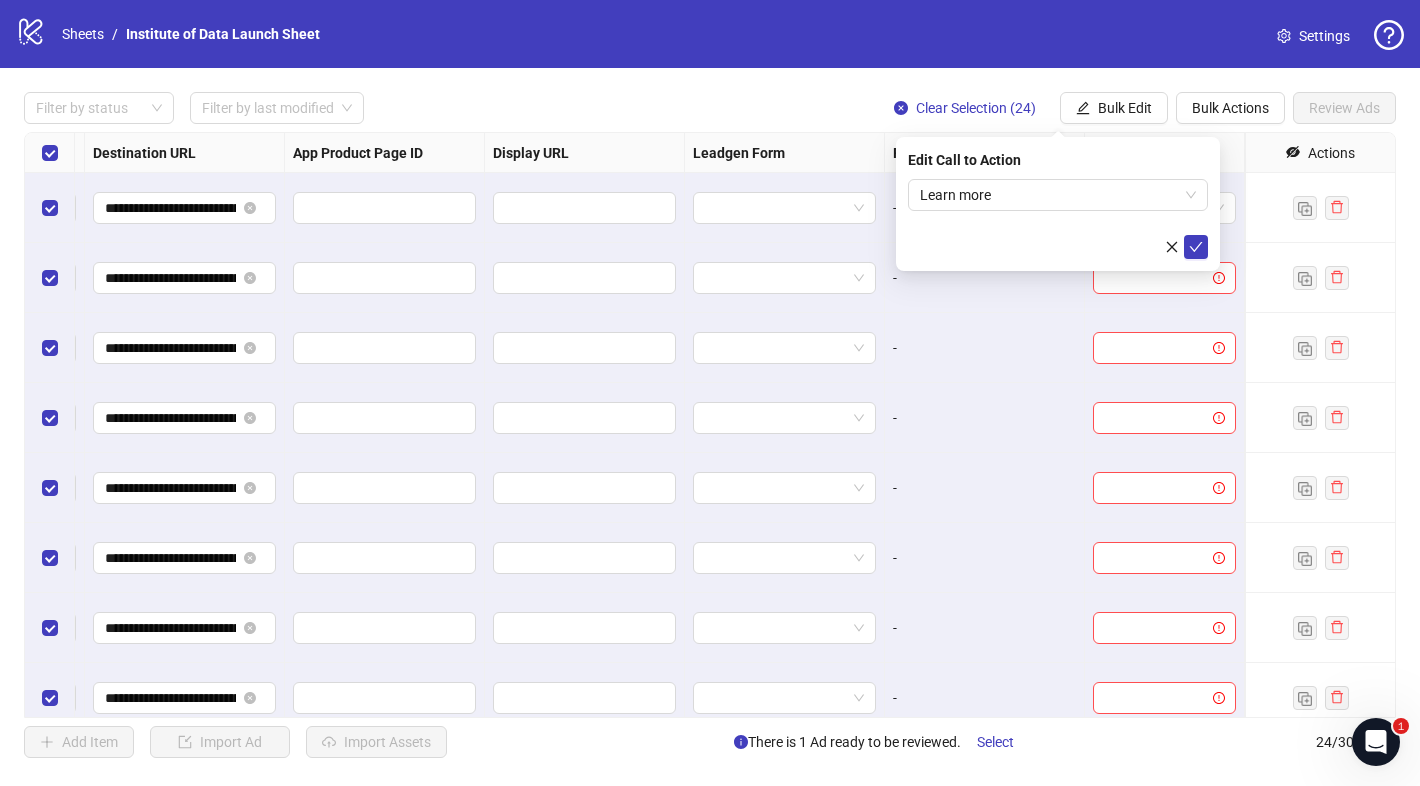 click on "Edit Call to Action Learn more" at bounding box center [1058, 204] 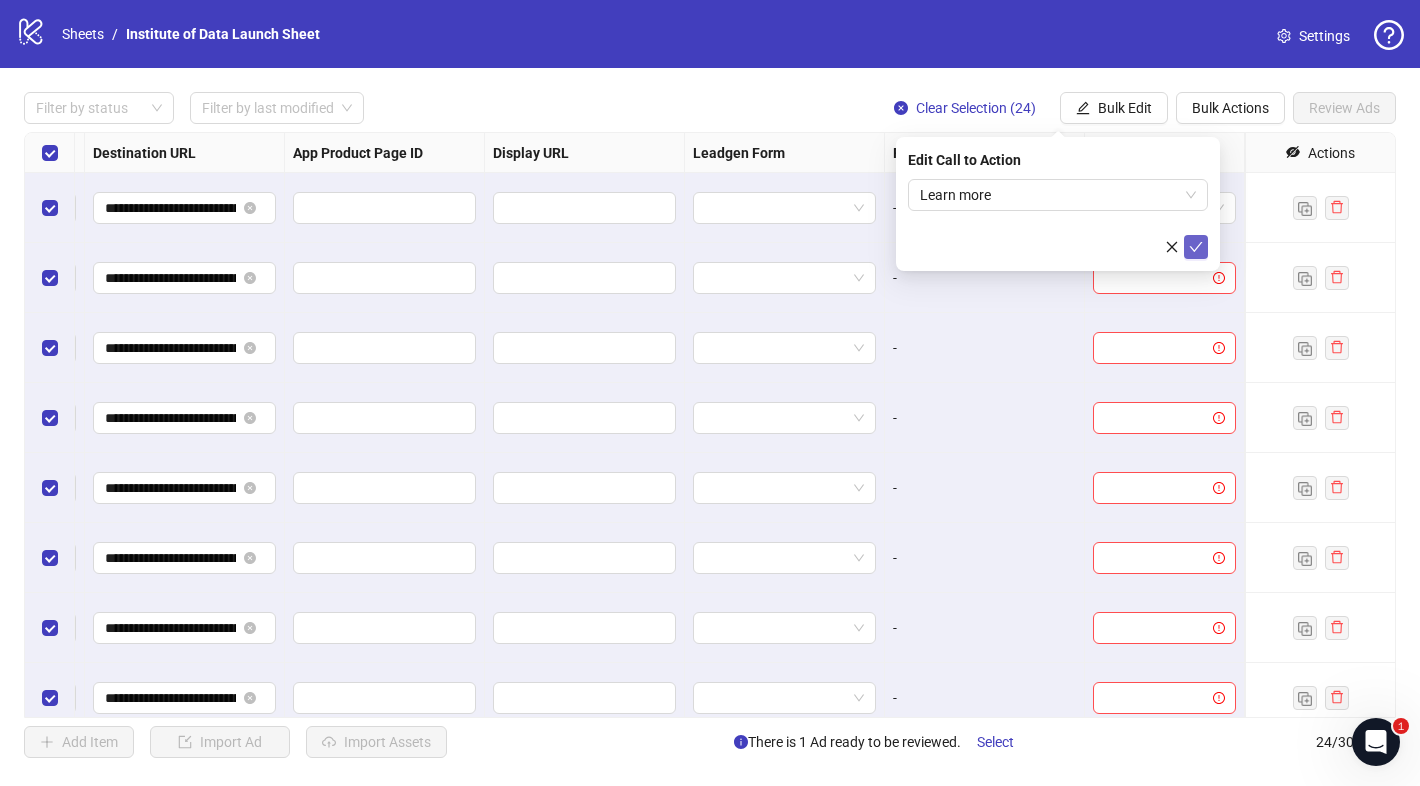 click 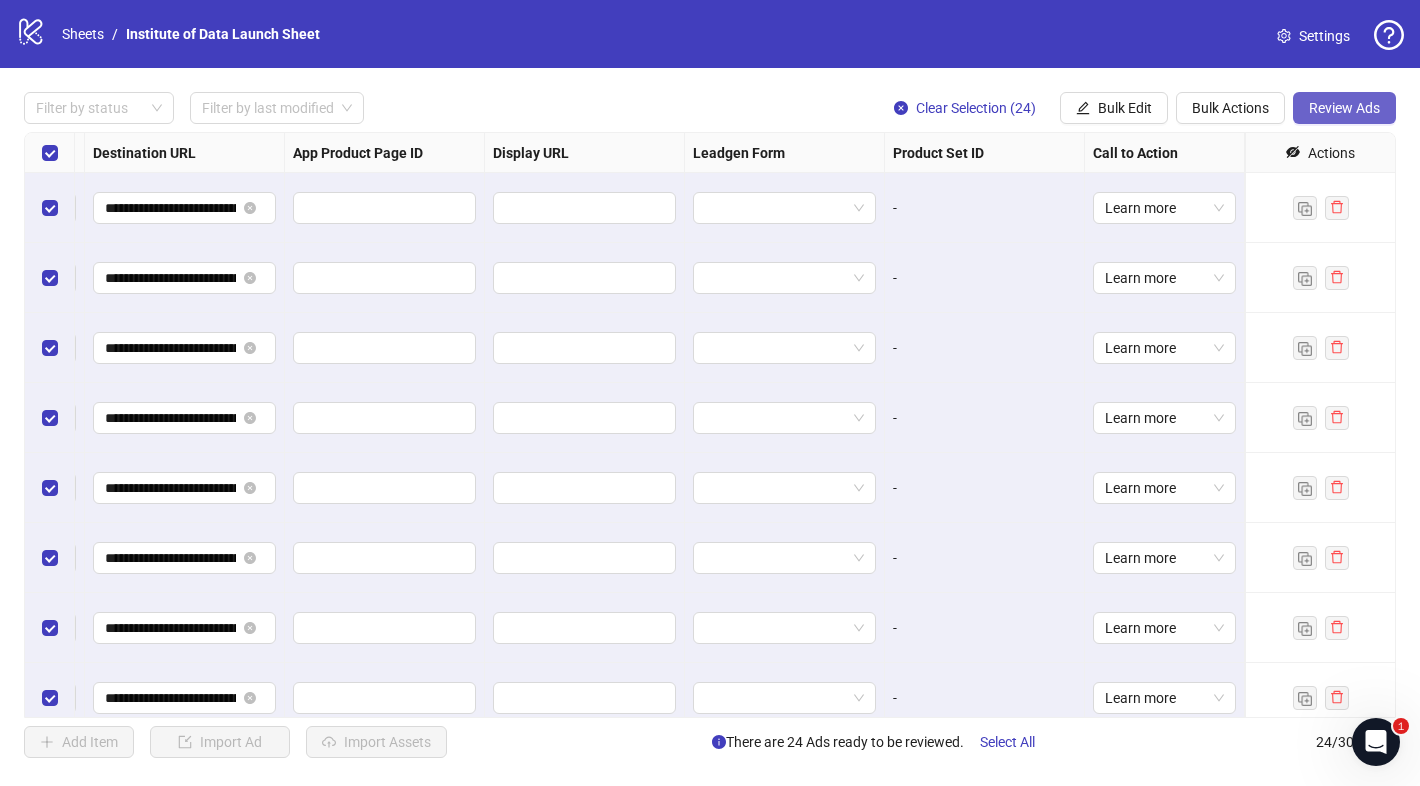 click on "Review Ads" at bounding box center (1344, 108) 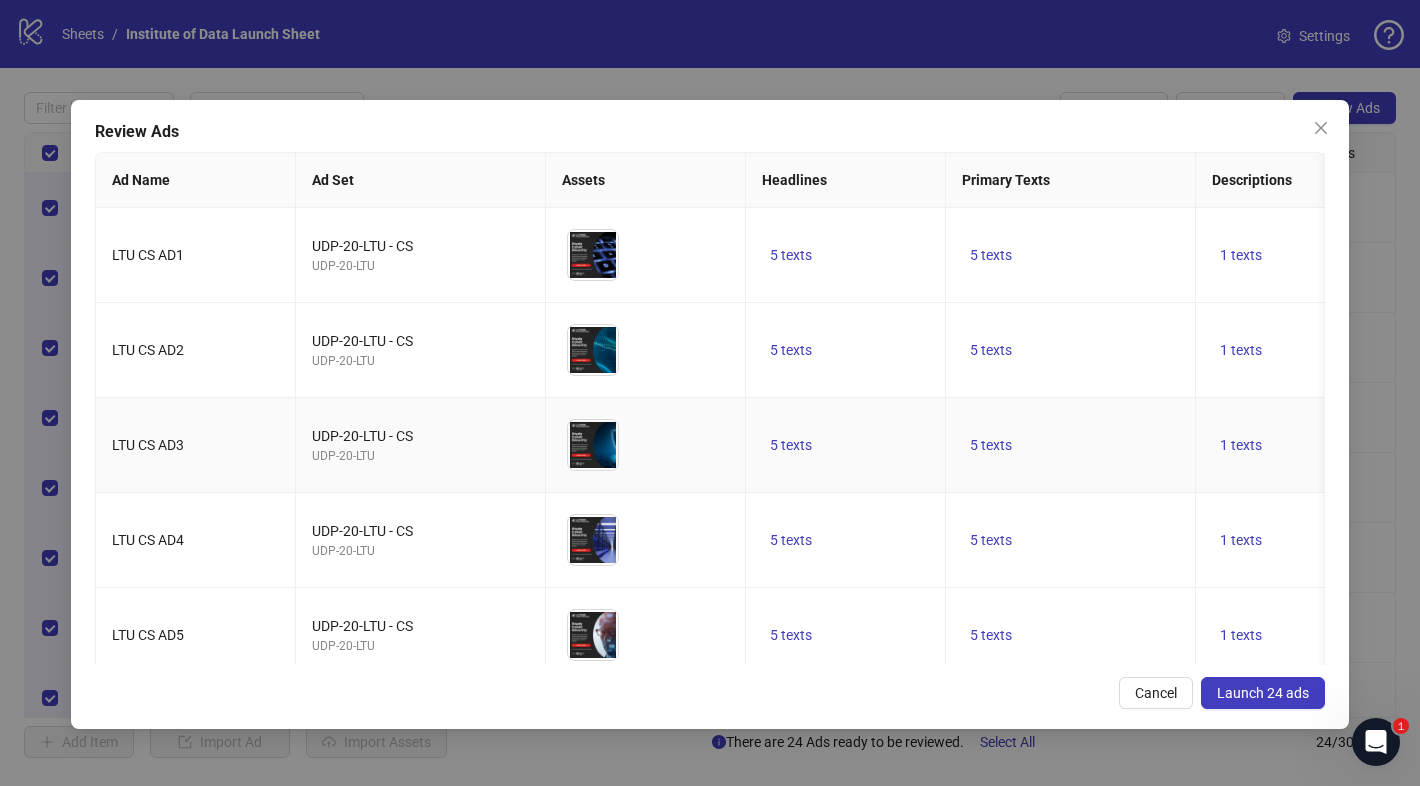 scroll, scrollTop: 0, scrollLeft: 157, axis: horizontal 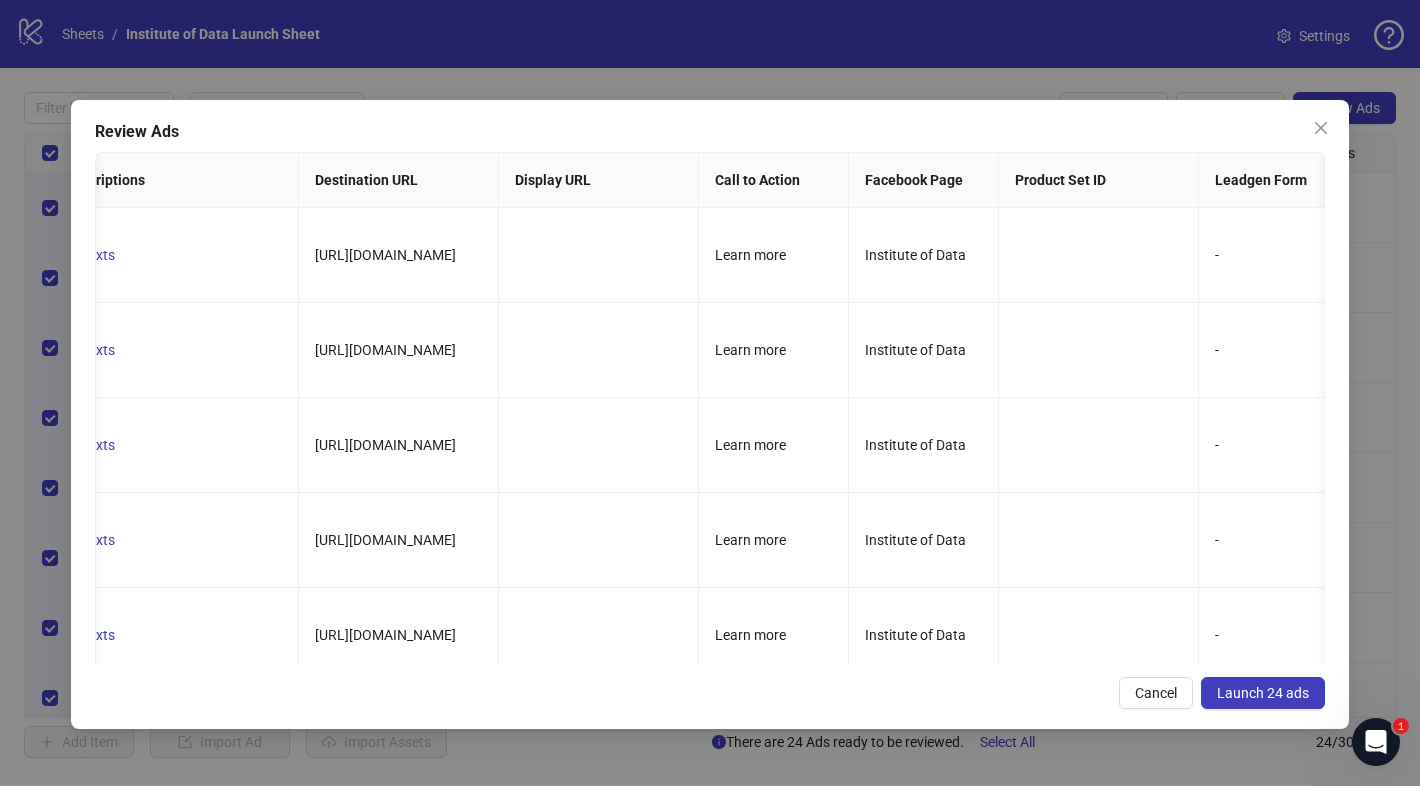 click on "Launch 24 ads" at bounding box center (1263, 693) 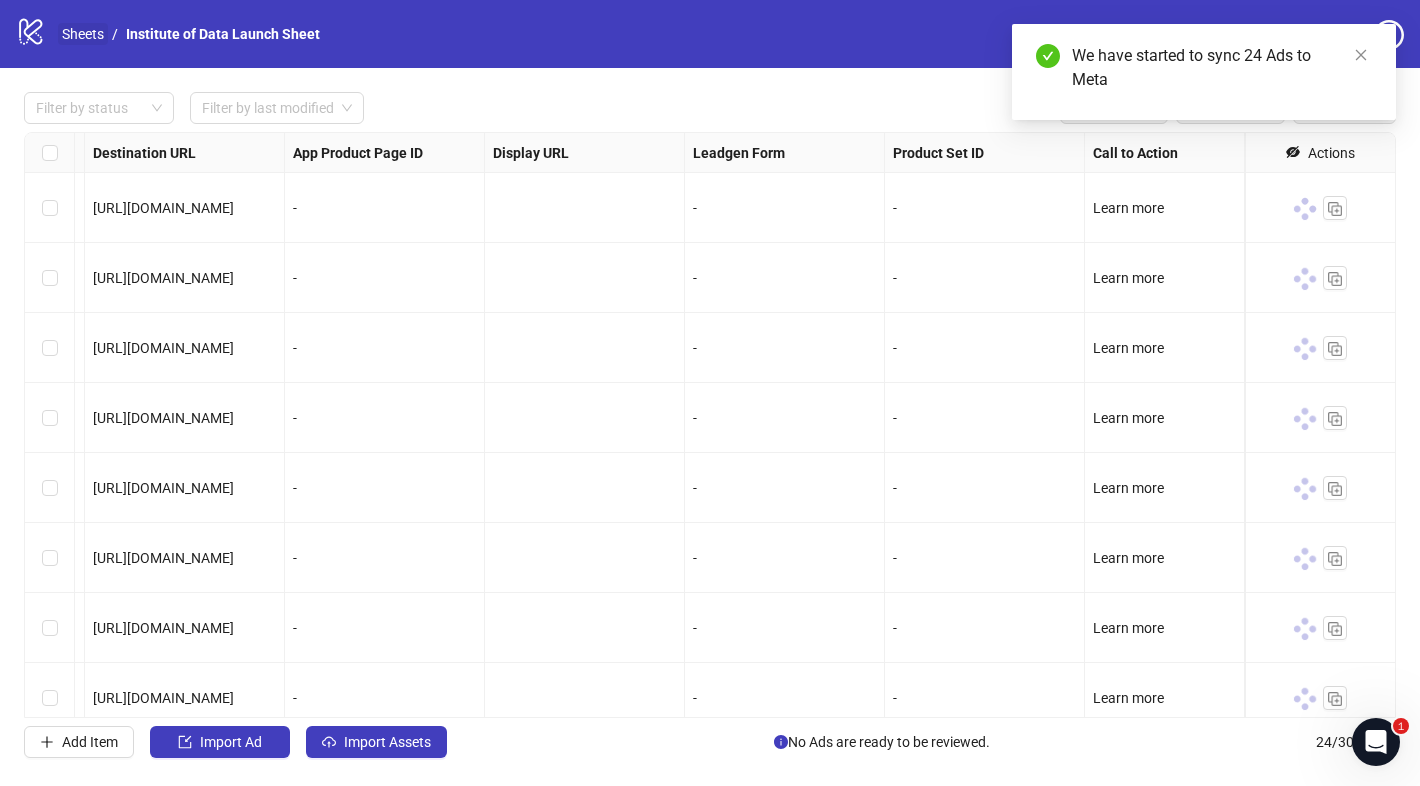 click on "Sheets" at bounding box center [83, 34] 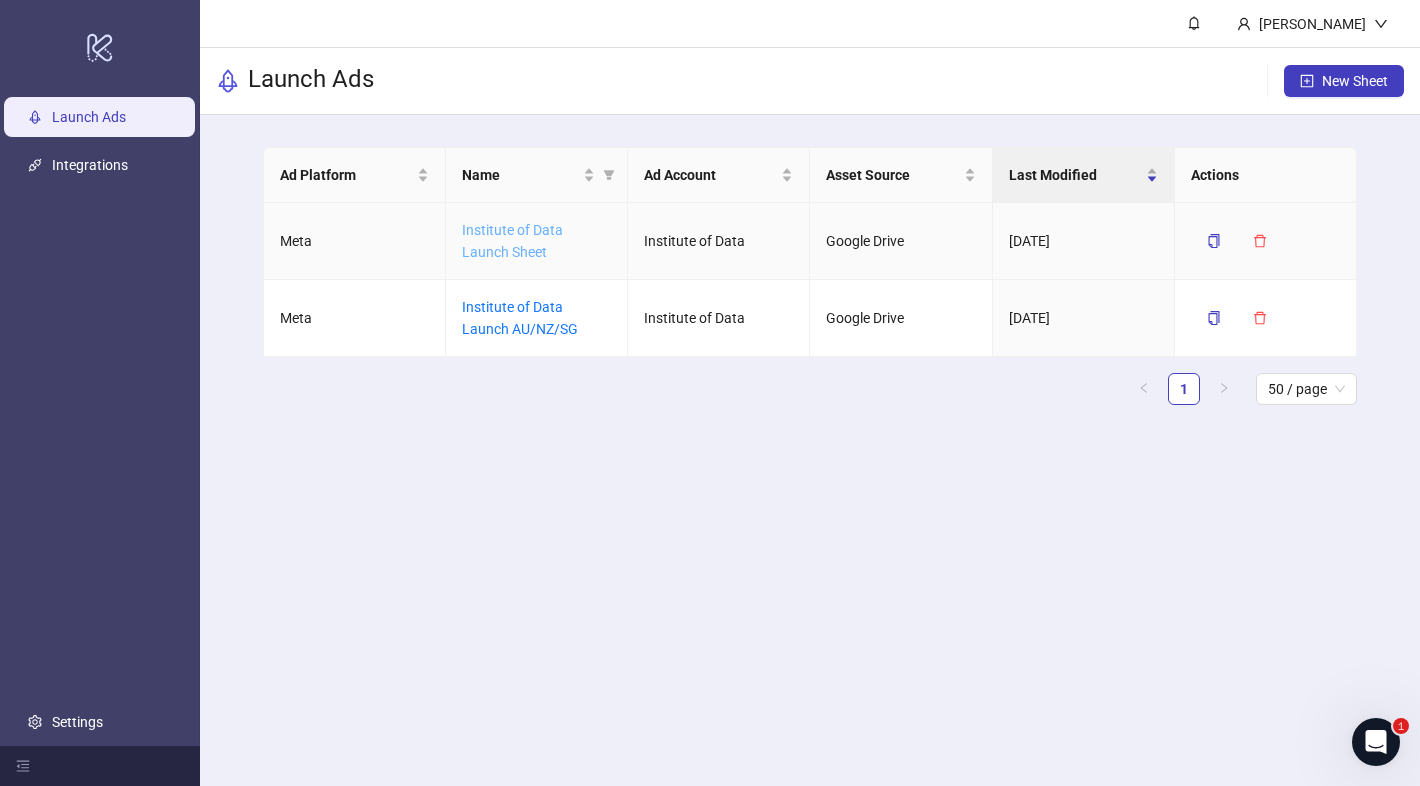 click on "Institute of Data Launch Sheet" at bounding box center [512, 241] 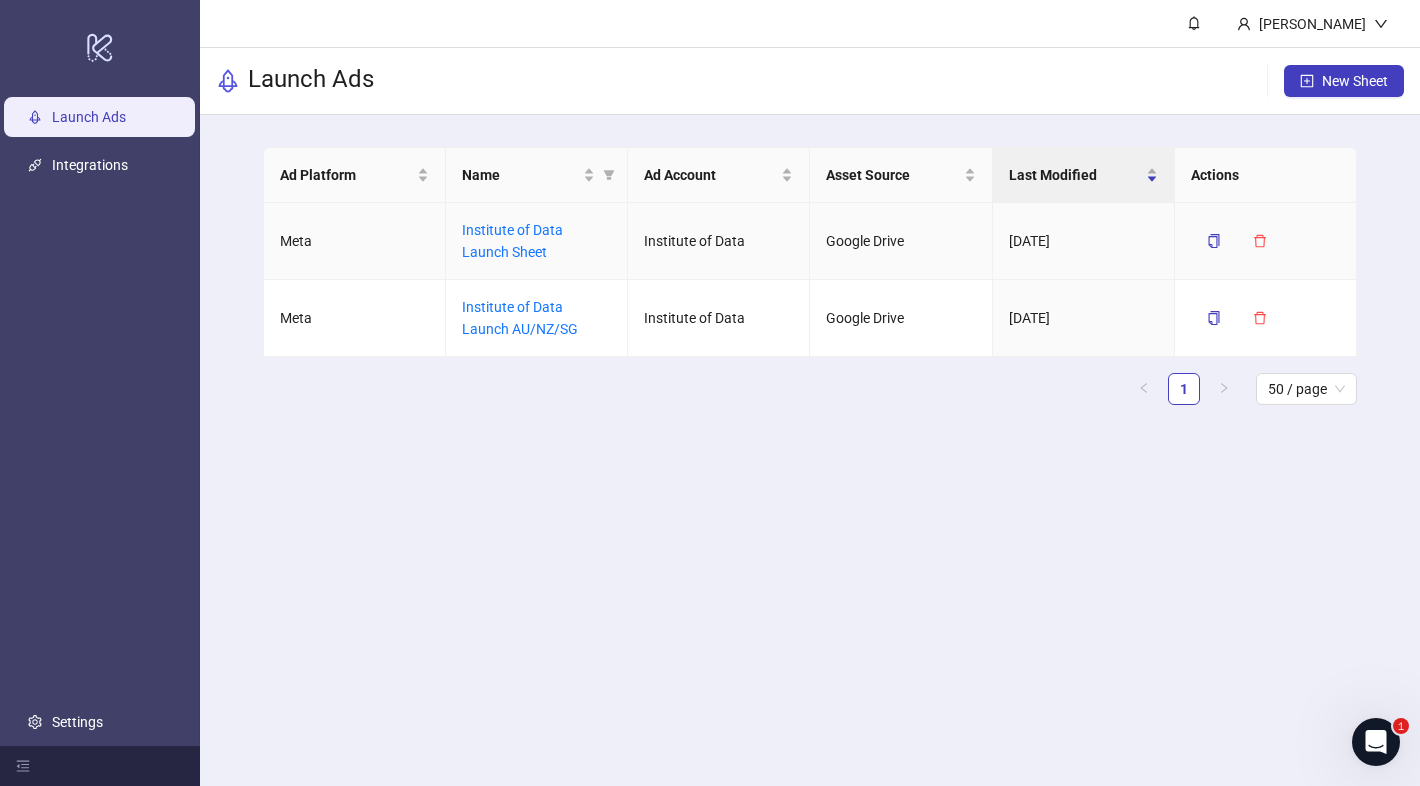 click on "Institute of Data Launch AU/NZ/SG" at bounding box center [537, 318] 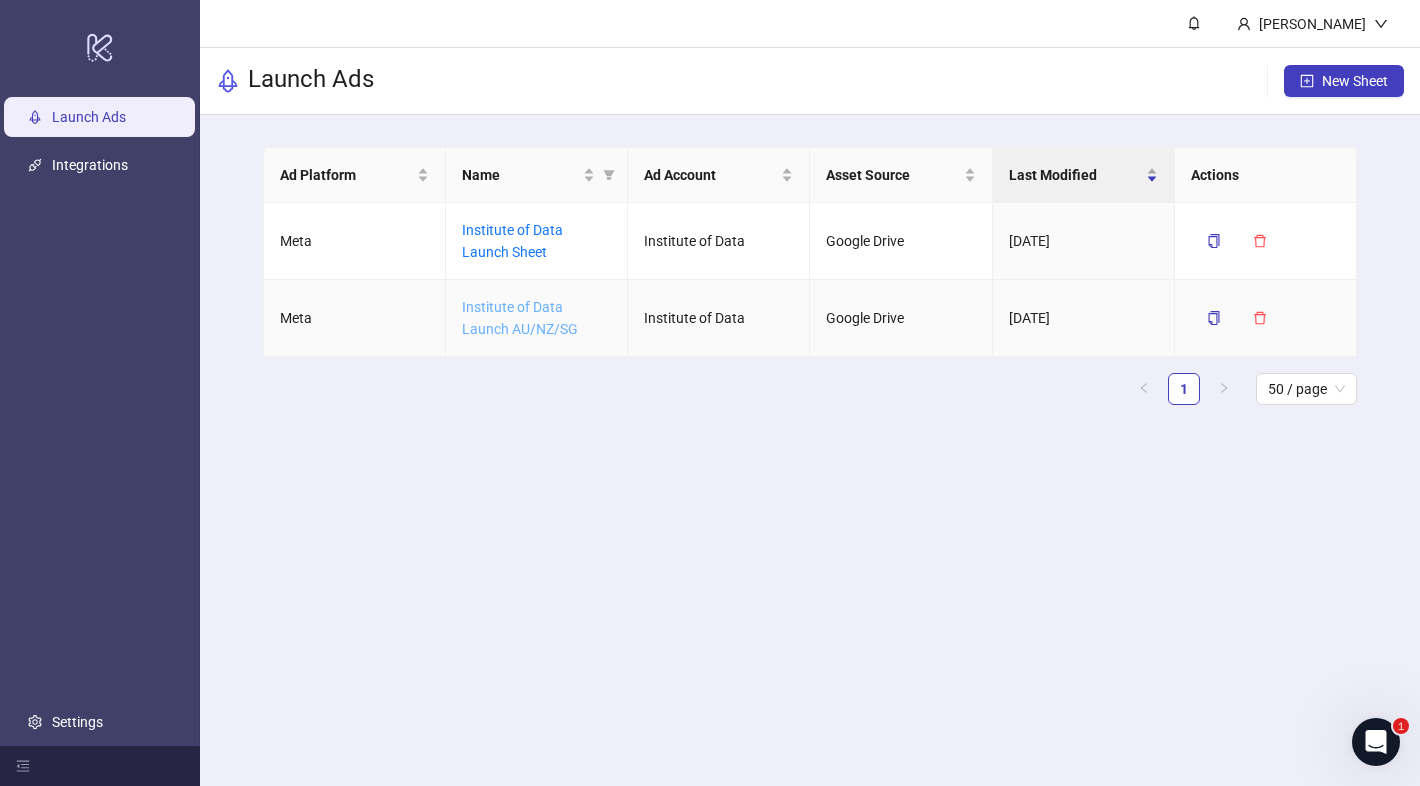 click on "Institute of Data Launch AU/NZ/SG" at bounding box center [520, 318] 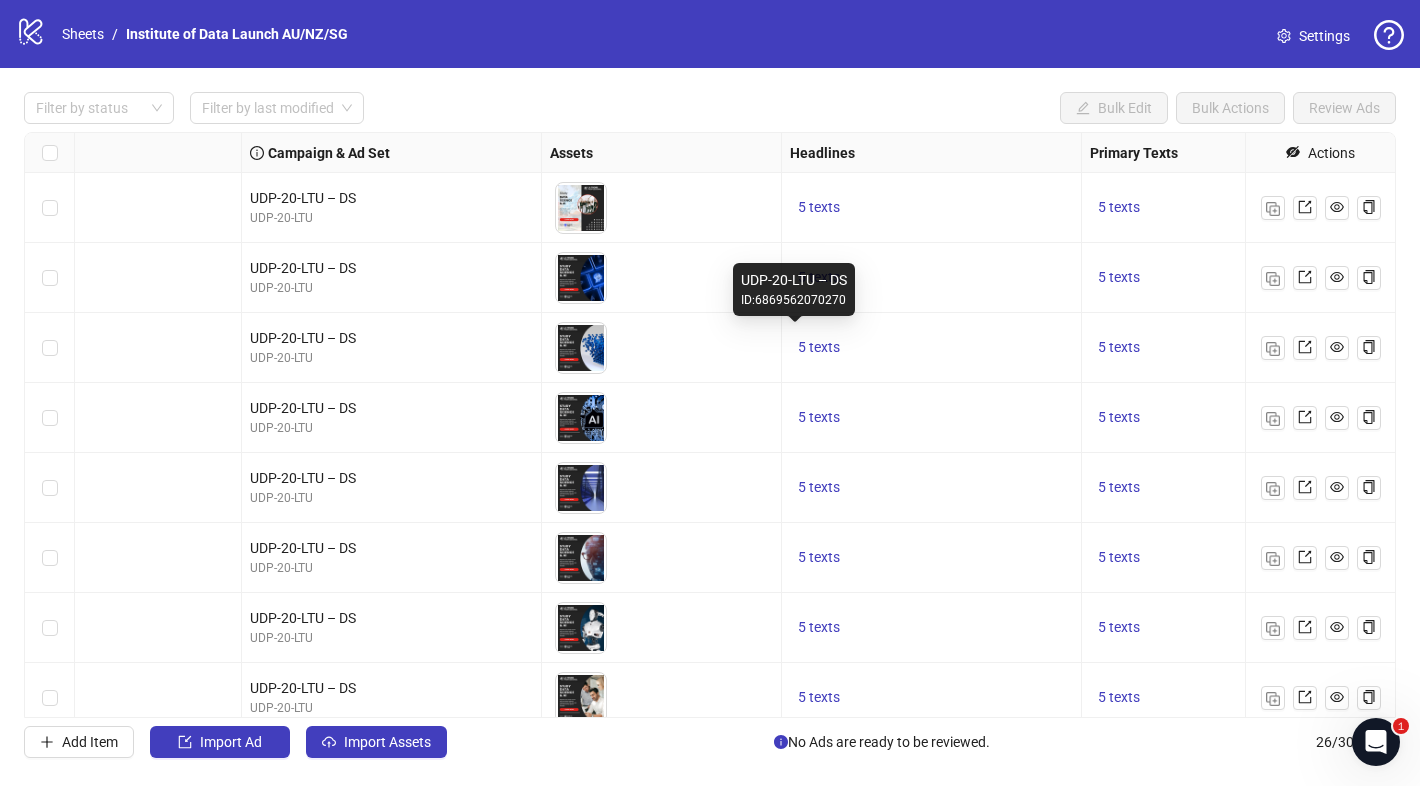 scroll, scrollTop: 0, scrollLeft: 1537, axis: horizontal 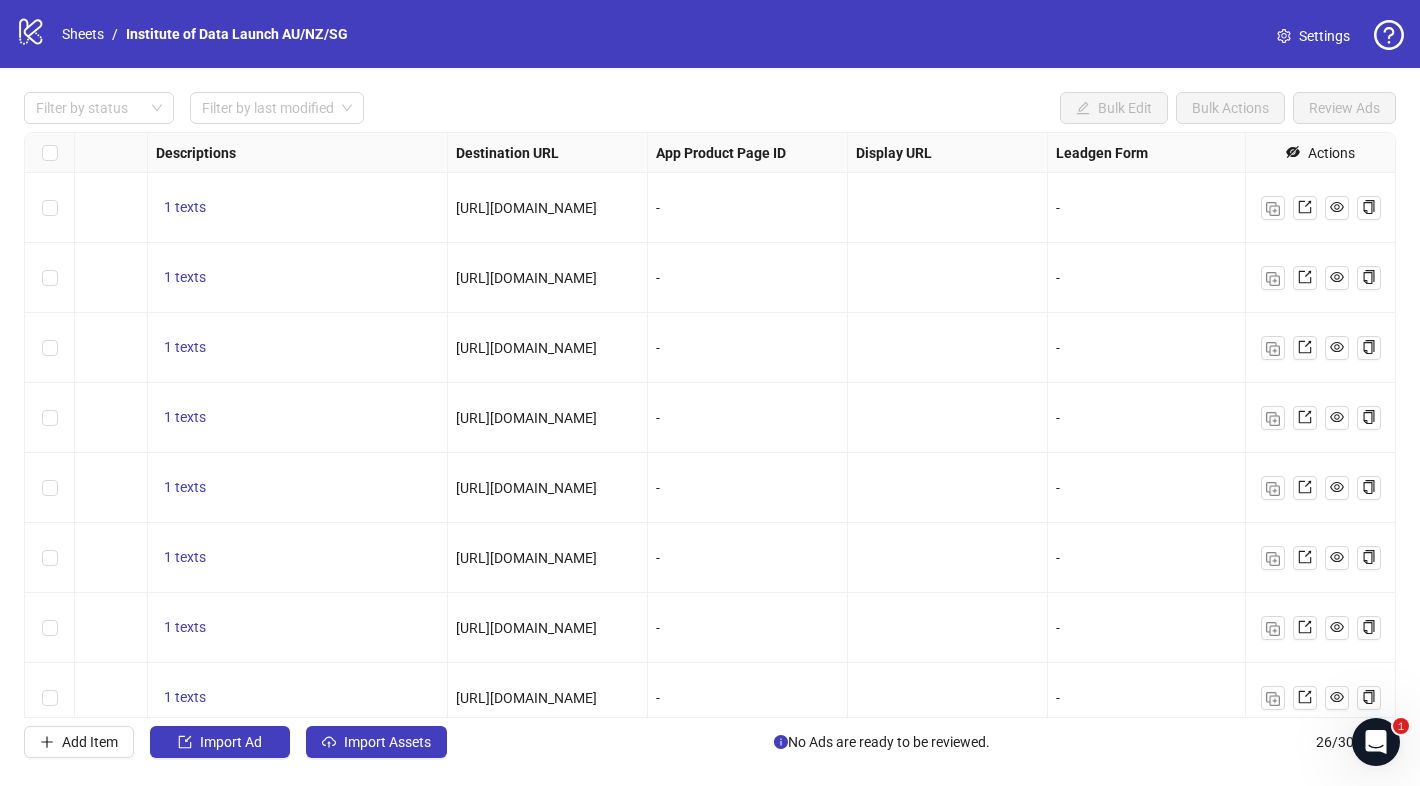 click on "[URL][DOMAIN_NAME]" at bounding box center [548, 208] 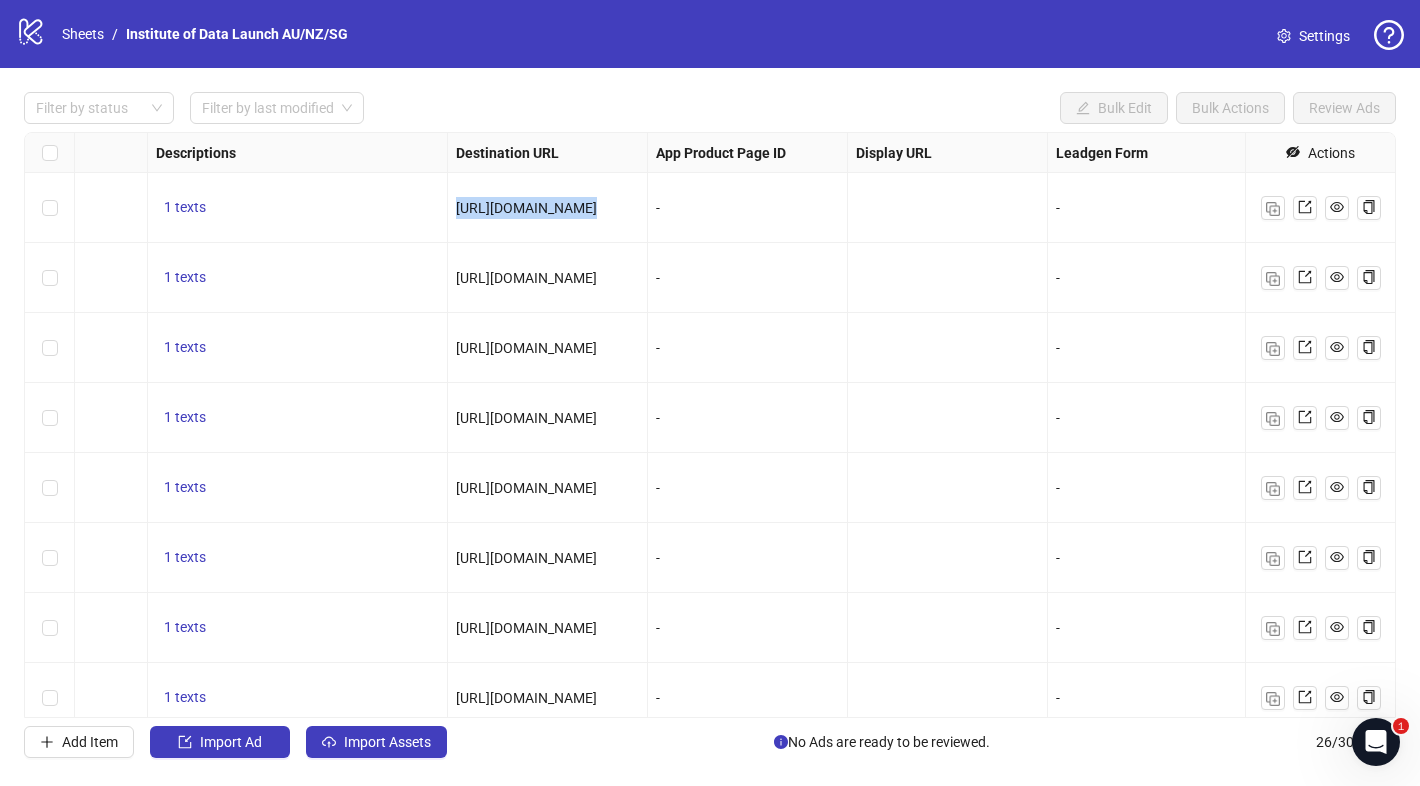 click on "[URL][DOMAIN_NAME]" at bounding box center [548, 208] 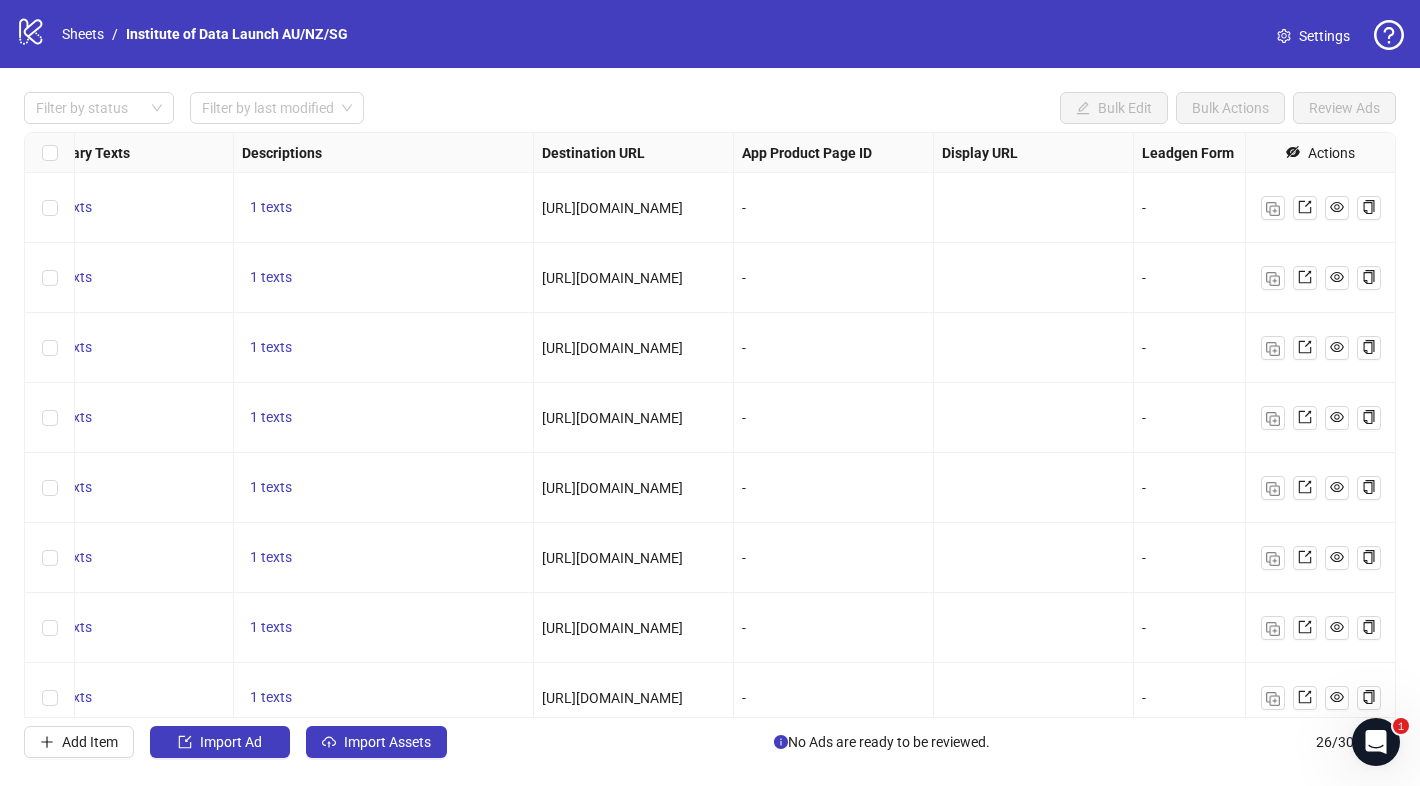scroll, scrollTop: 0, scrollLeft: 1186, axis: horizontal 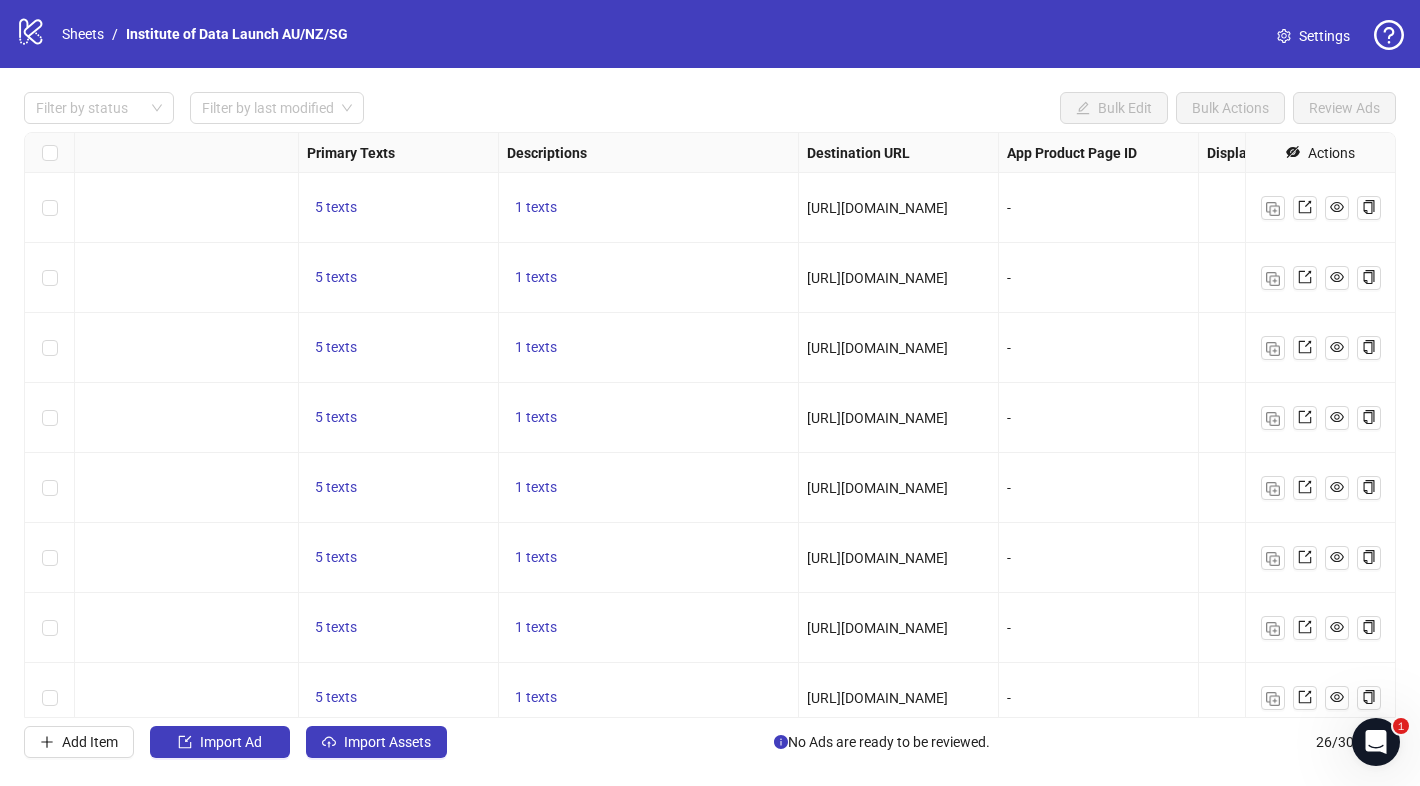 click on "[URL][DOMAIN_NAME]" at bounding box center [898, 208] 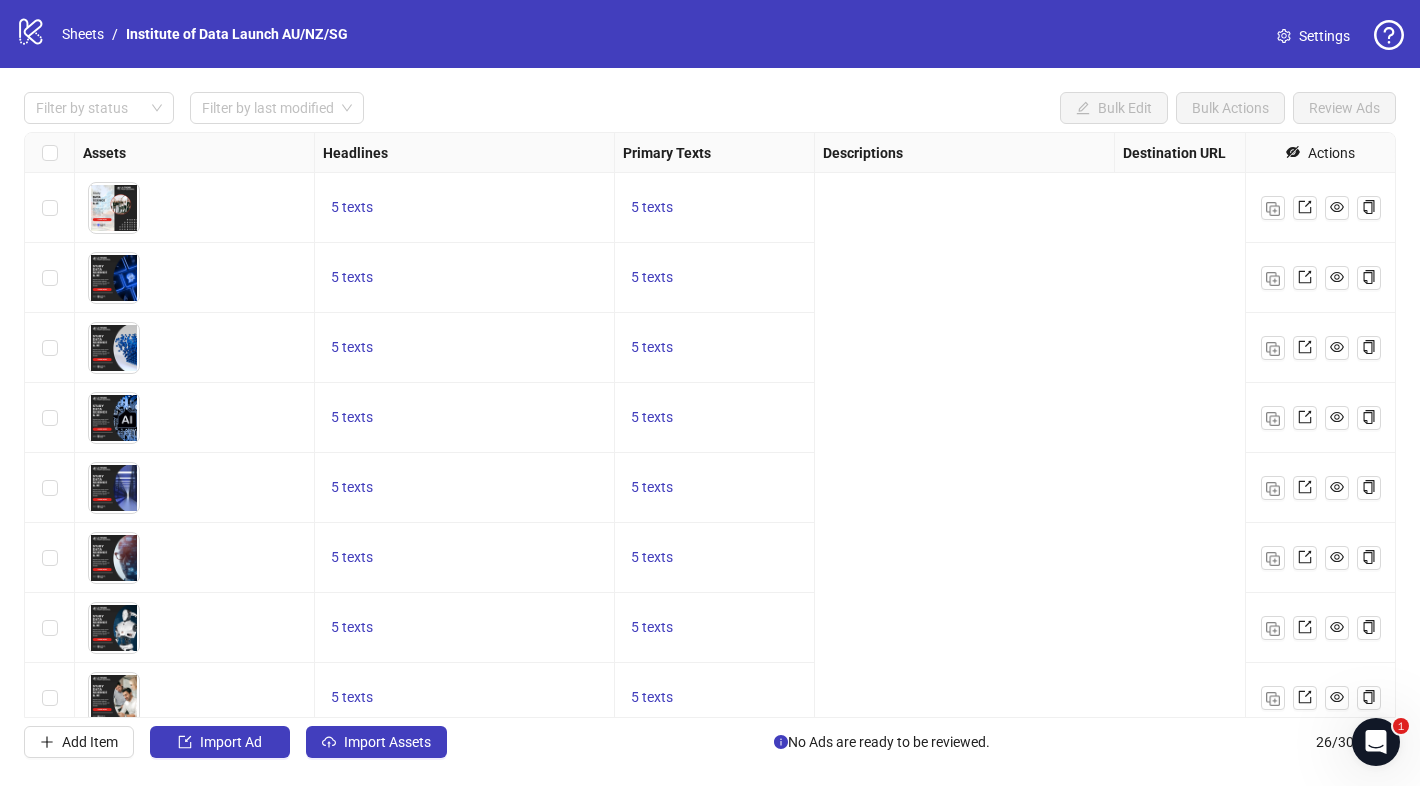 scroll, scrollTop: 0, scrollLeft: 0, axis: both 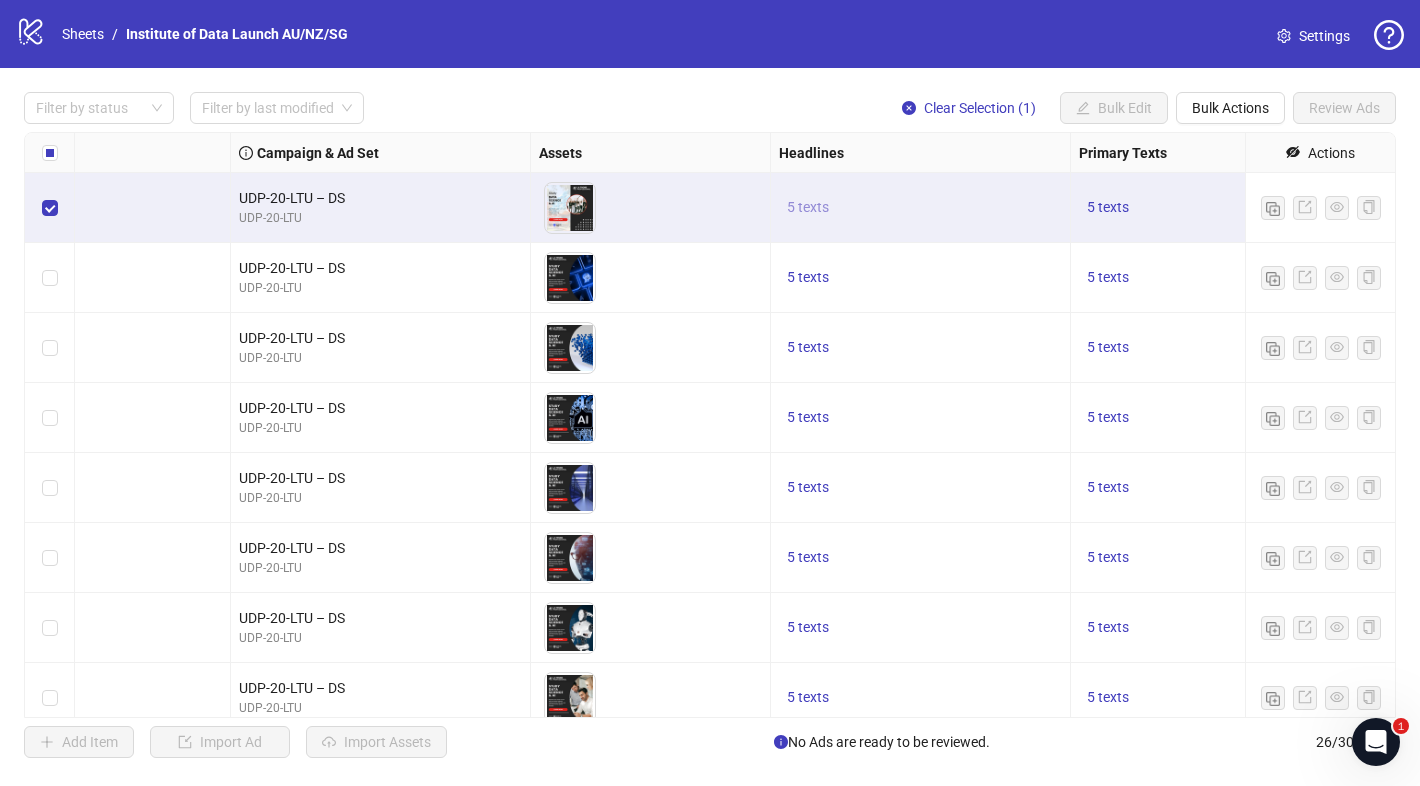 click on "5 texts" at bounding box center [808, 207] 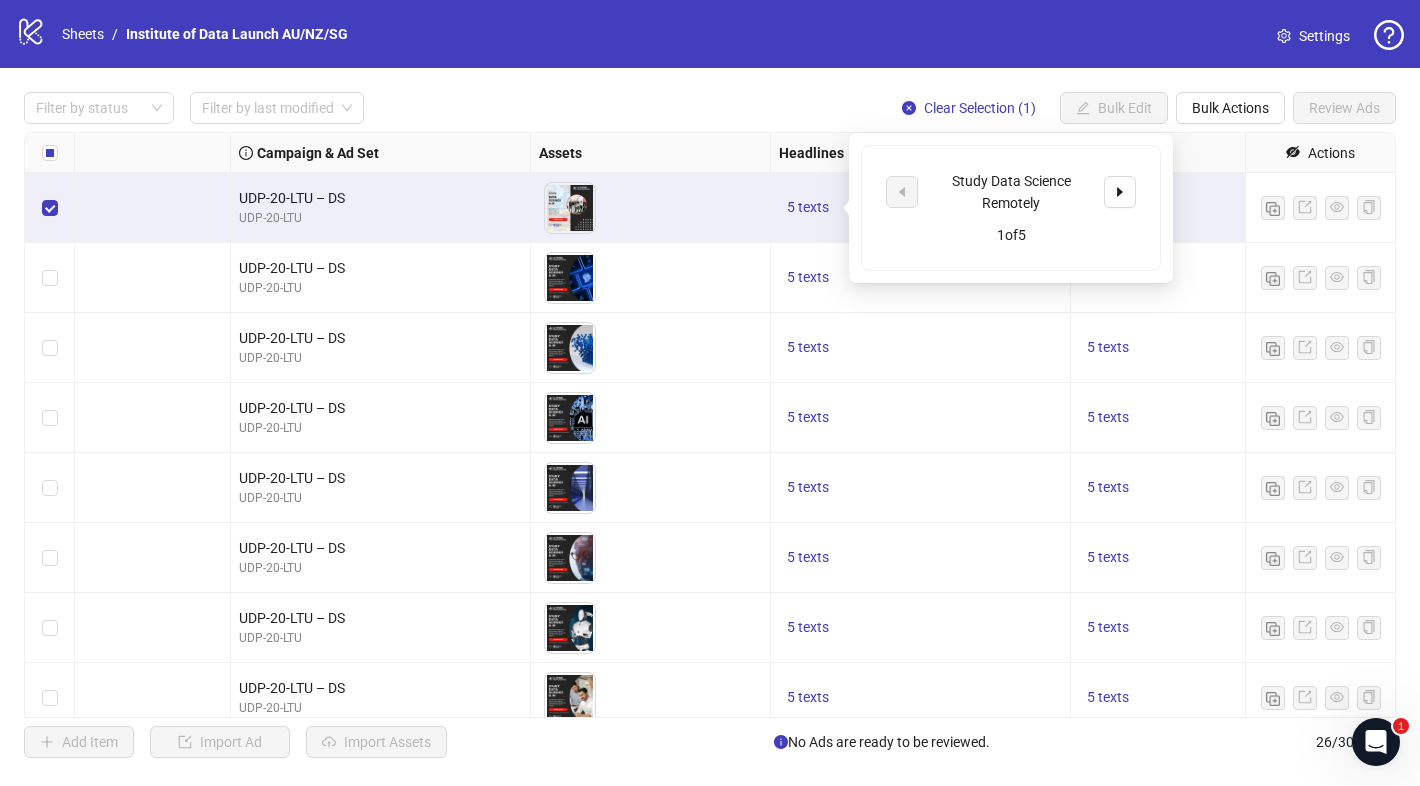 click on "5 texts" at bounding box center (921, 208) 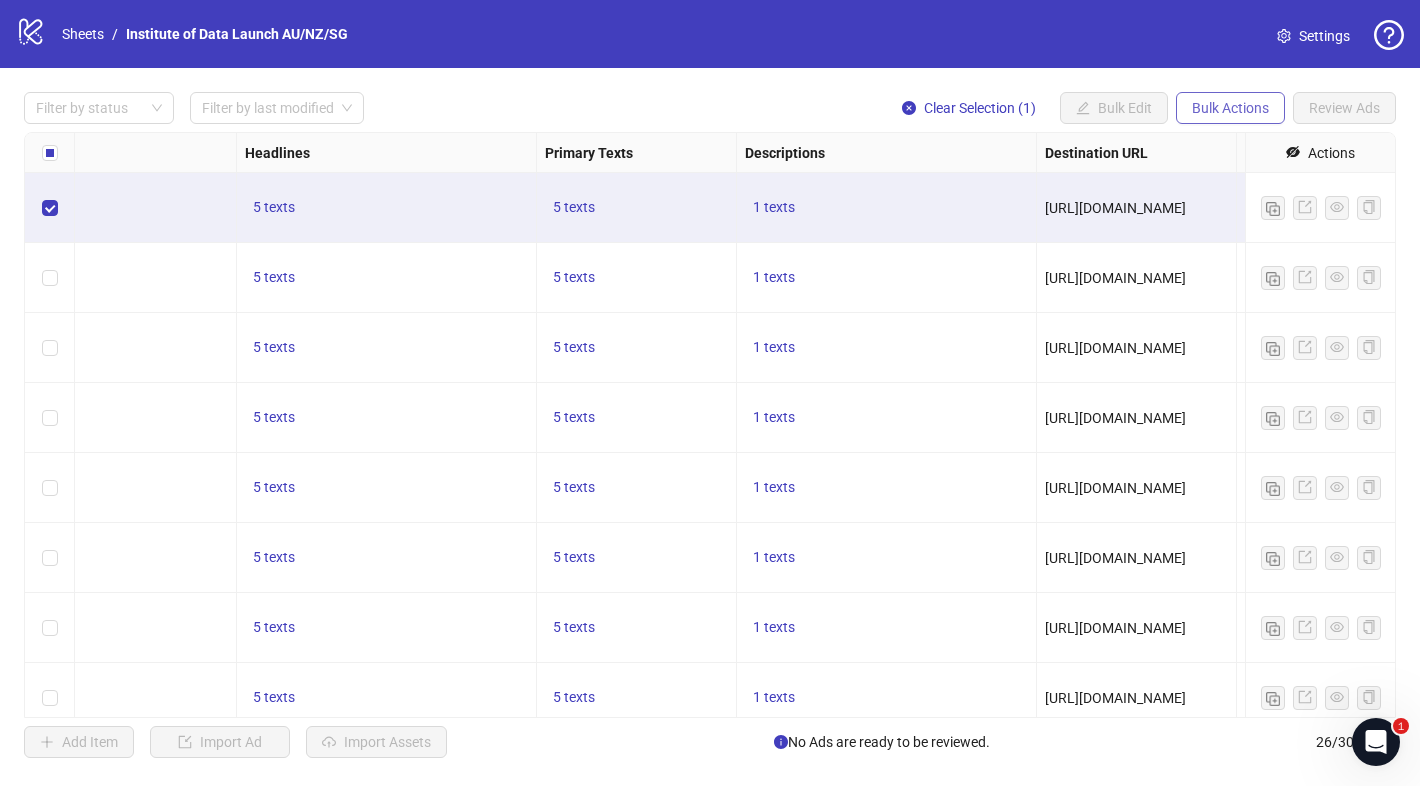 click on "Bulk Actions" at bounding box center (1230, 108) 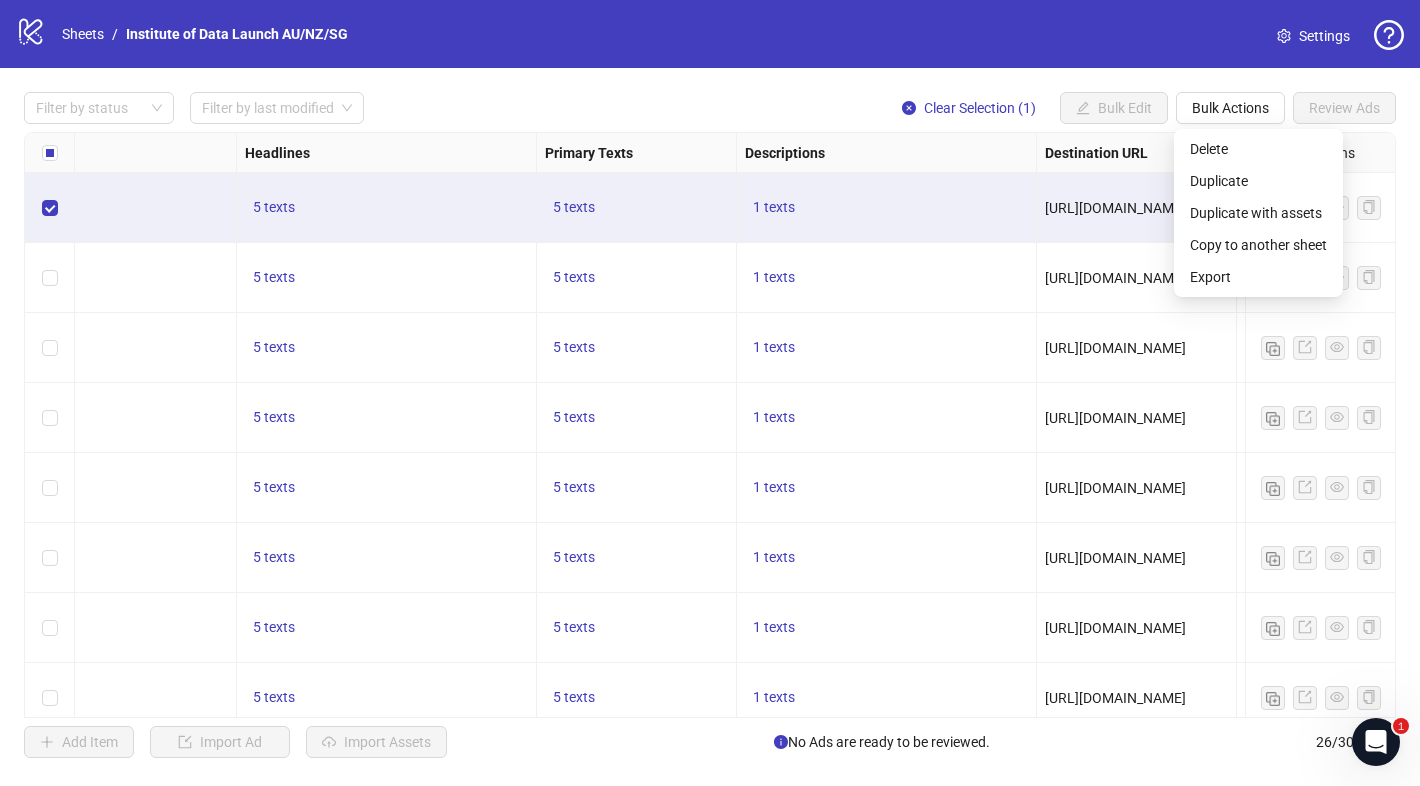 click on "1 texts" at bounding box center (887, 278) 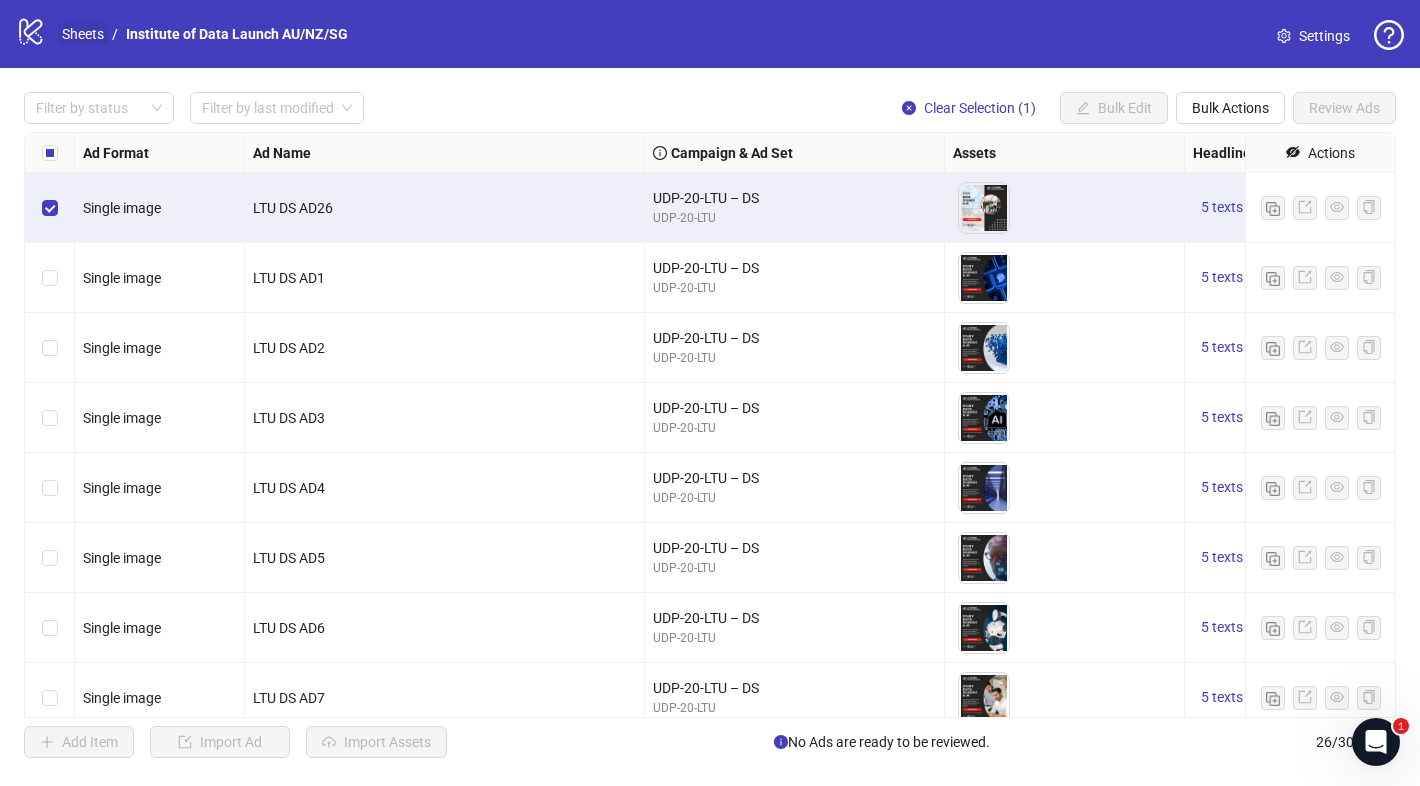 click on "Sheets" at bounding box center [83, 34] 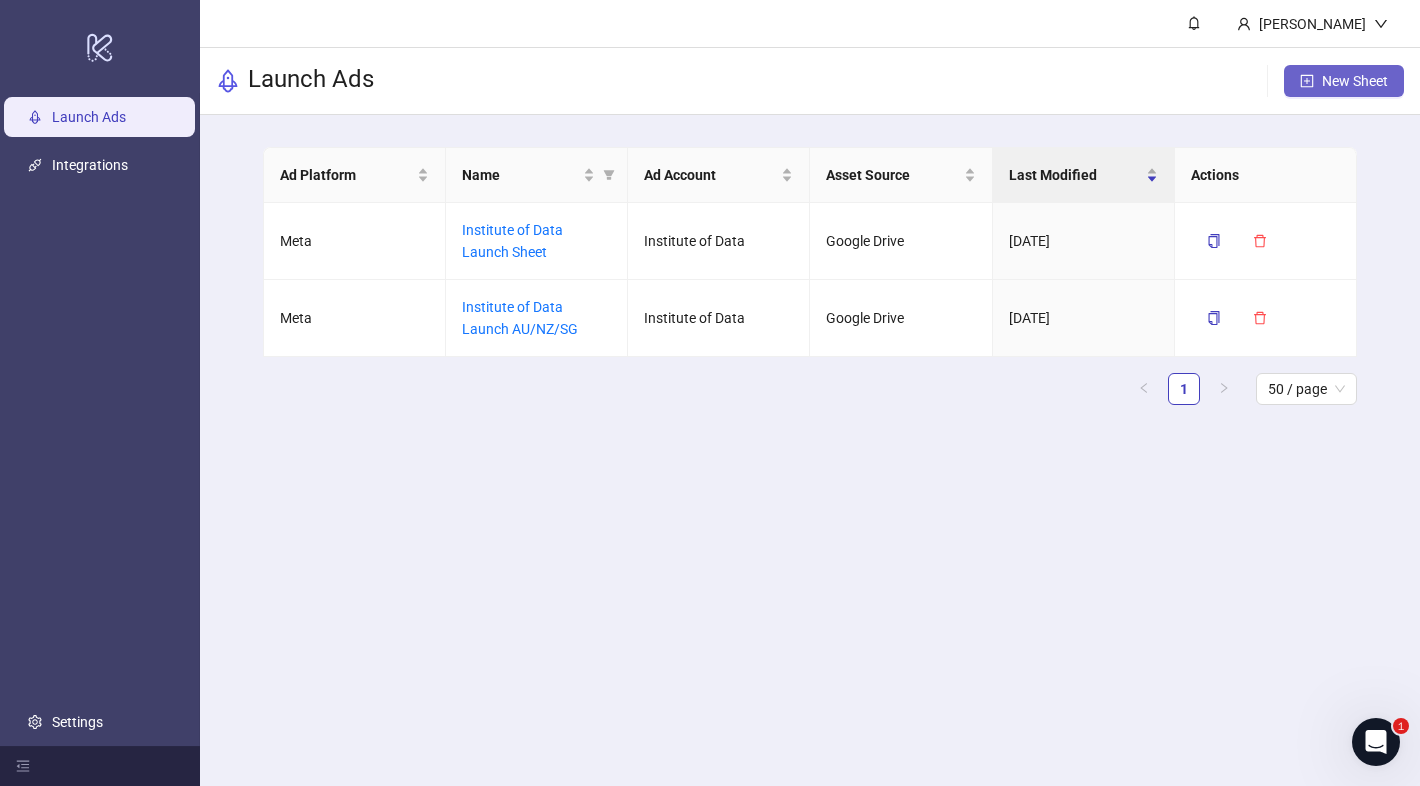 click on "New Sheet" at bounding box center (1344, 81) 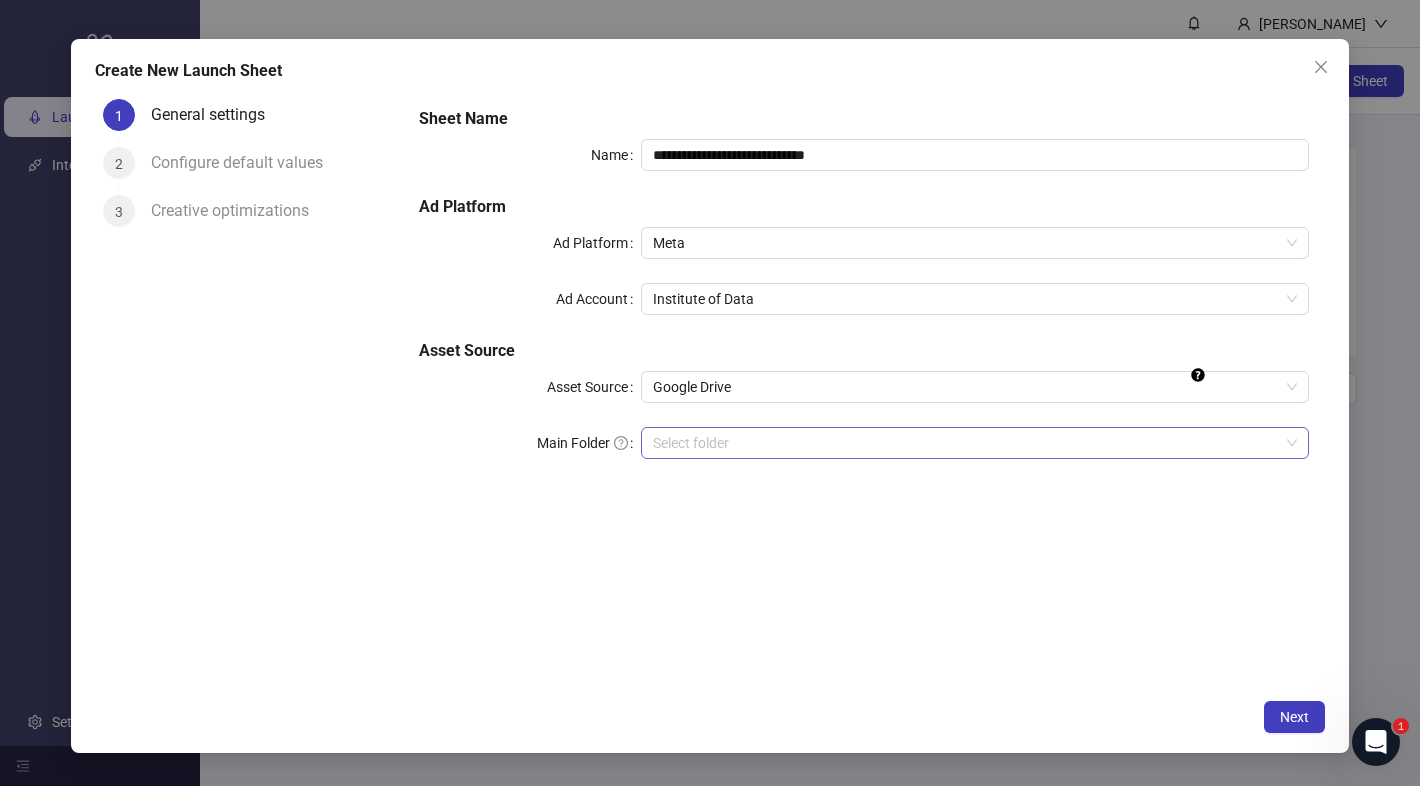 click on "Main Folder" at bounding box center [966, 443] 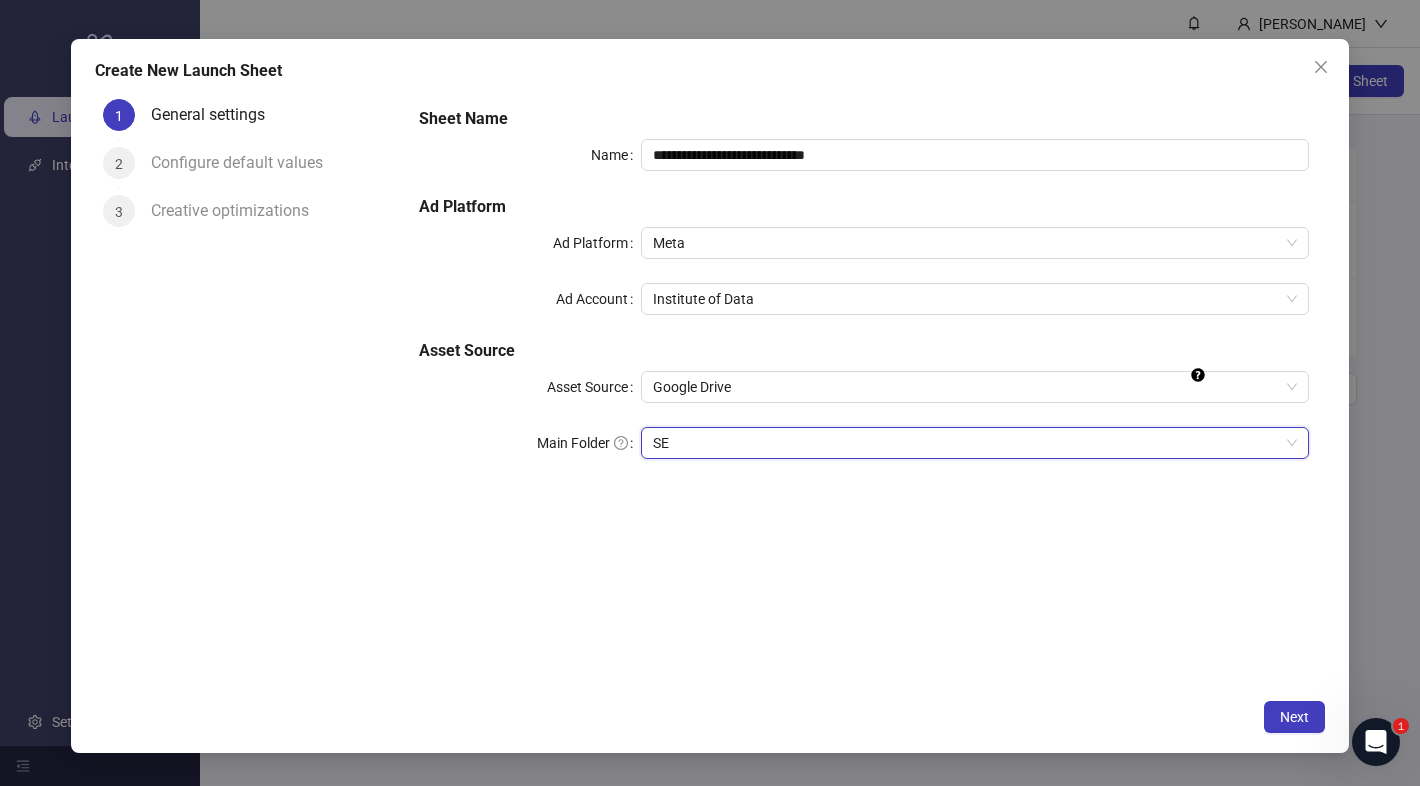 click on "**********" at bounding box center [864, 295] 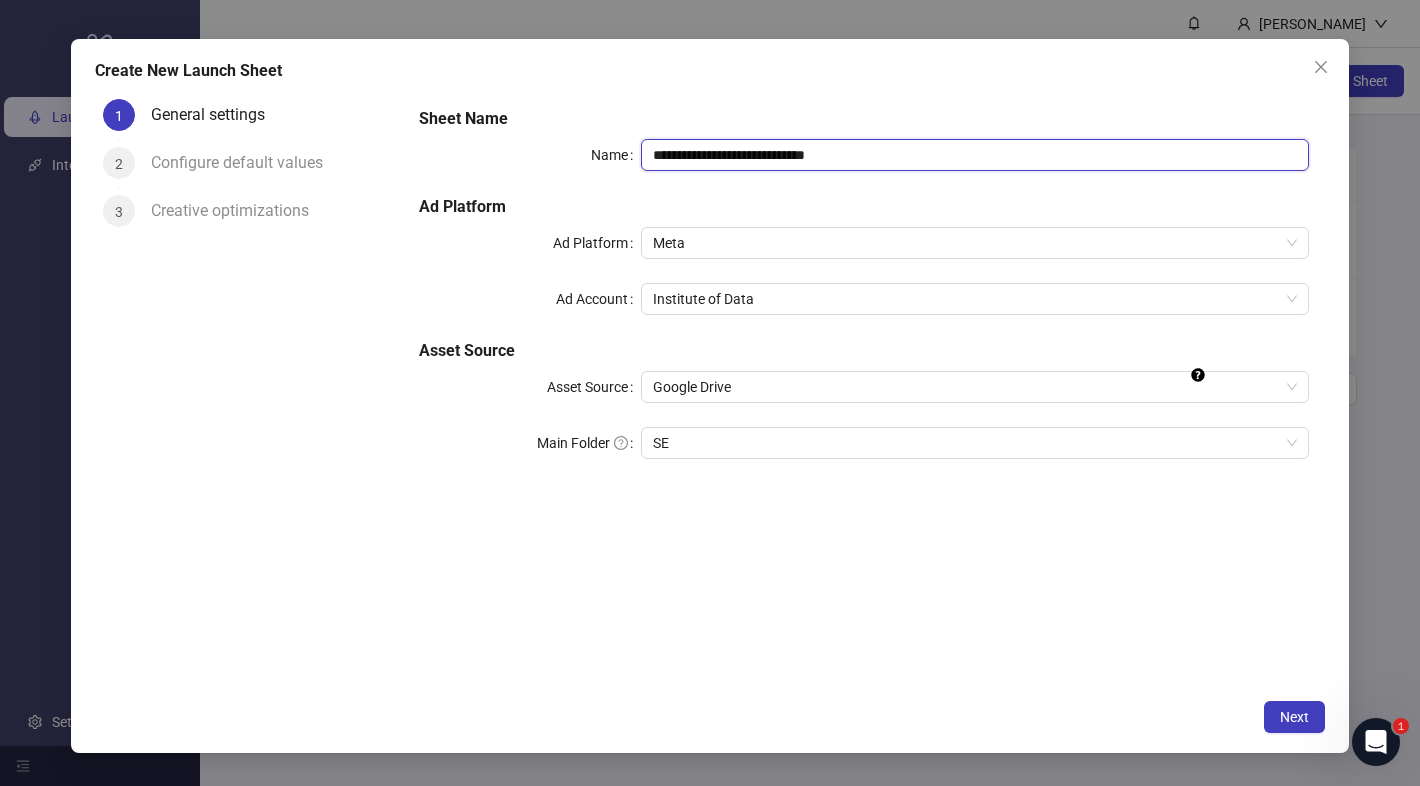 click on "**********" at bounding box center (975, 155) 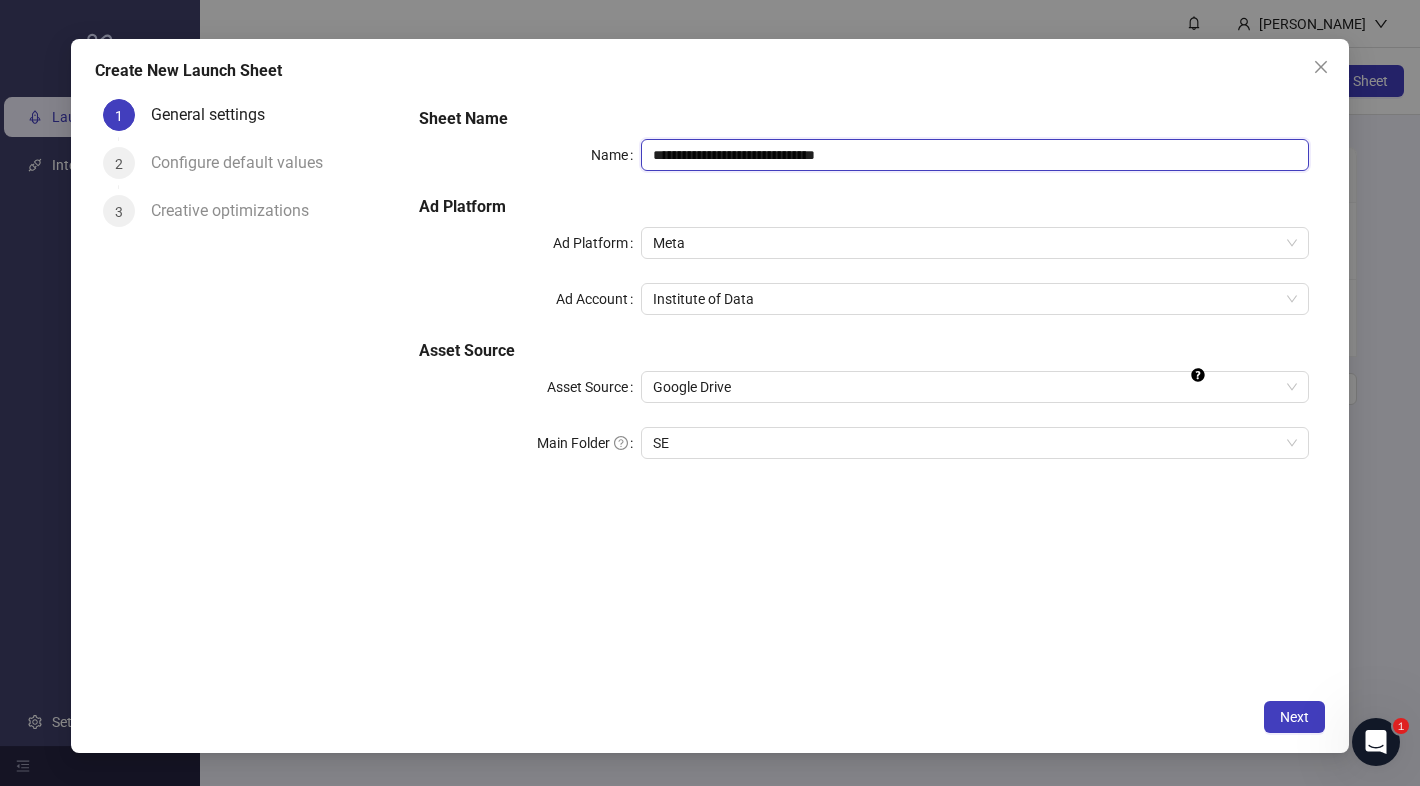 type on "**********" 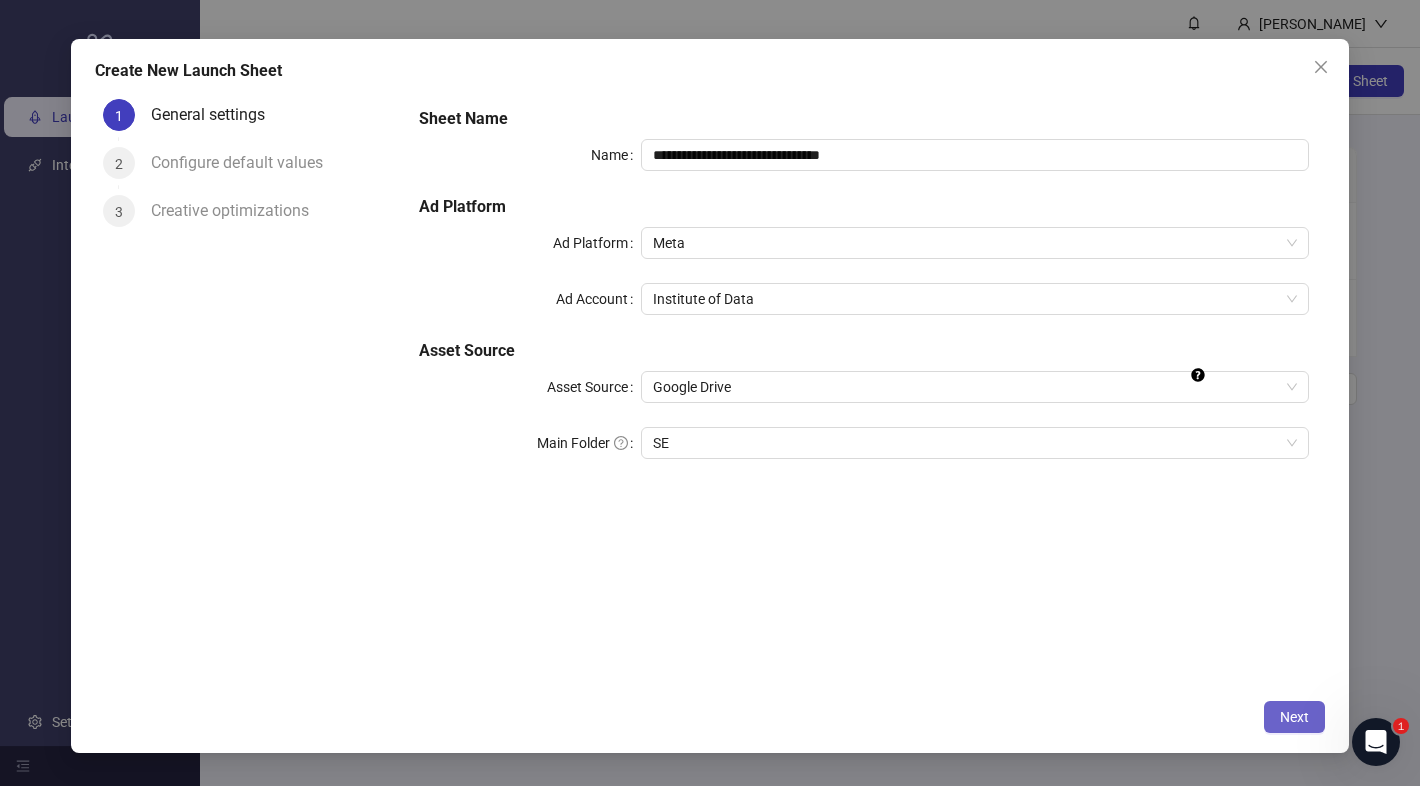 click on "Next" at bounding box center (1294, 717) 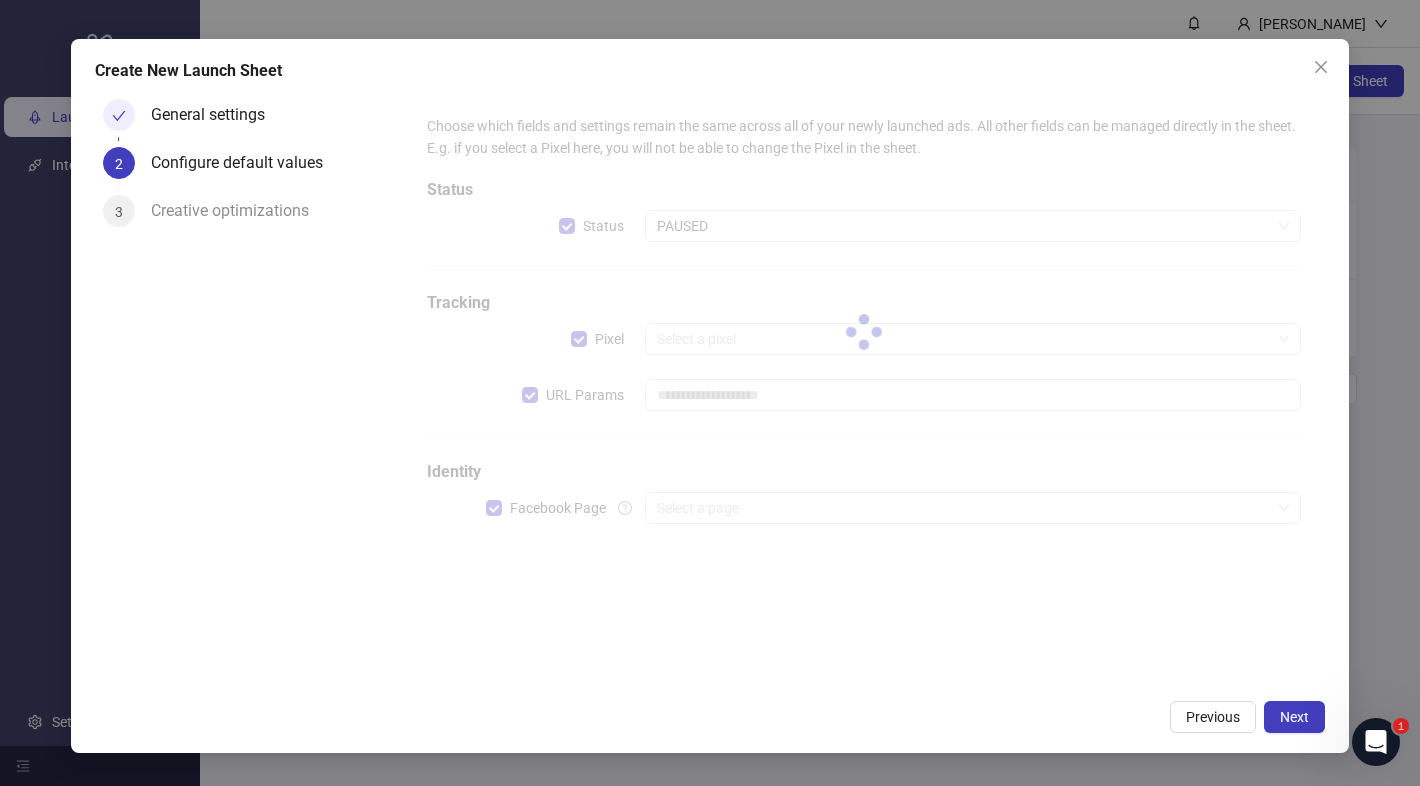 type on "**********" 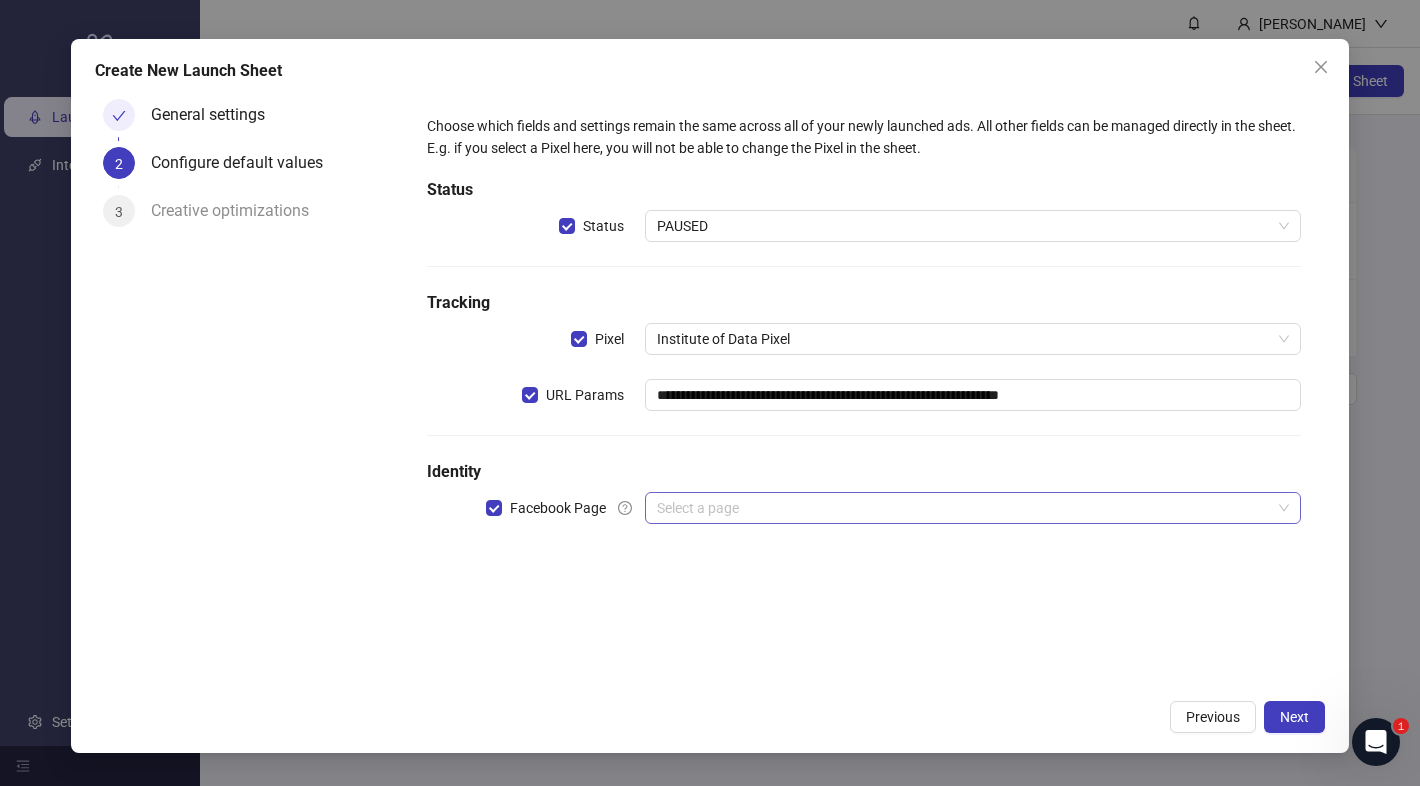 click at bounding box center [964, 508] 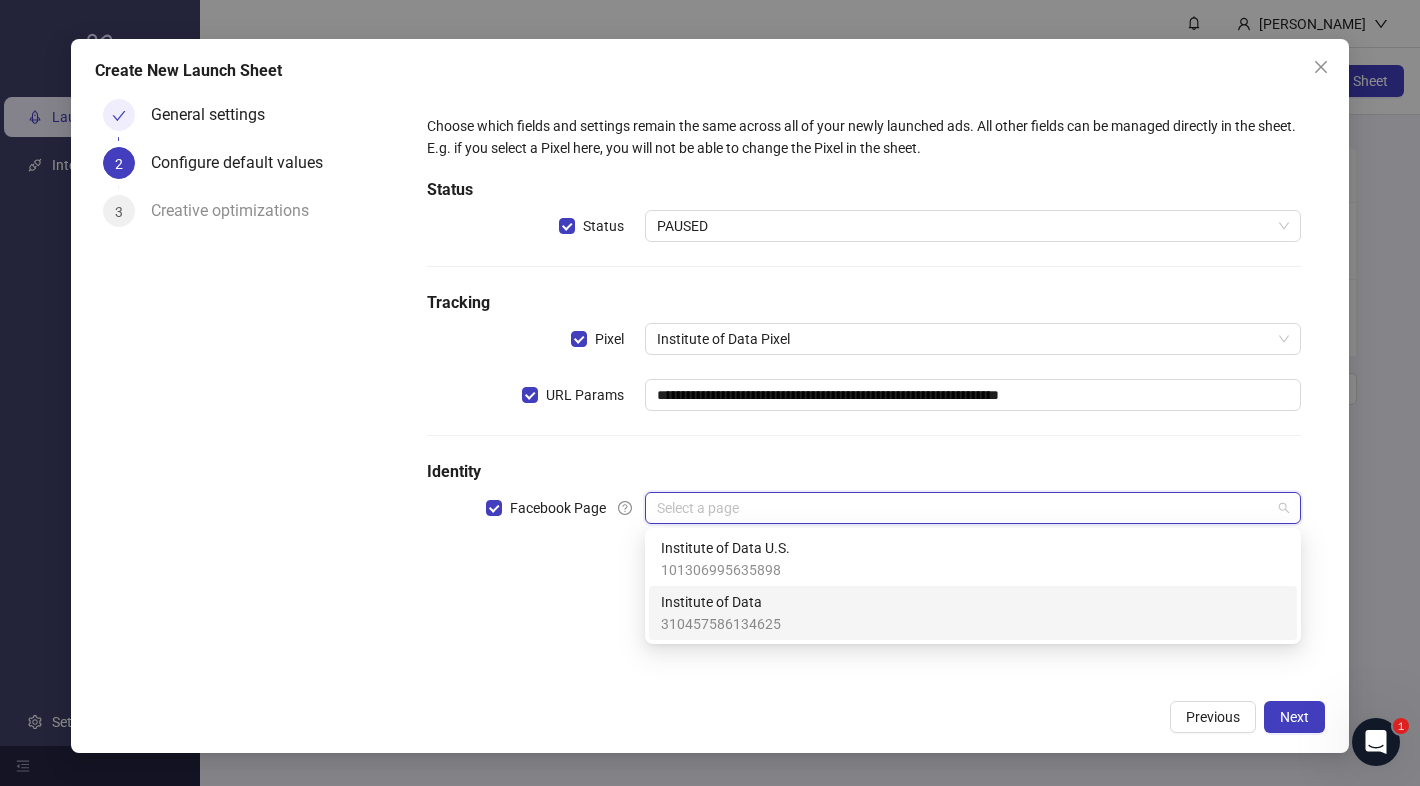 click on "Institute of Data 310457586134625" at bounding box center [973, 613] 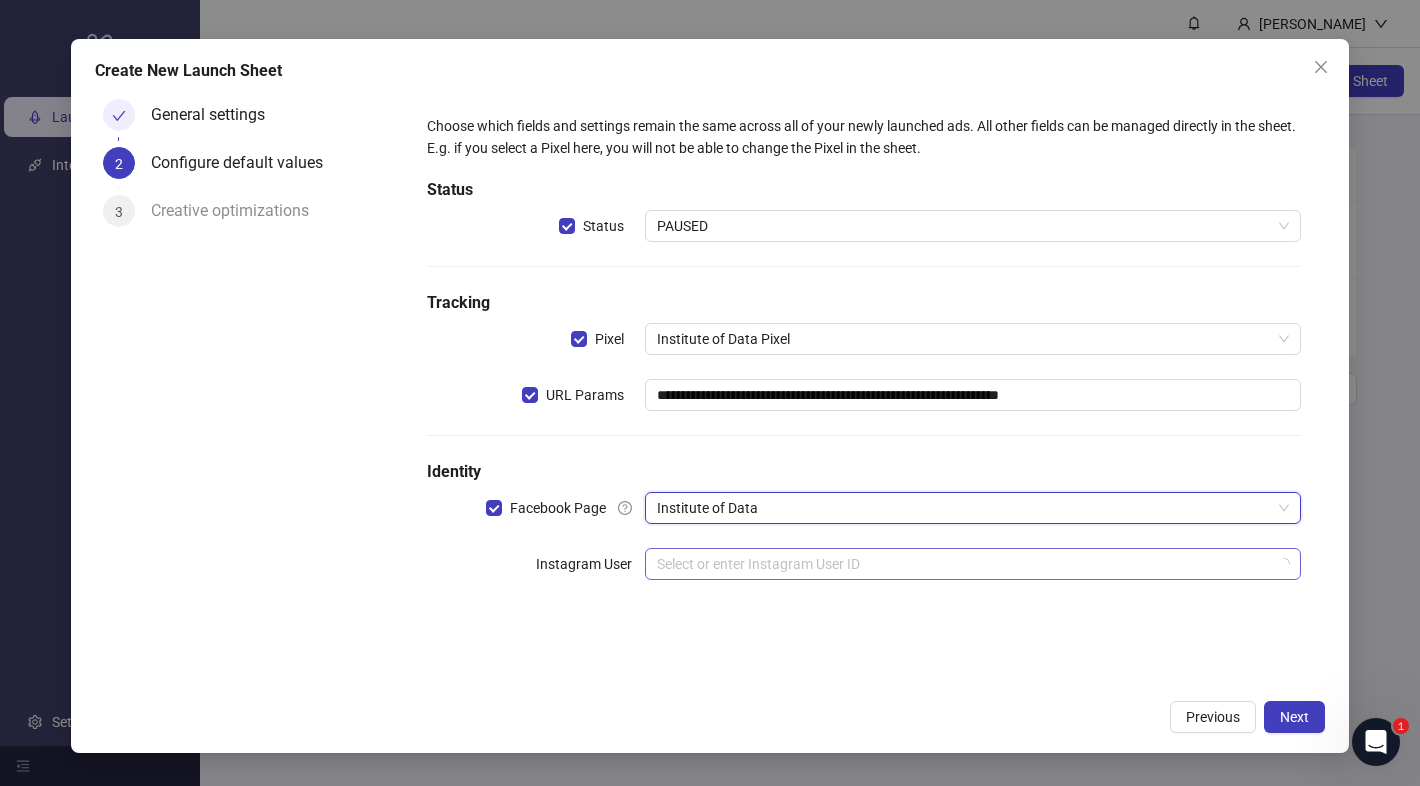 click on "Select or enter Instagram User ID" at bounding box center (973, 564) 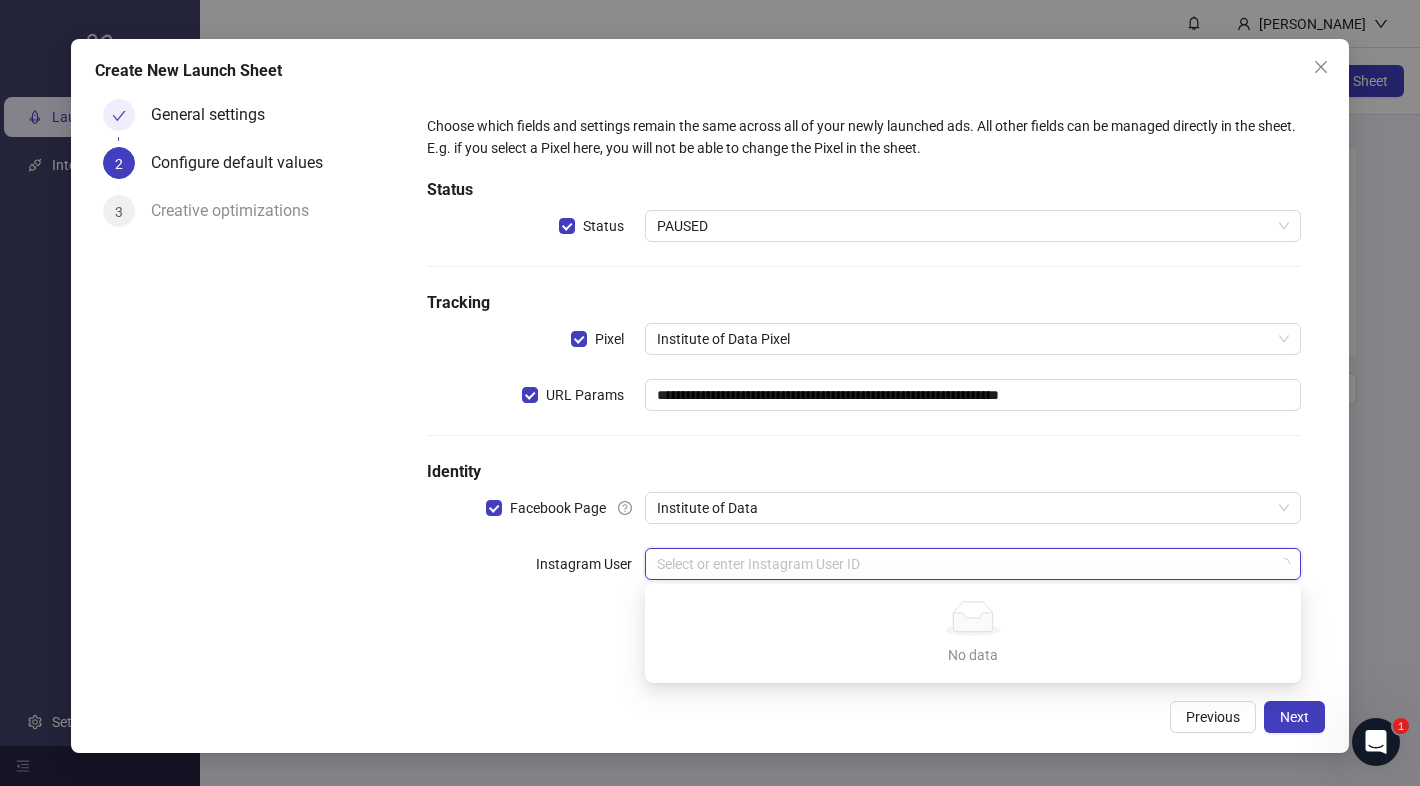 click at bounding box center (964, 564) 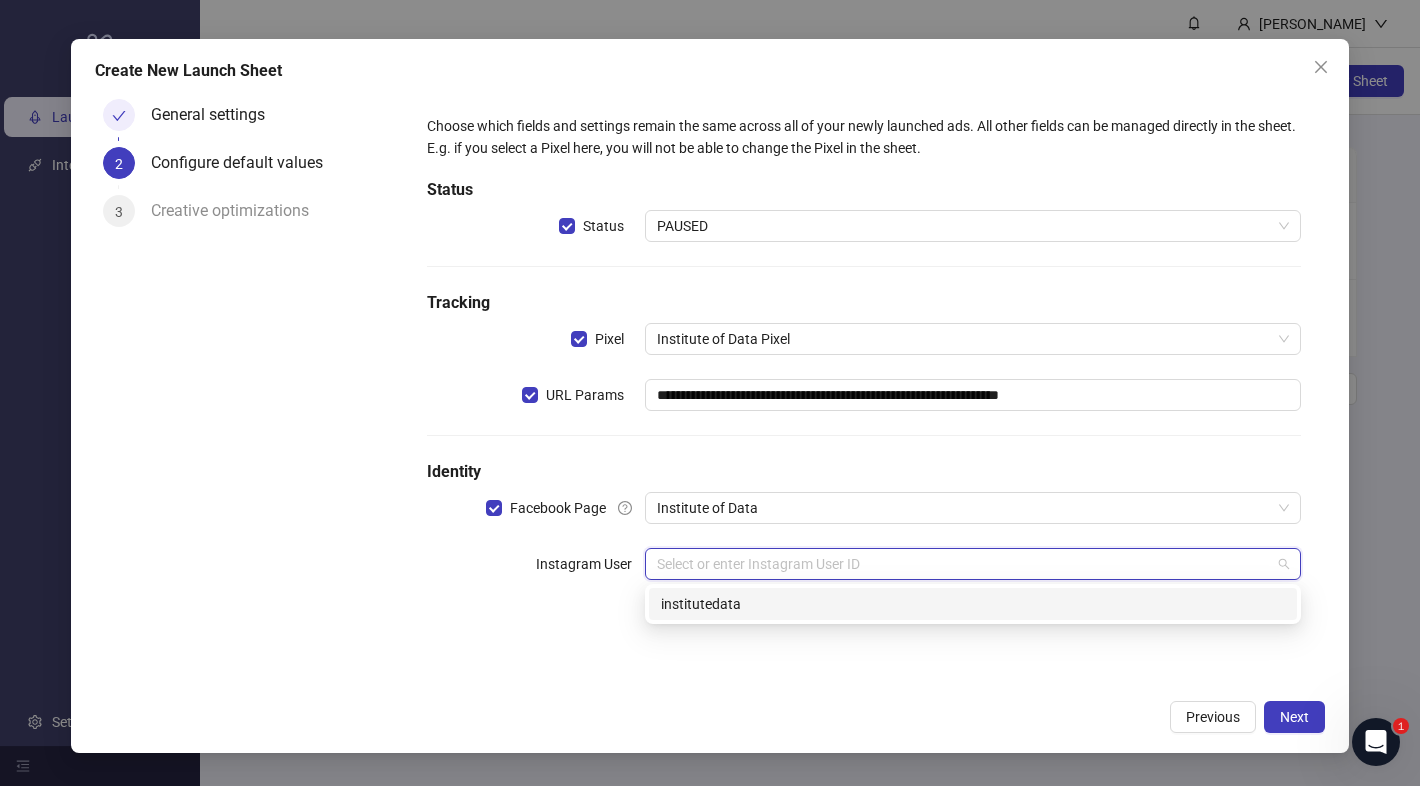 click on "institutedata" at bounding box center (973, 604) 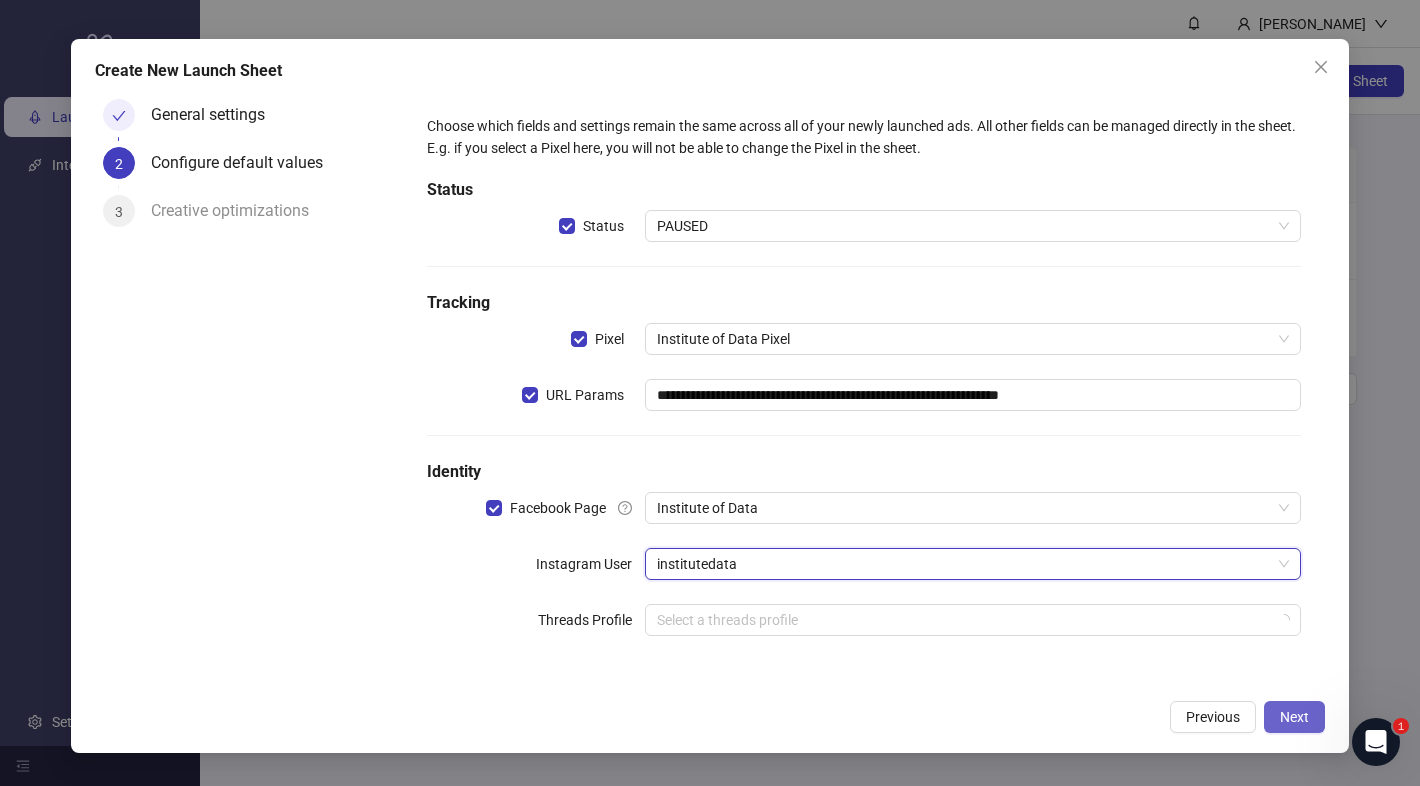 click on "Next" at bounding box center (1294, 717) 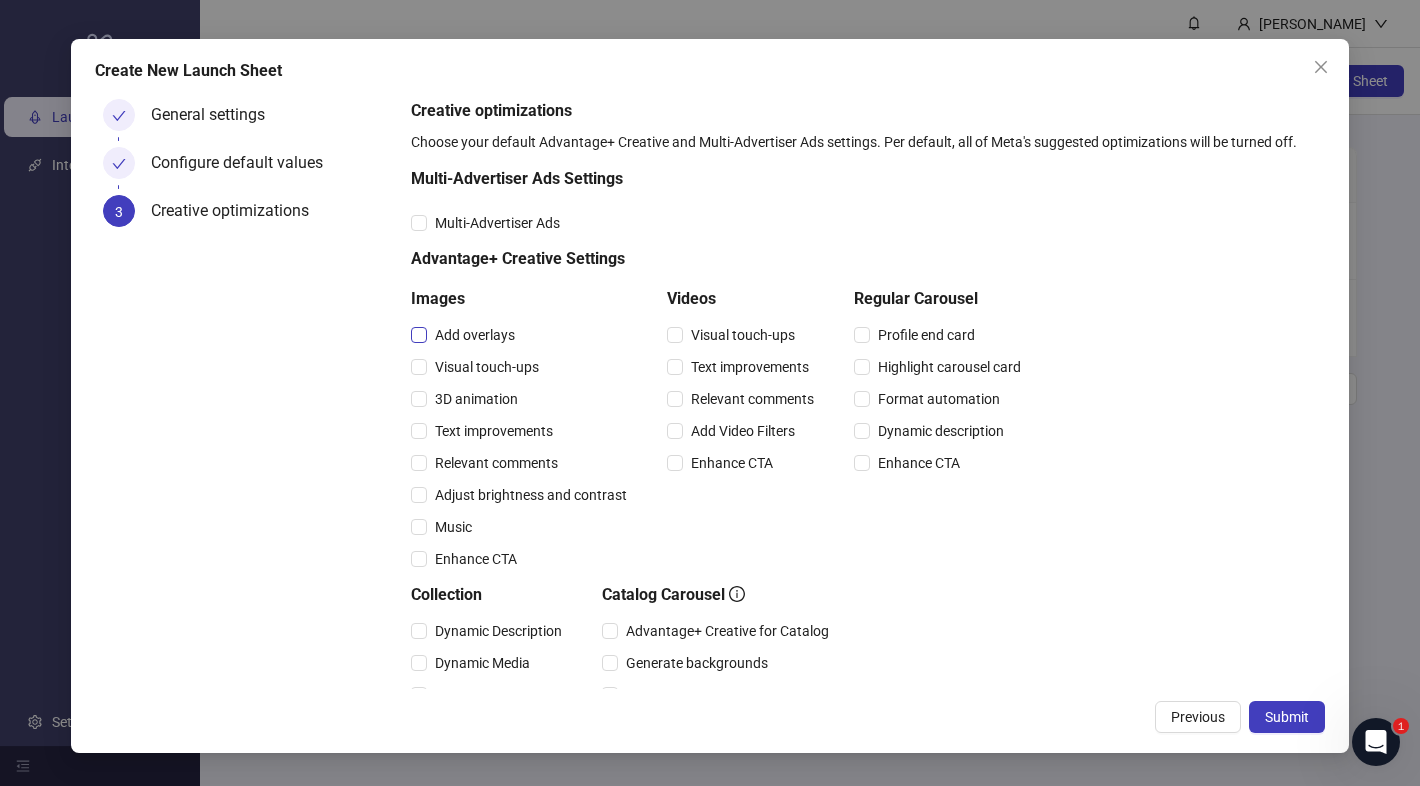 click on "Add overlays" at bounding box center (475, 335) 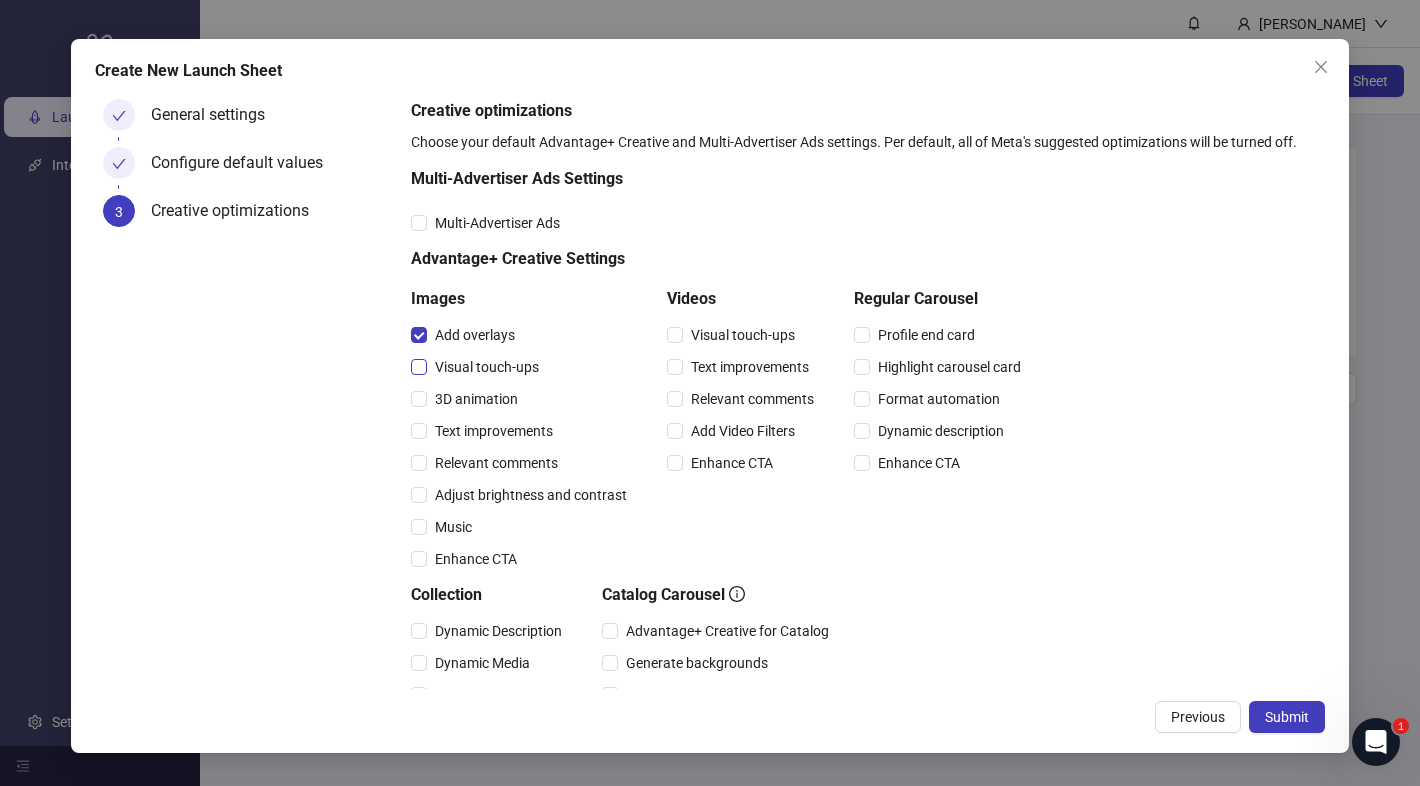 click on "Visual touch-ups" at bounding box center (487, 367) 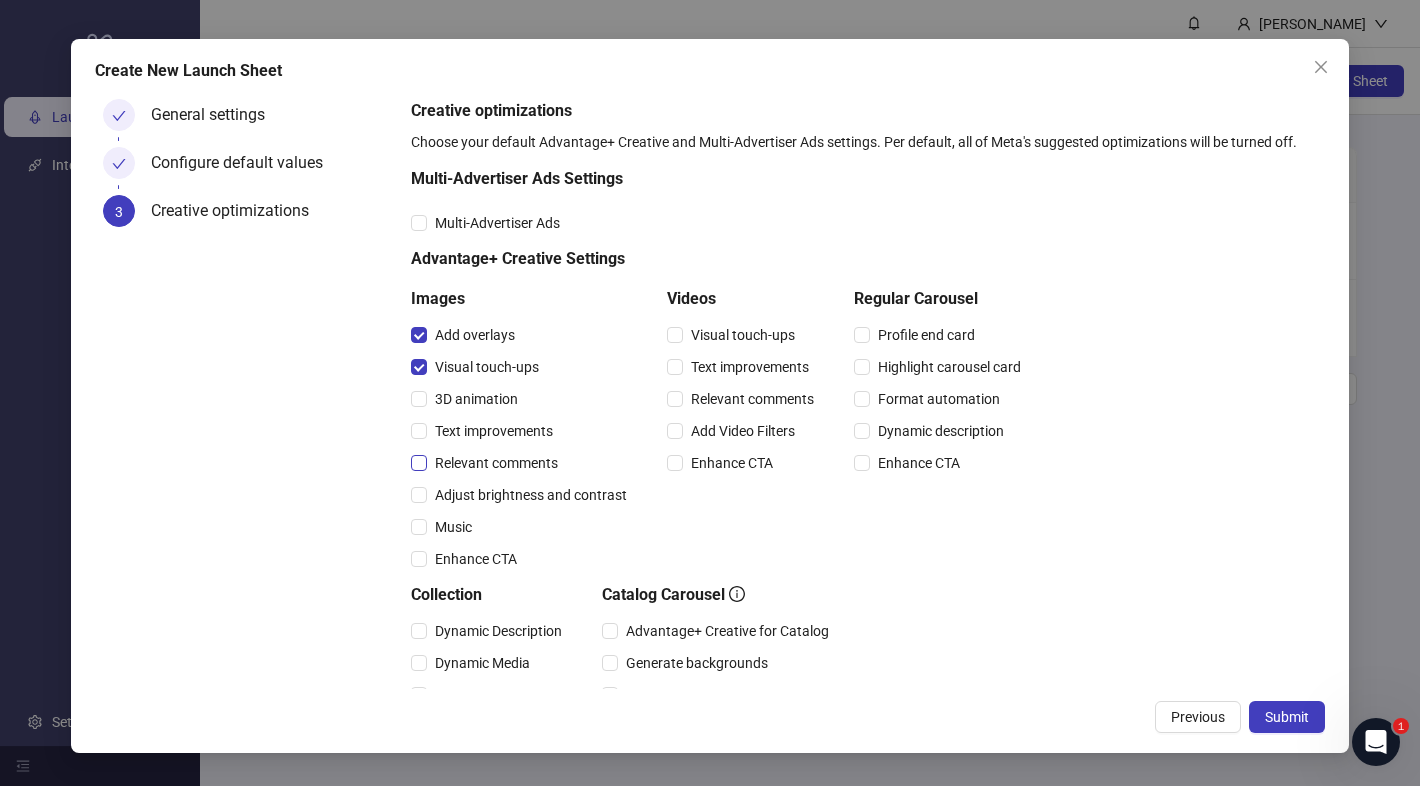 click on "Relevant comments" at bounding box center [496, 463] 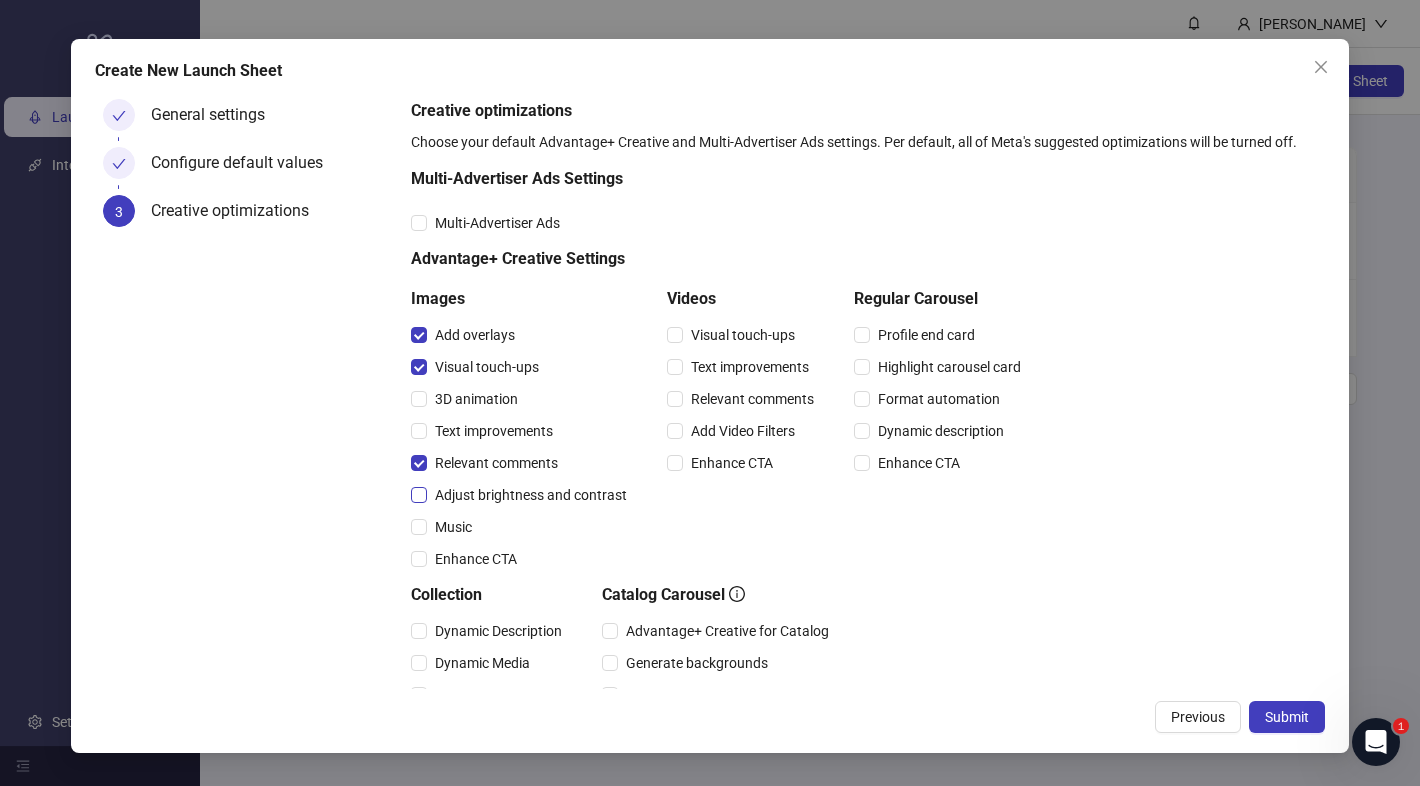 click on "Adjust brightness and contrast" at bounding box center [531, 495] 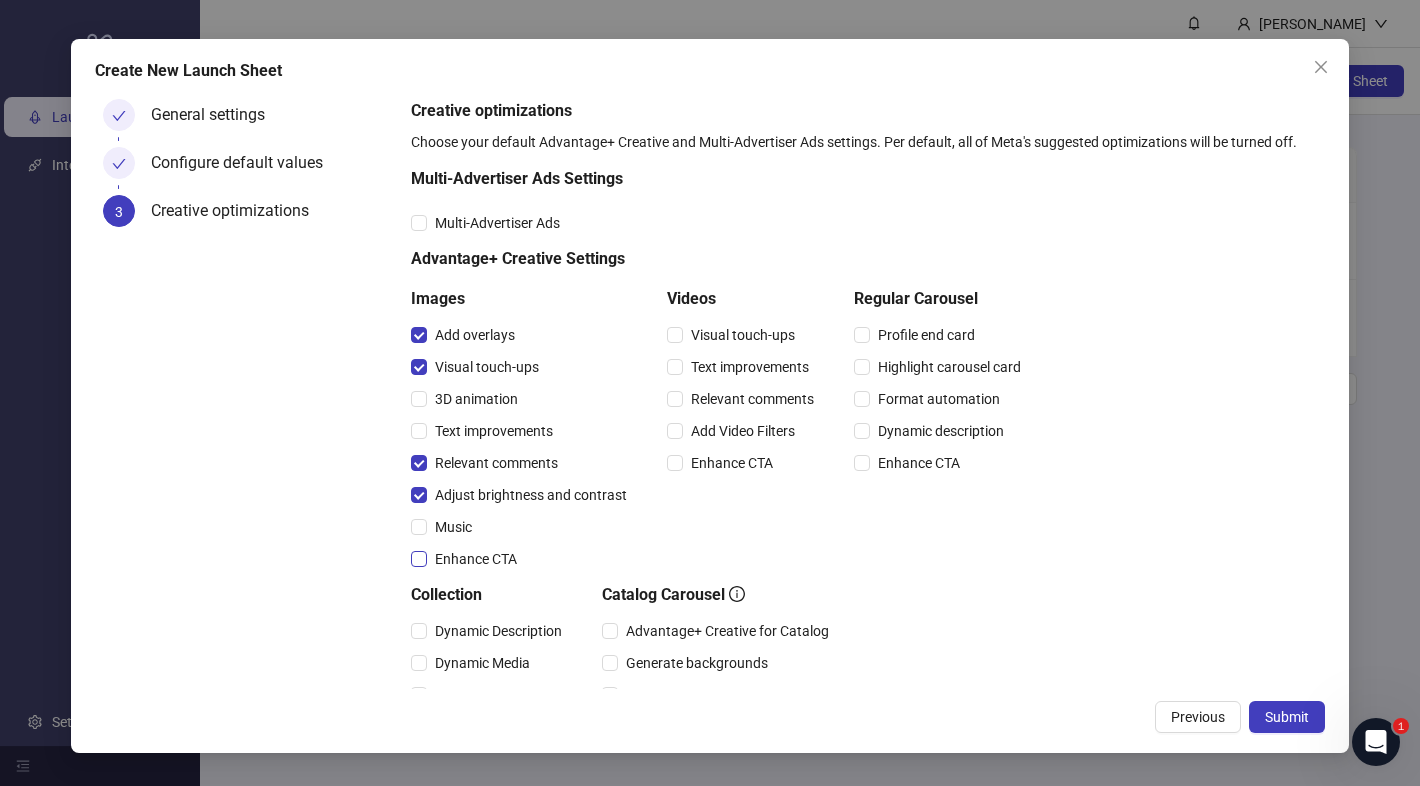 click on "Enhance CTA" at bounding box center [476, 559] 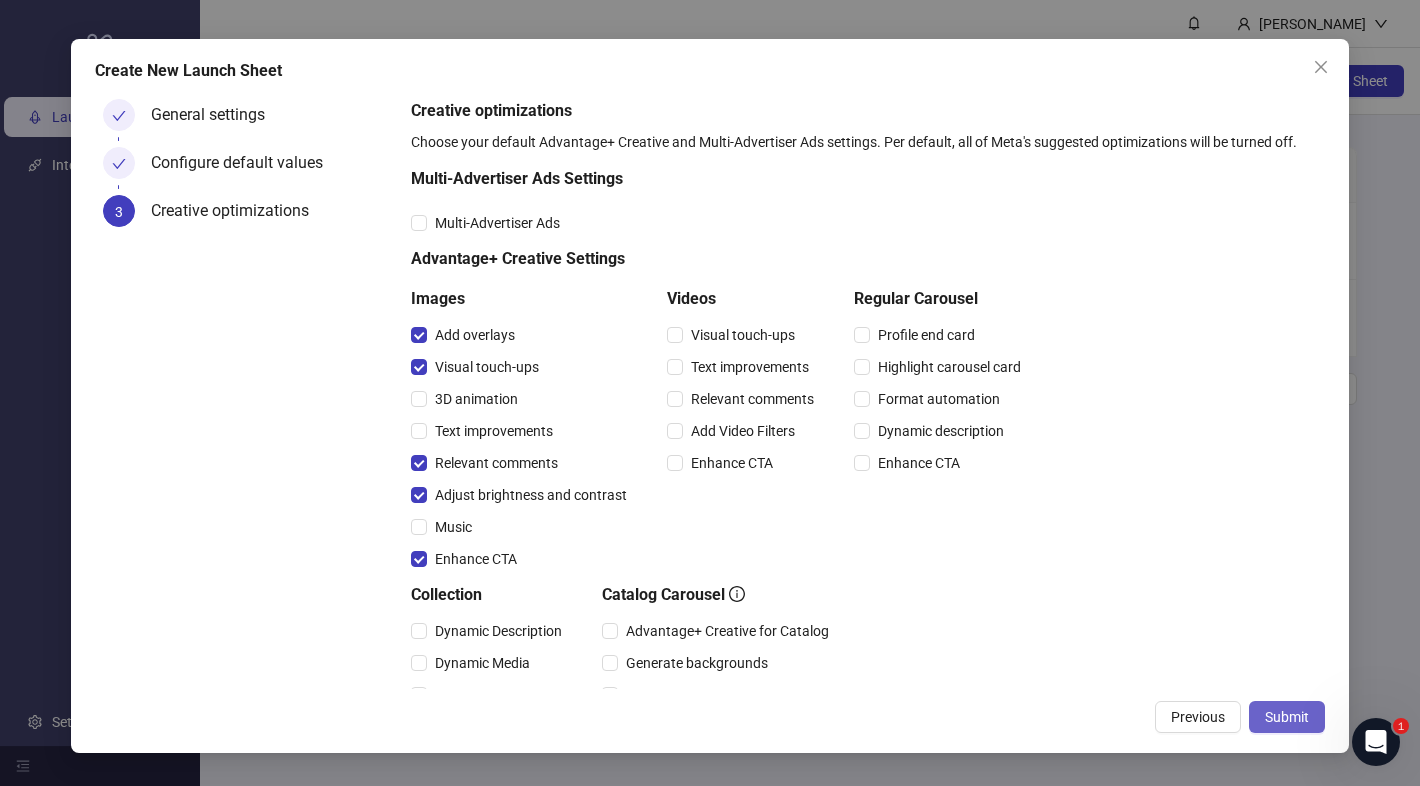 click on "Submit" at bounding box center [1287, 717] 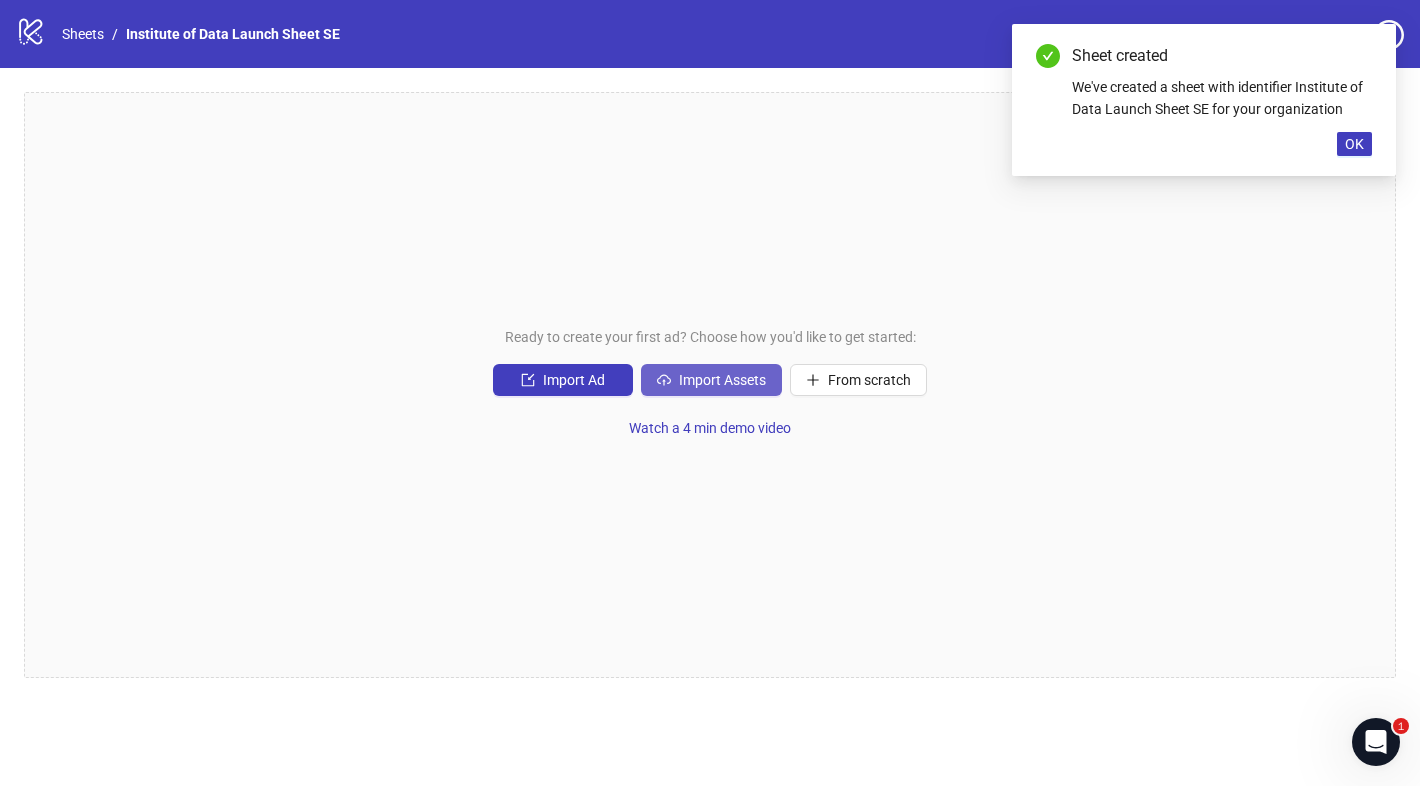 click on "Import Assets" at bounding box center (722, 380) 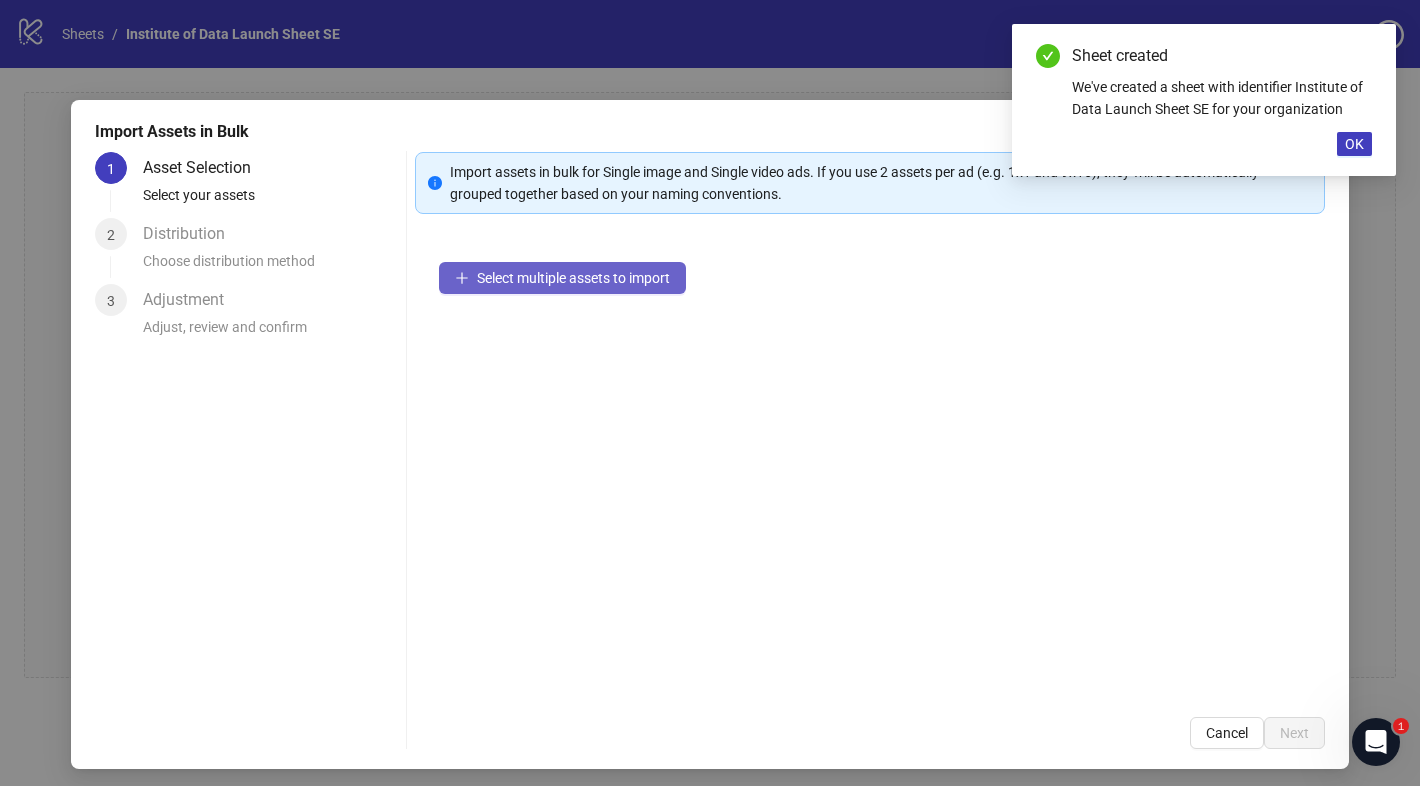 click 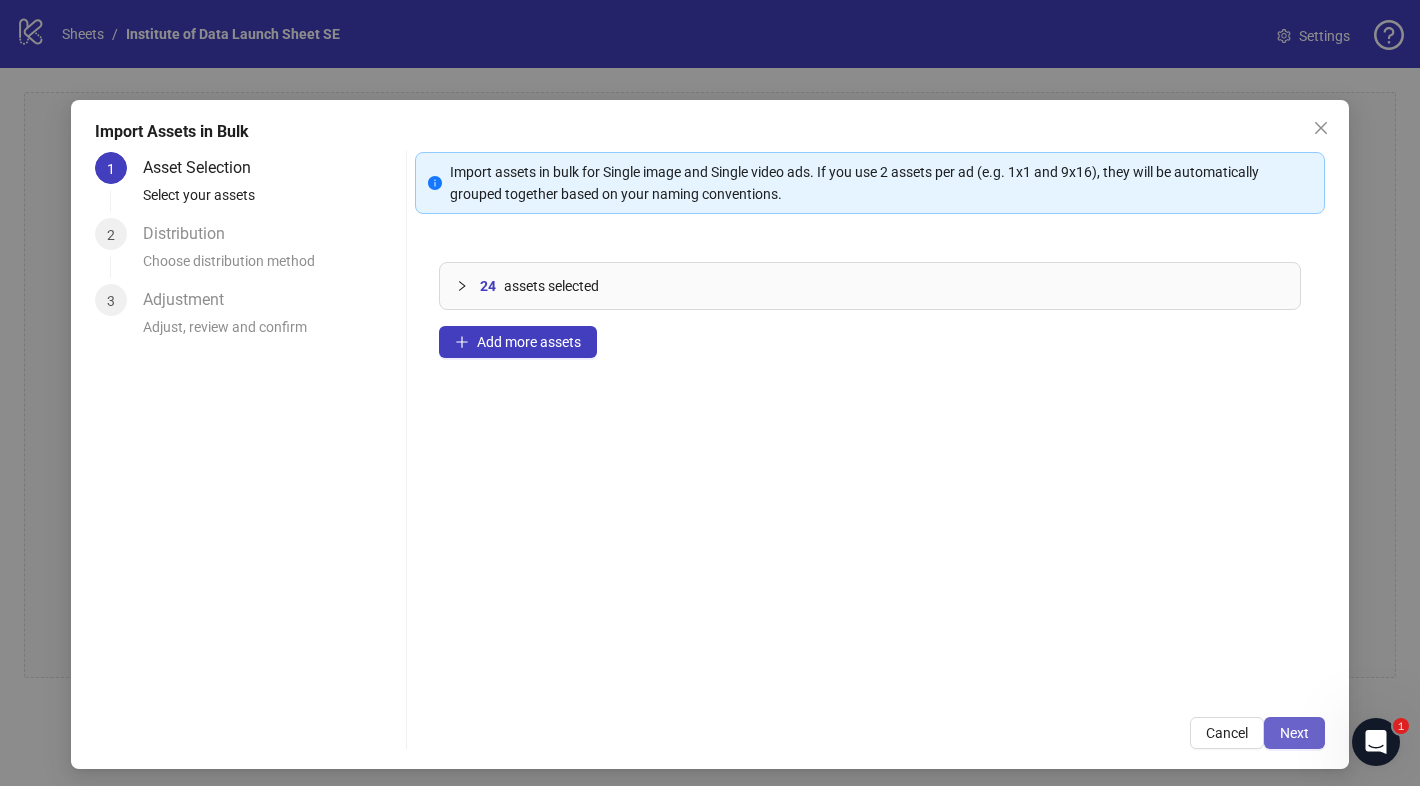 click on "Next" at bounding box center [1294, 733] 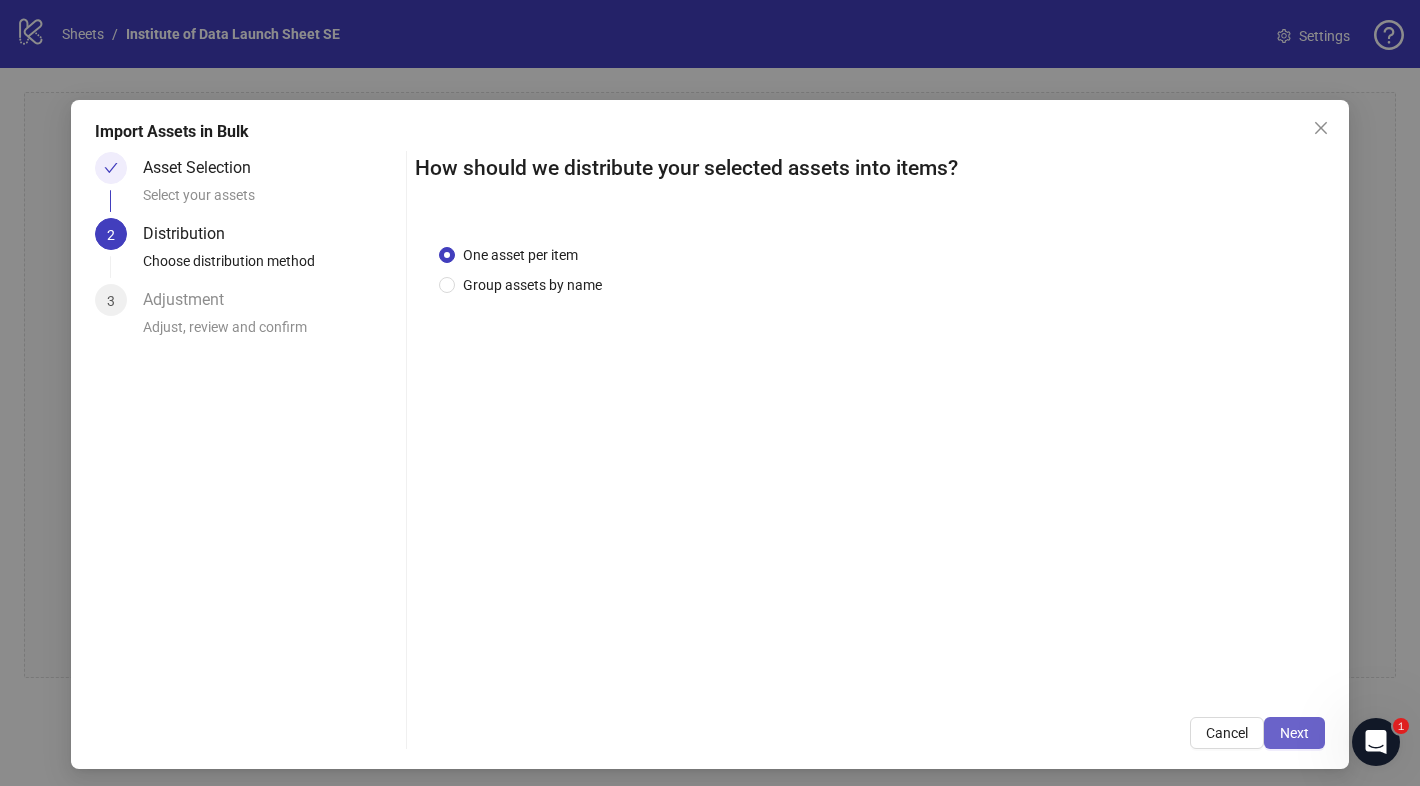 click on "Next" at bounding box center [1294, 733] 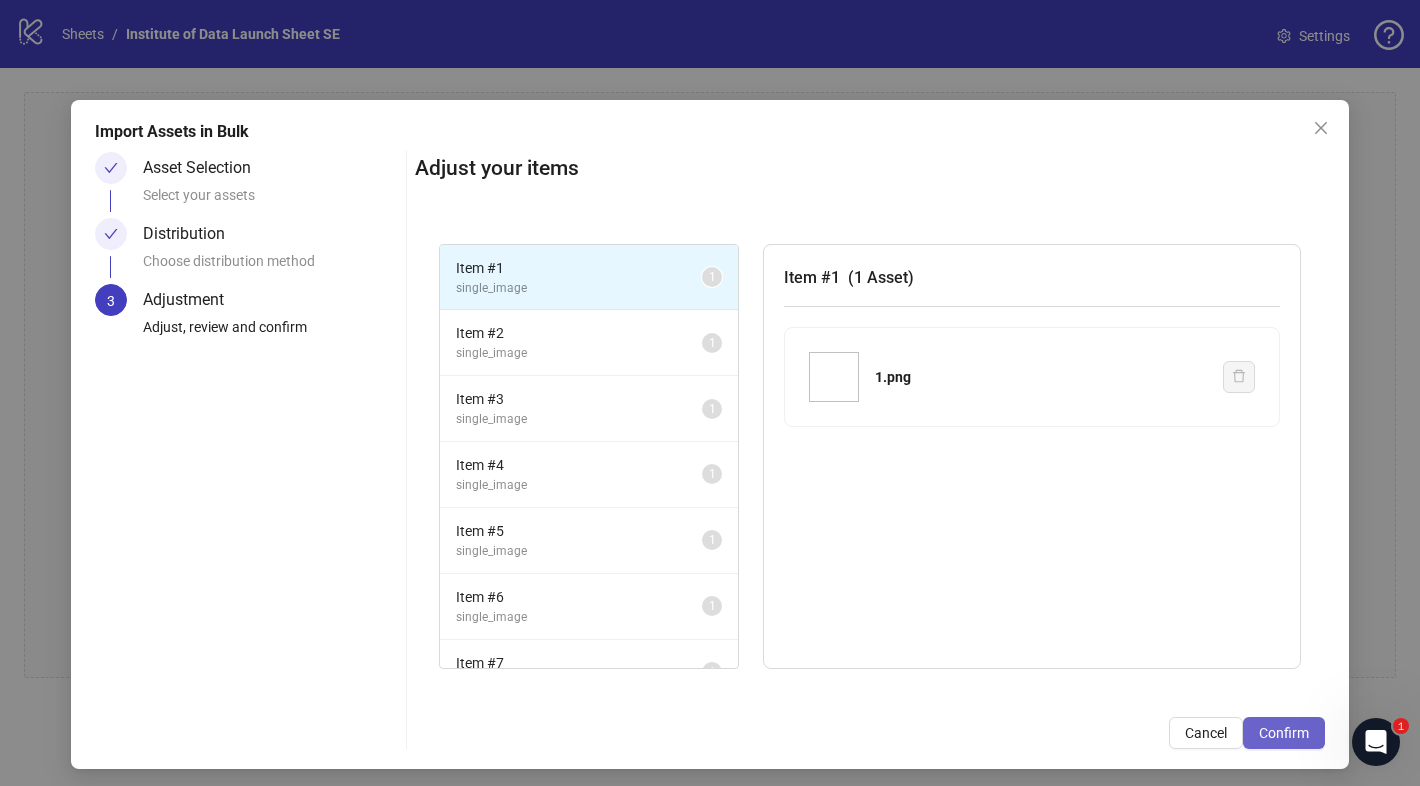 click on "Confirm" at bounding box center (1284, 733) 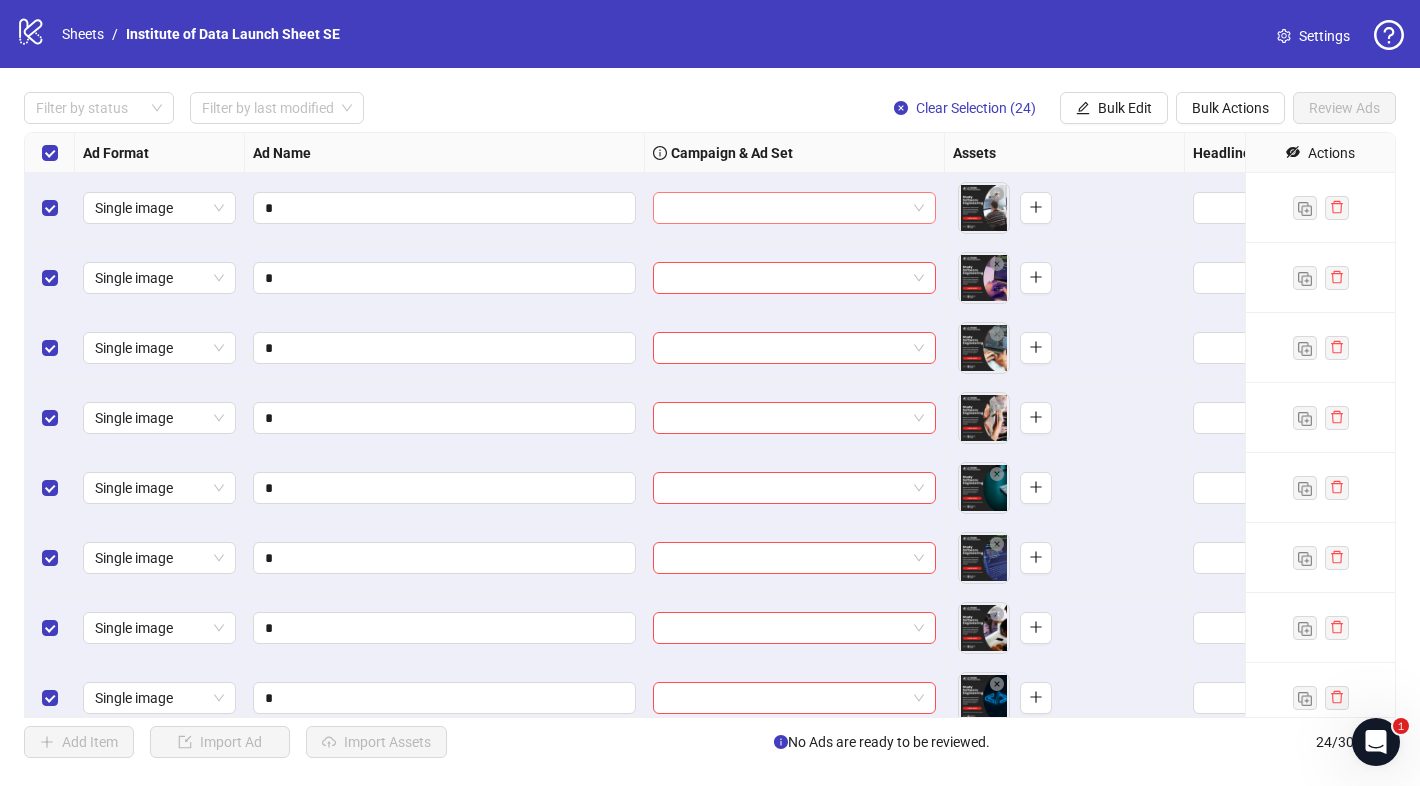 click at bounding box center (785, 208) 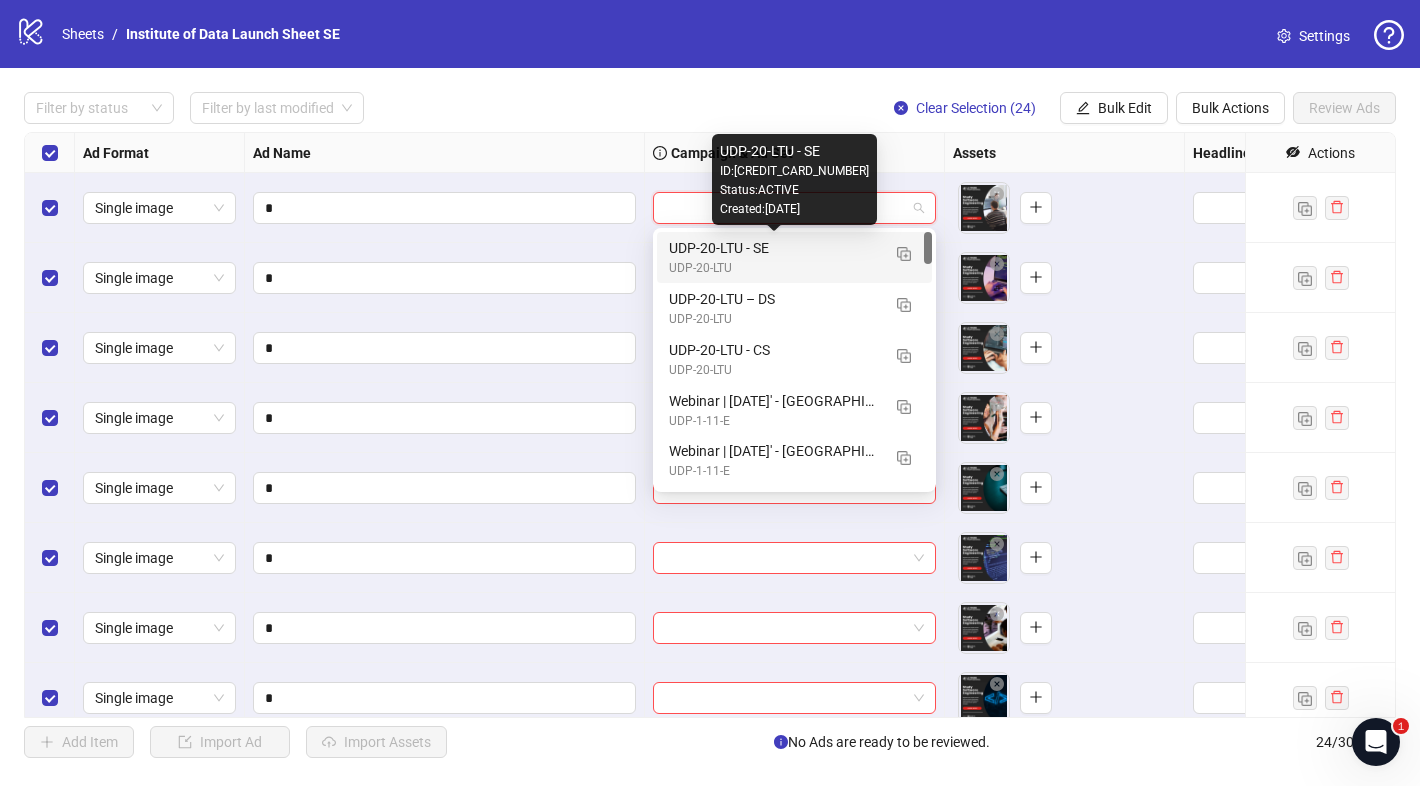 click on "UDP-20-LTU - SE" at bounding box center [774, 248] 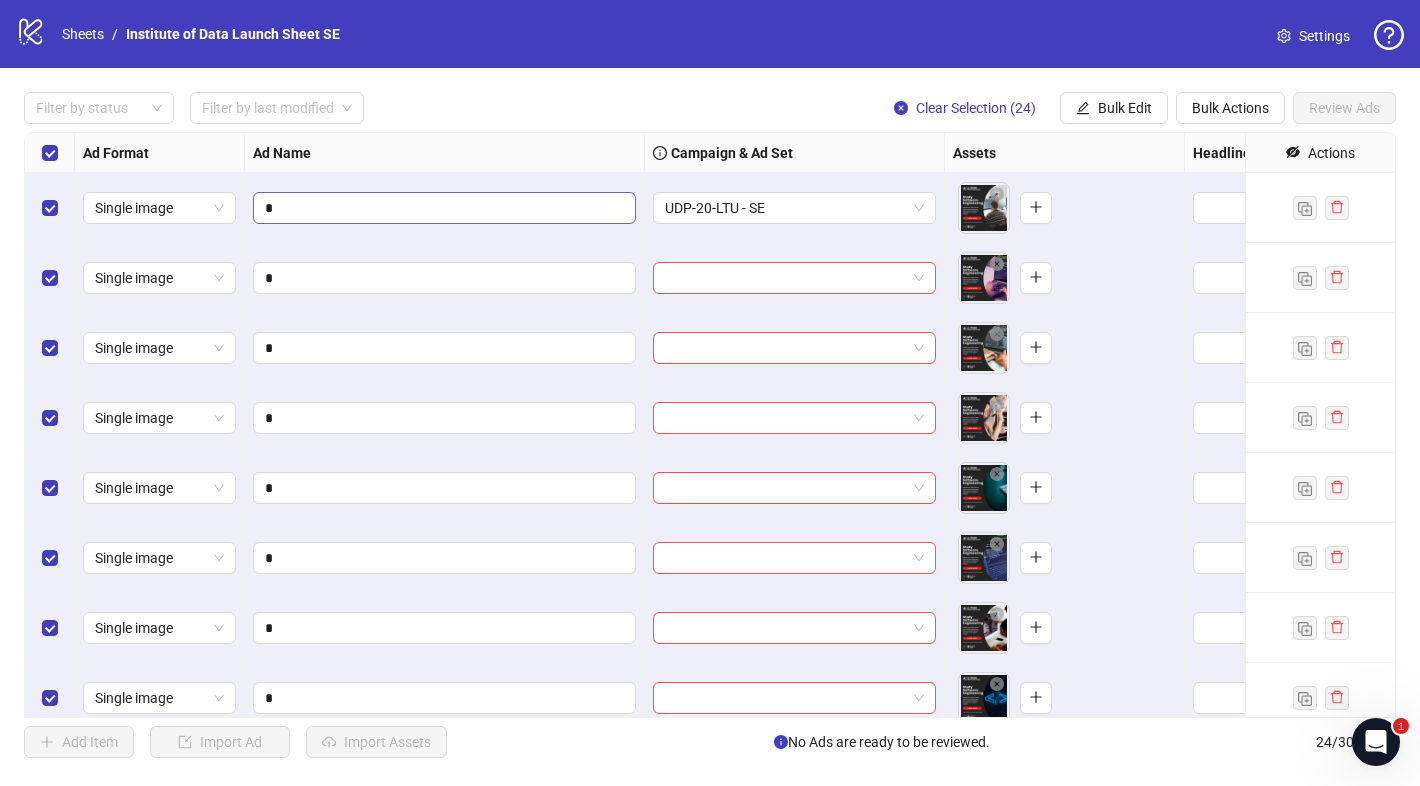 click on "*" at bounding box center [444, 208] 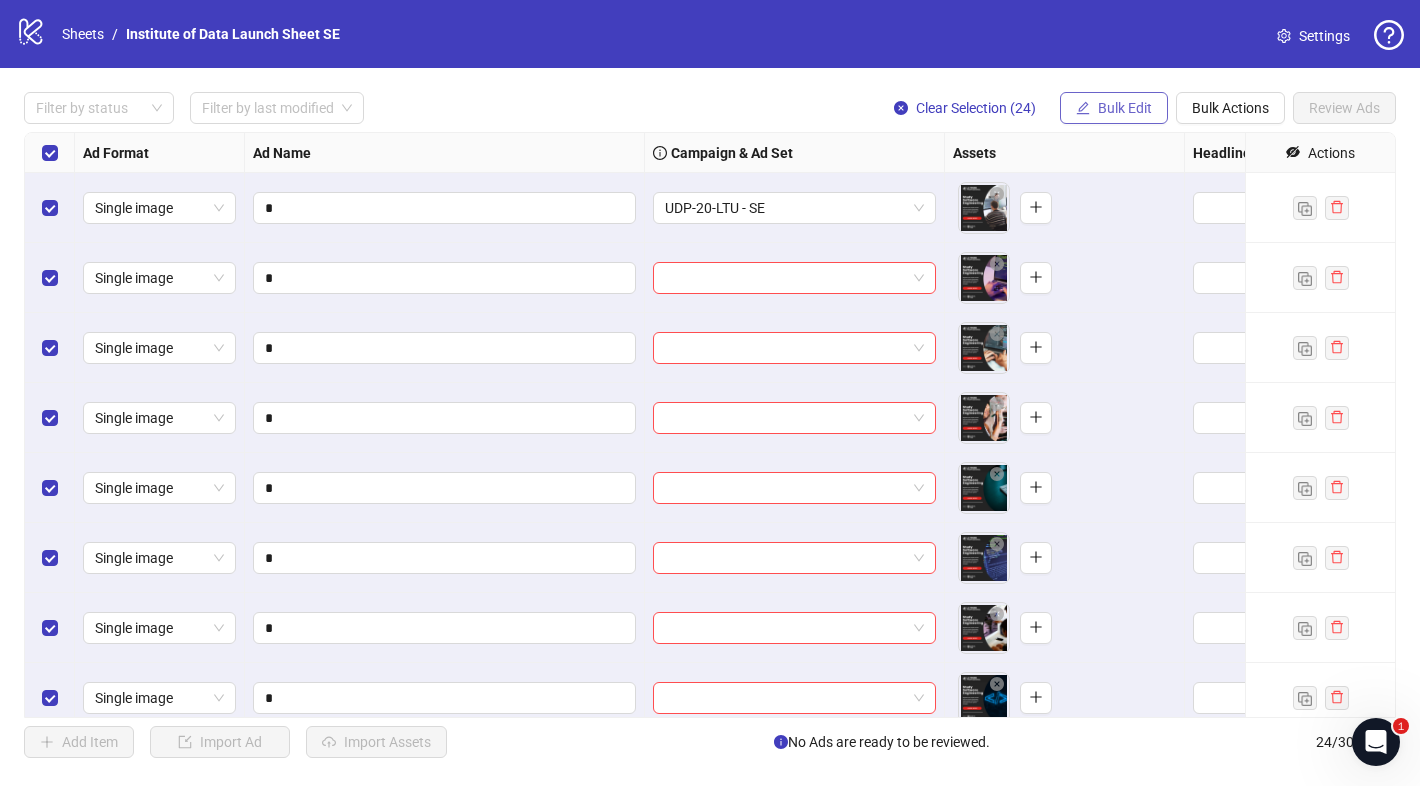 click on "Bulk Edit" at bounding box center (1125, 108) 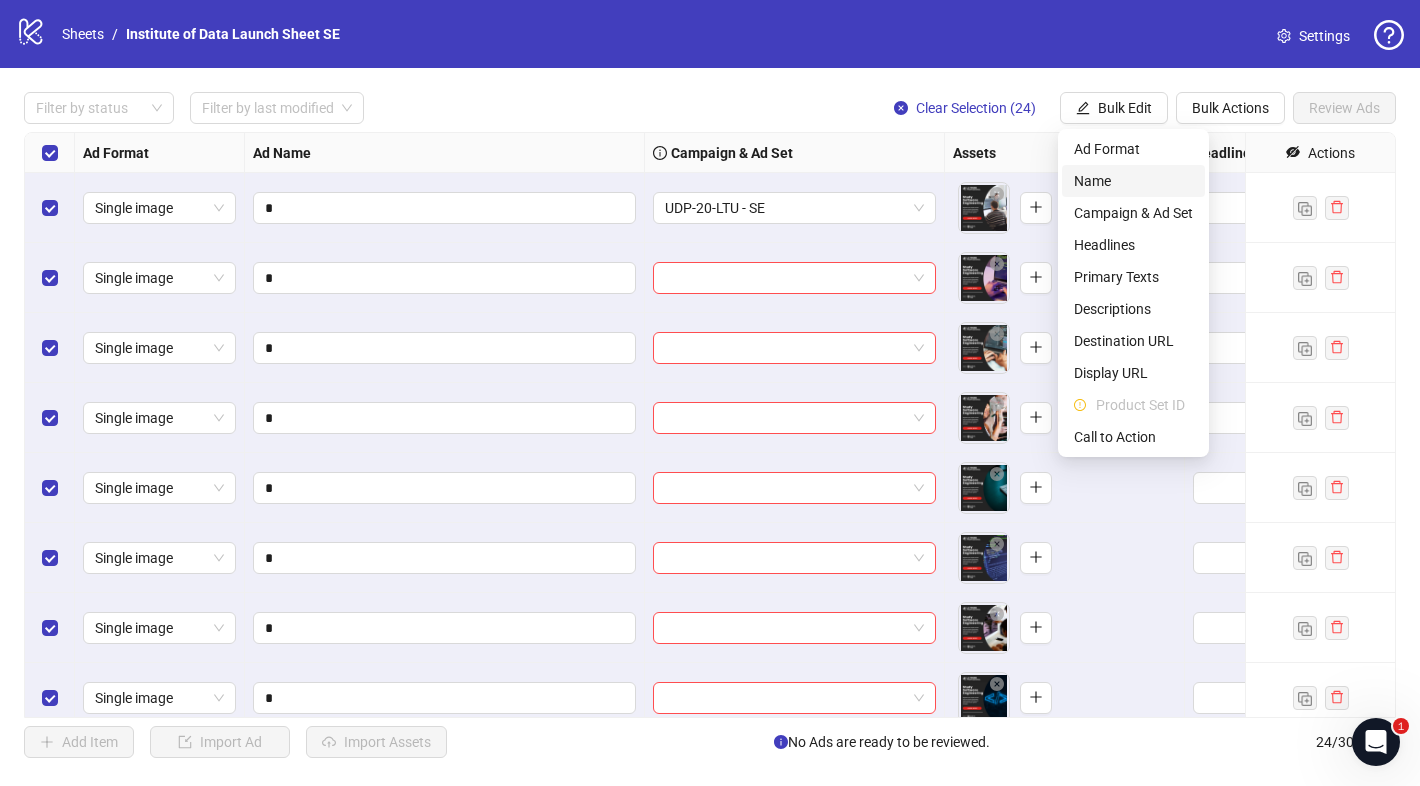 click on "Name" at bounding box center (1133, 181) 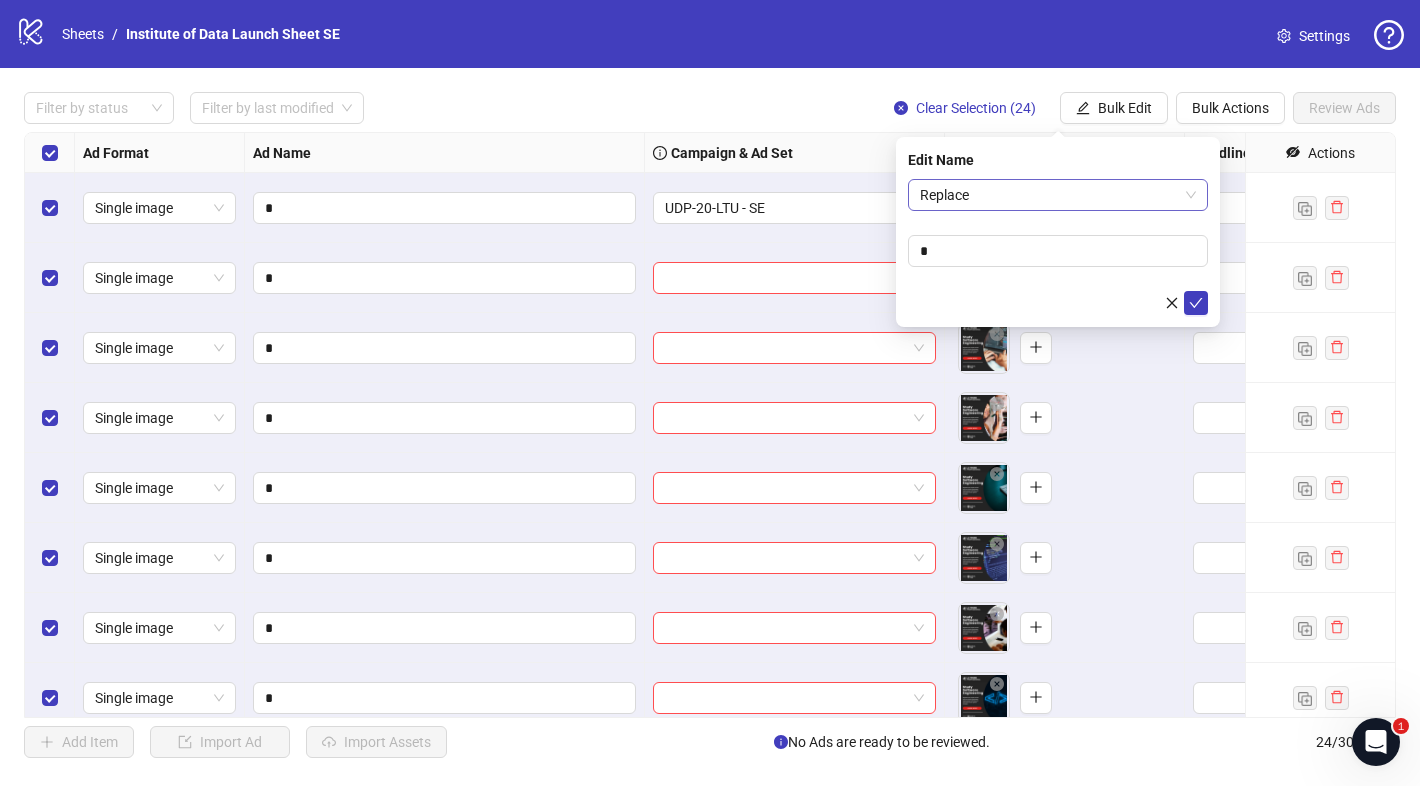 drag, startPoint x: 1075, startPoint y: 185, endPoint x: 1074, endPoint y: 197, distance: 12.0415945 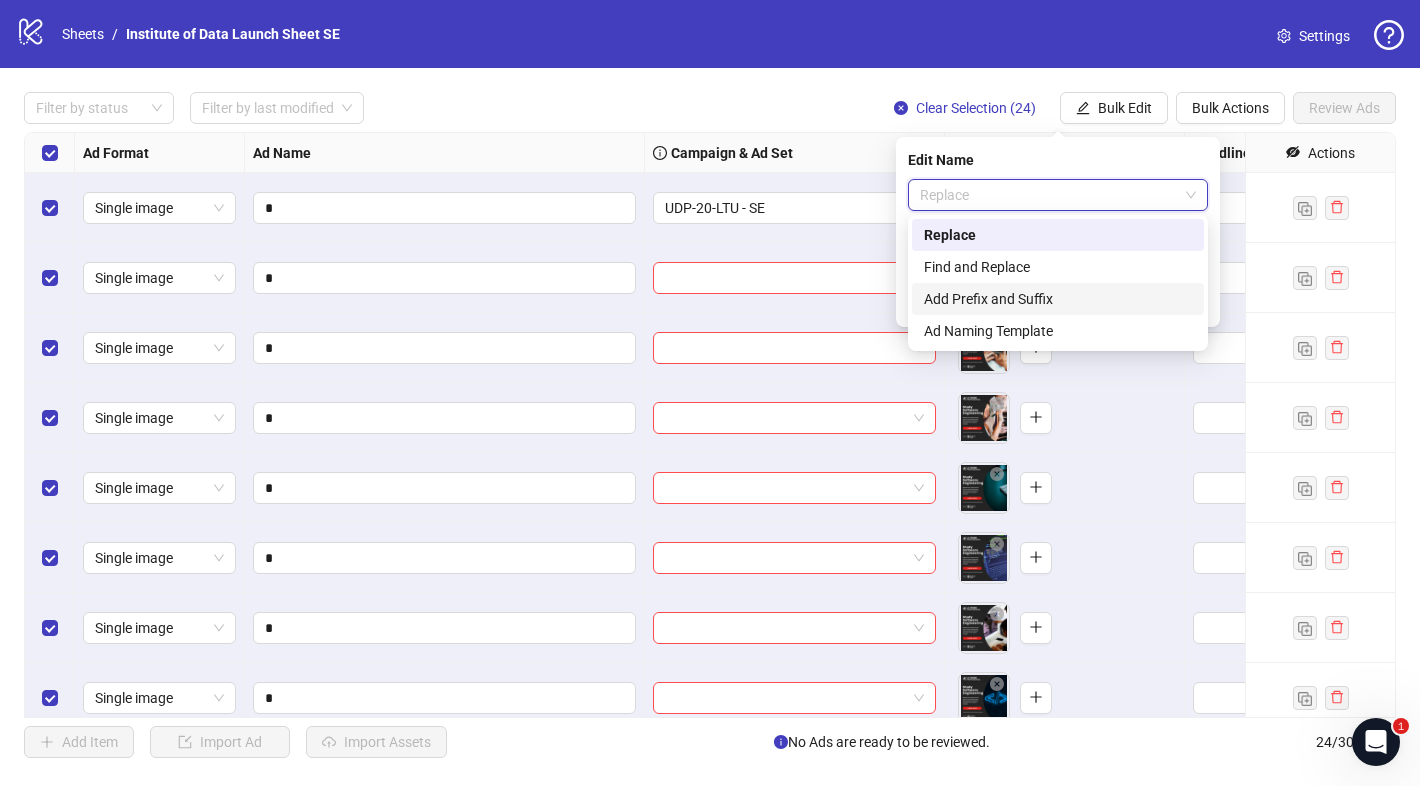 click on "Add Prefix and Suffix" at bounding box center [1058, 299] 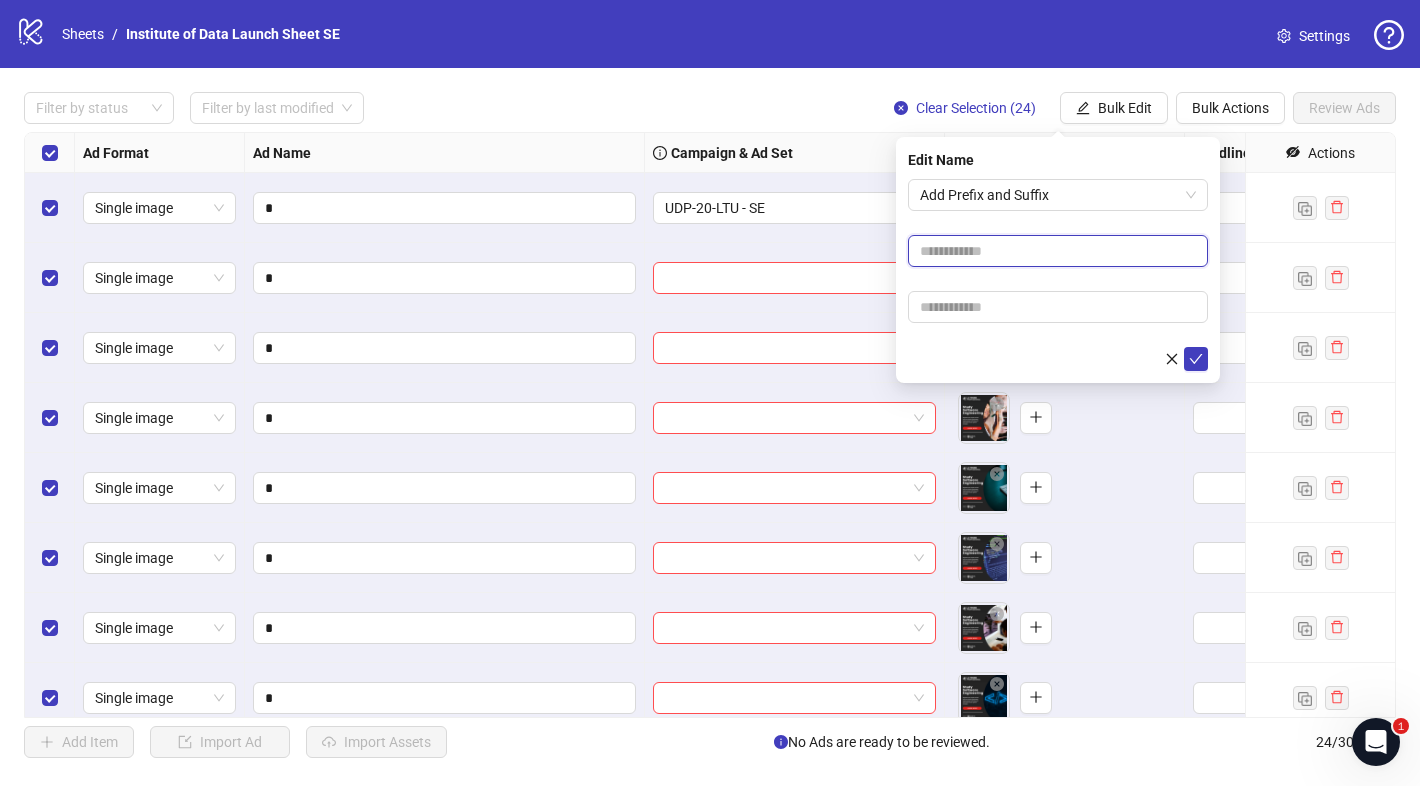 click at bounding box center [1058, 251] 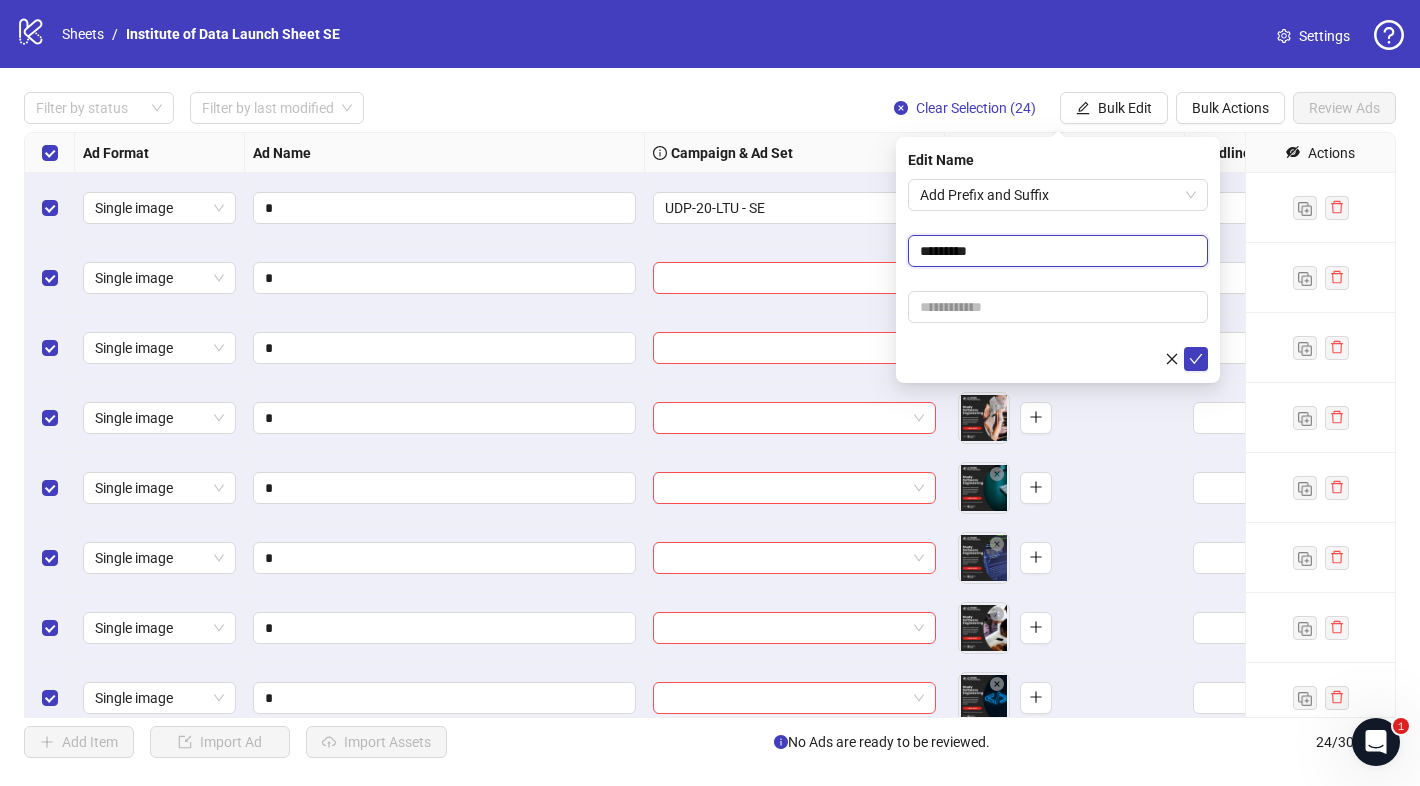 click on "*********" at bounding box center (1058, 251) 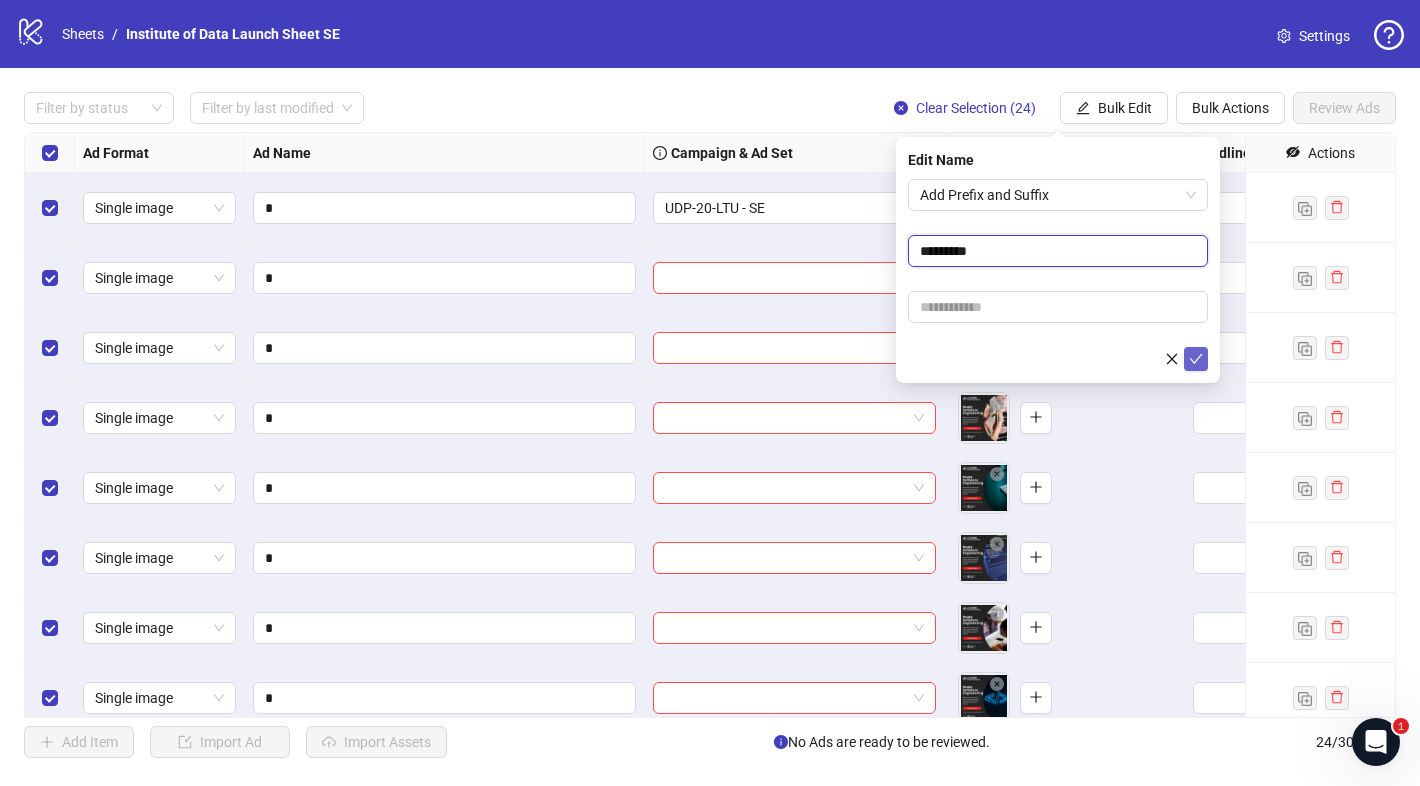 type on "*********" 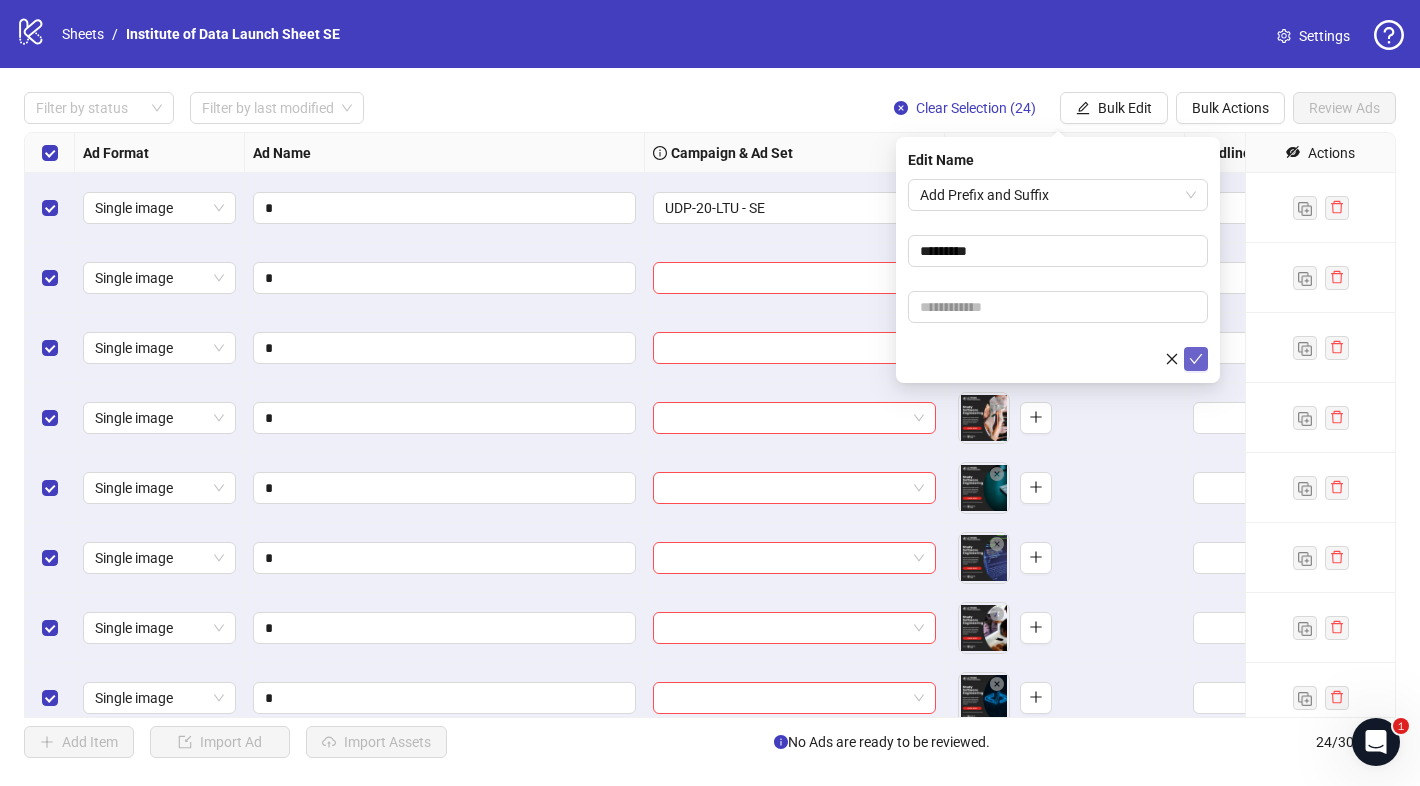 click 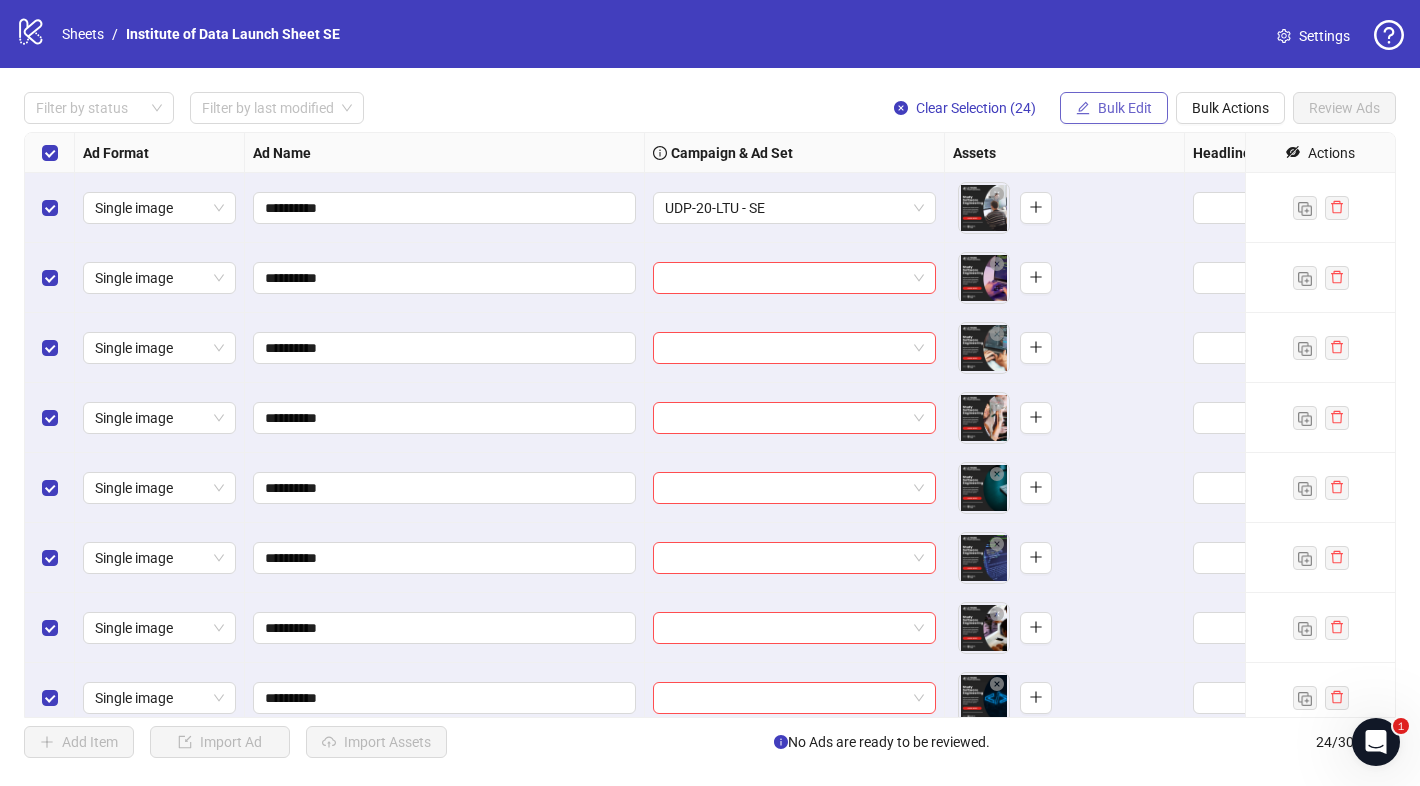click on "Bulk Edit" at bounding box center (1125, 108) 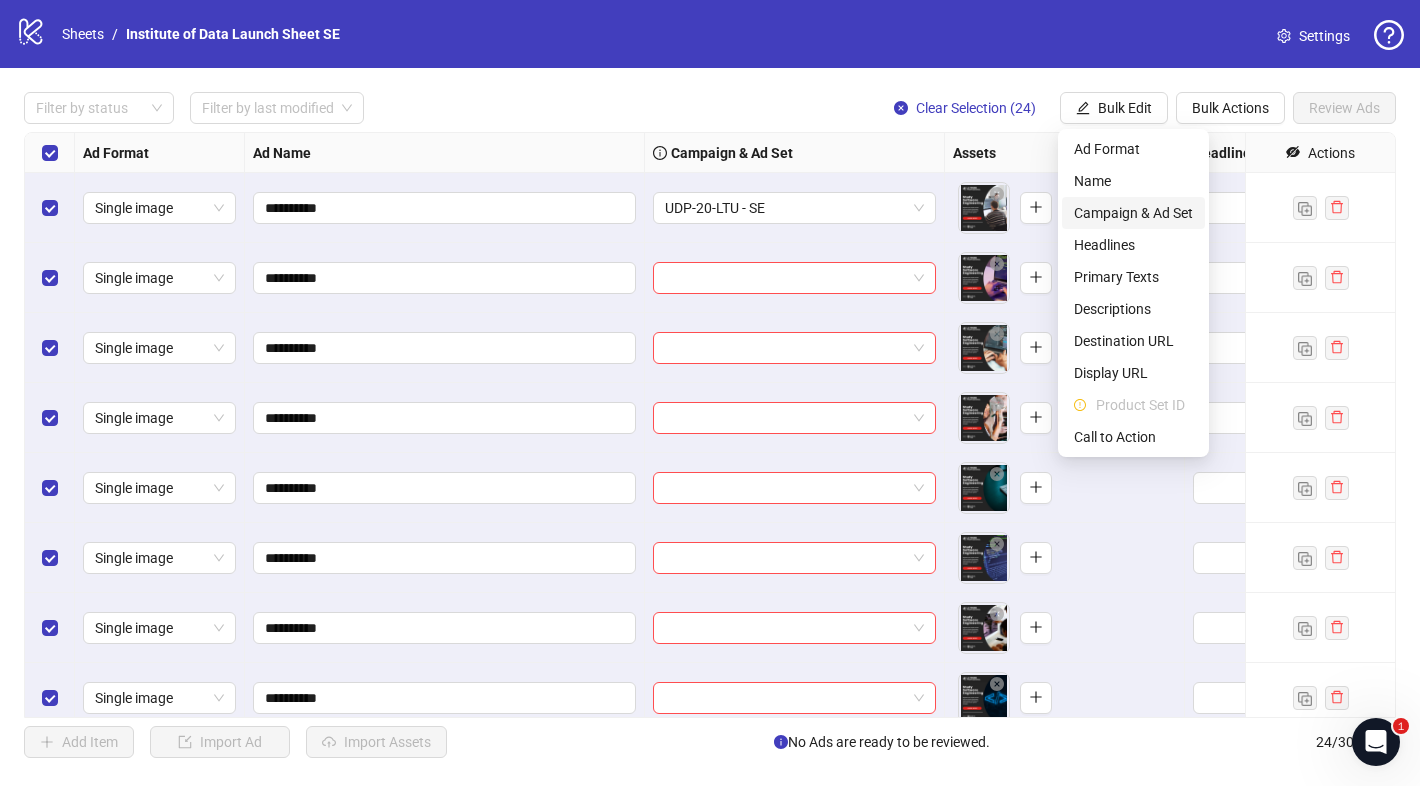 click on "Campaign & Ad Set" at bounding box center (1133, 213) 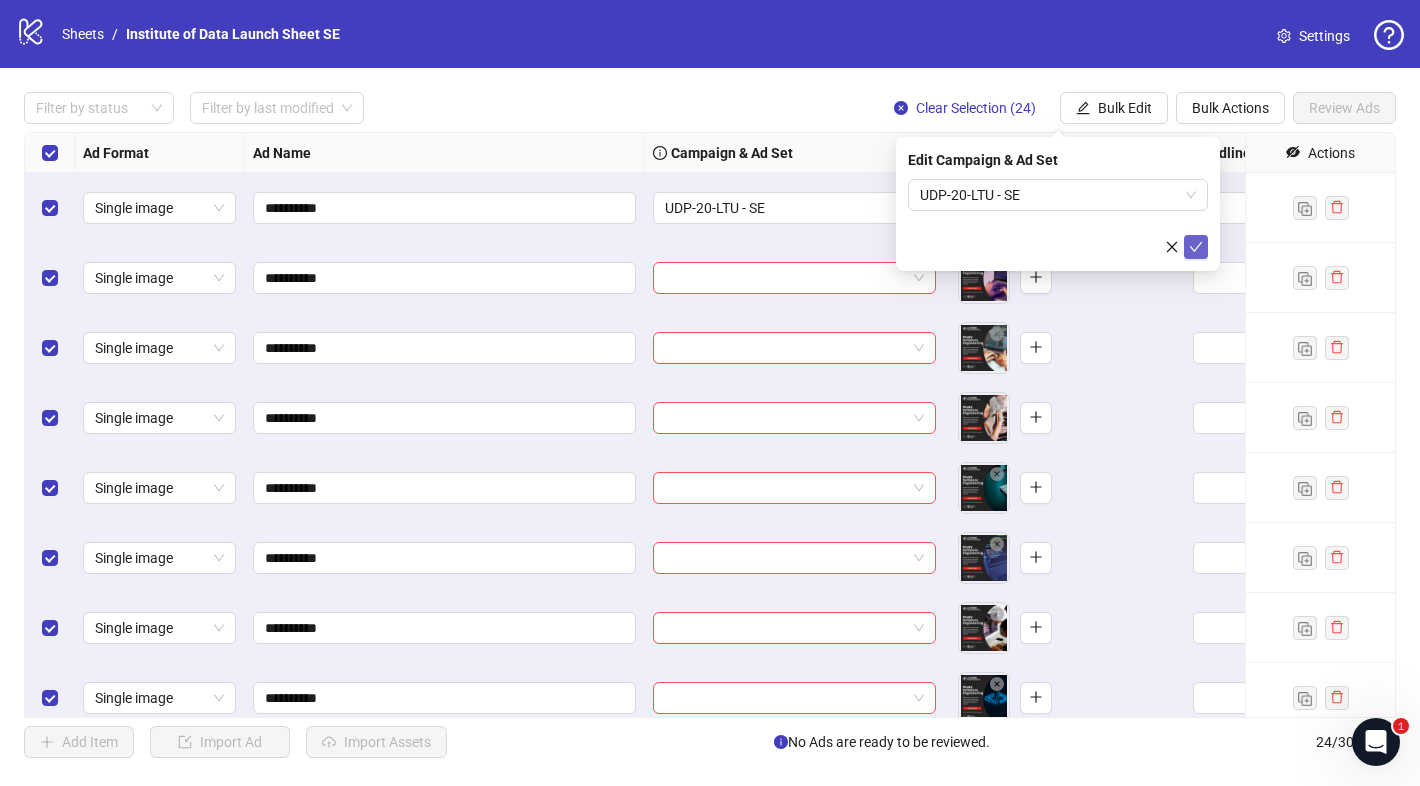 click 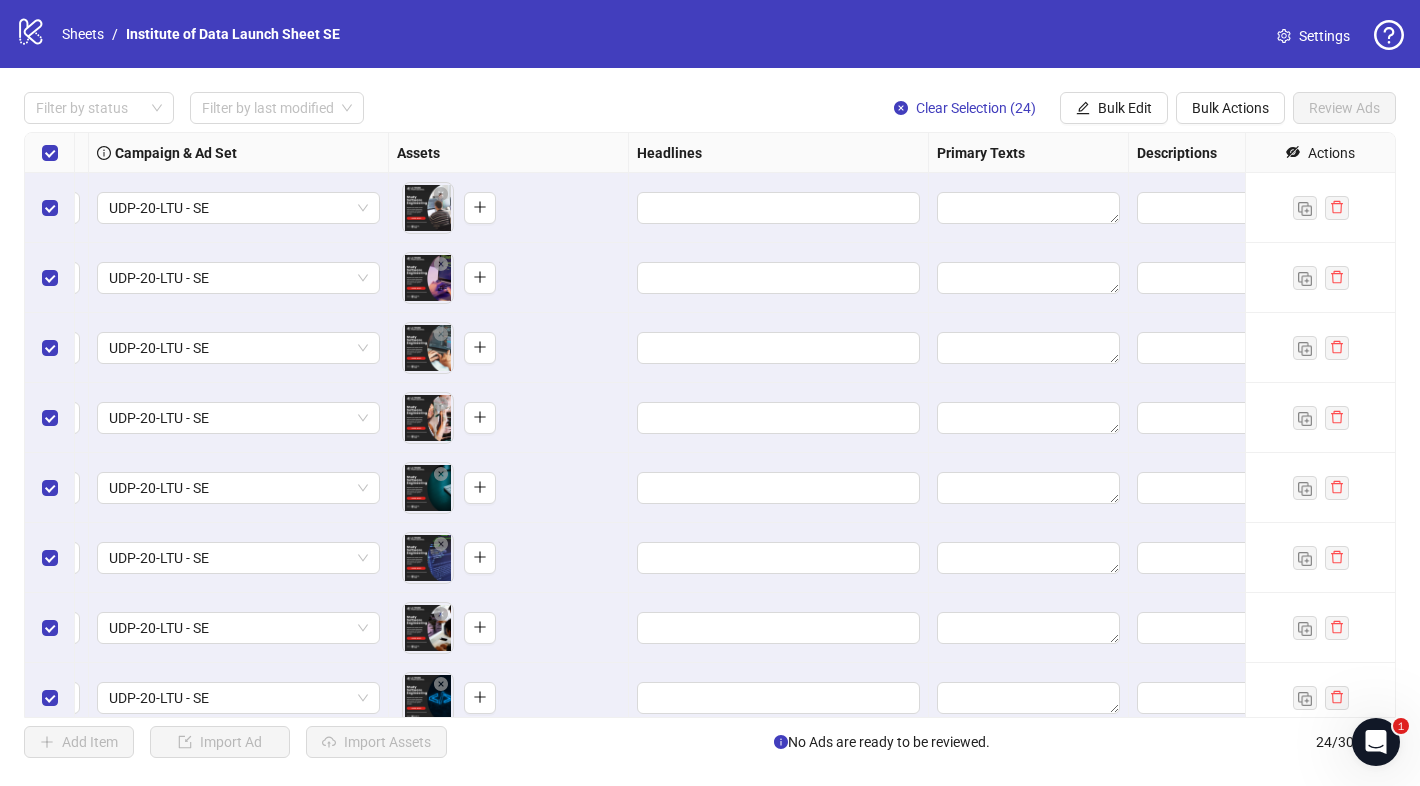 scroll, scrollTop: 0, scrollLeft: 603, axis: horizontal 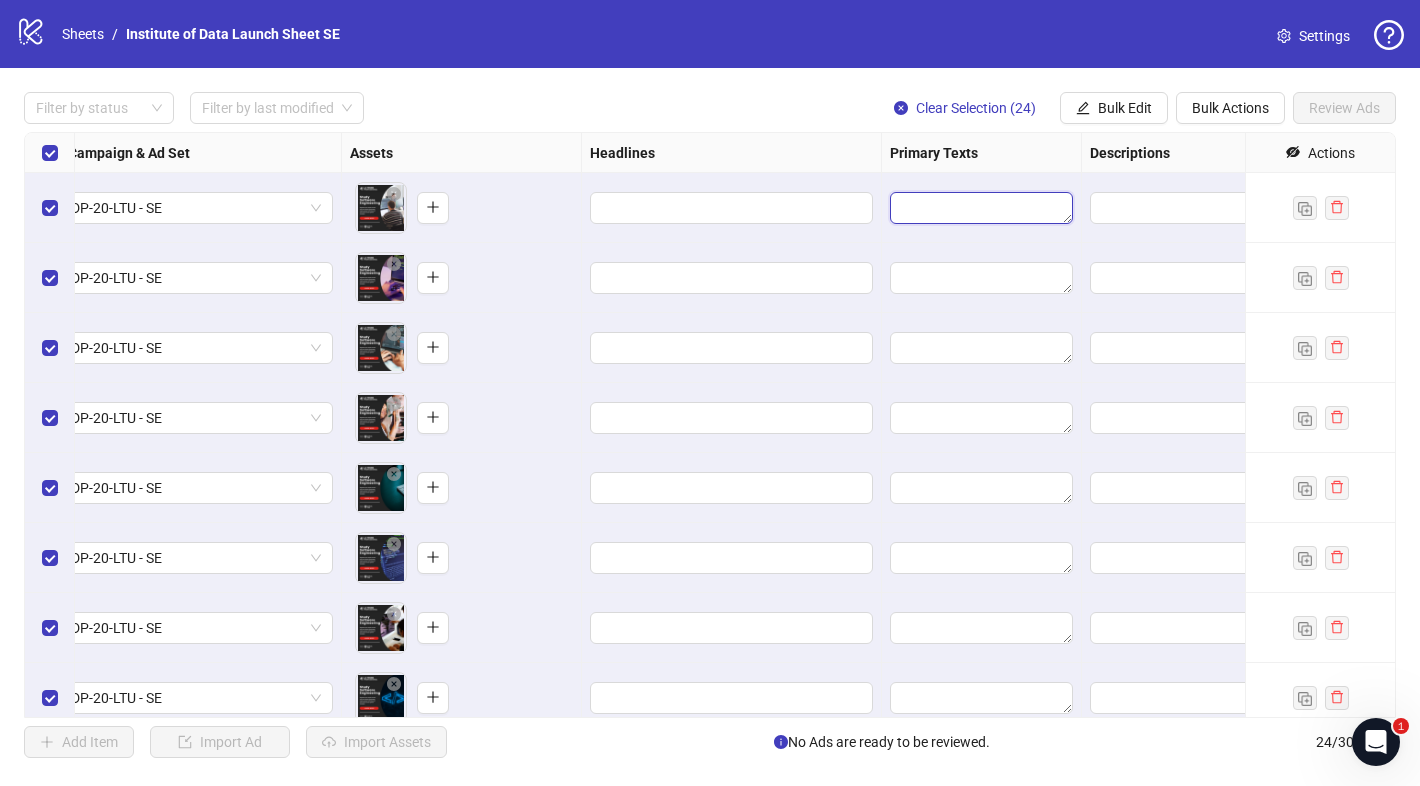 click at bounding box center [981, 208] 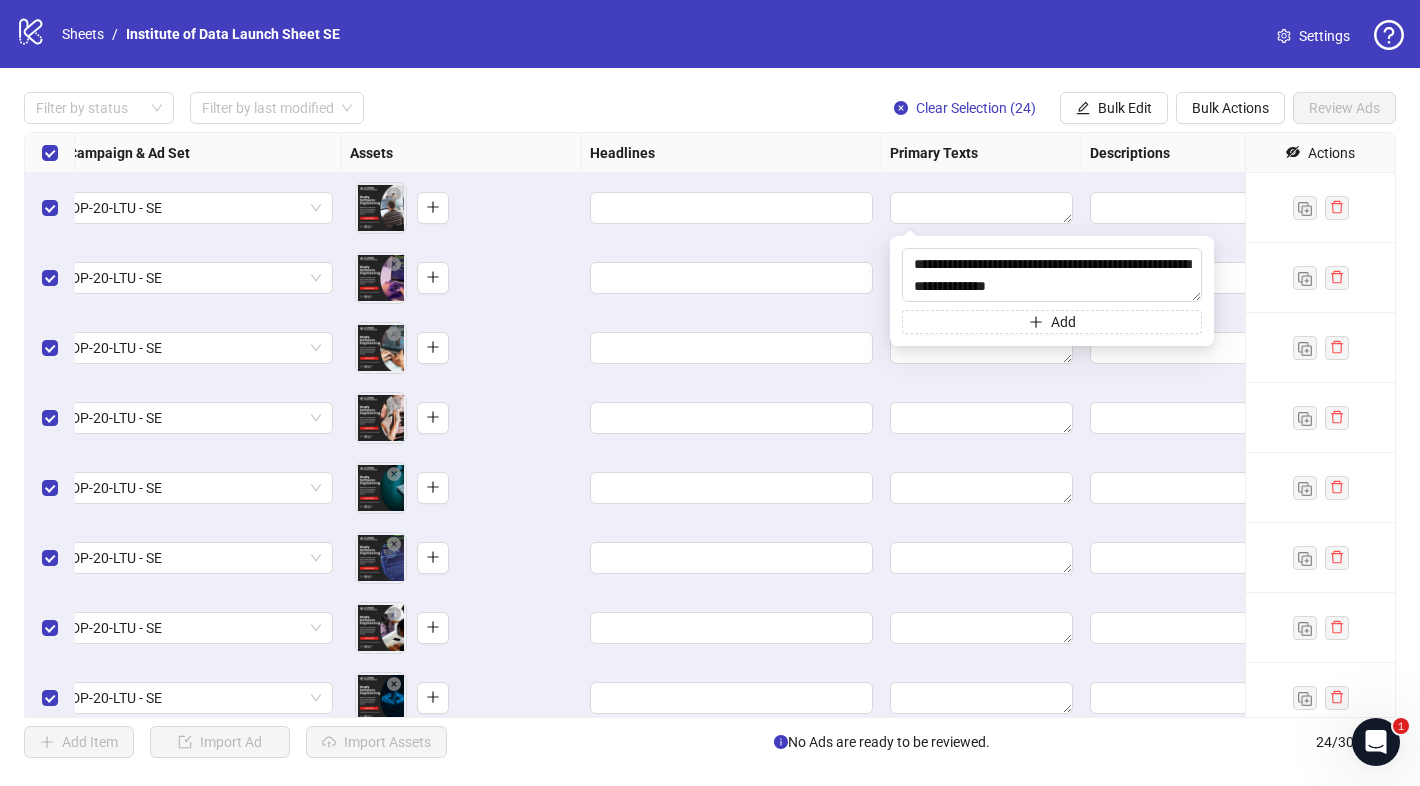 scroll, scrollTop: 213, scrollLeft: 0, axis: vertical 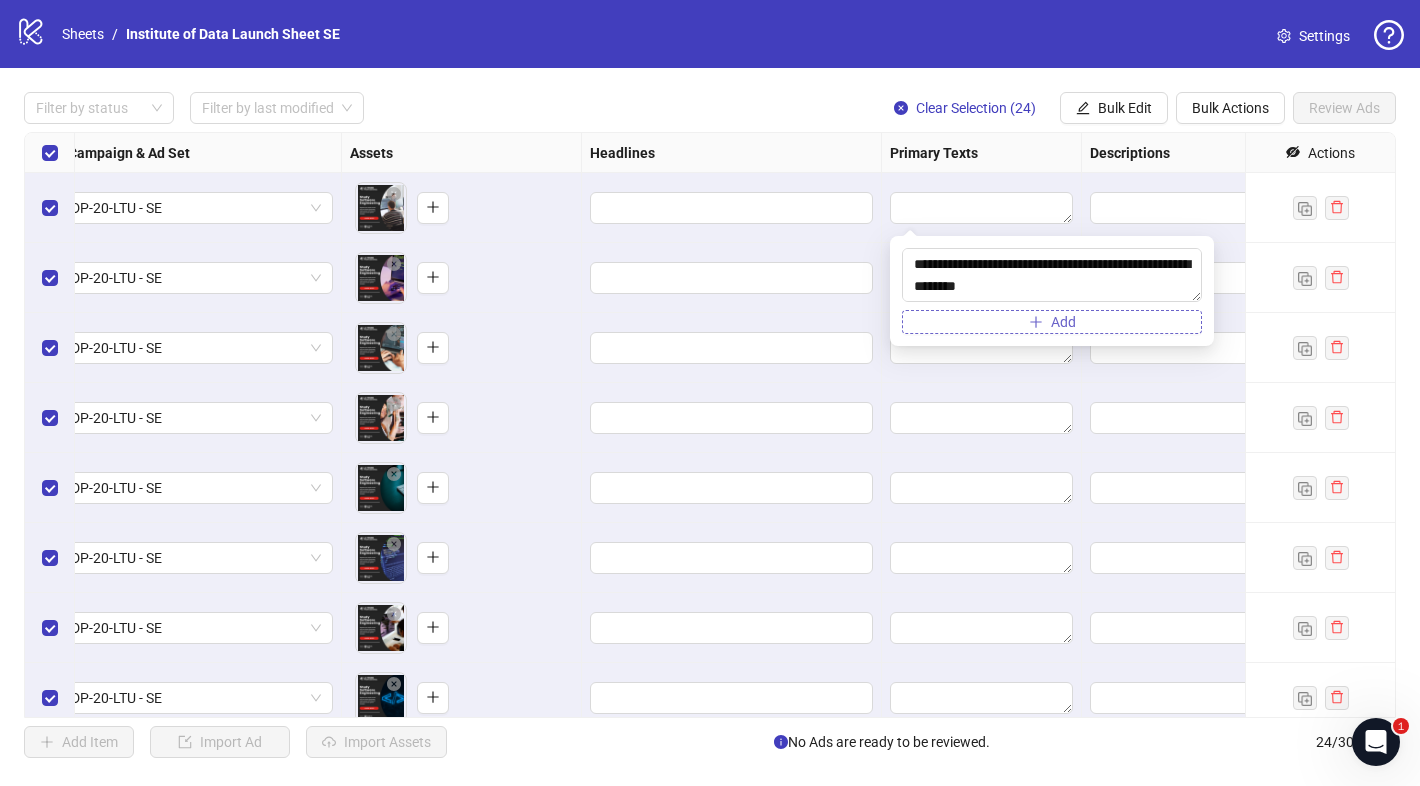 type on "**********" 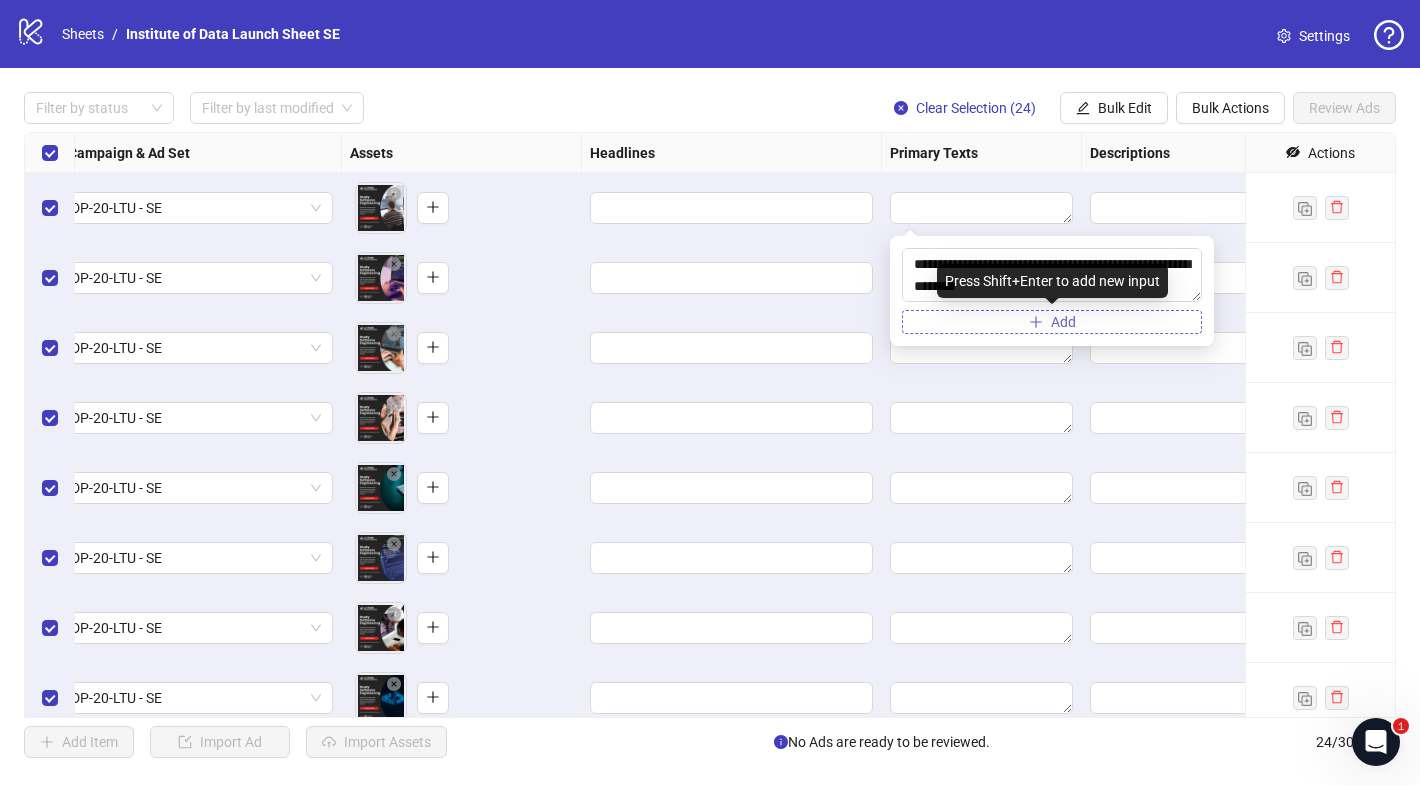 click on "Add" at bounding box center (1063, 322) 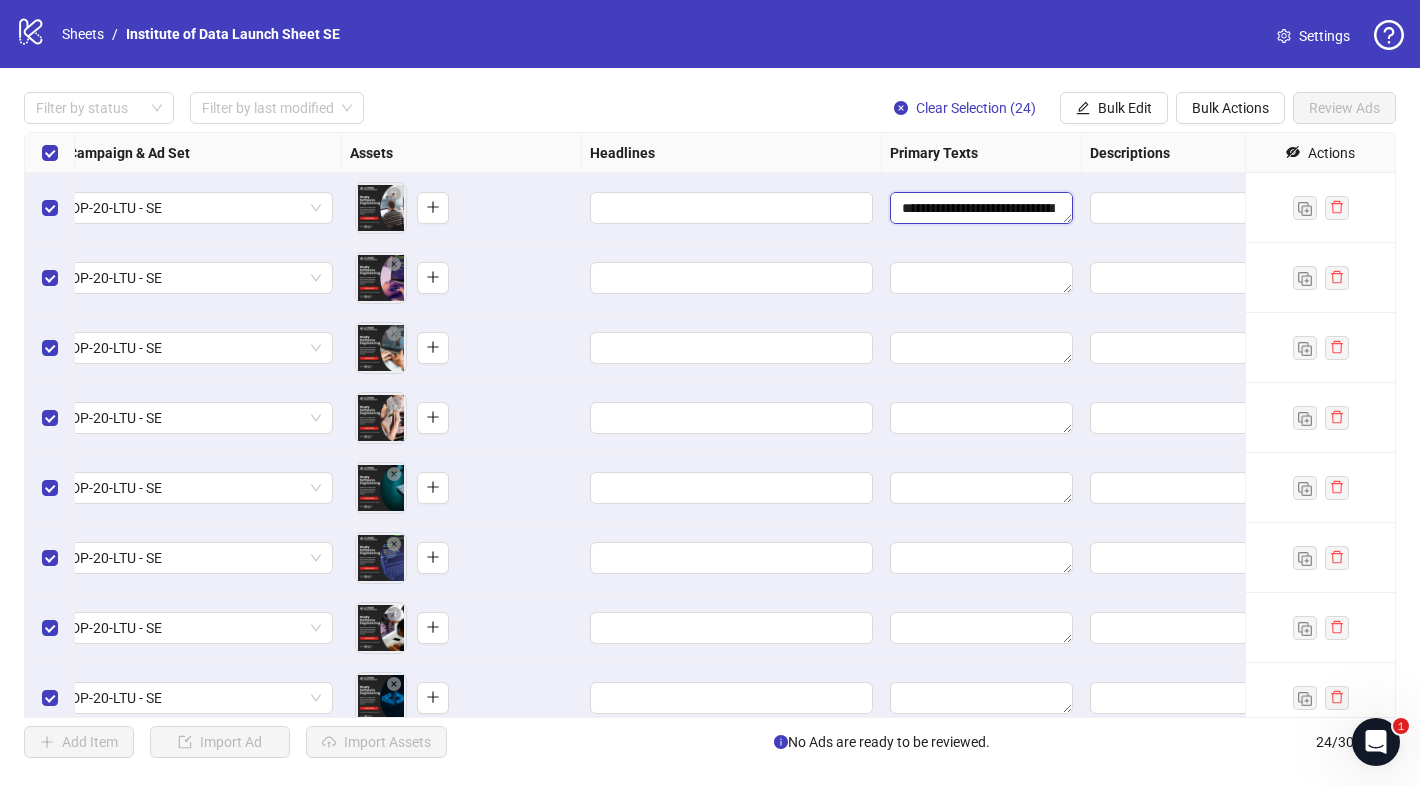 click on "**********" at bounding box center [981, 208] 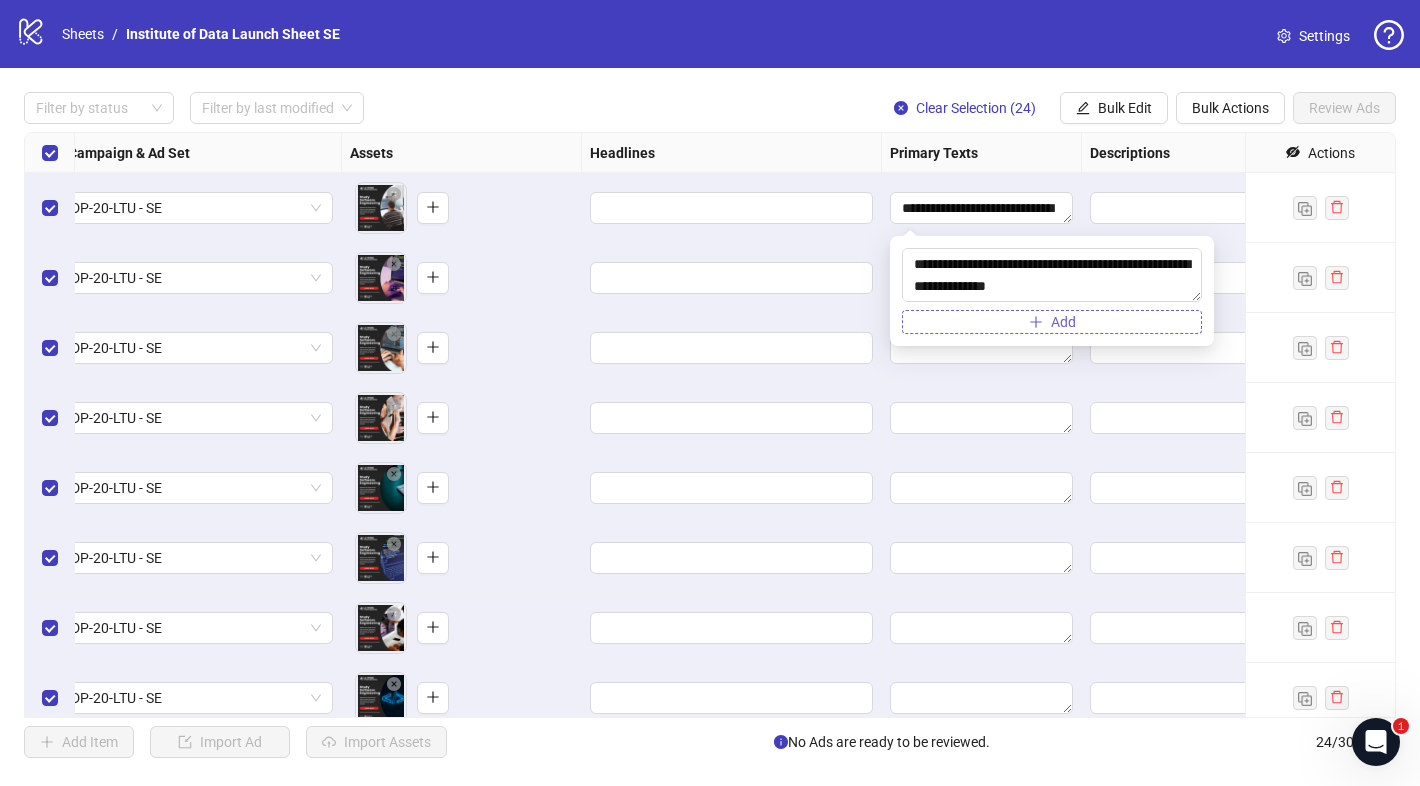 click on "Add" at bounding box center (1052, 322) 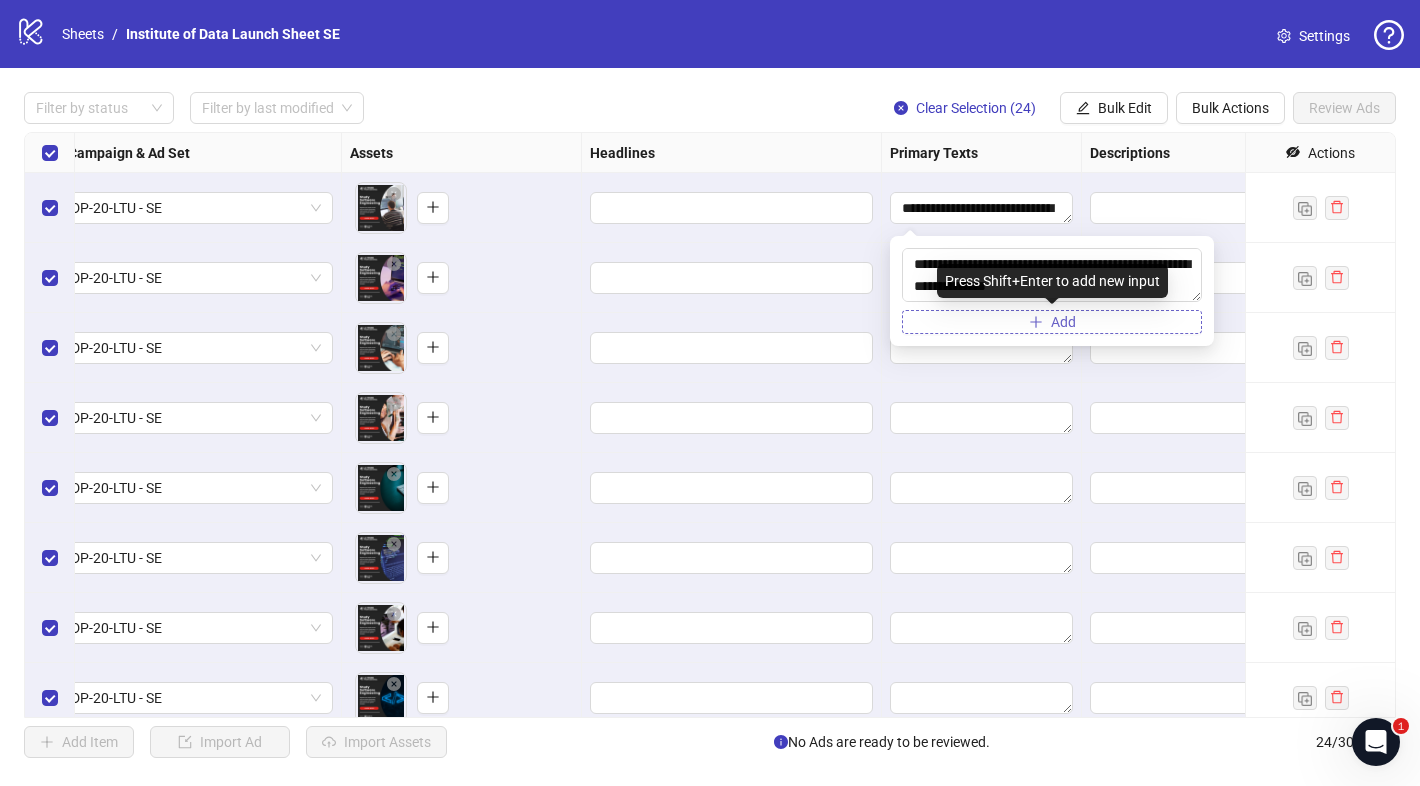 click on "Add" at bounding box center (1052, 322) 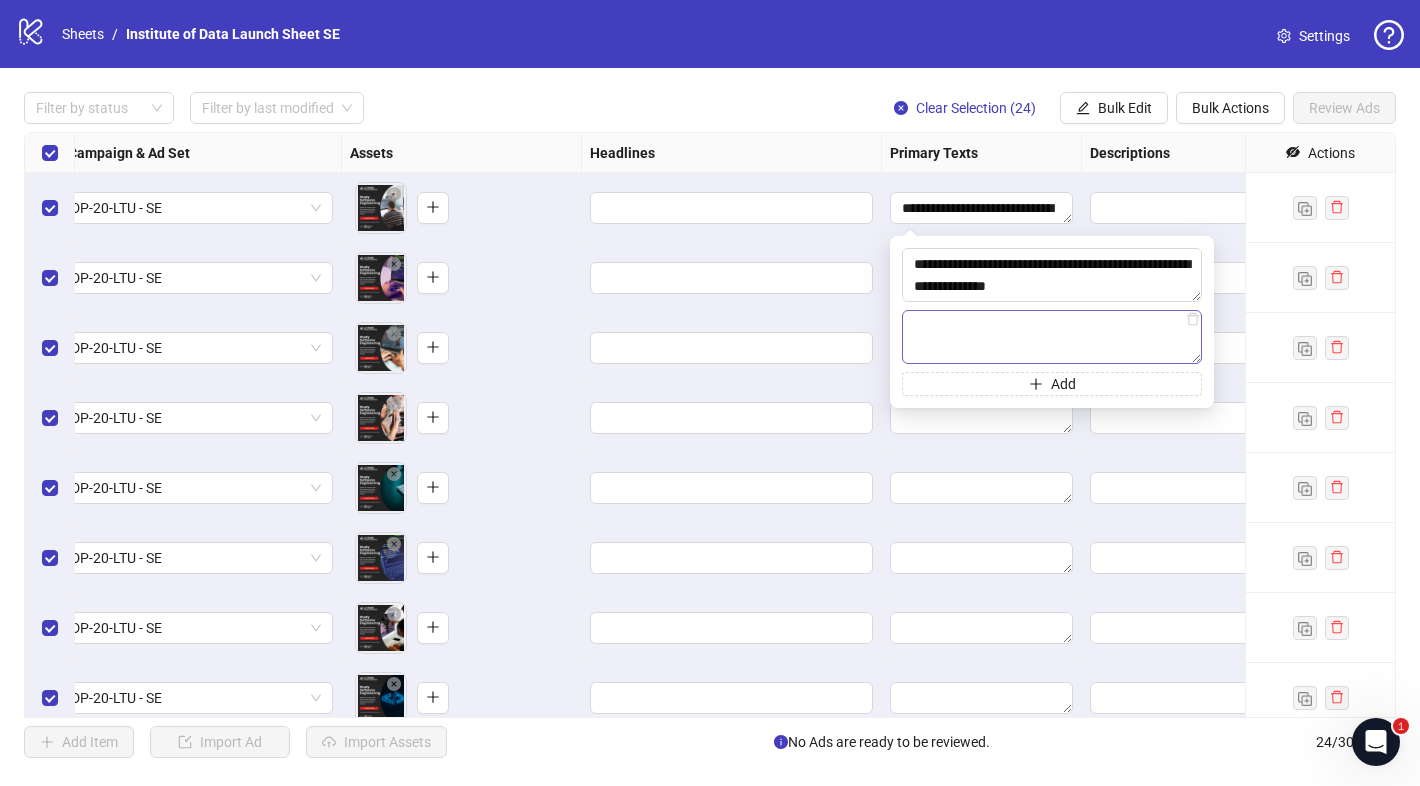 click at bounding box center (1052, 337) 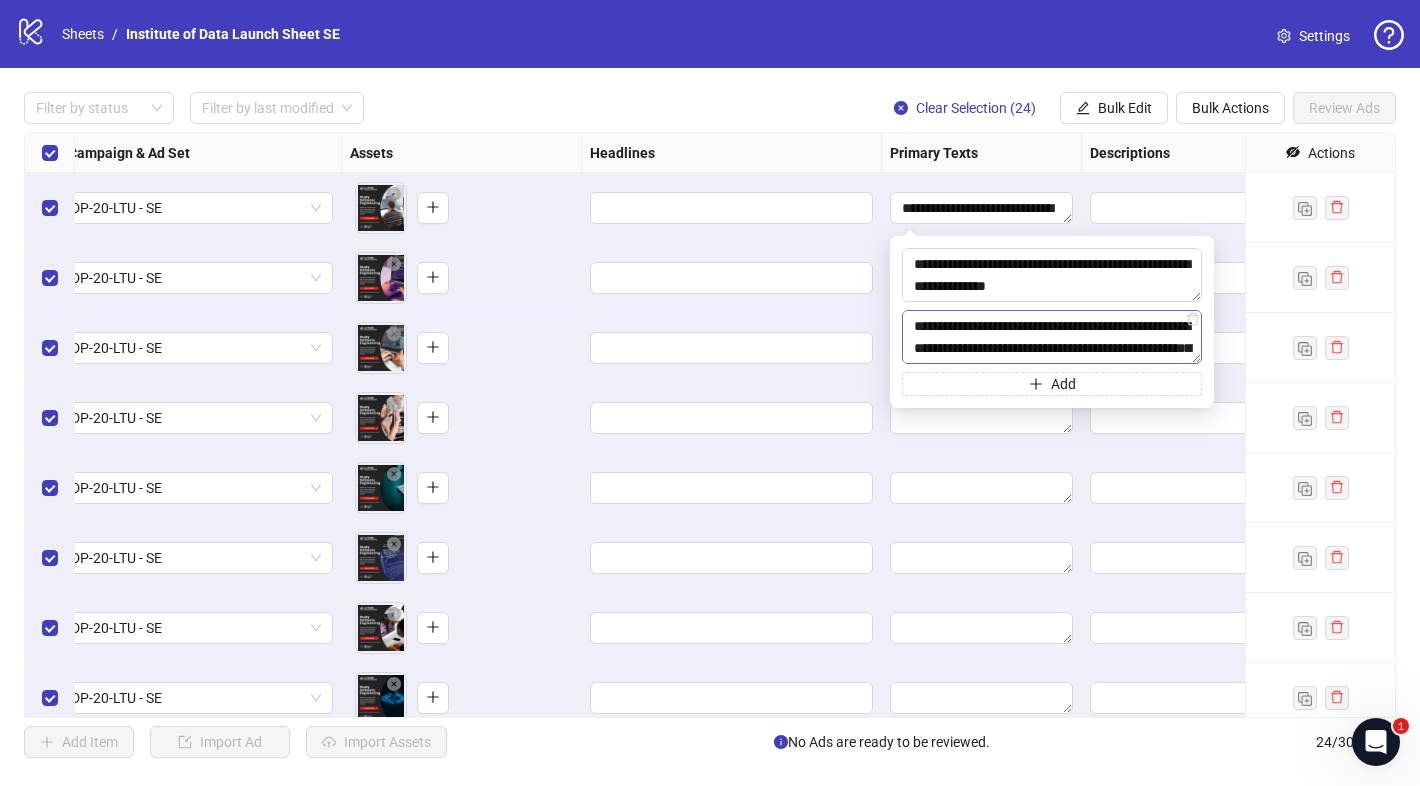scroll, scrollTop: 191, scrollLeft: 0, axis: vertical 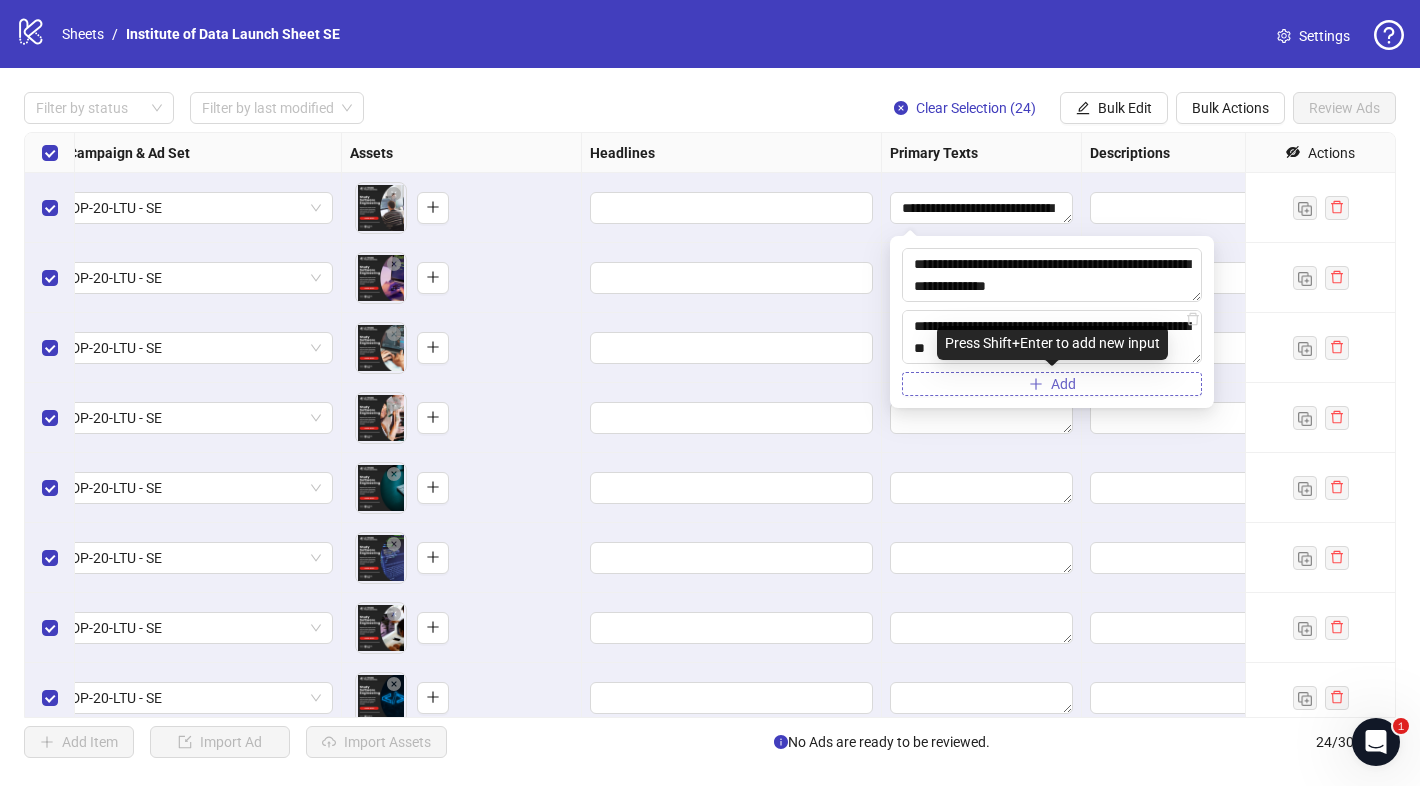 type on "**********" 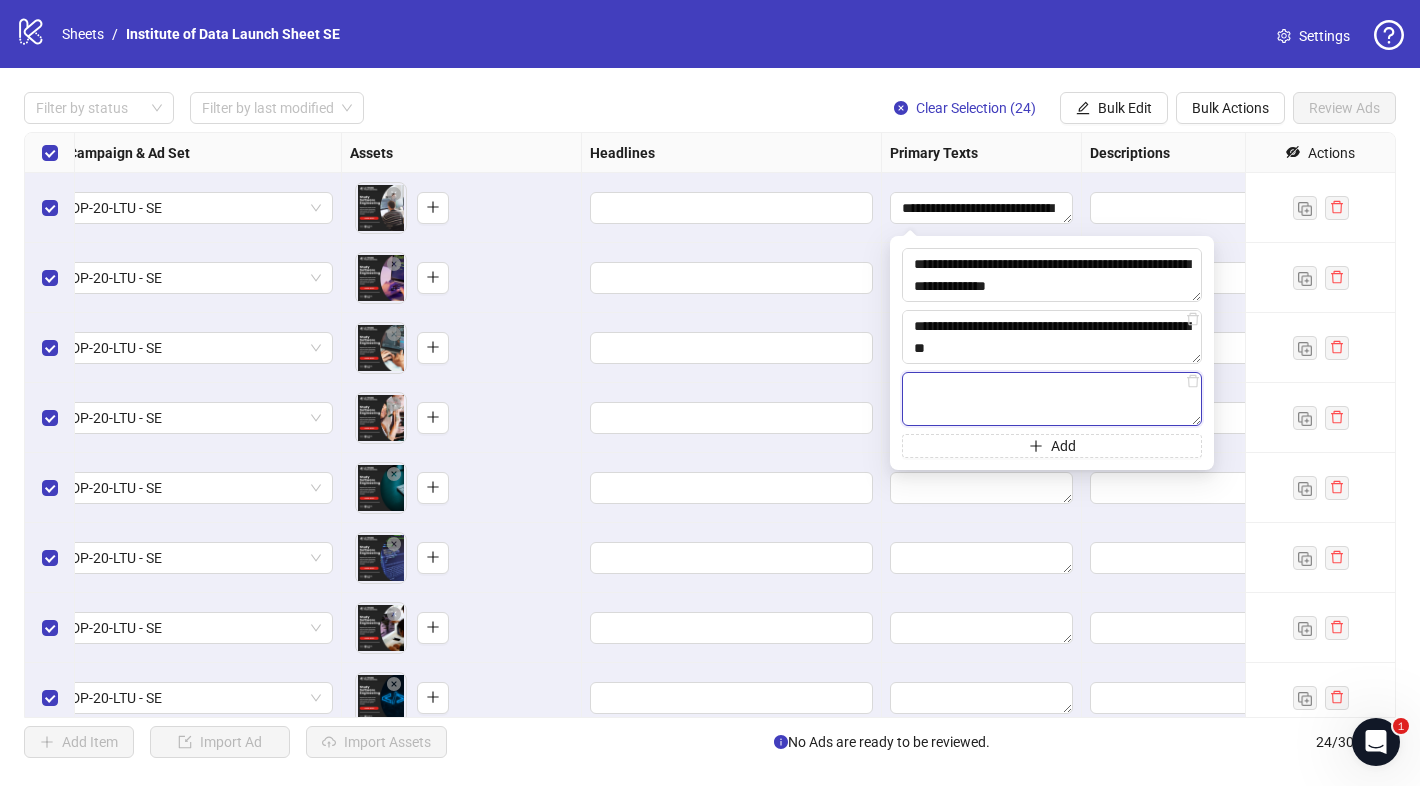 click at bounding box center (1052, 399) 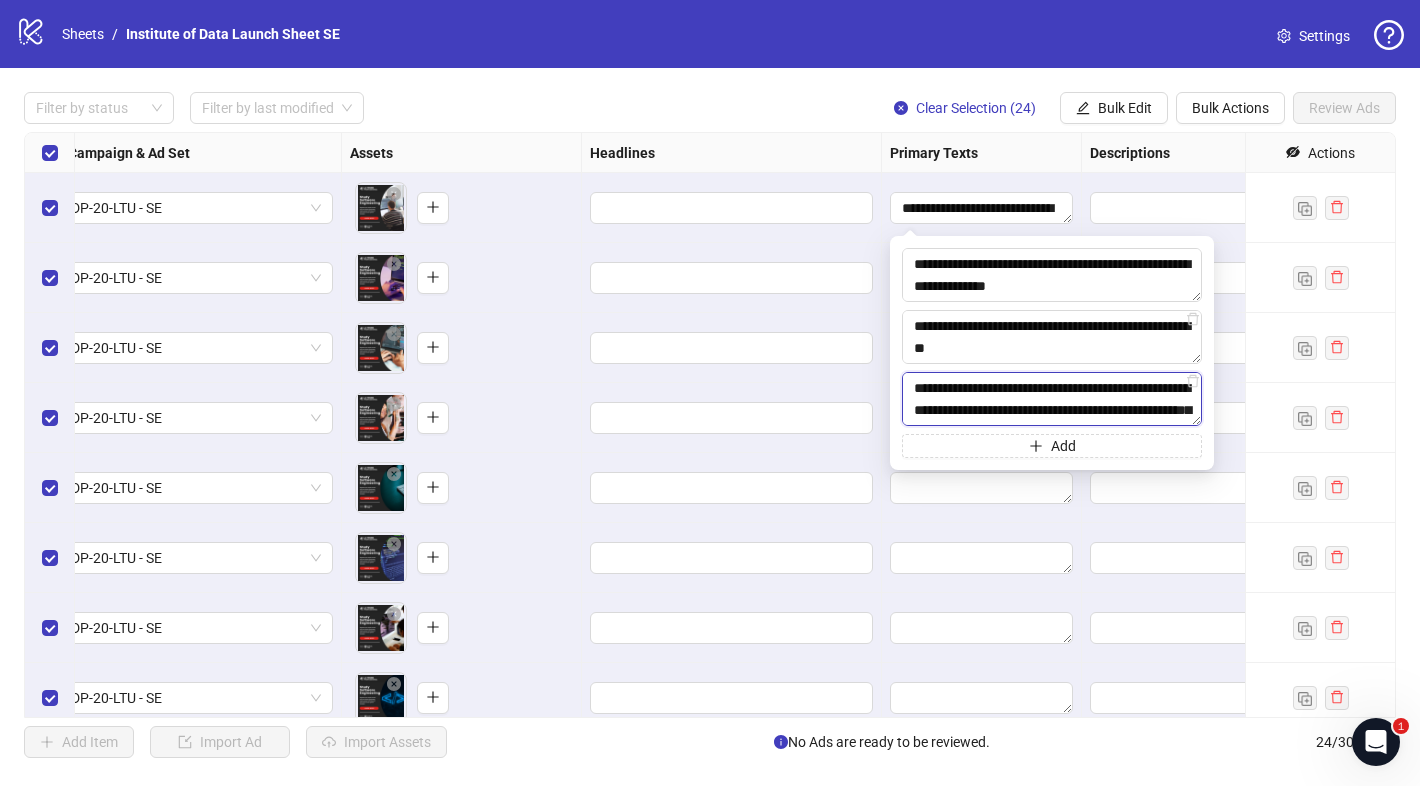 scroll, scrollTop: 147, scrollLeft: 0, axis: vertical 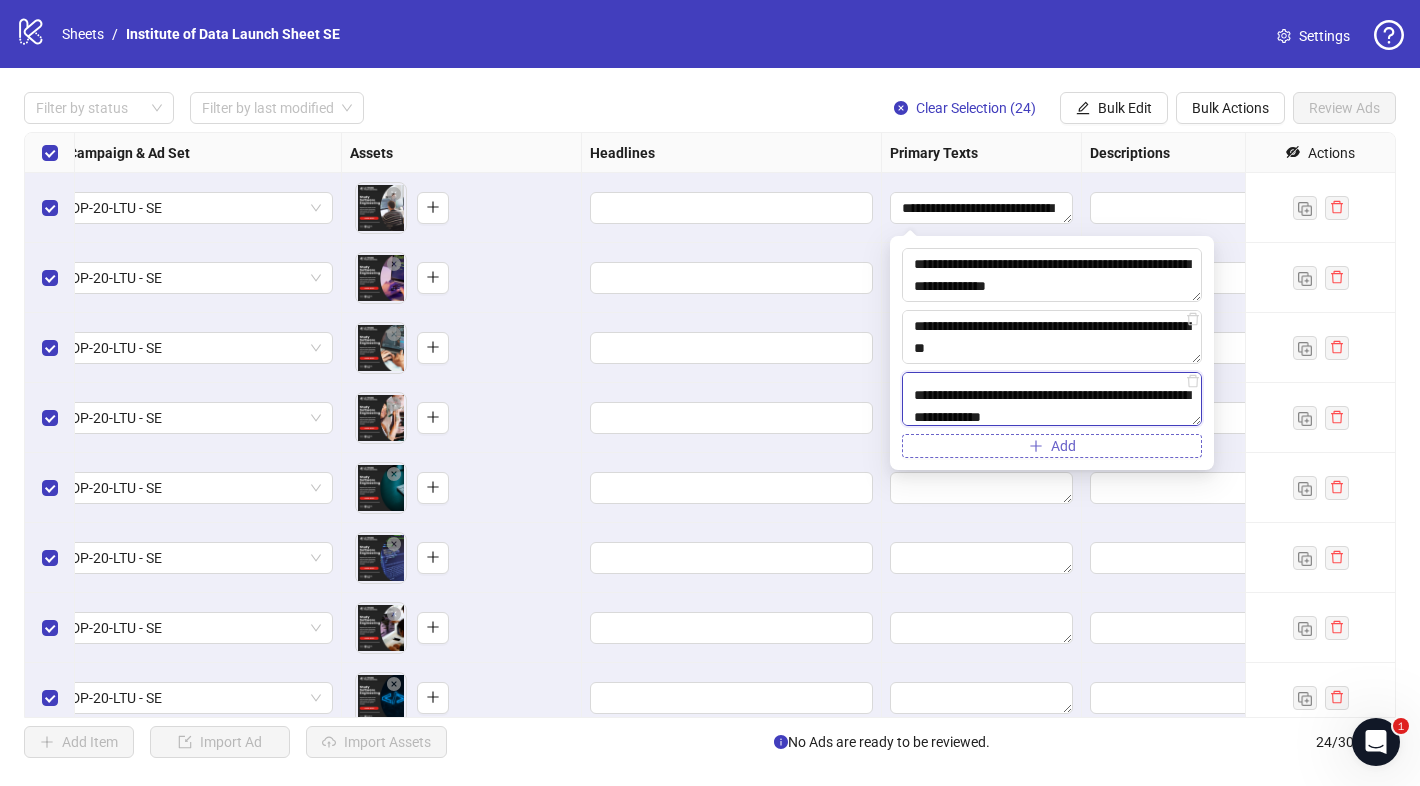 type on "**********" 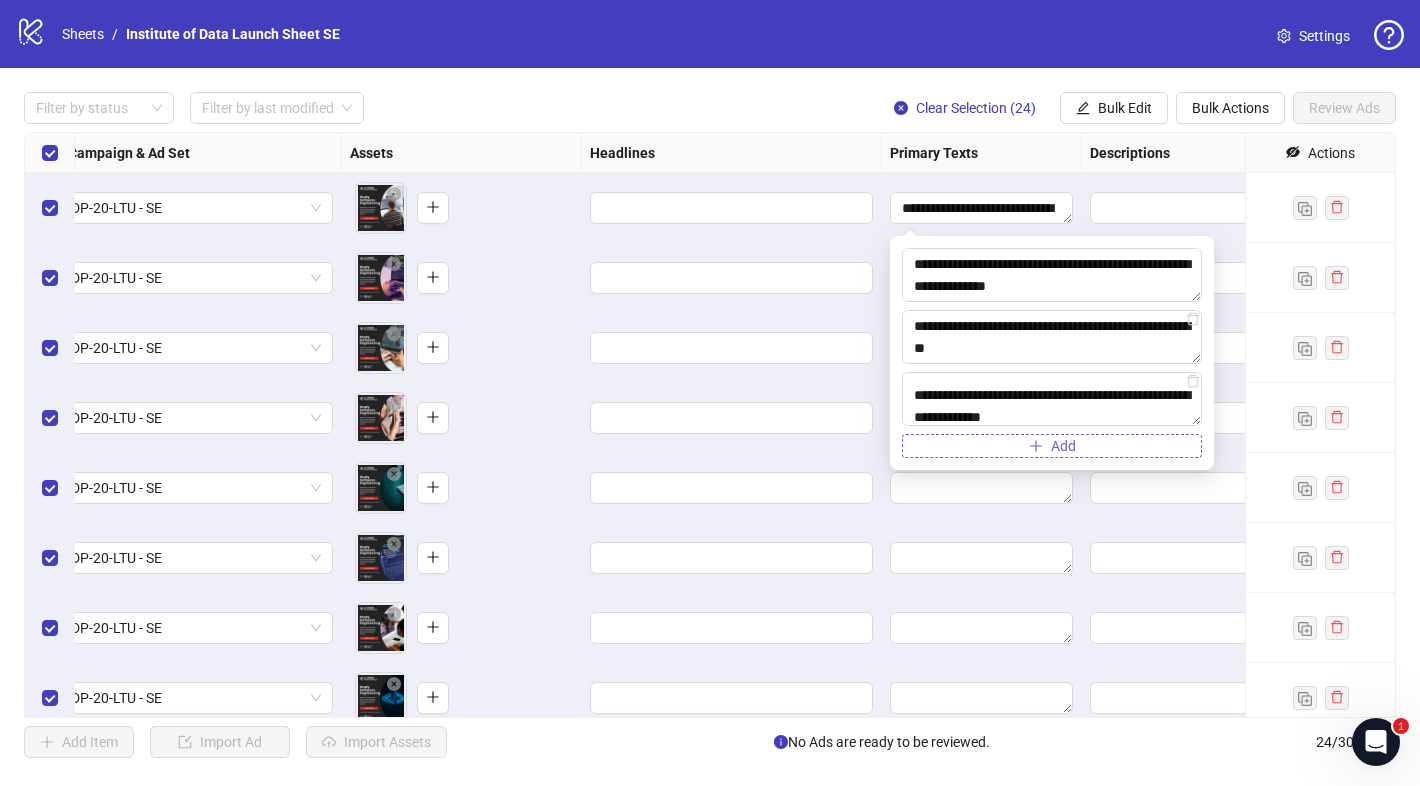 click on "Add" at bounding box center (1063, 446) 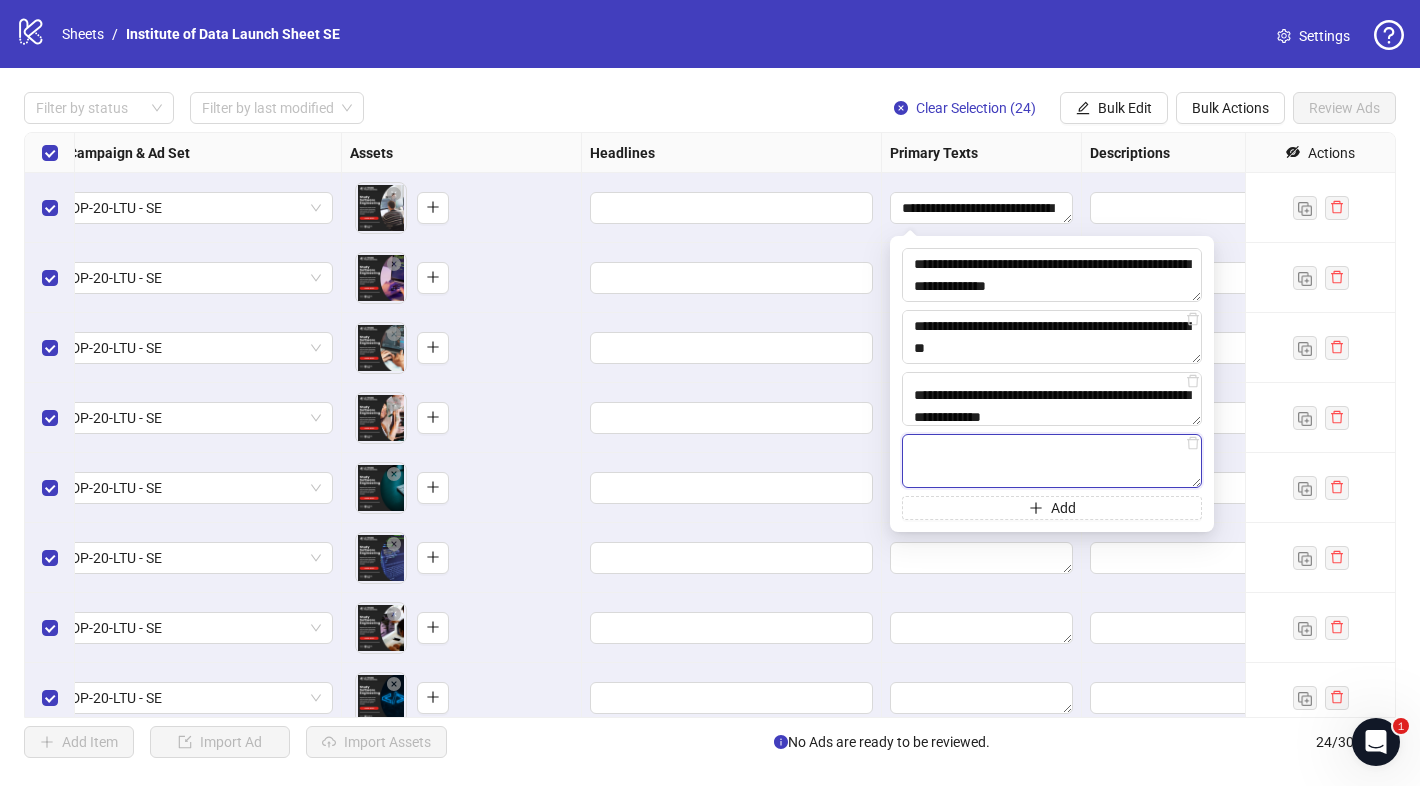 click at bounding box center (1052, 461) 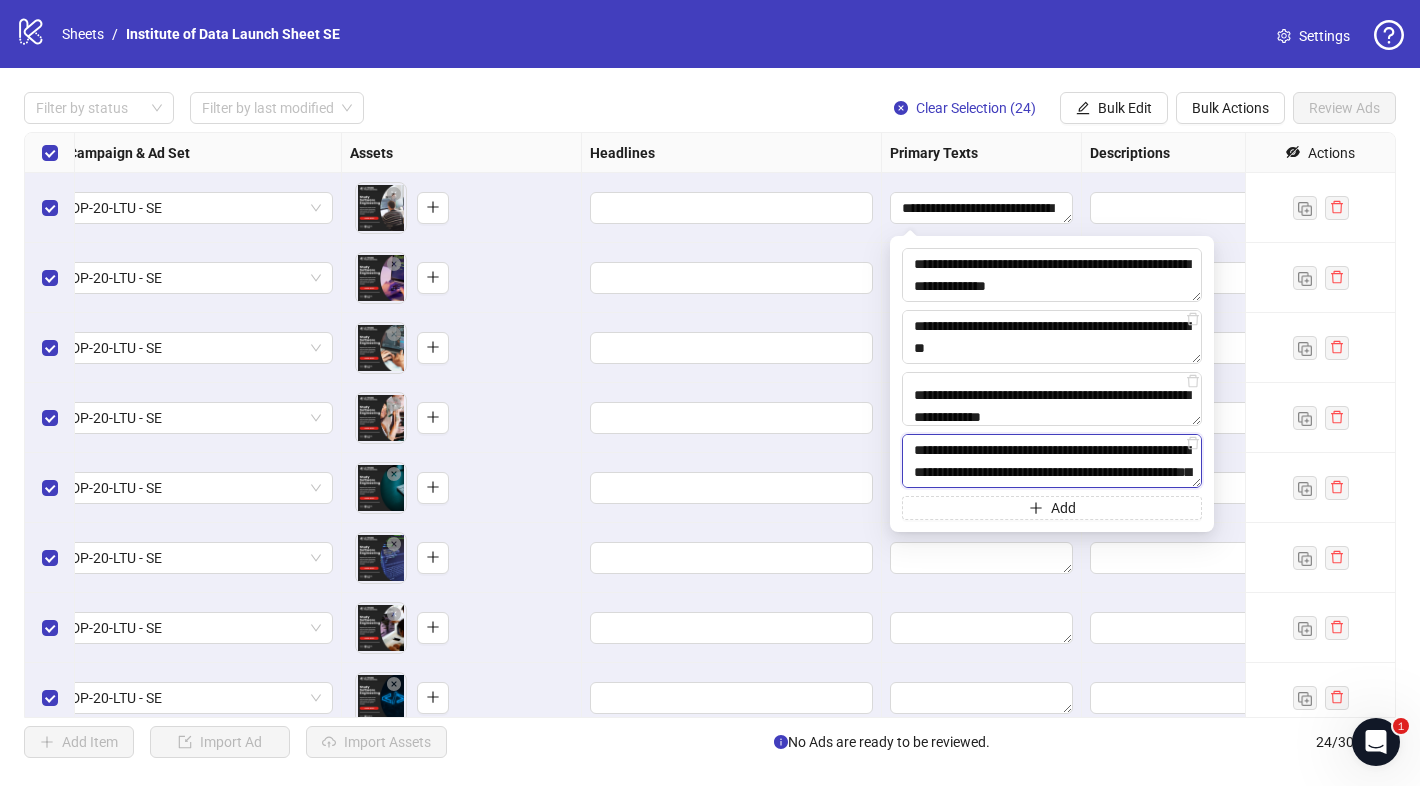 scroll, scrollTop: 169, scrollLeft: 0, axis: vertical 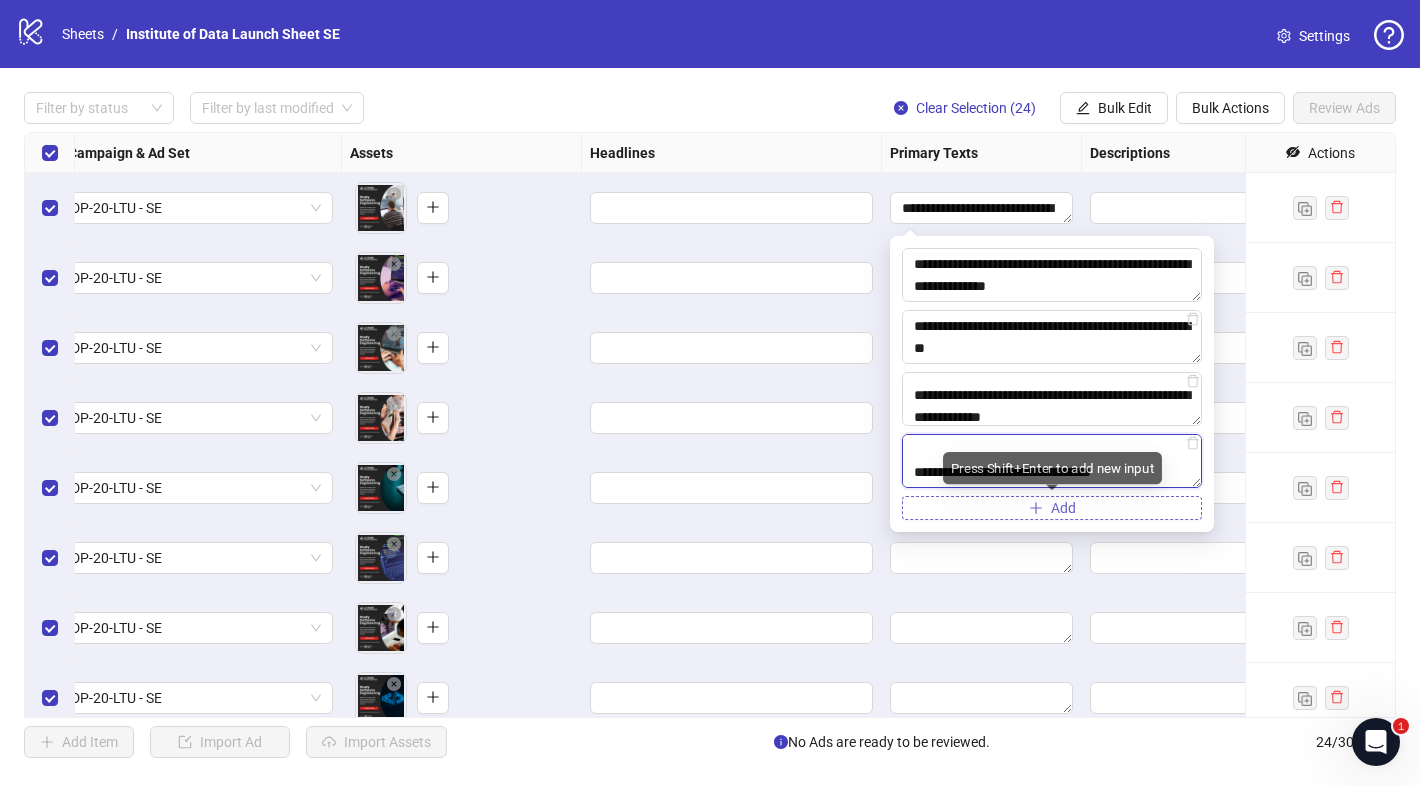 type on "**********" 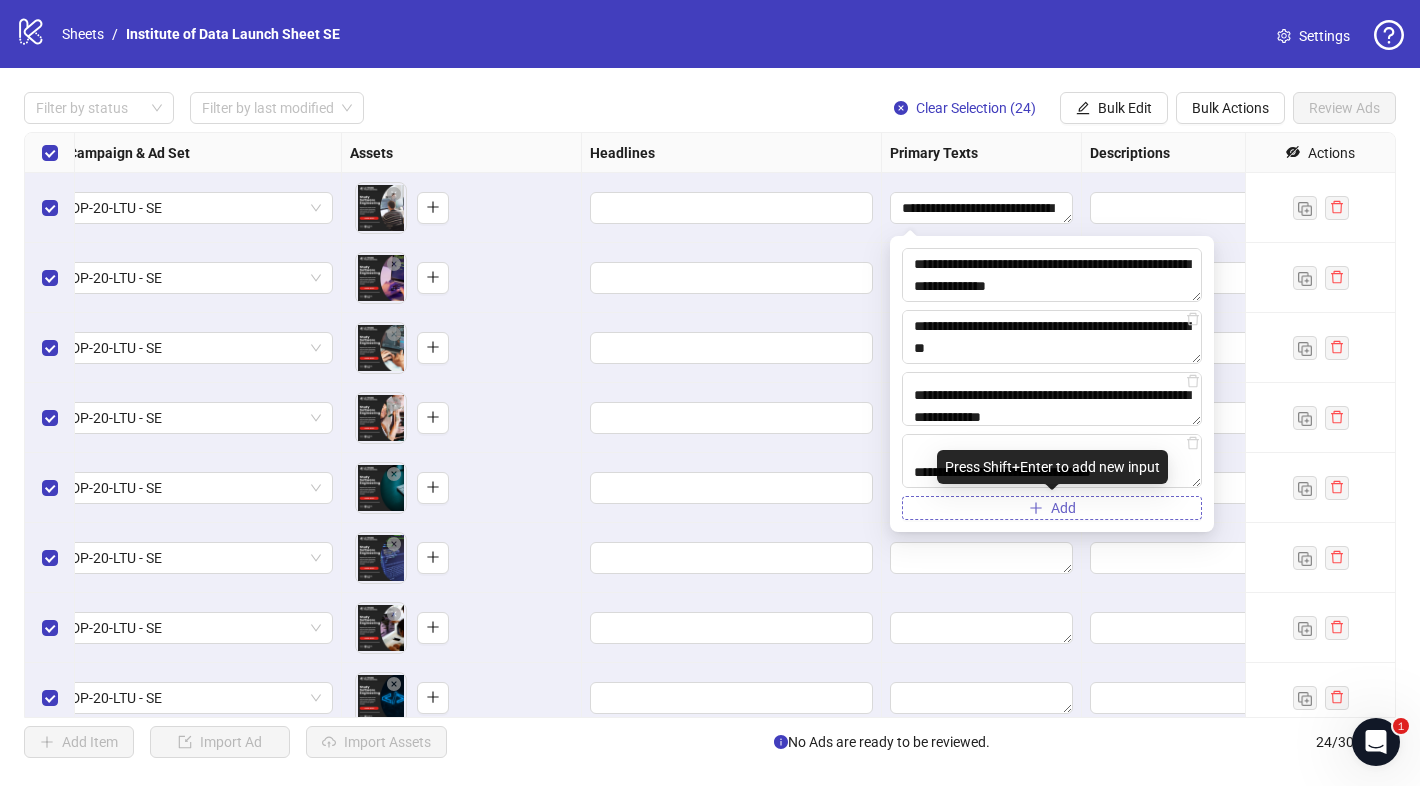 click 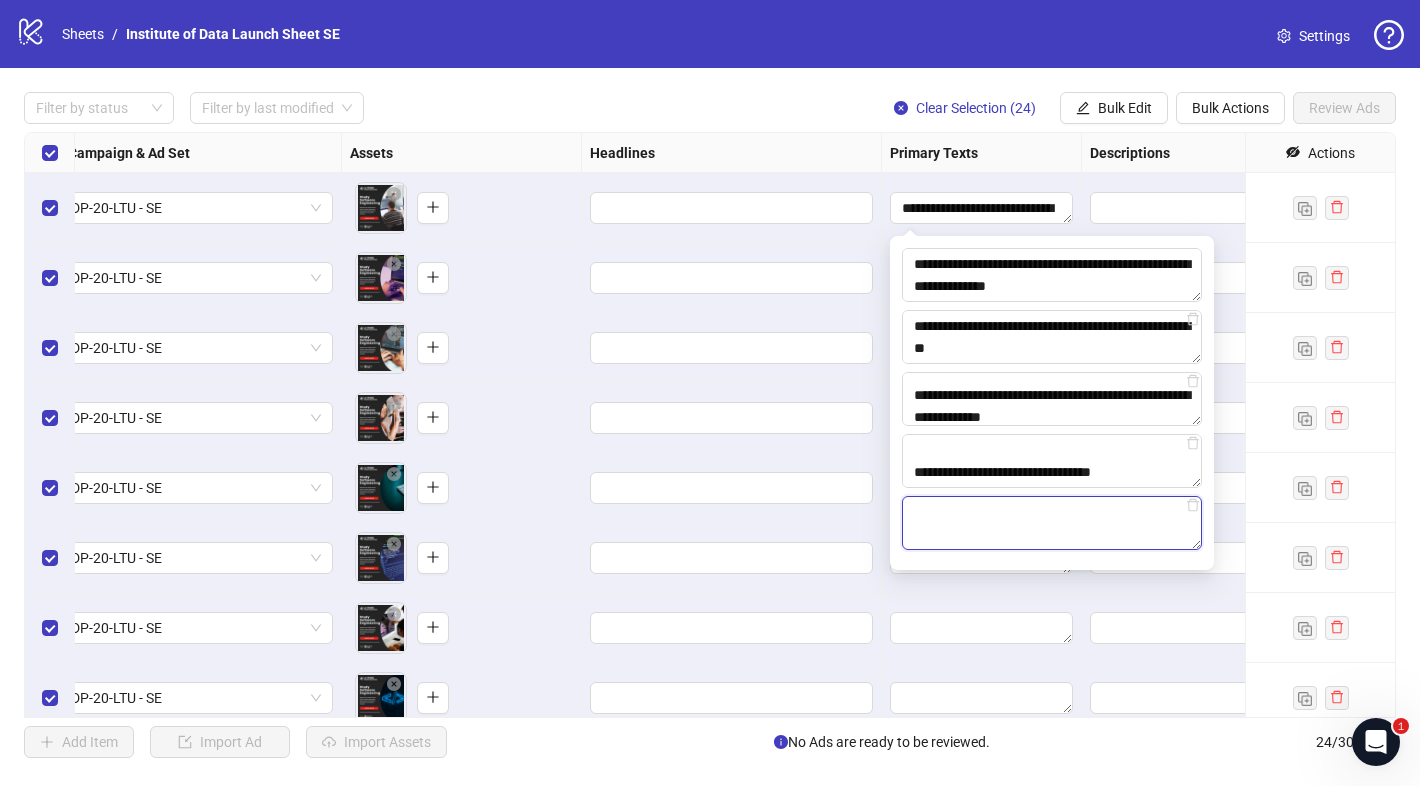 paste on "**********" 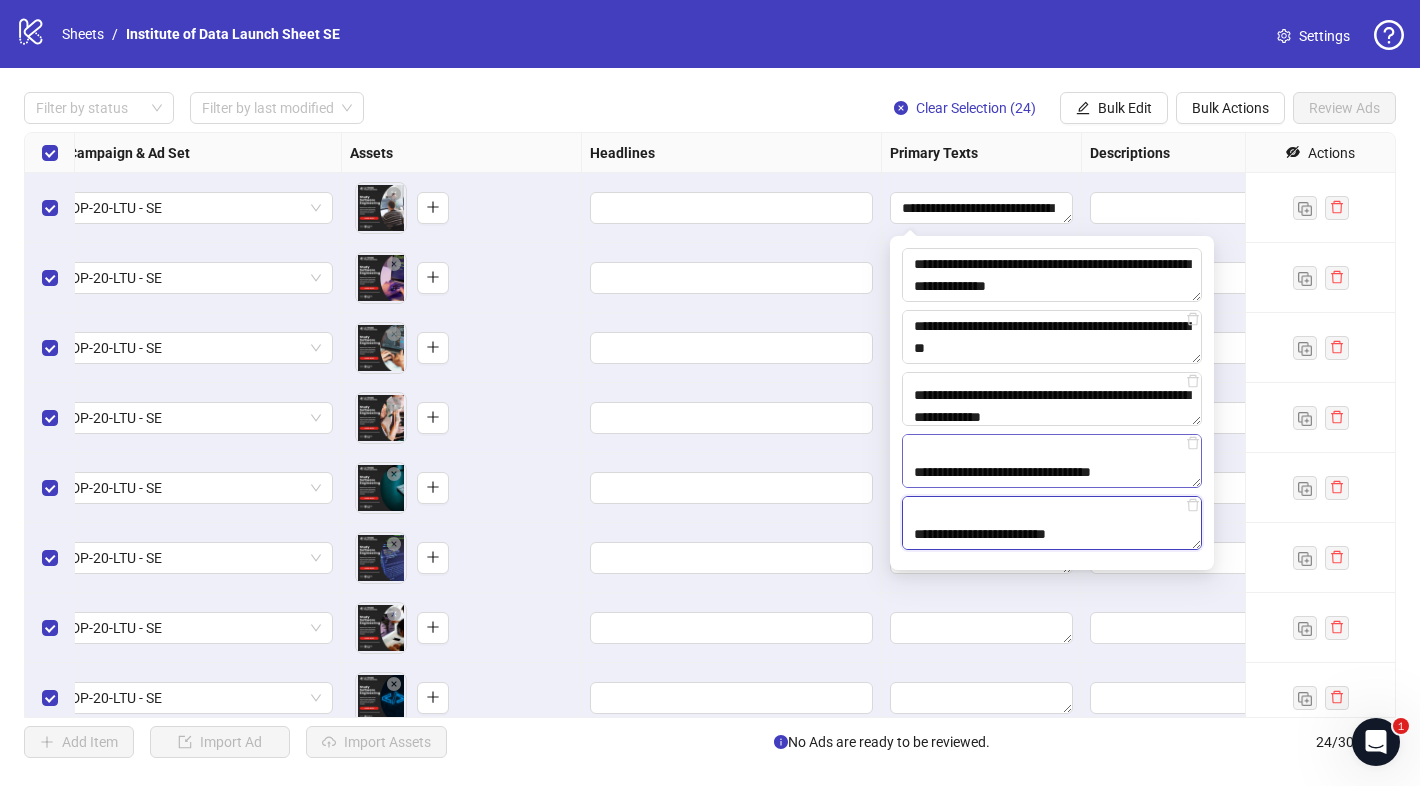 type on "**********" 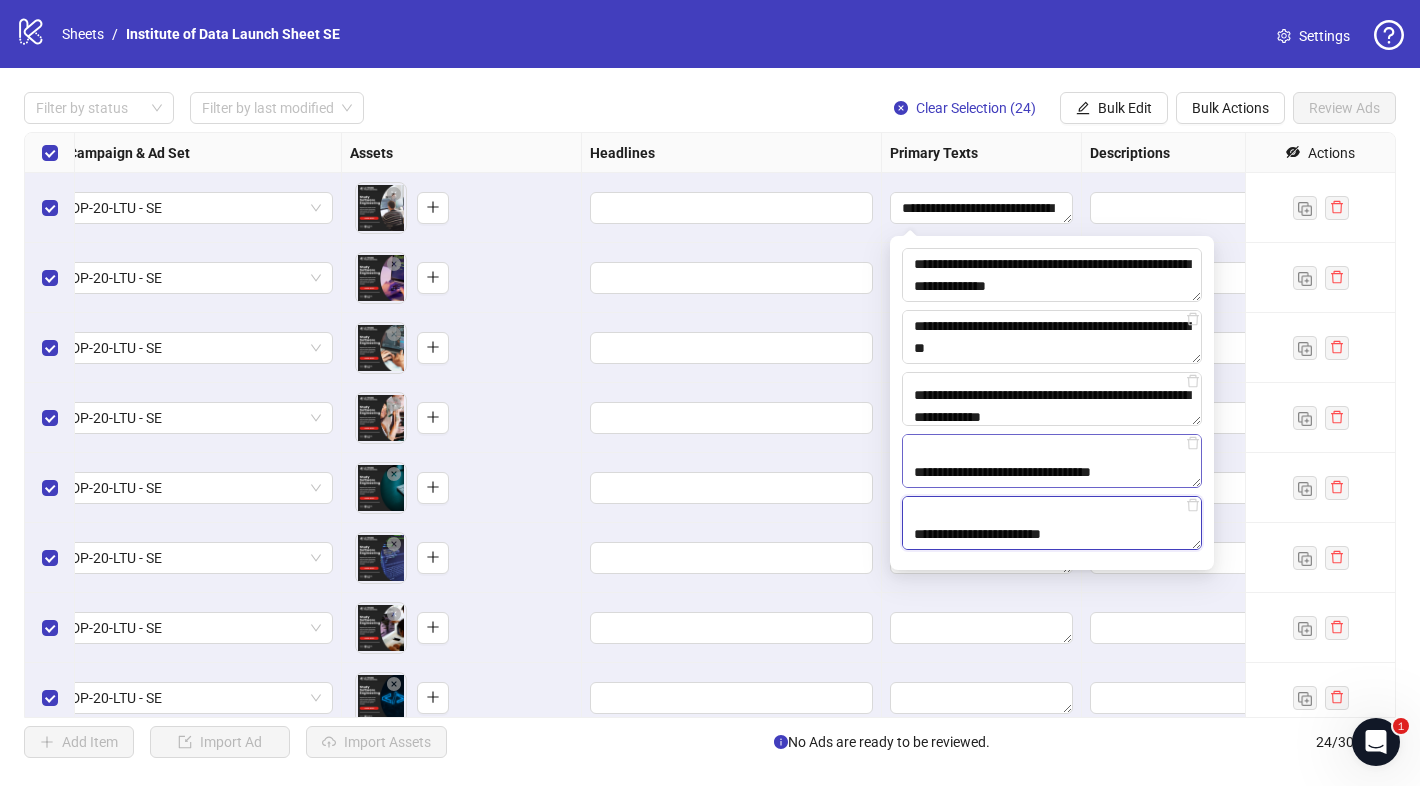 scroll, scrollTop: 198, scrollLeft: 0, axis: vertical 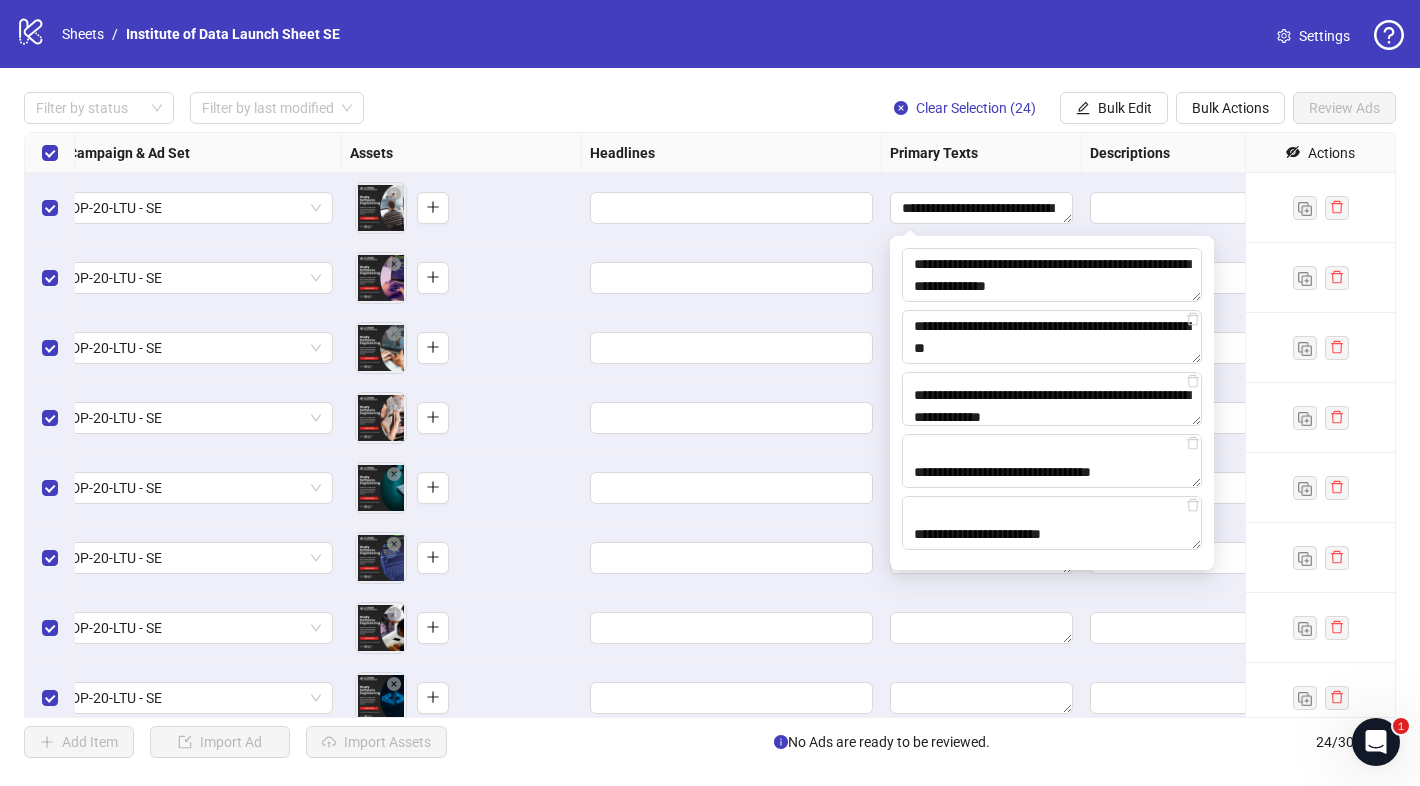 click on "**********" at bounding box center [710, 425] 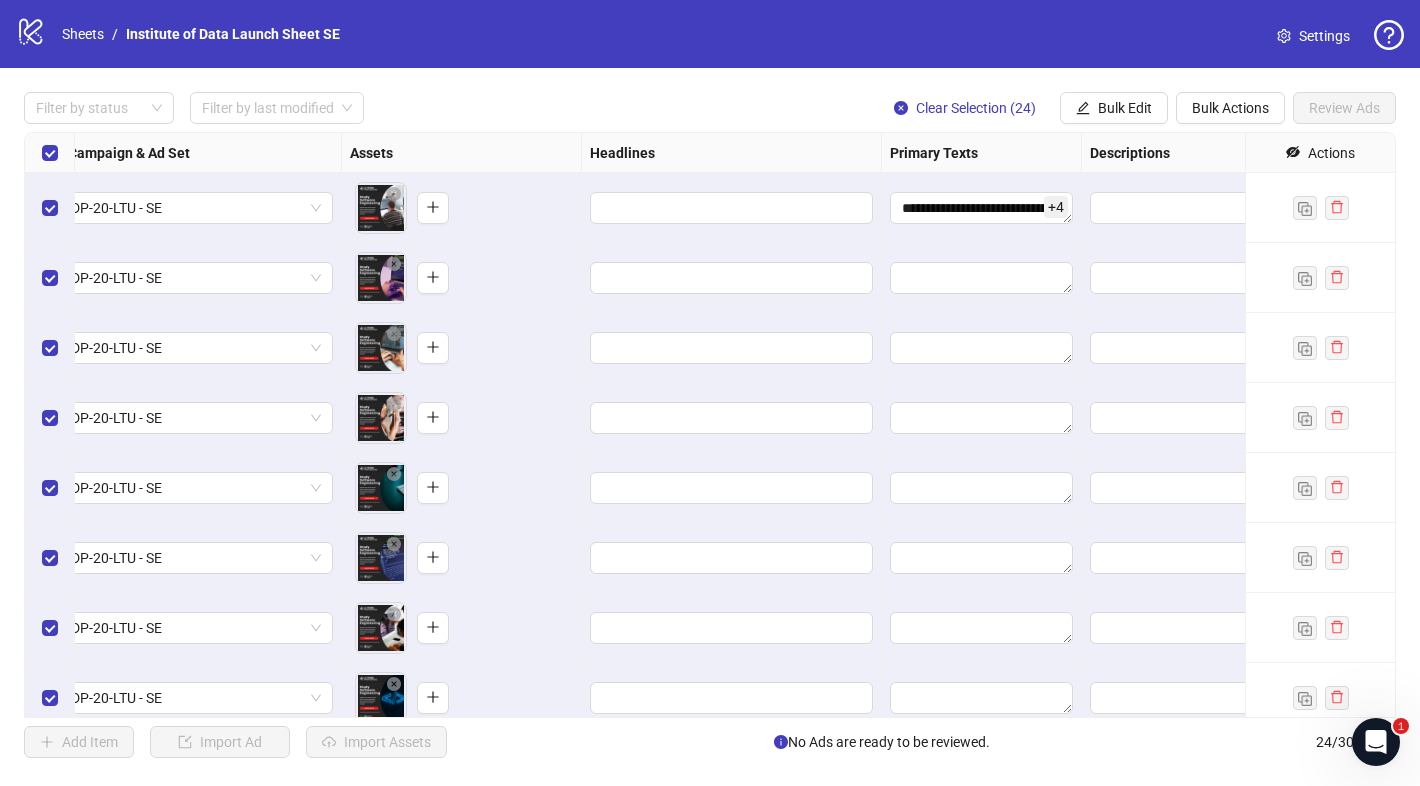 click at bounding box center (732, 208) 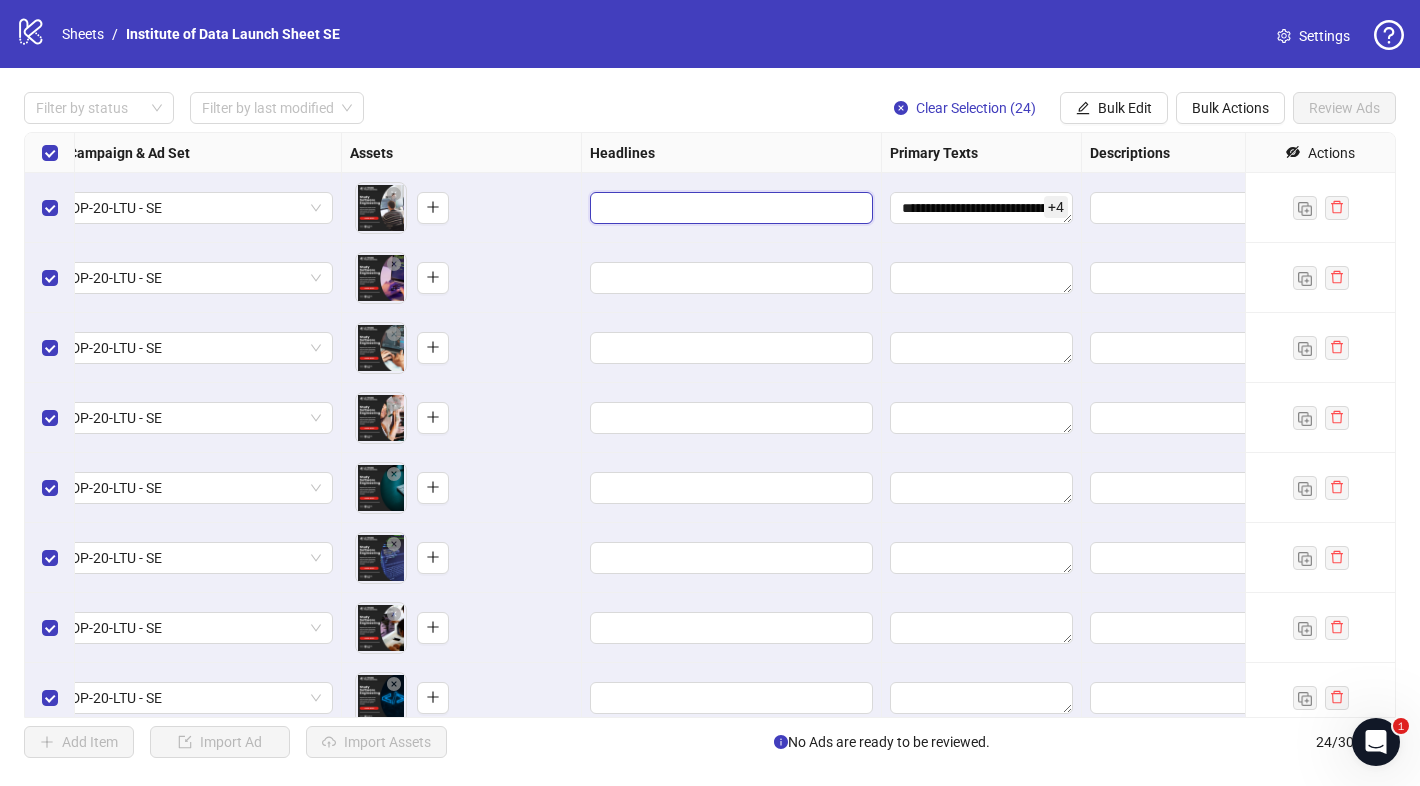 click at bounding box center [729, 208] 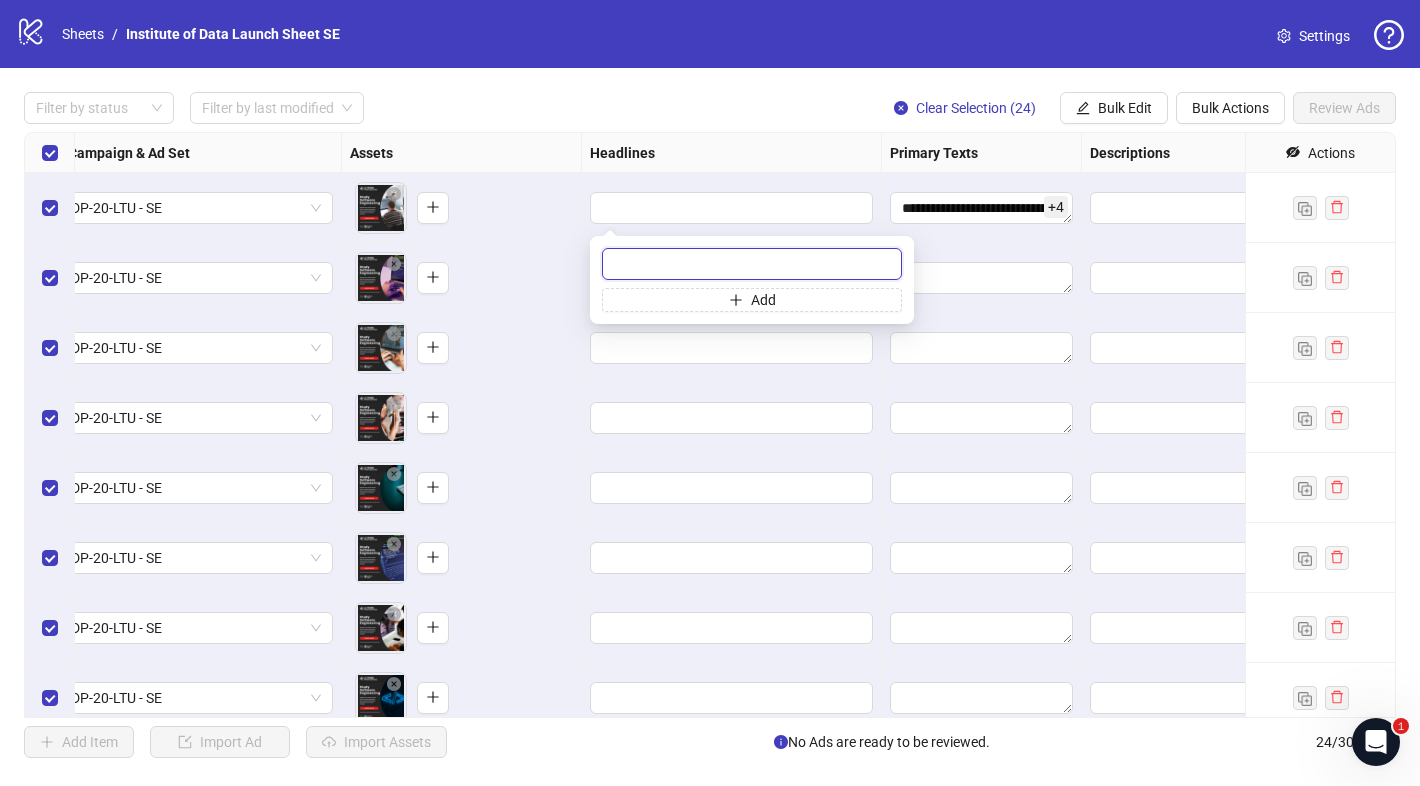 paste on "**********" 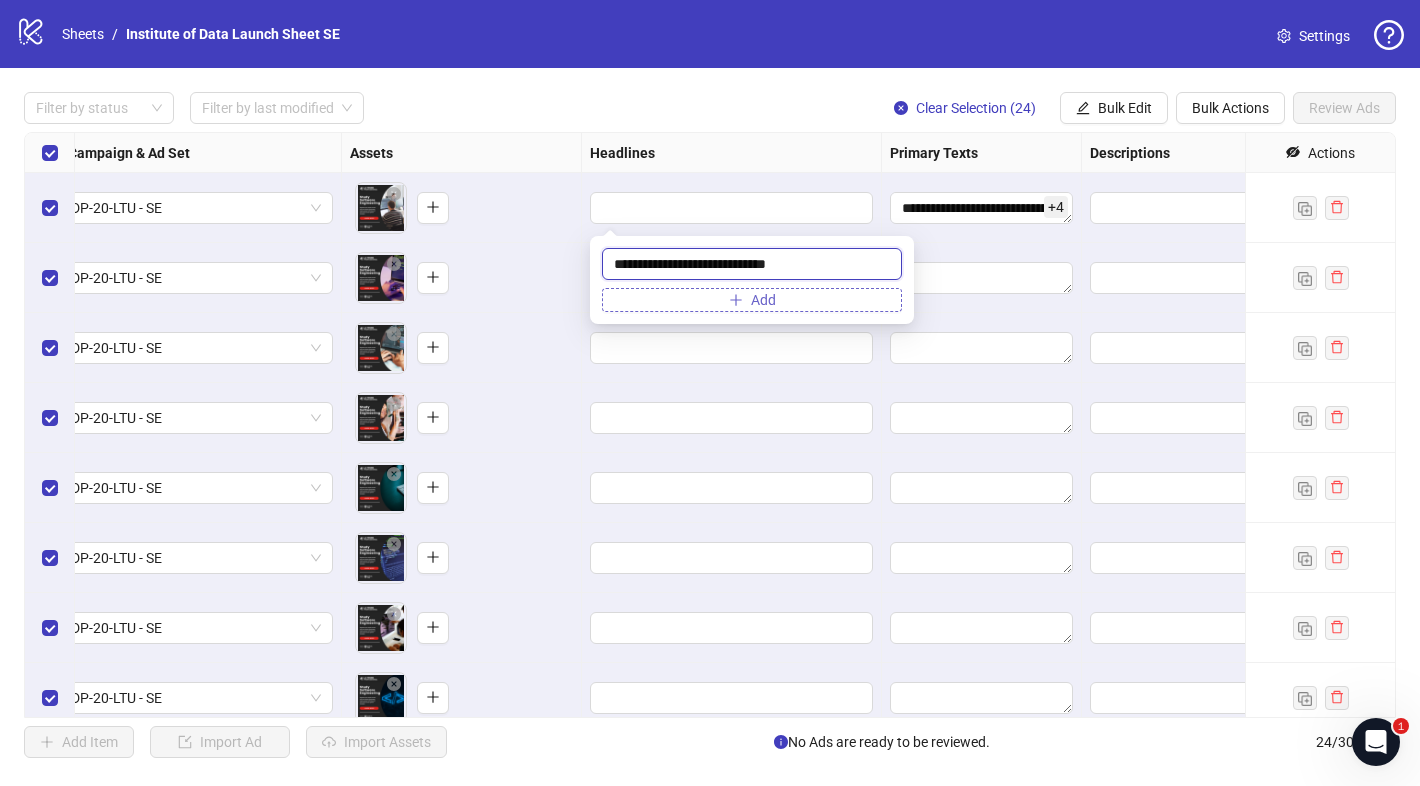 type on "**********" 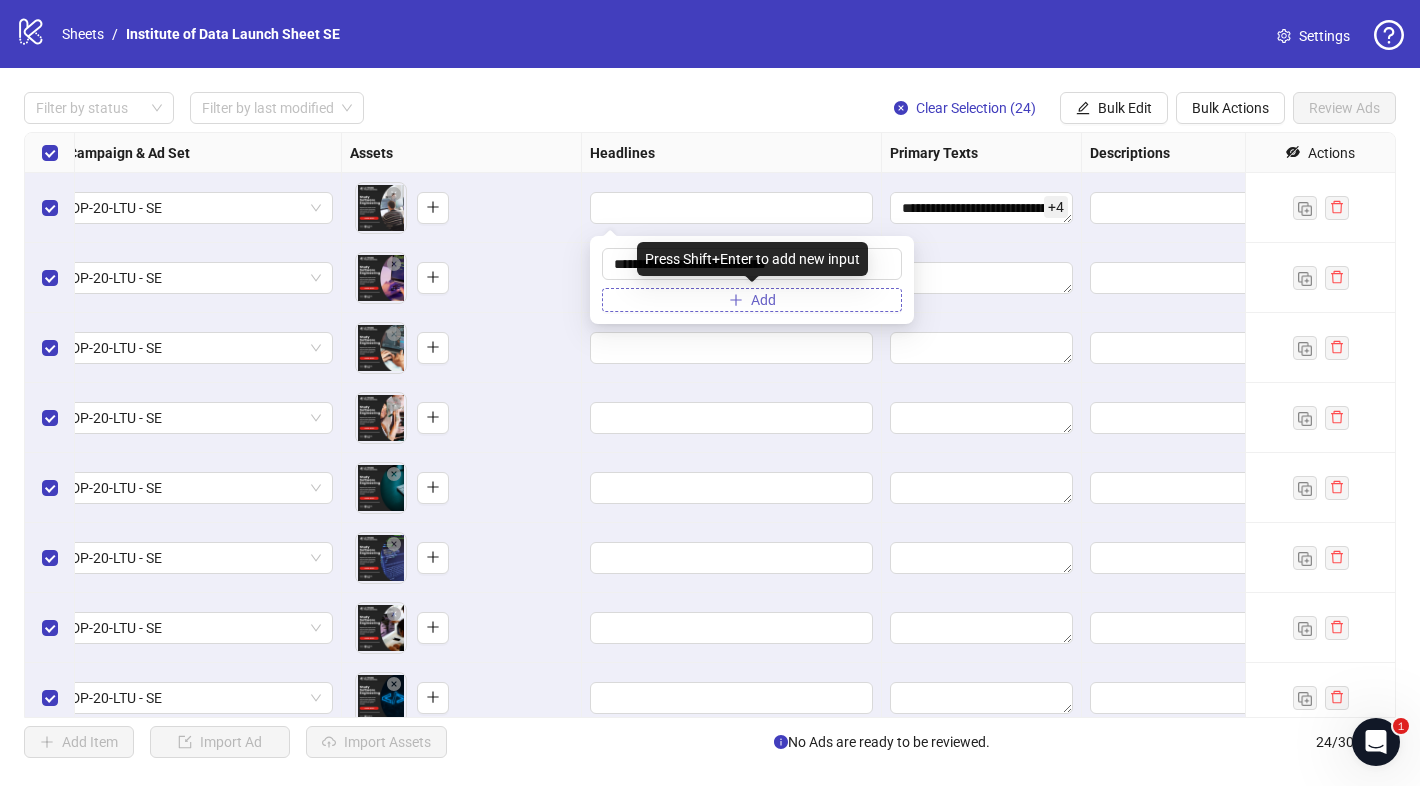 click on "Add" at bounding box center [752, 300] 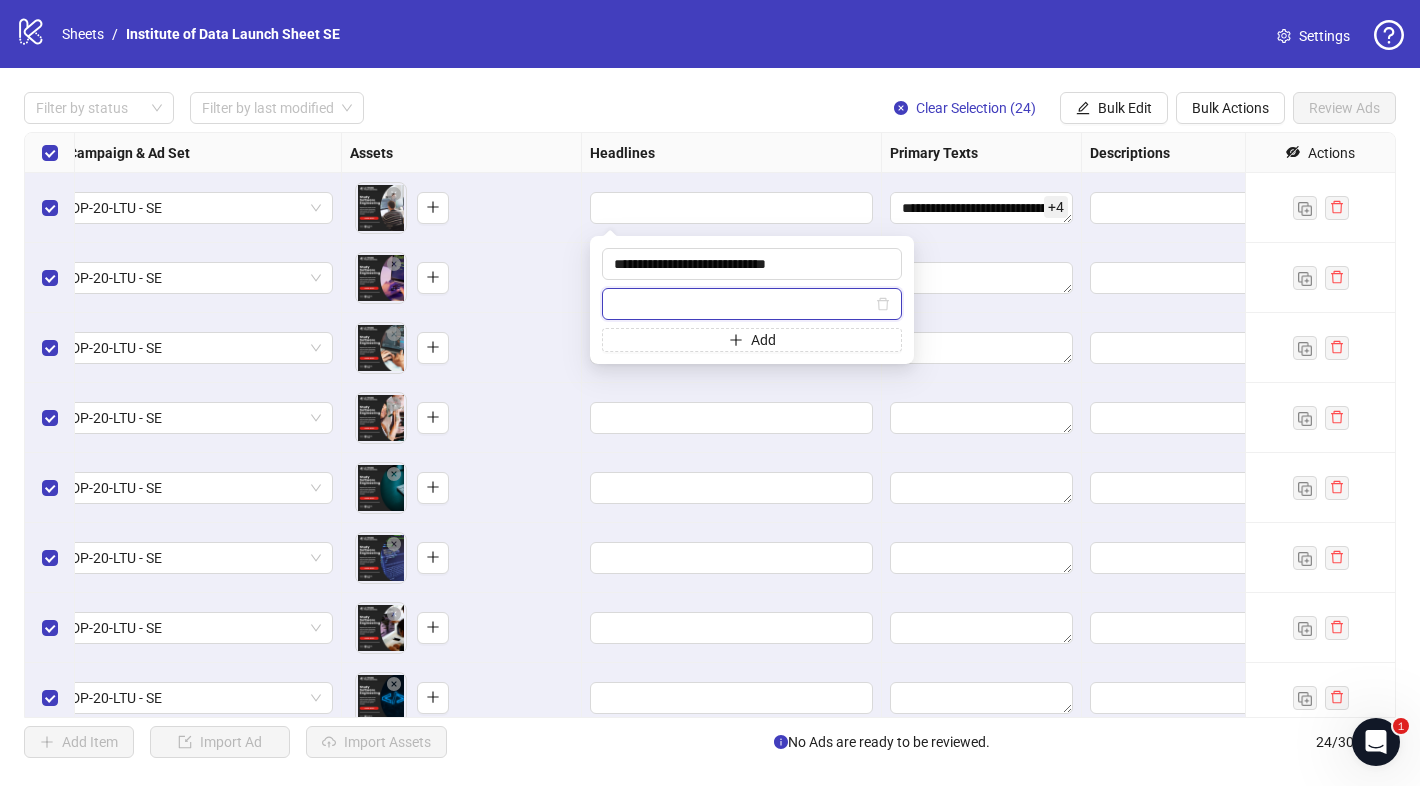 click at bounding box center (743, 304) 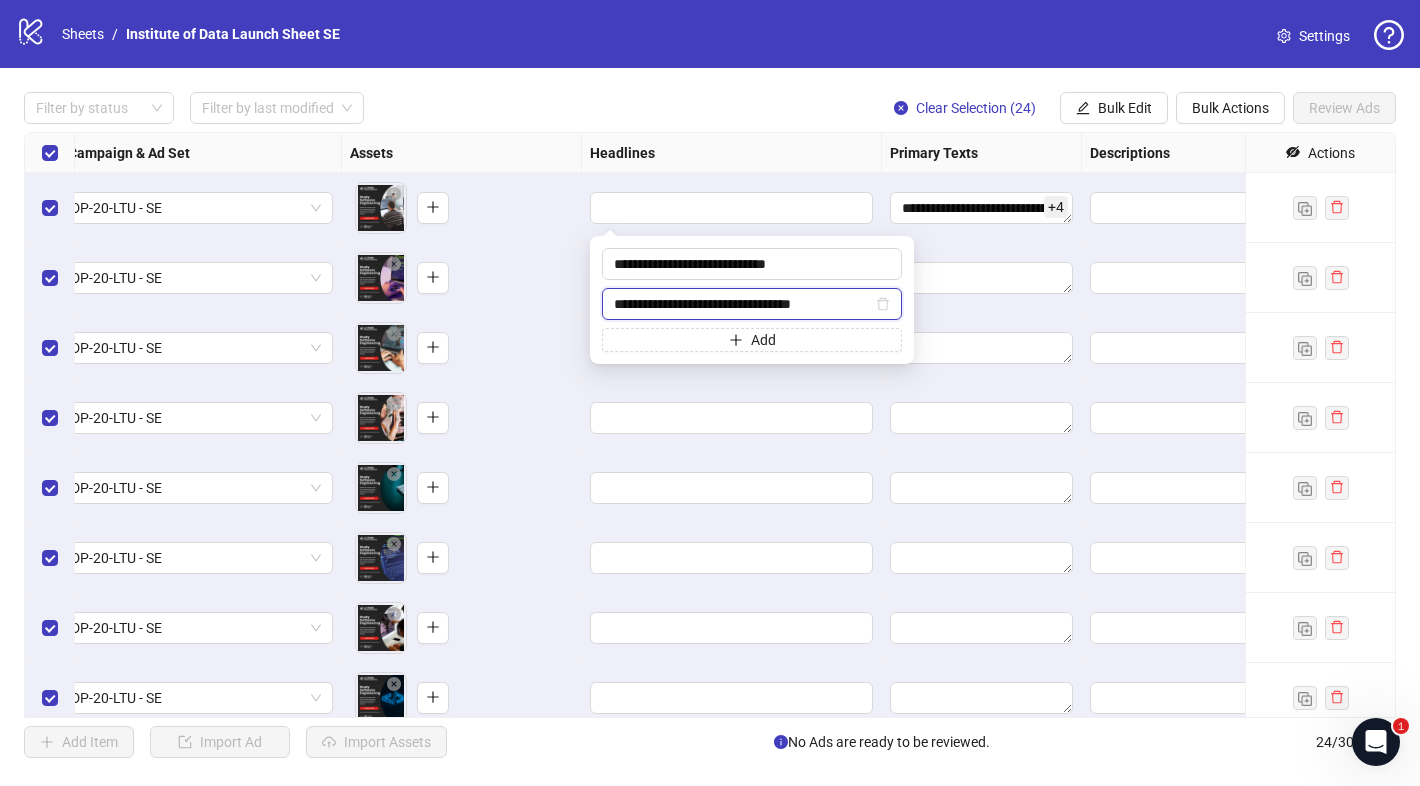 click on "**********" at bounding box center [743, 304] 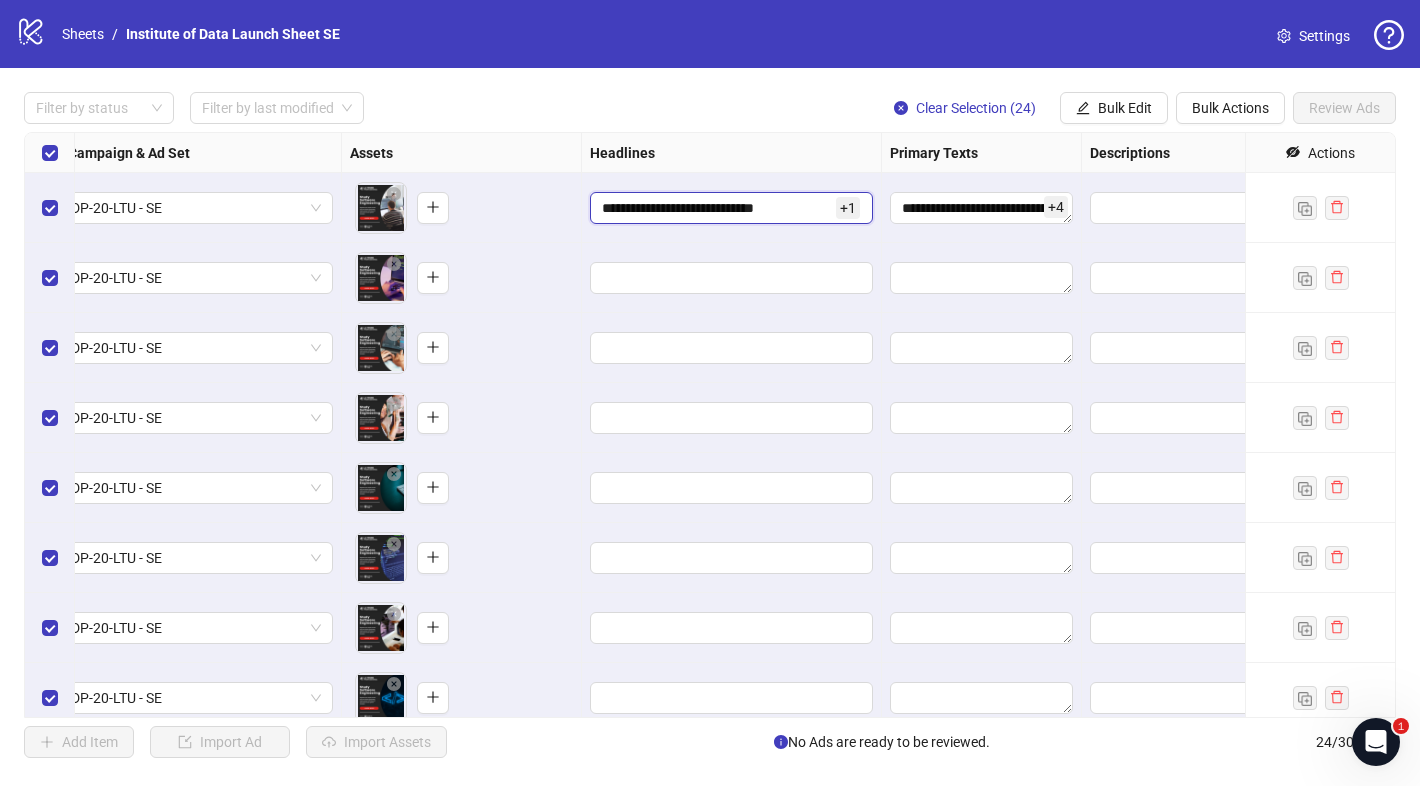 click on "**********" at bounding box center (717, 208) 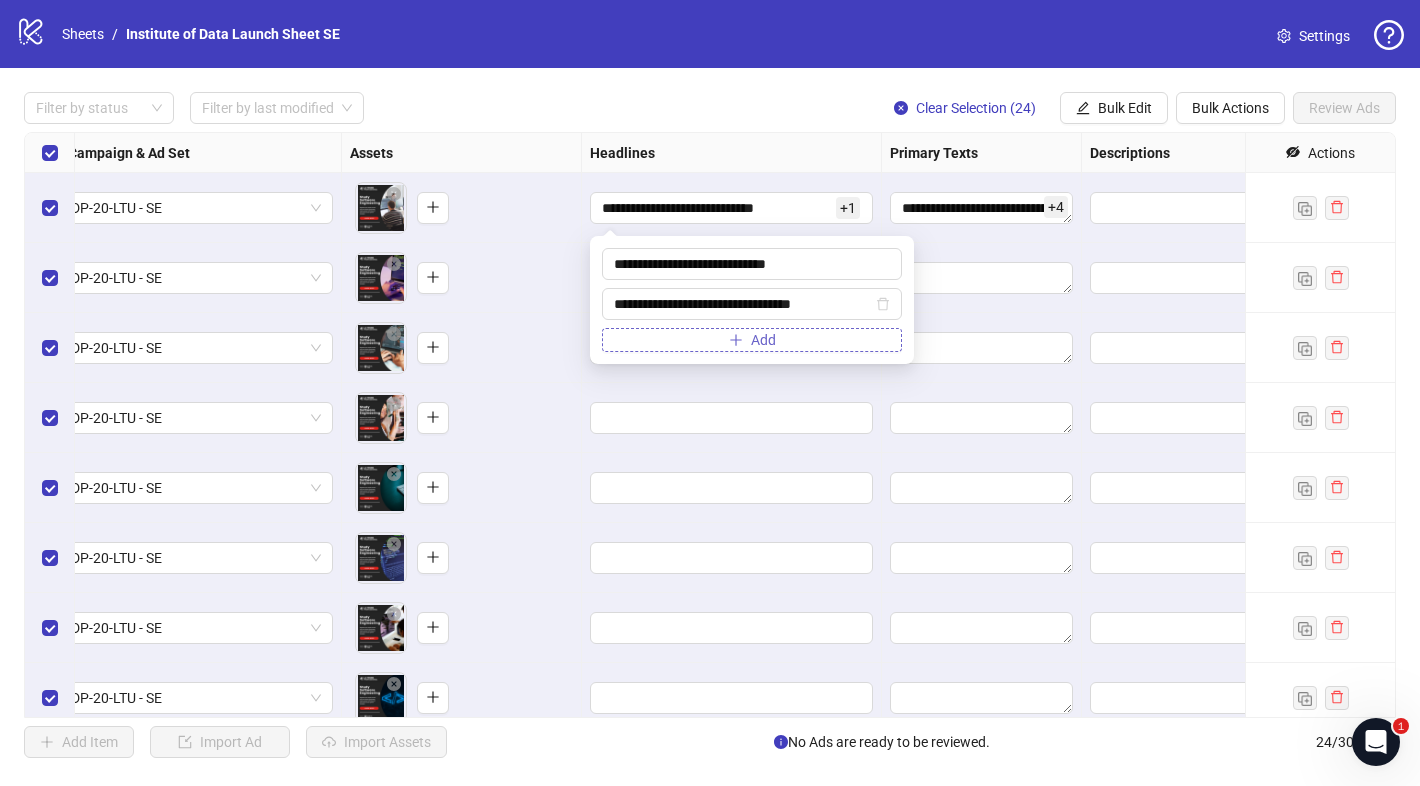 click on "Add" at bounding box center [752, 340] 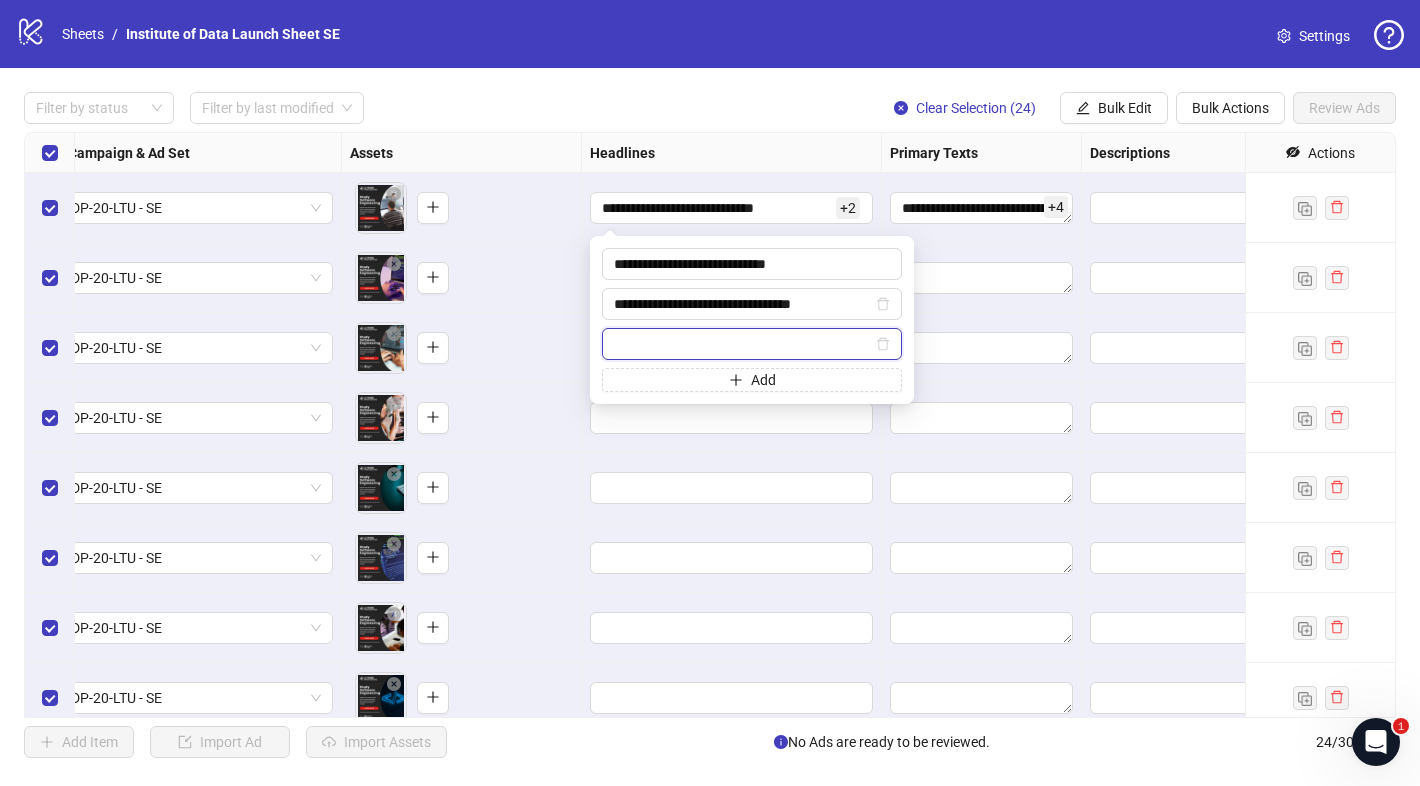click at bounding box center [743, 344] 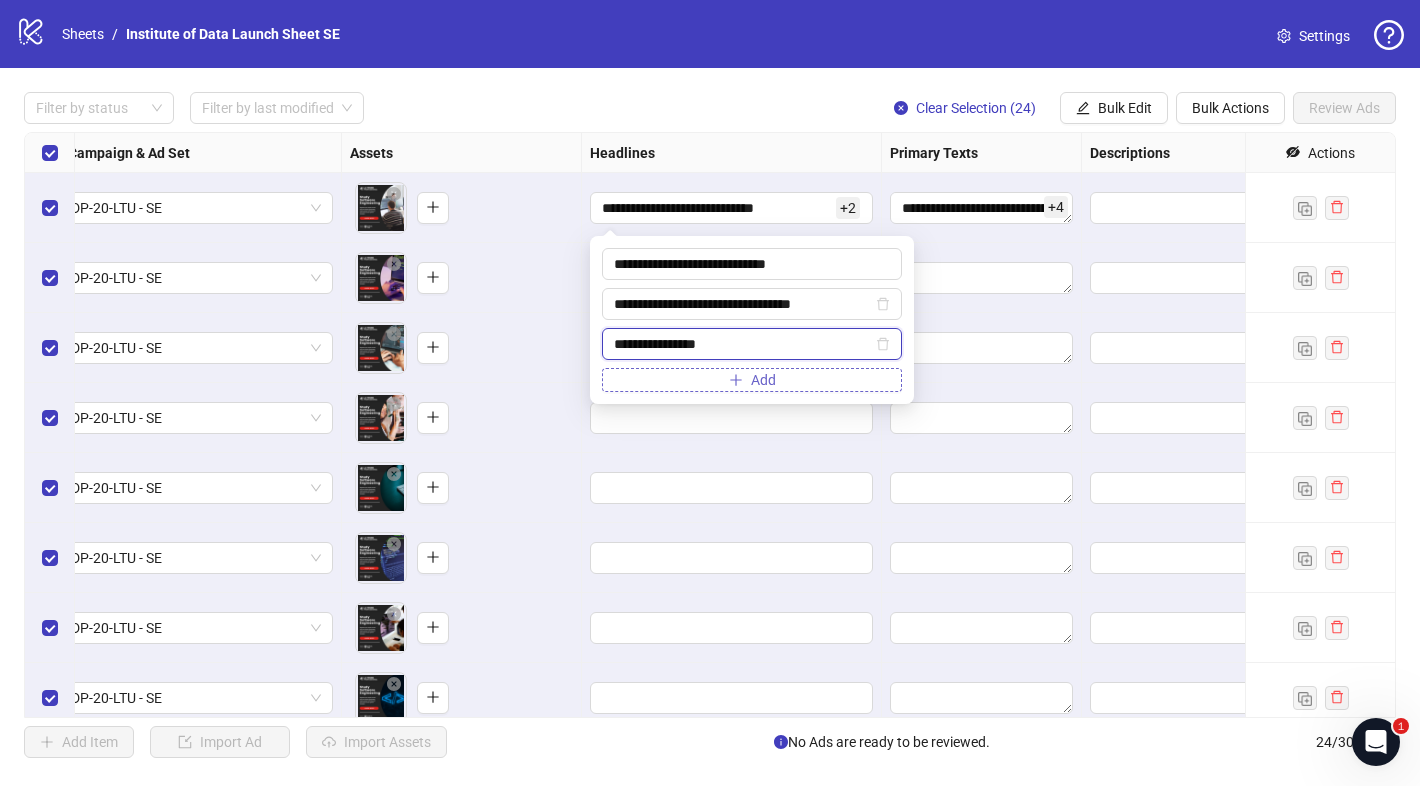 type on "**********" 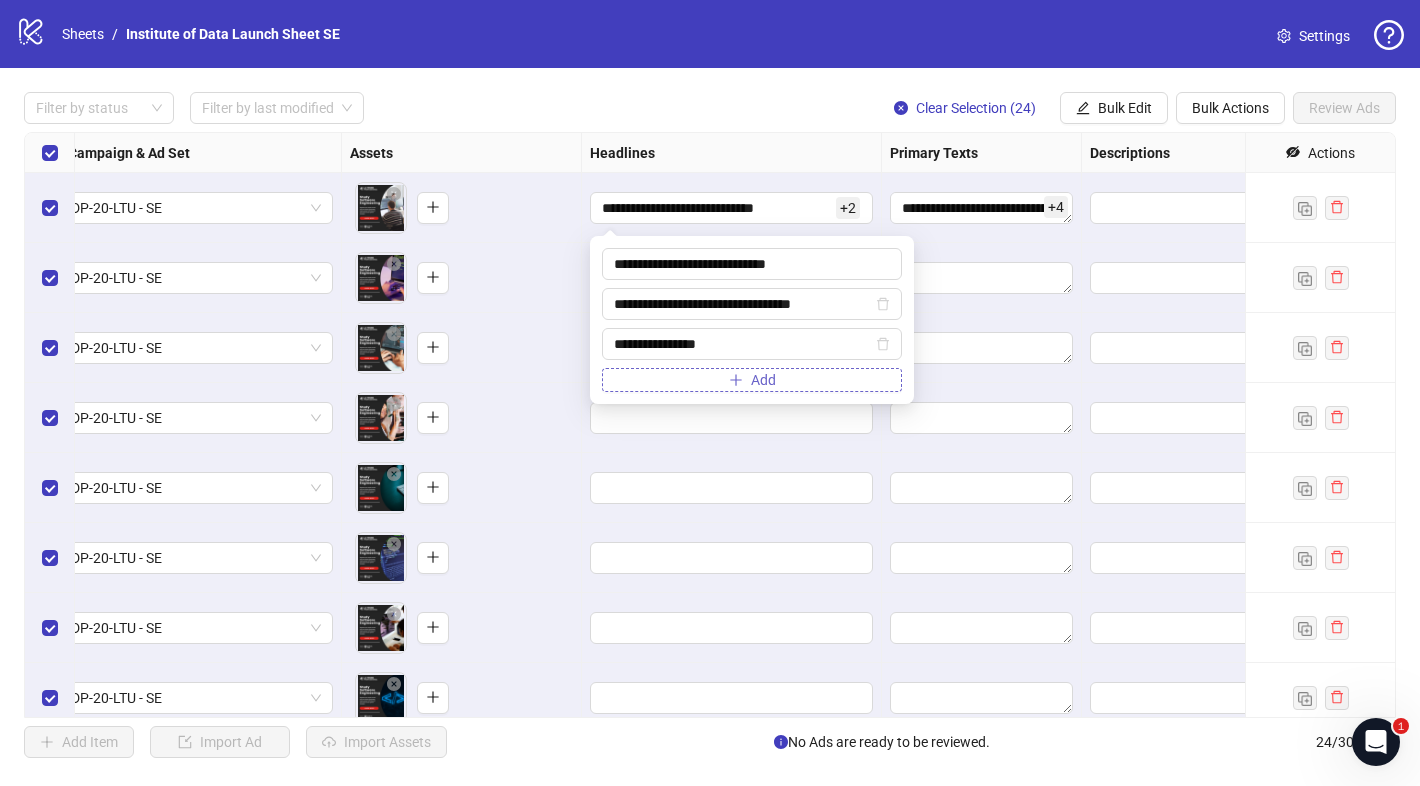 click on "Add" at bounding box center (752, 380) 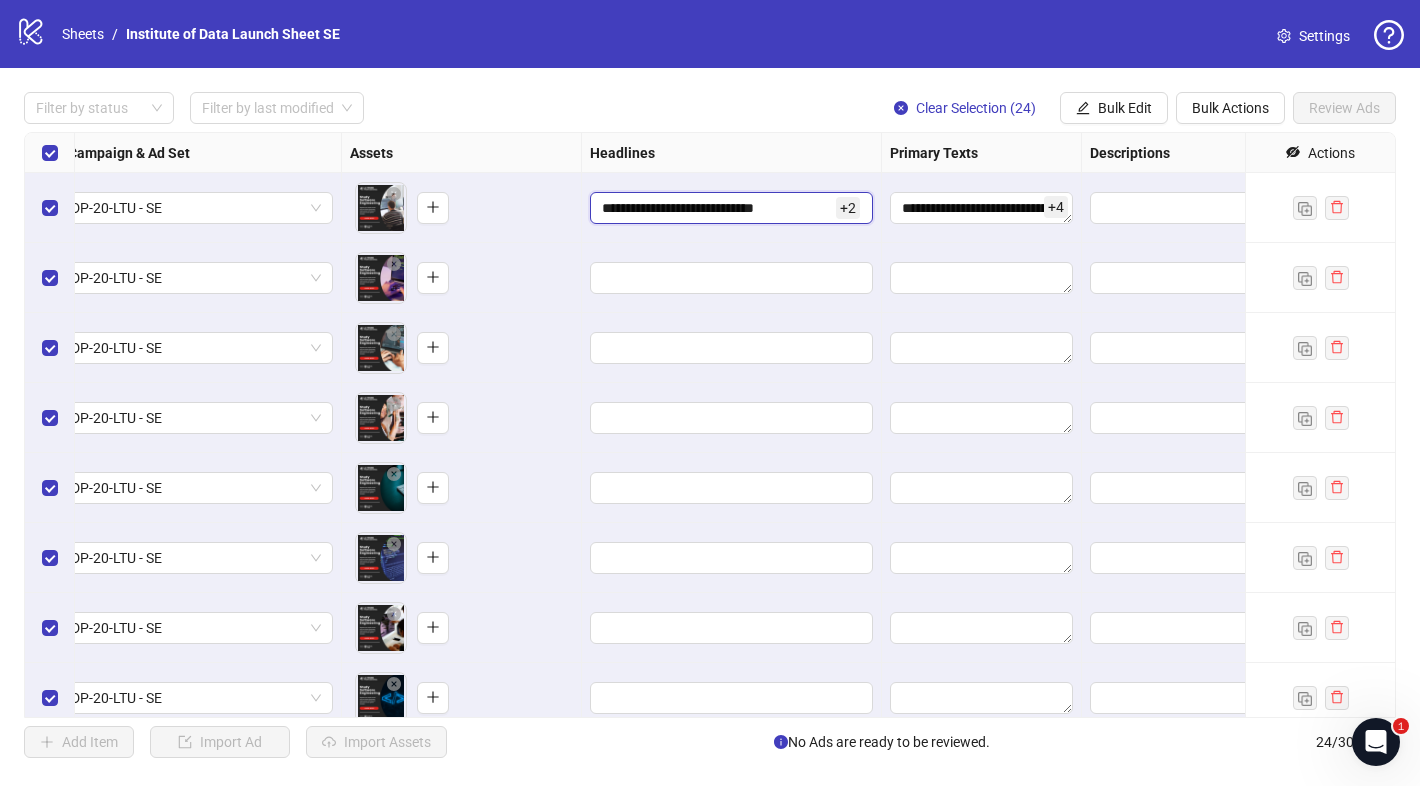 click on "**********" at bounding box center [717, 208] 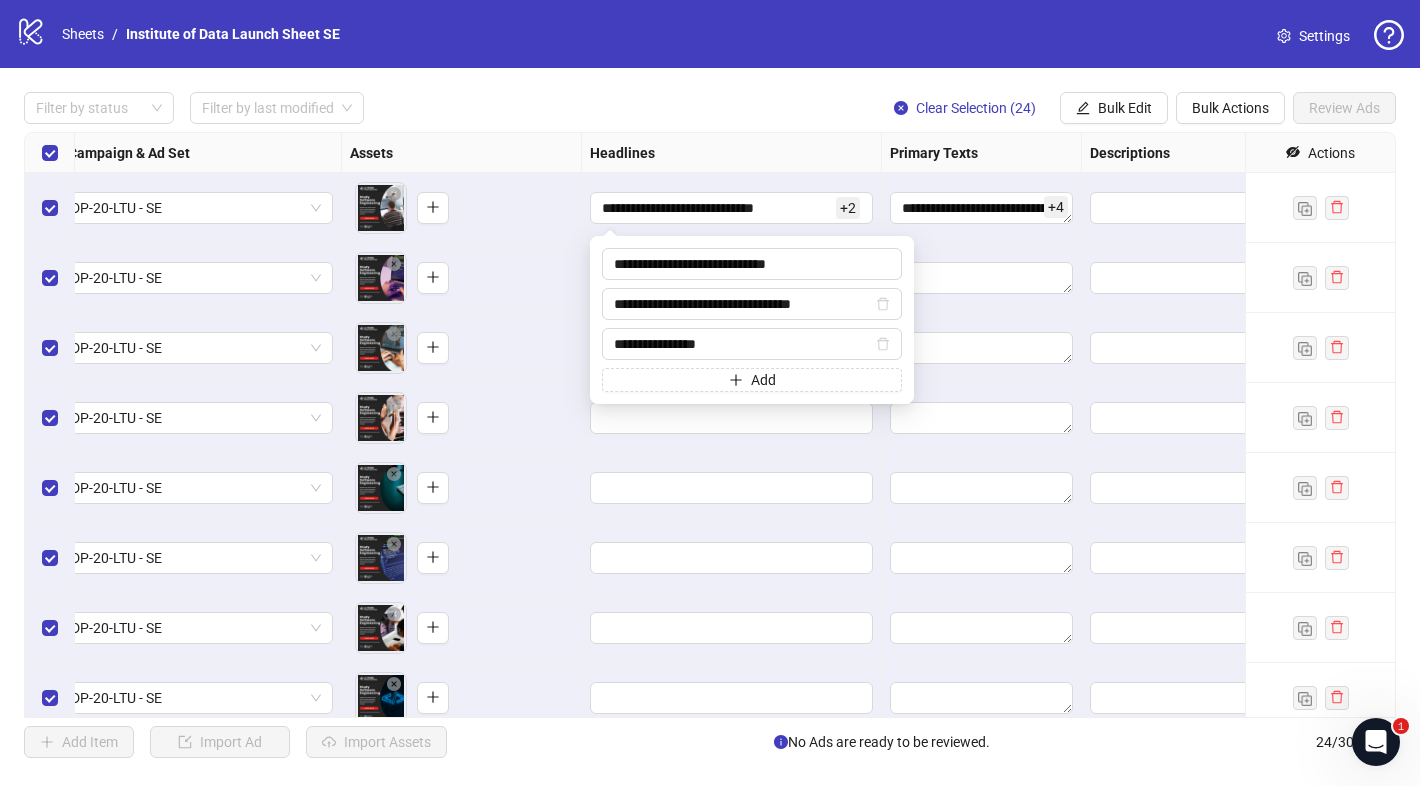 click on "**********" at bounding box center [710, 393] 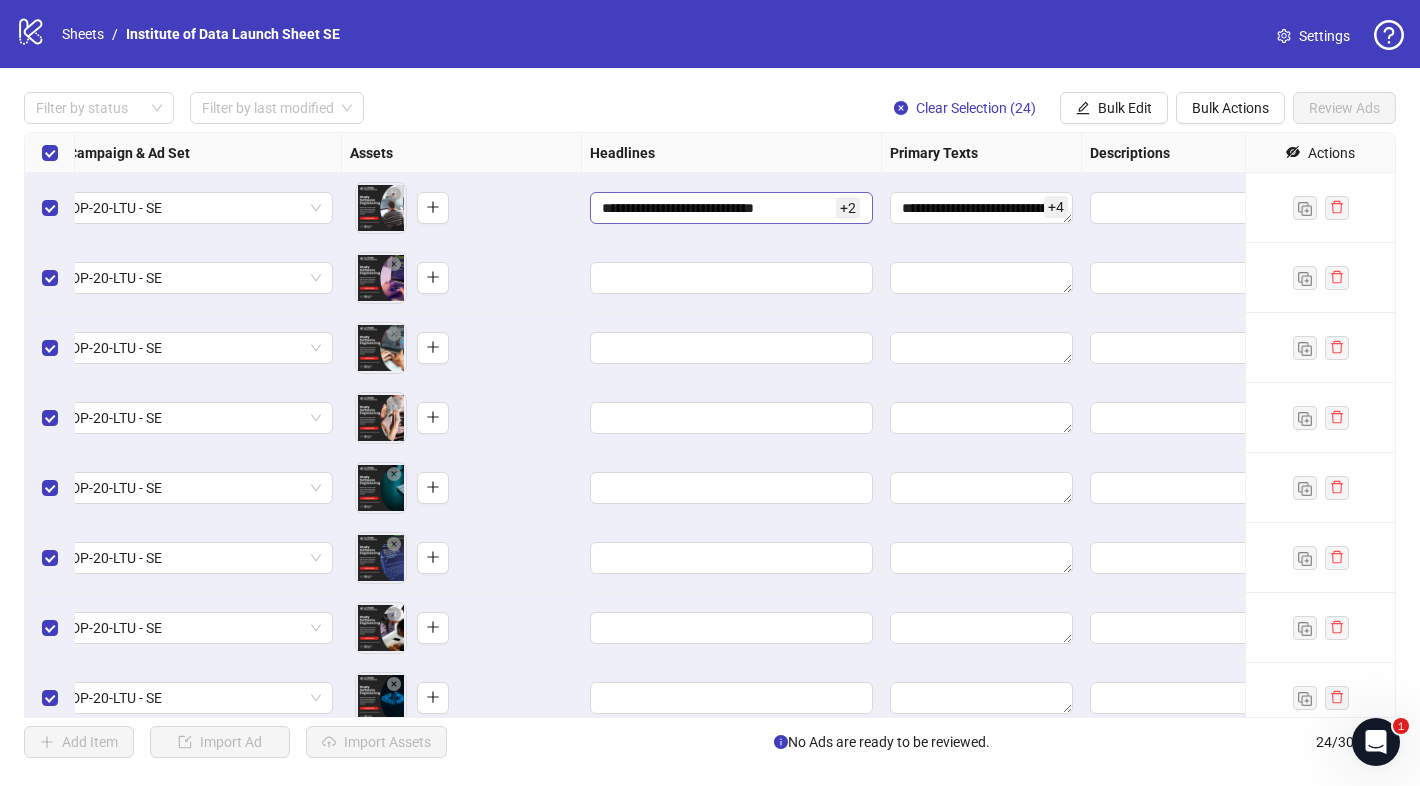 click on "**********" at bounding box center (731, 208) 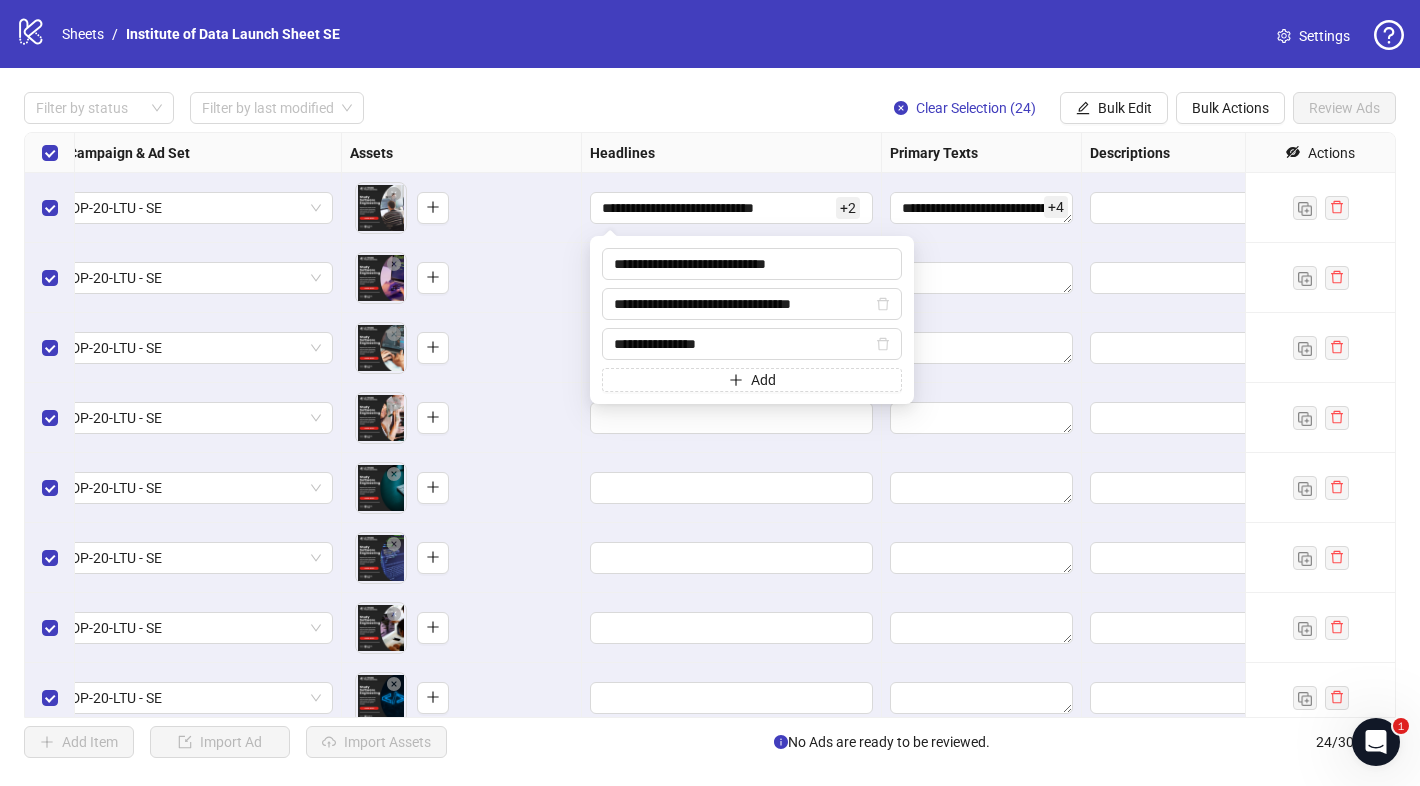 click on "**********" at bounding box center [752, 320] 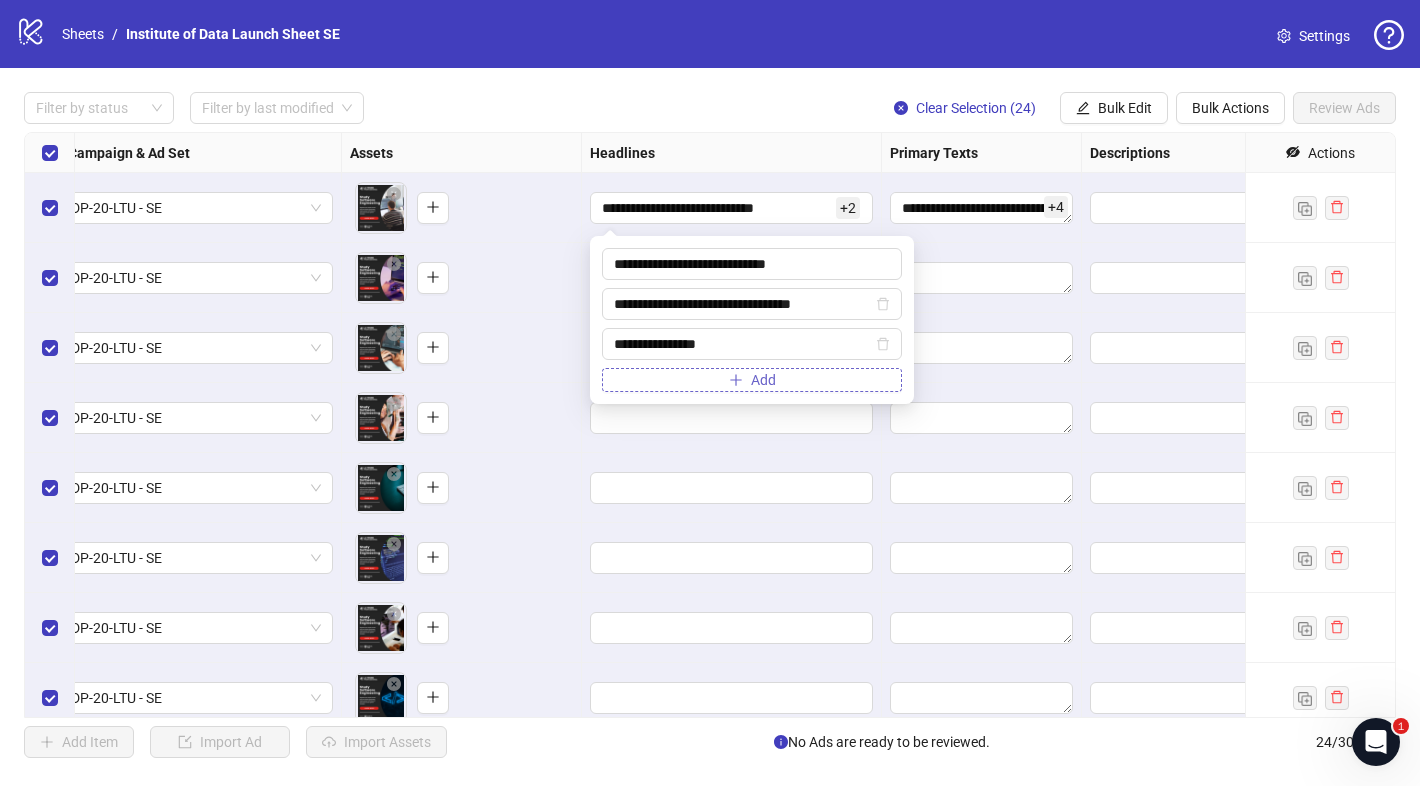 click on "Add" at bounding box center (752, 380) 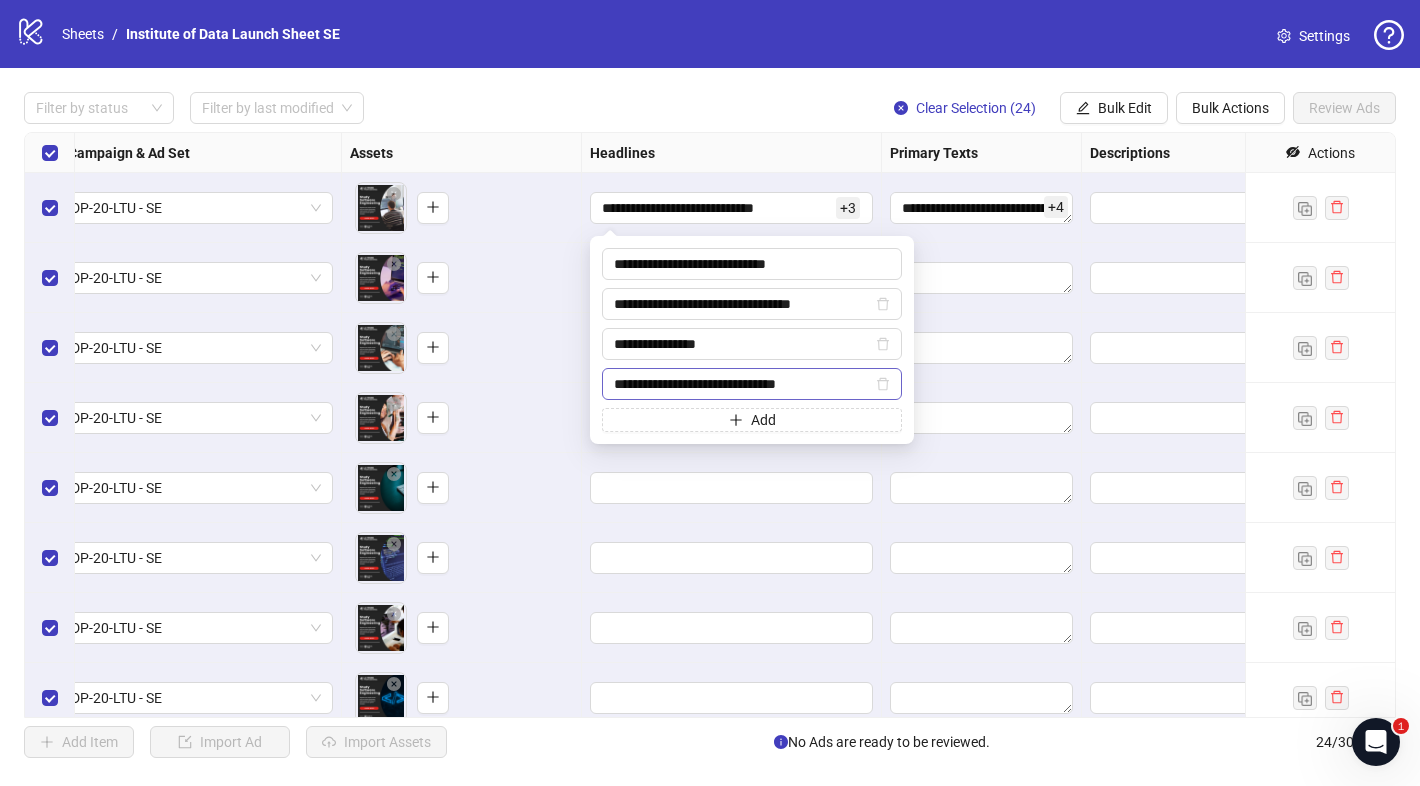 type on "**********" 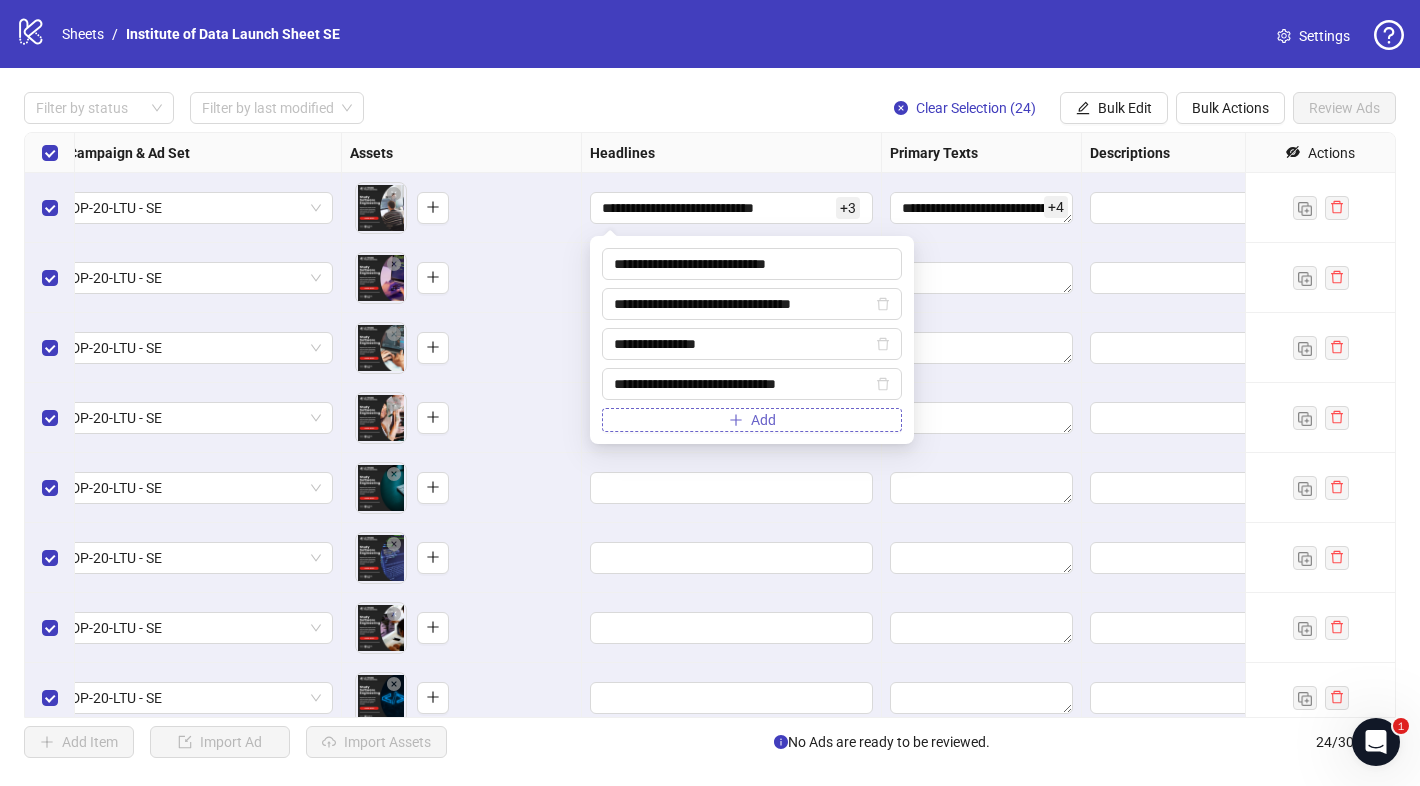click on "Add" at bounding box center (752, 420) 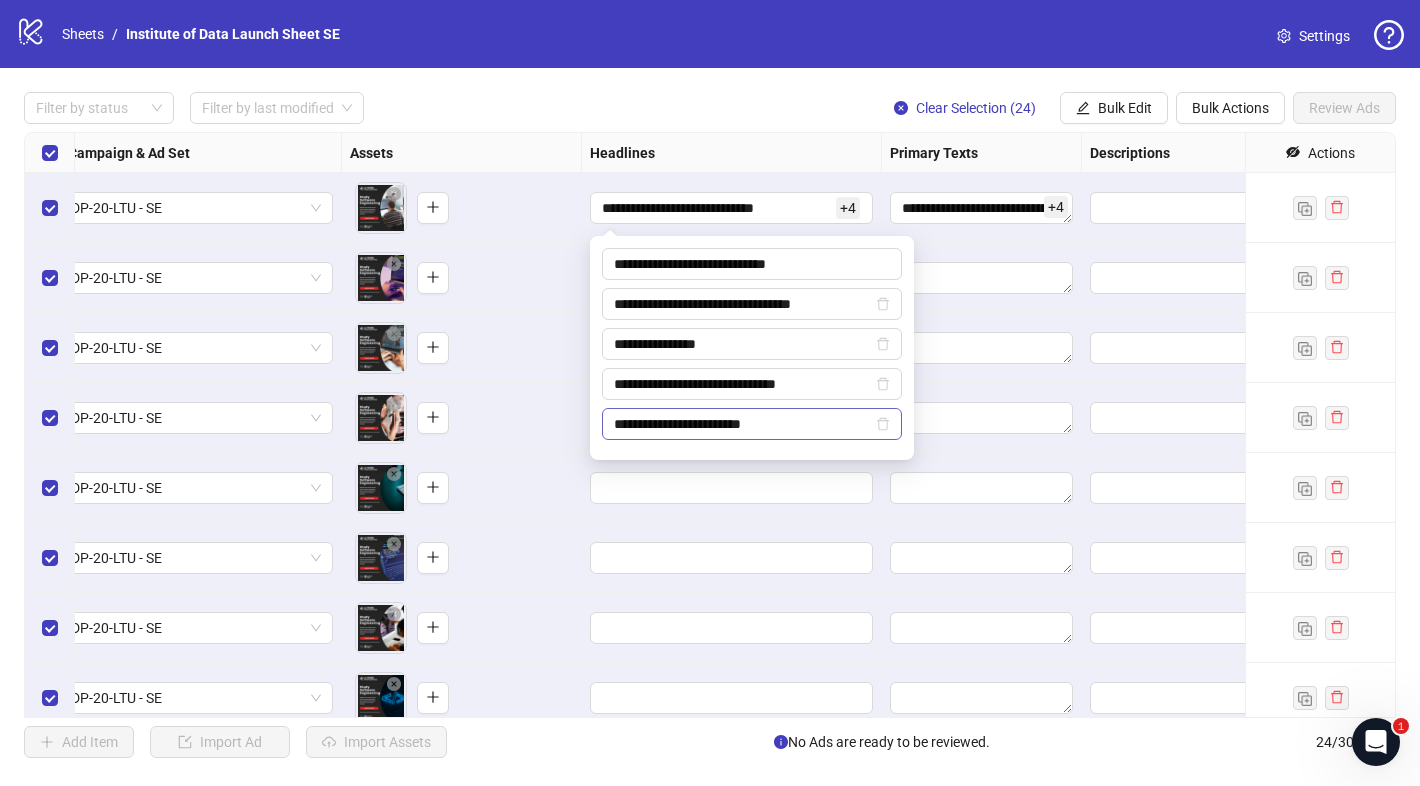 type on "**********" 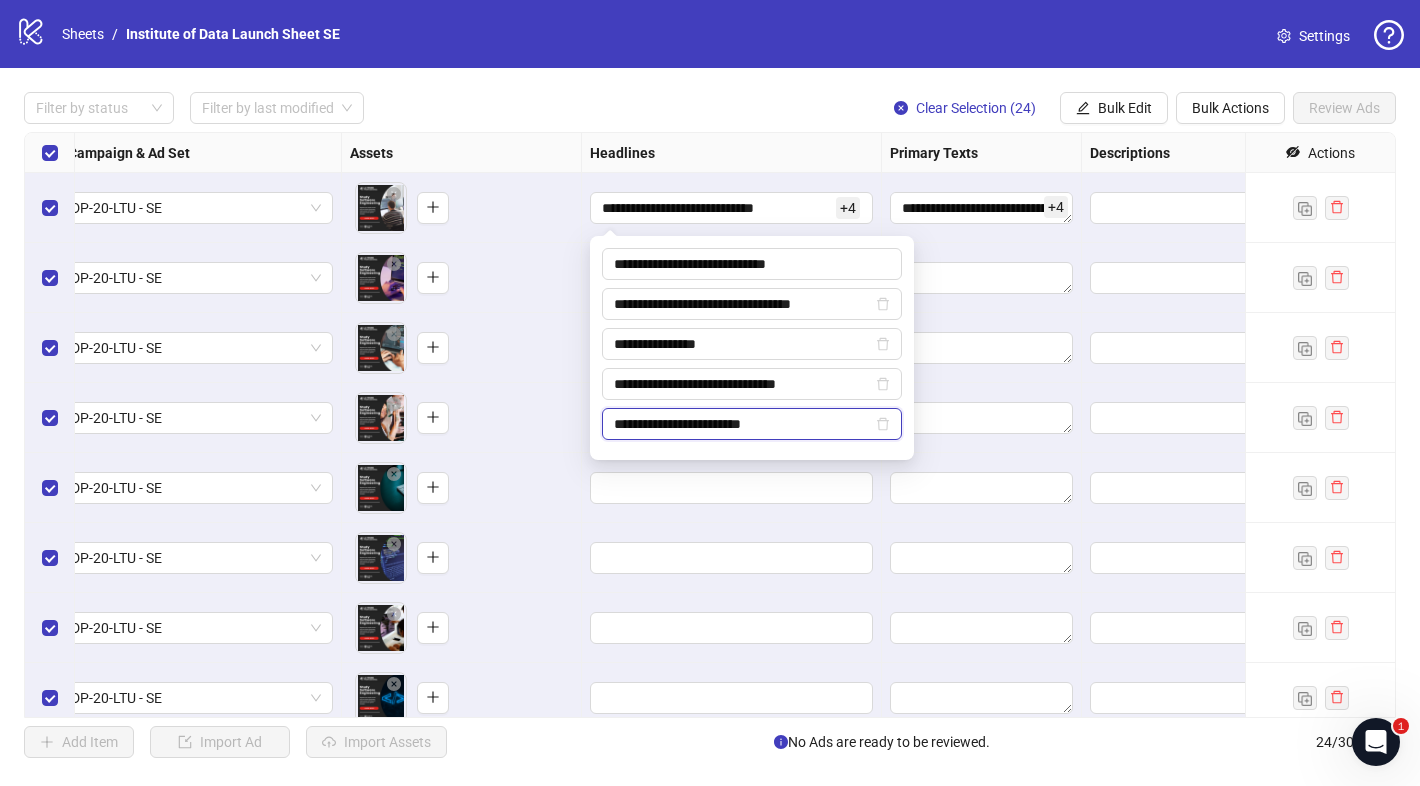 click on "**********" at bounding box center (743, 424) 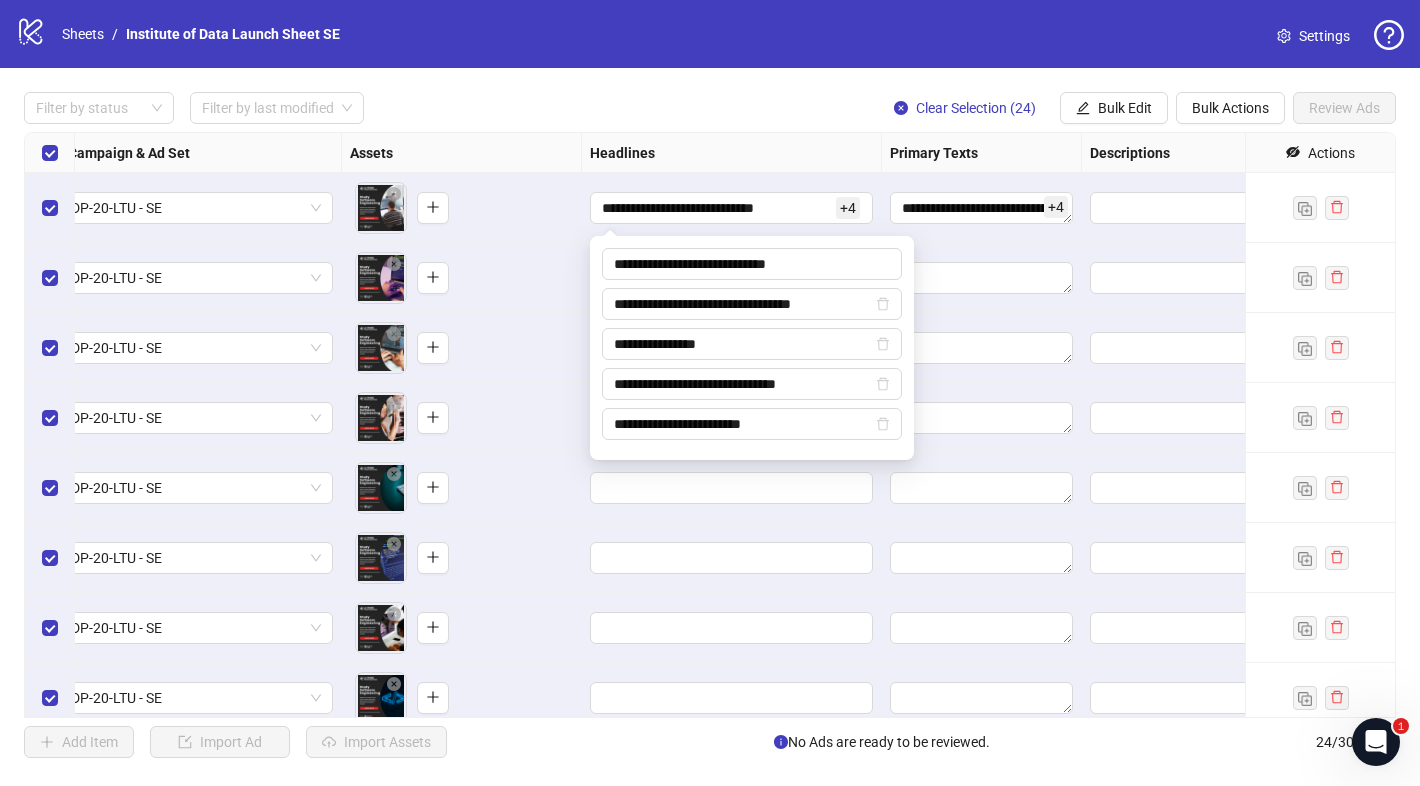 click on "**********" at bounding box center [732, 208] 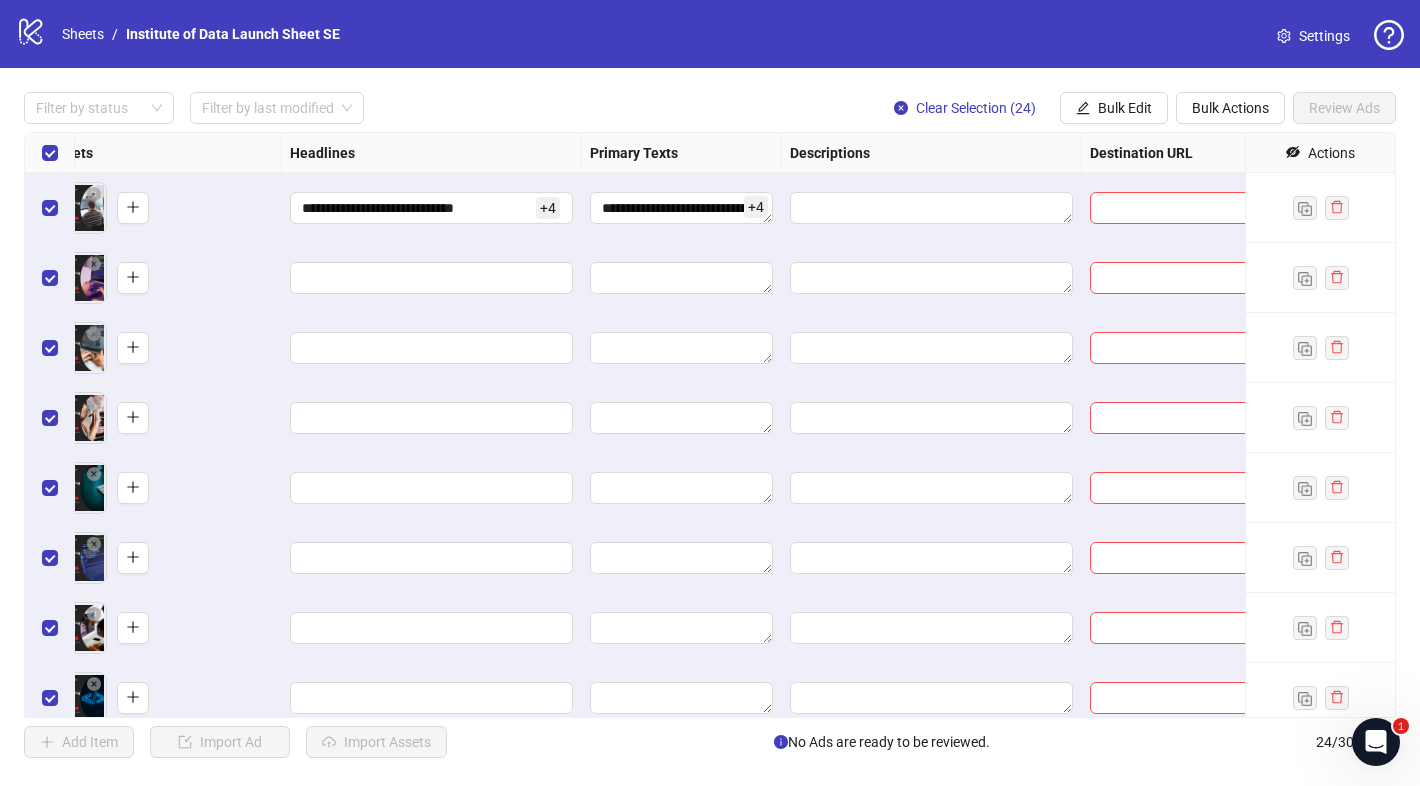 scroll, scrollTop: 0, scrollLeft: 982, axis: horizontal 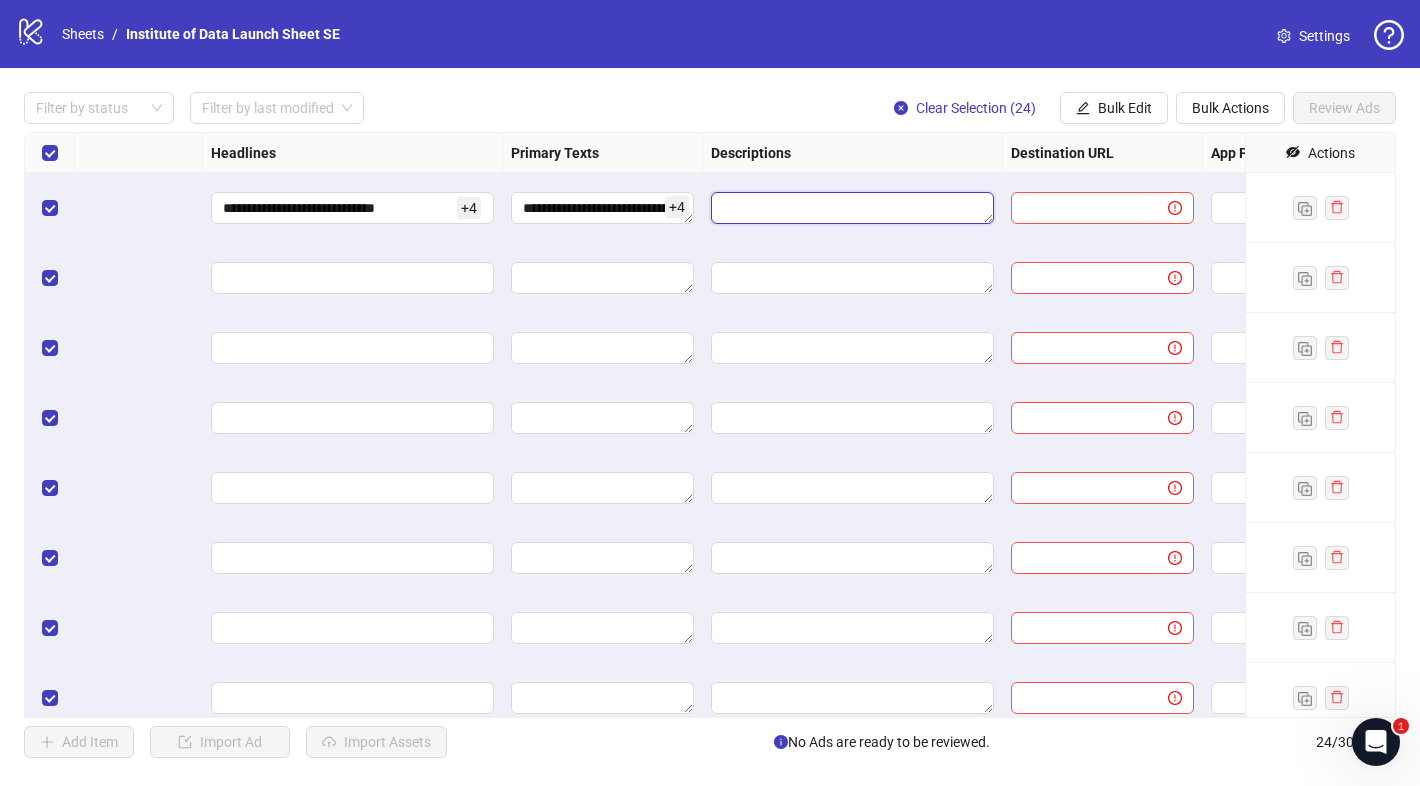 click at bounding box center (852, 208) 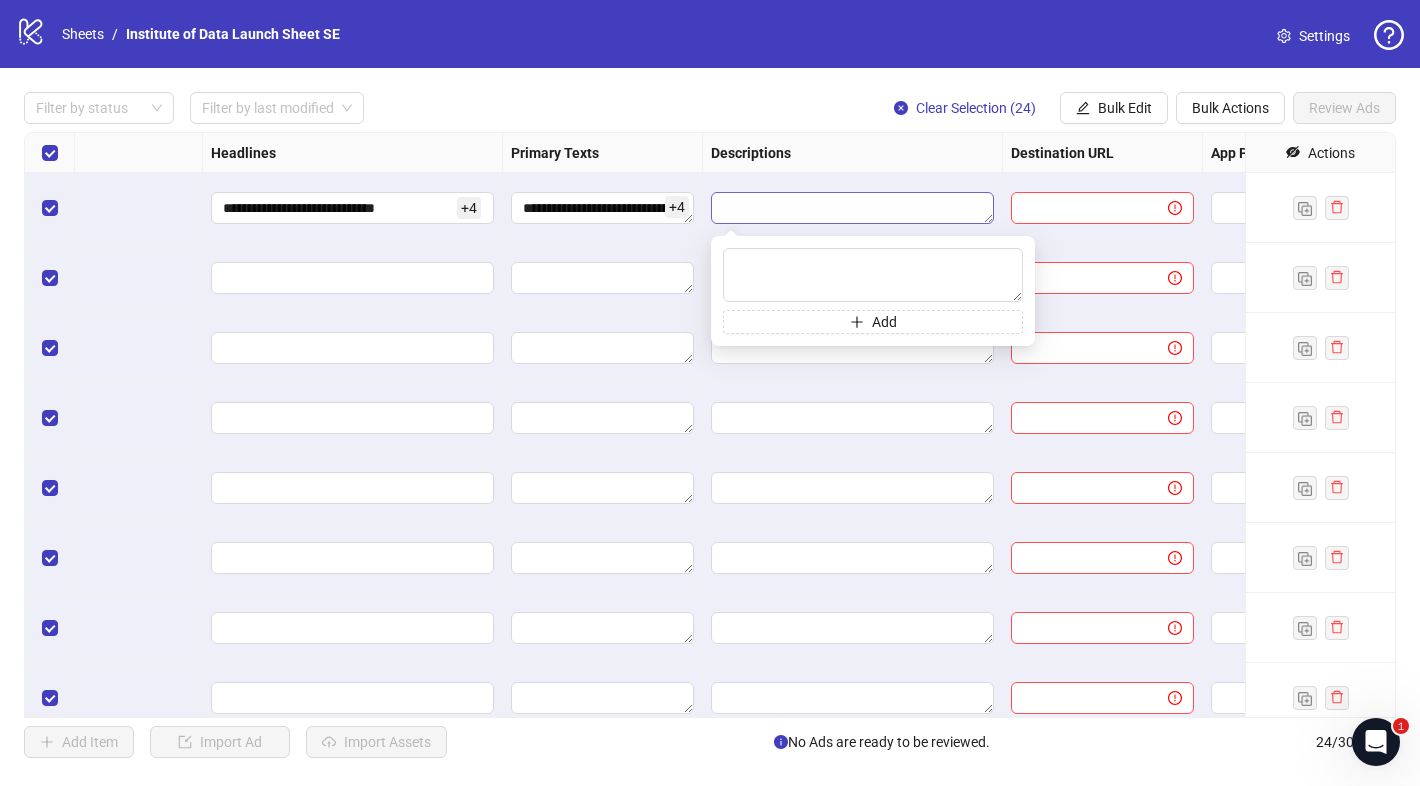 type on "**********" 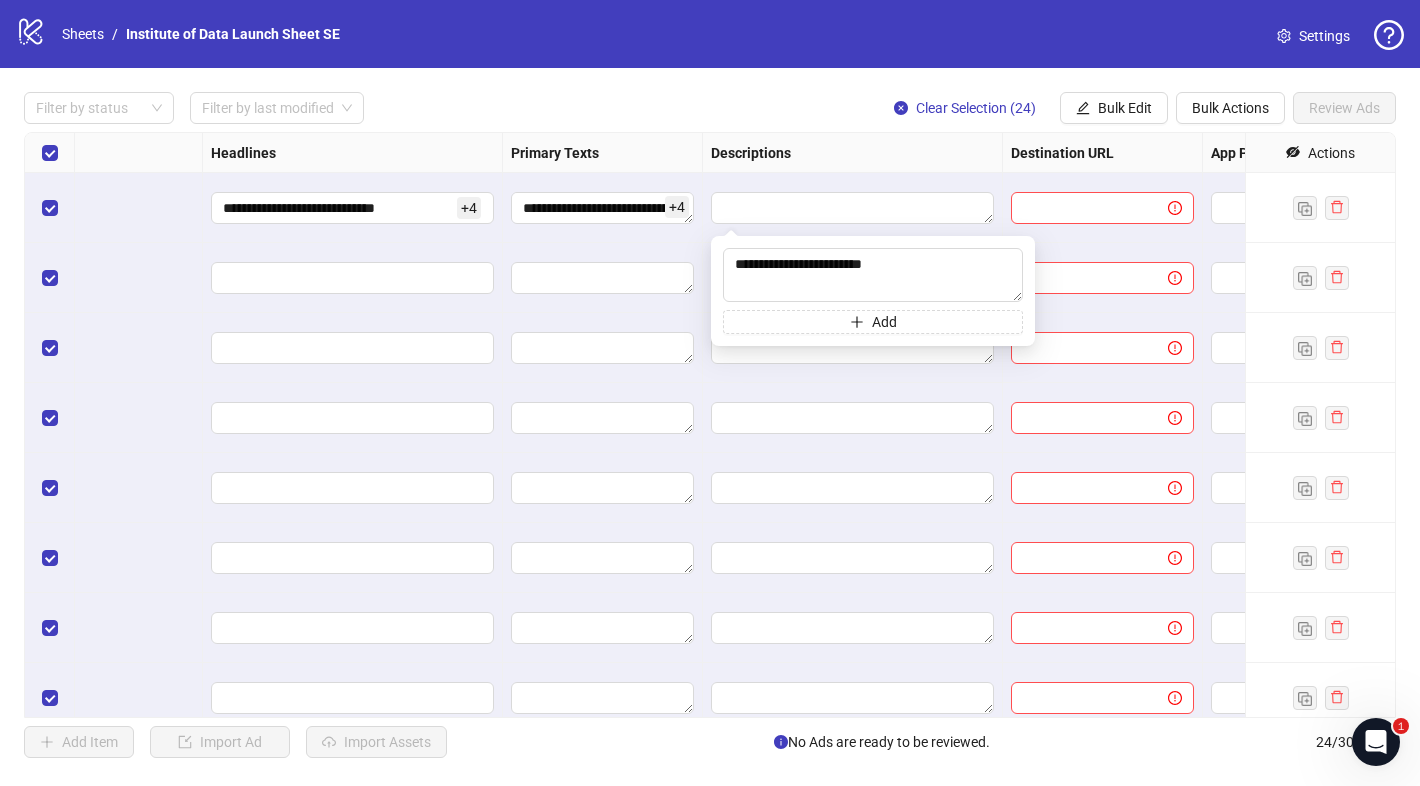 click at bounding box center (853, 208) 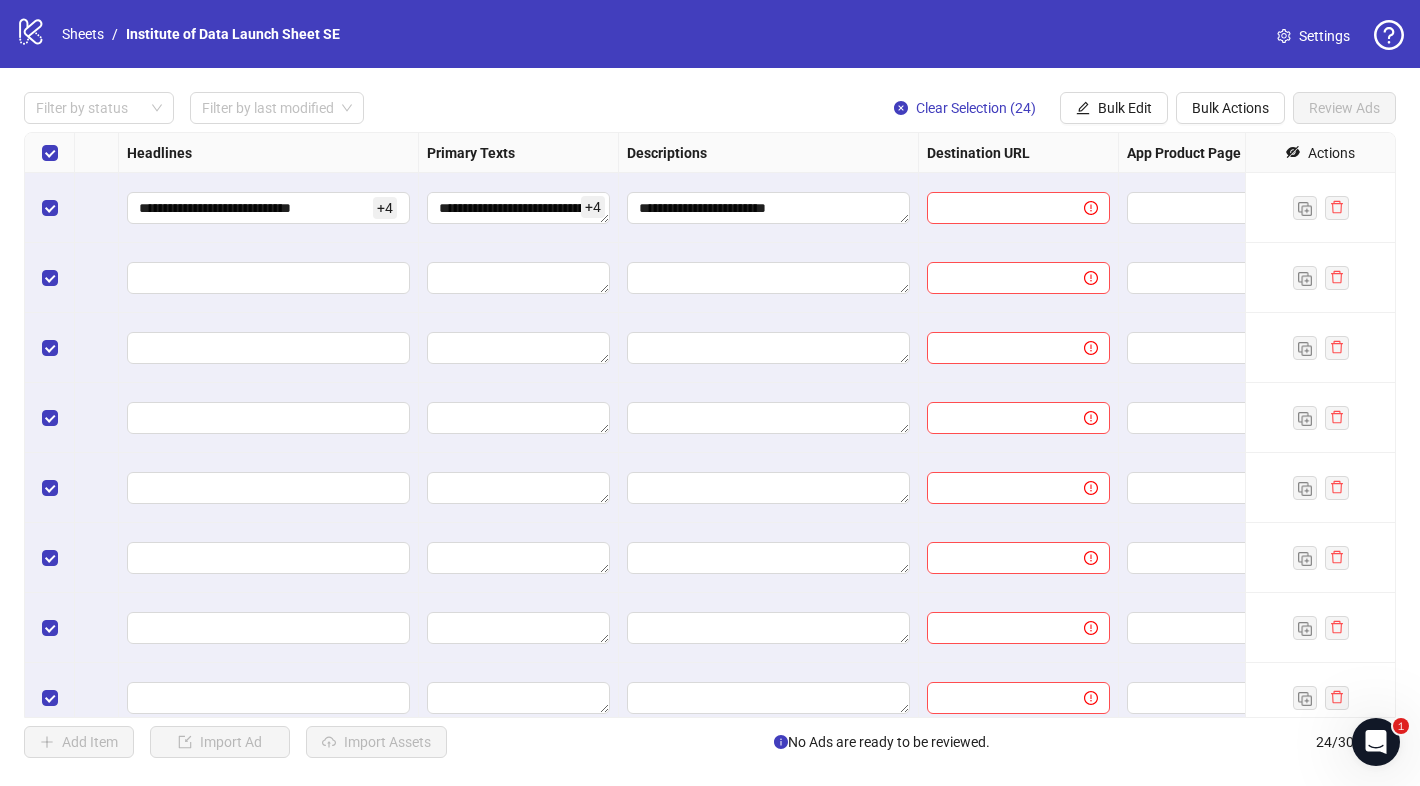 scroll, scrollTop: 0, scrollLeft: 1161, axis: horizontal 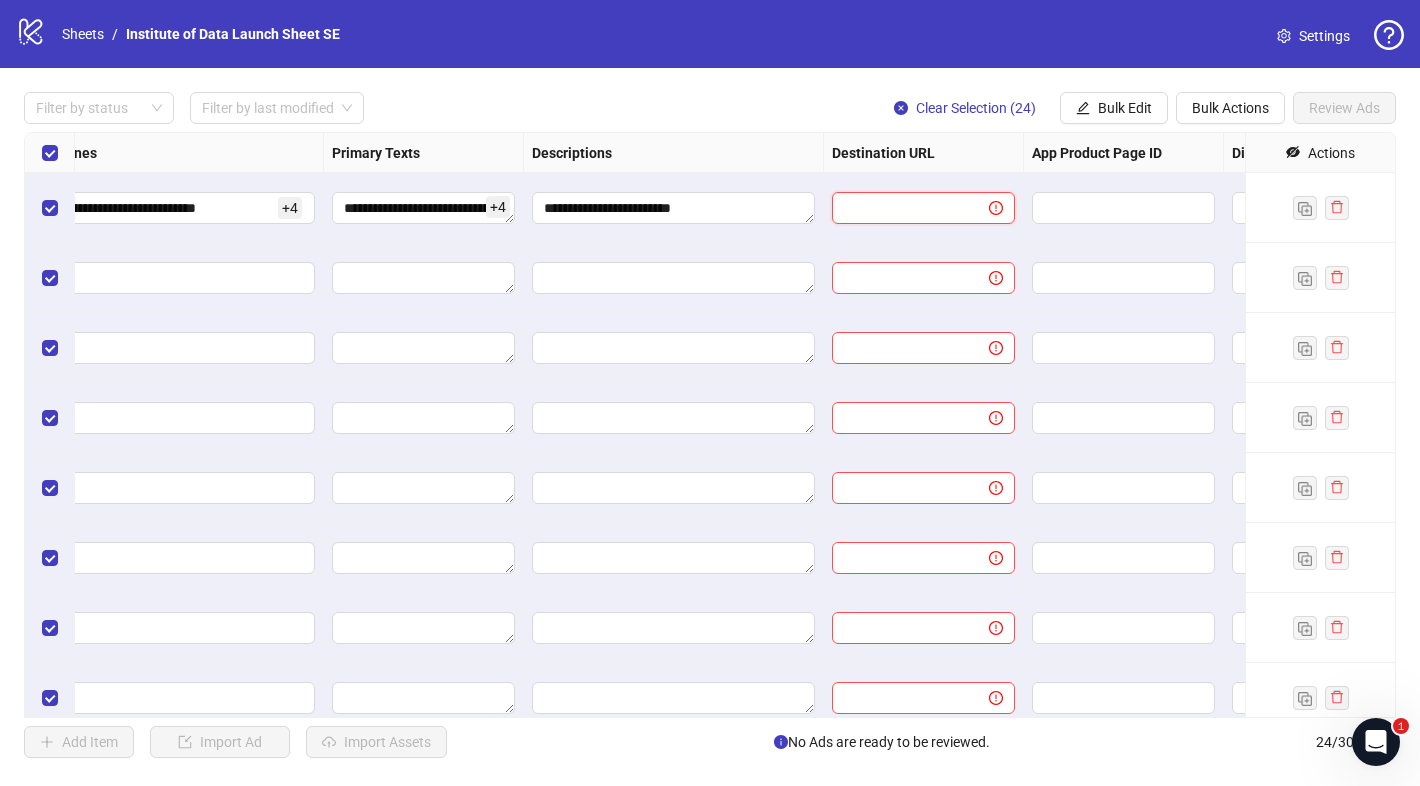 click at bounding box center (902, 208) 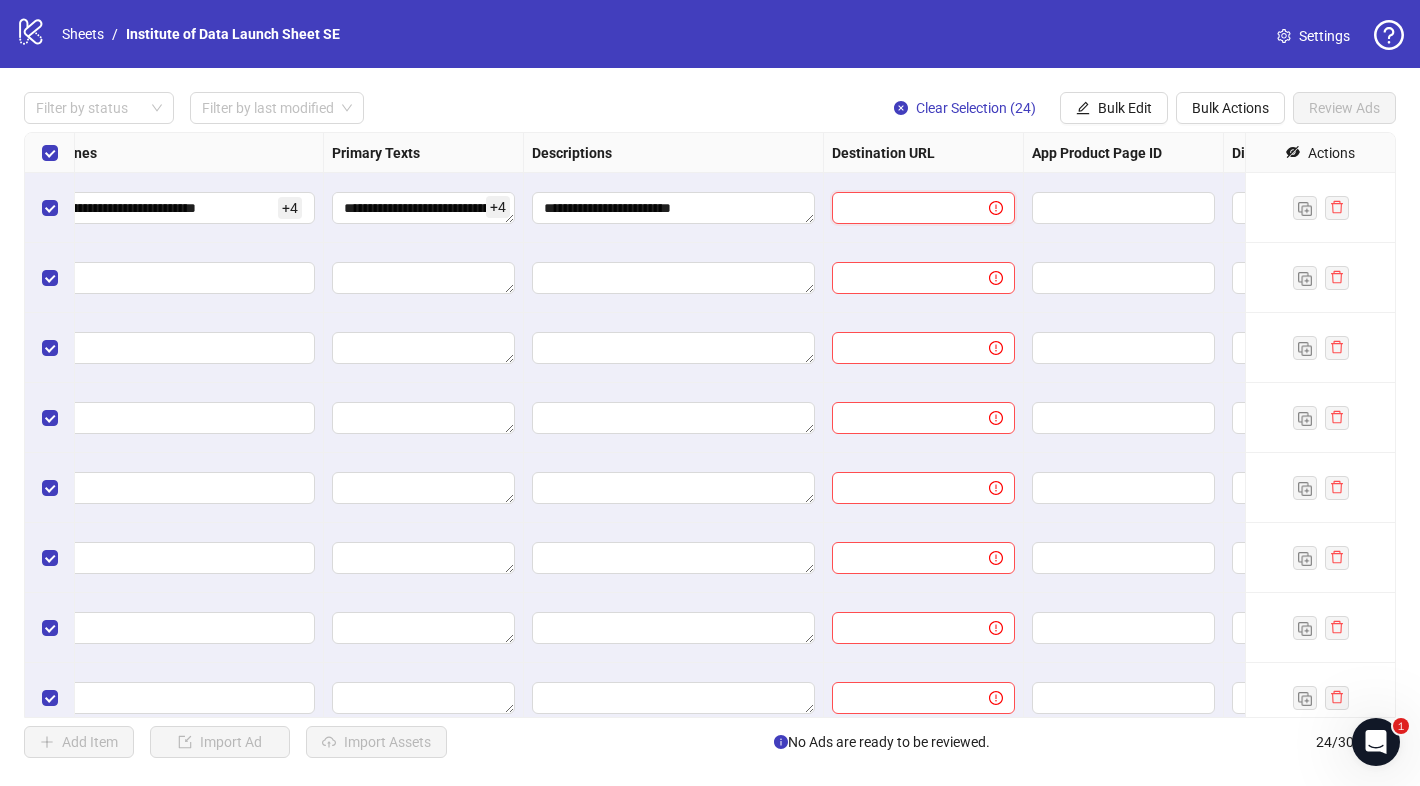 paste on "**********" 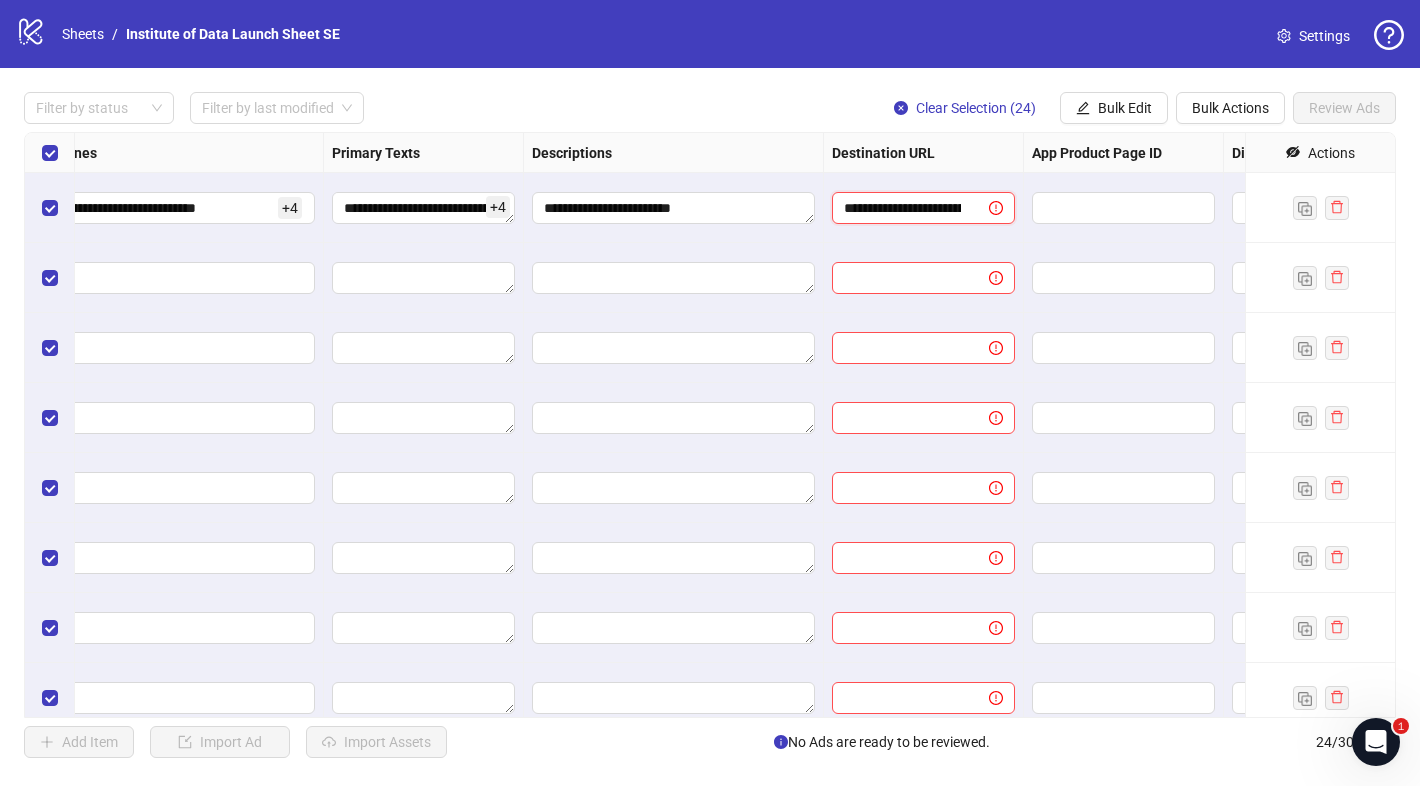 scroll, scrollTop: 0, scrollLeft: 83, axis: horizontal 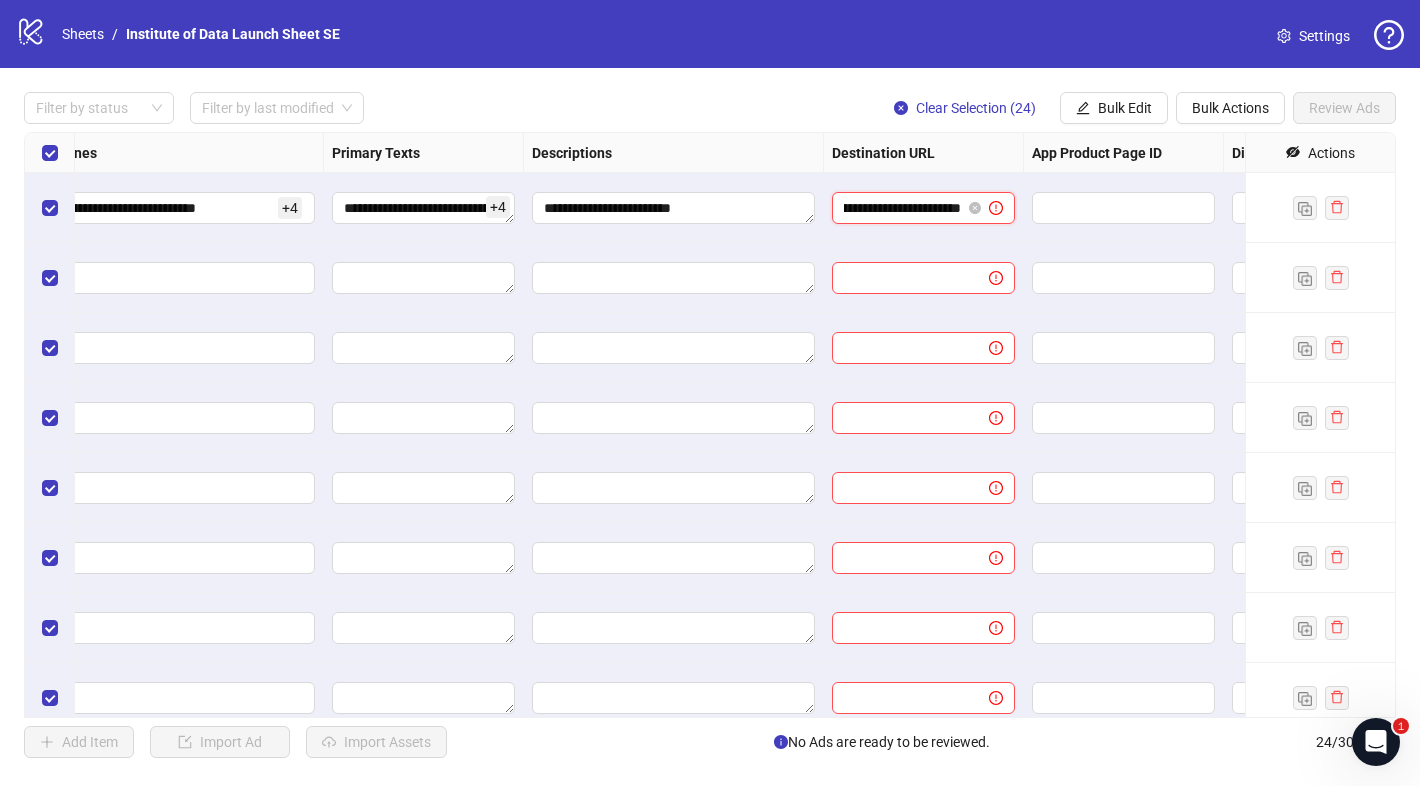 type on "**********" 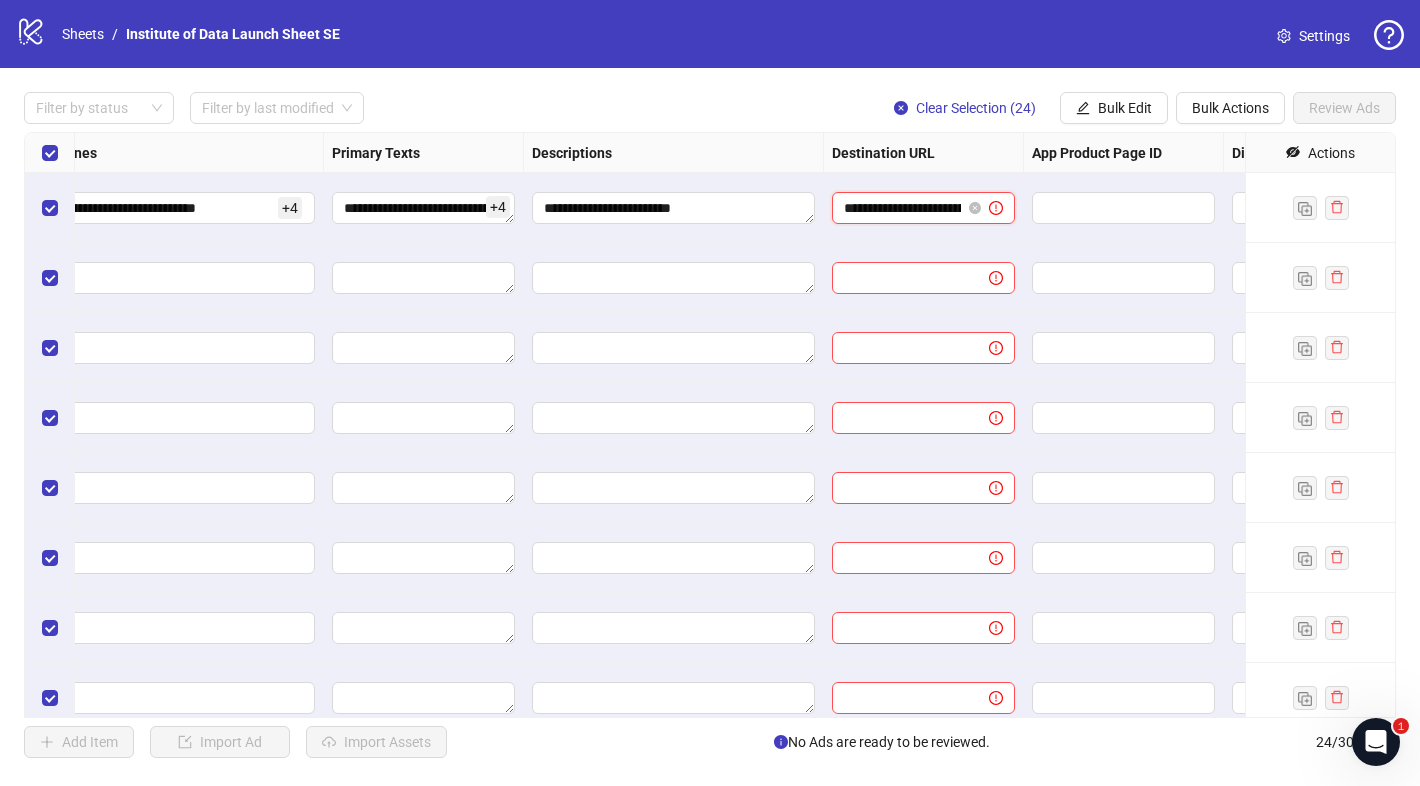 click on "**********" at bounding box center [902, 208] 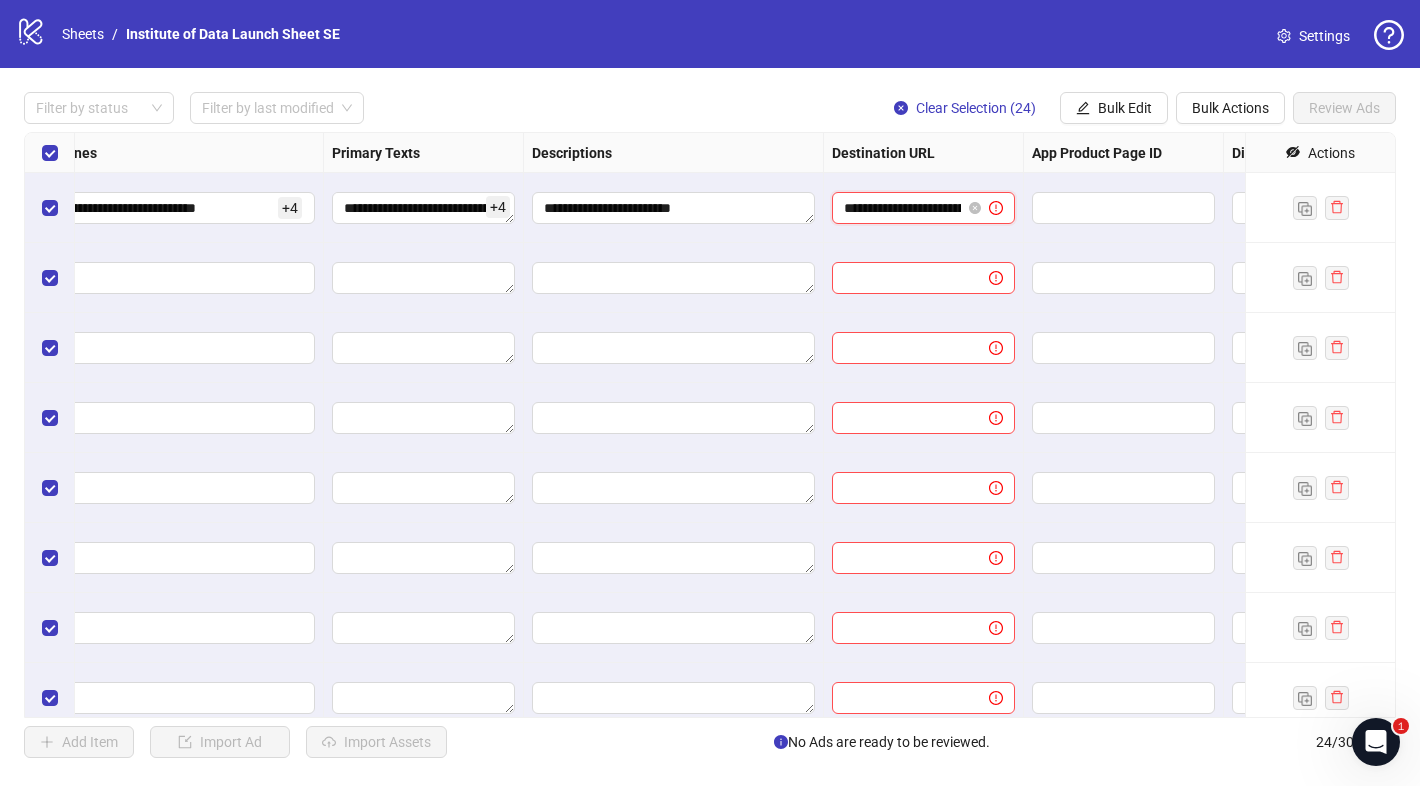 click on "**********" at bounding box center (902, 208) 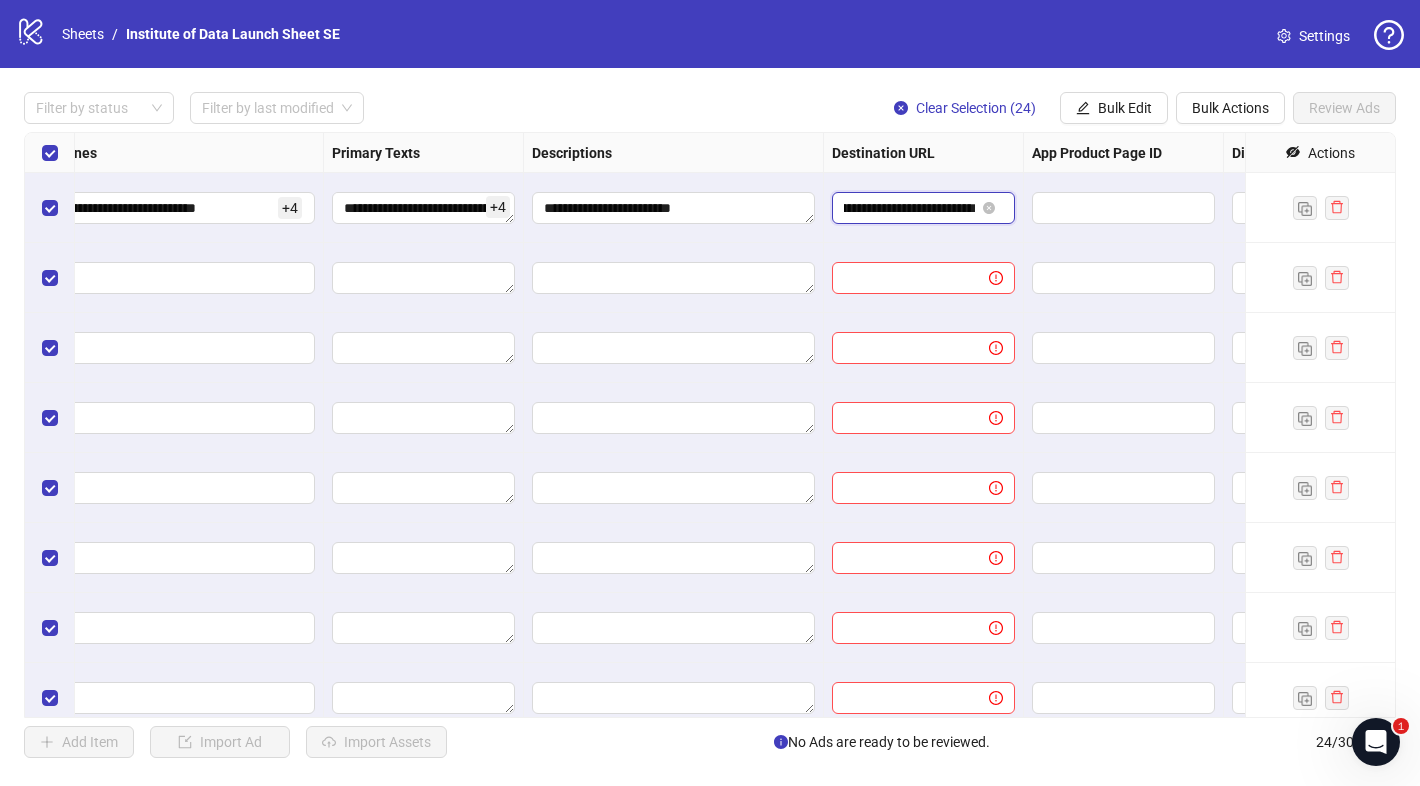 scroll, scrollTop: 0, scrollLeft: 121, axis: horizontal 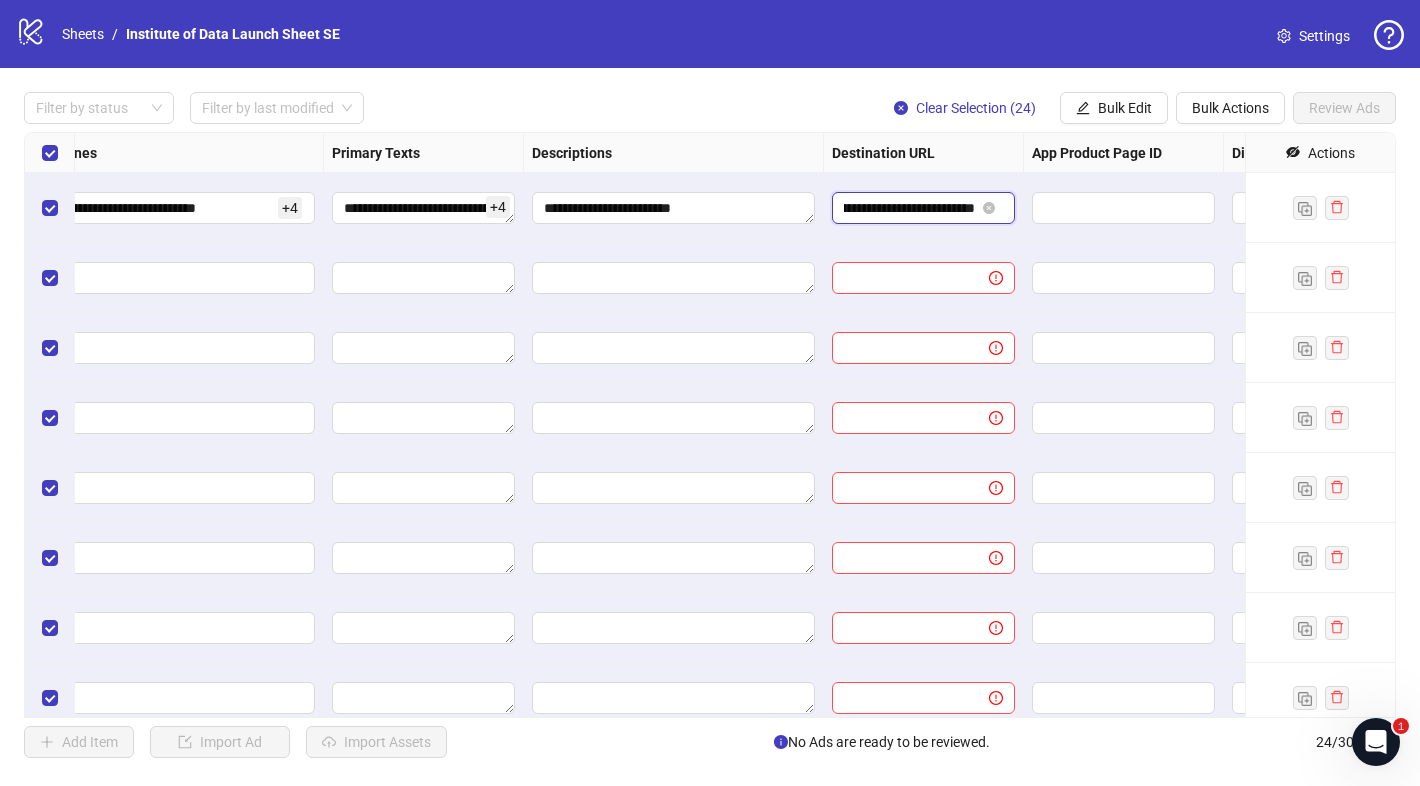 paste on "**********" 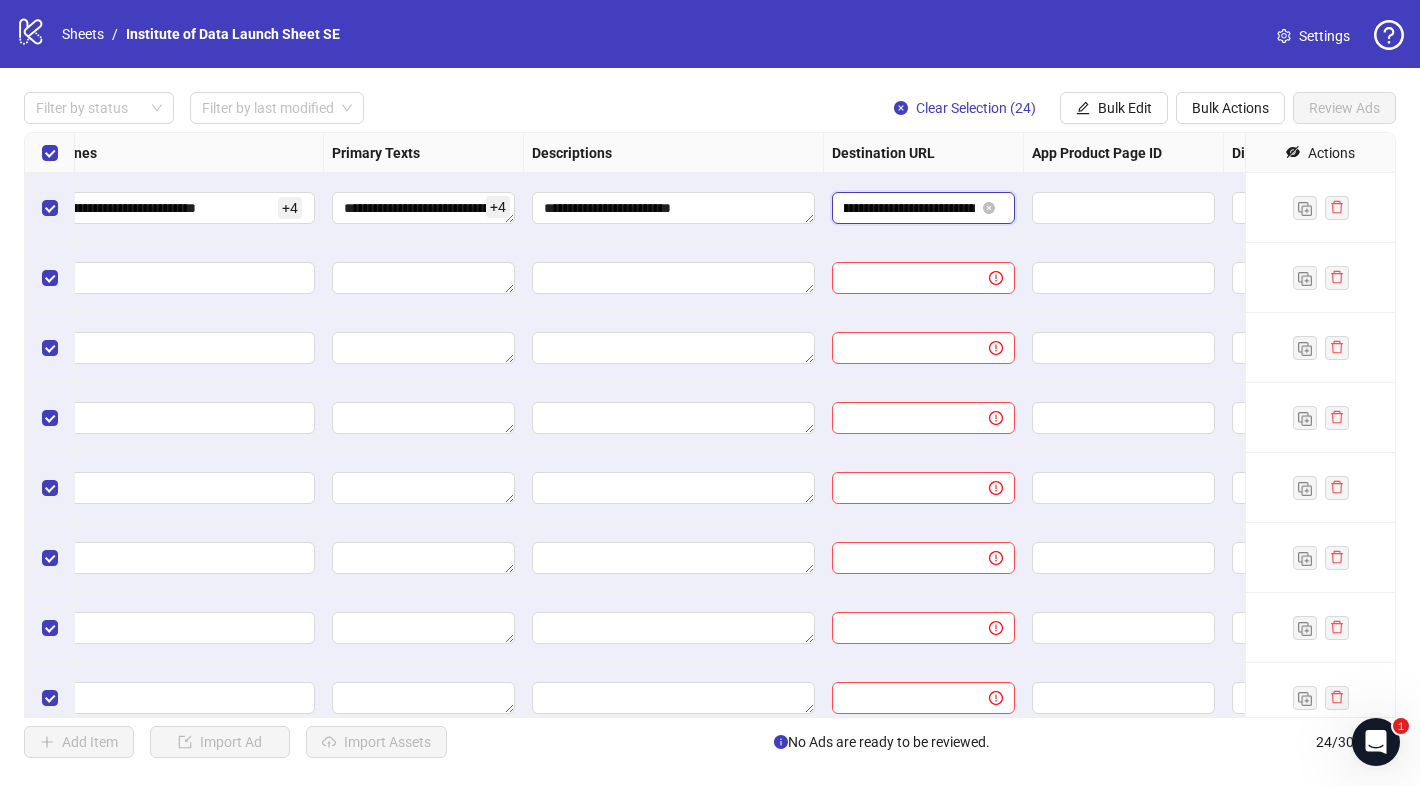 click on "**********" at bounding box center (909, 208) 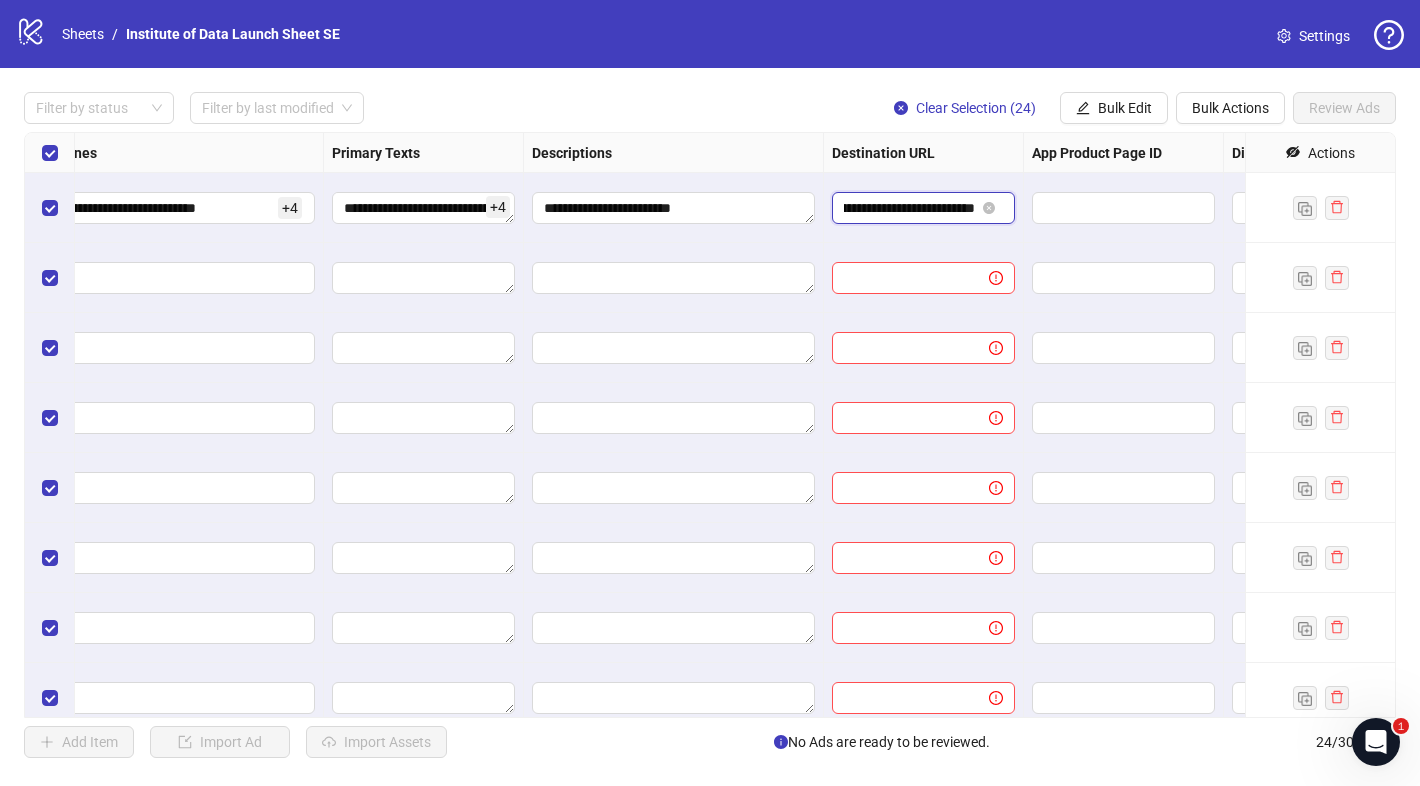 drag, startPoint x: 895, startPoint y: 205, endPoint x: 1015, endPoint y: 206, distance: 120.004166 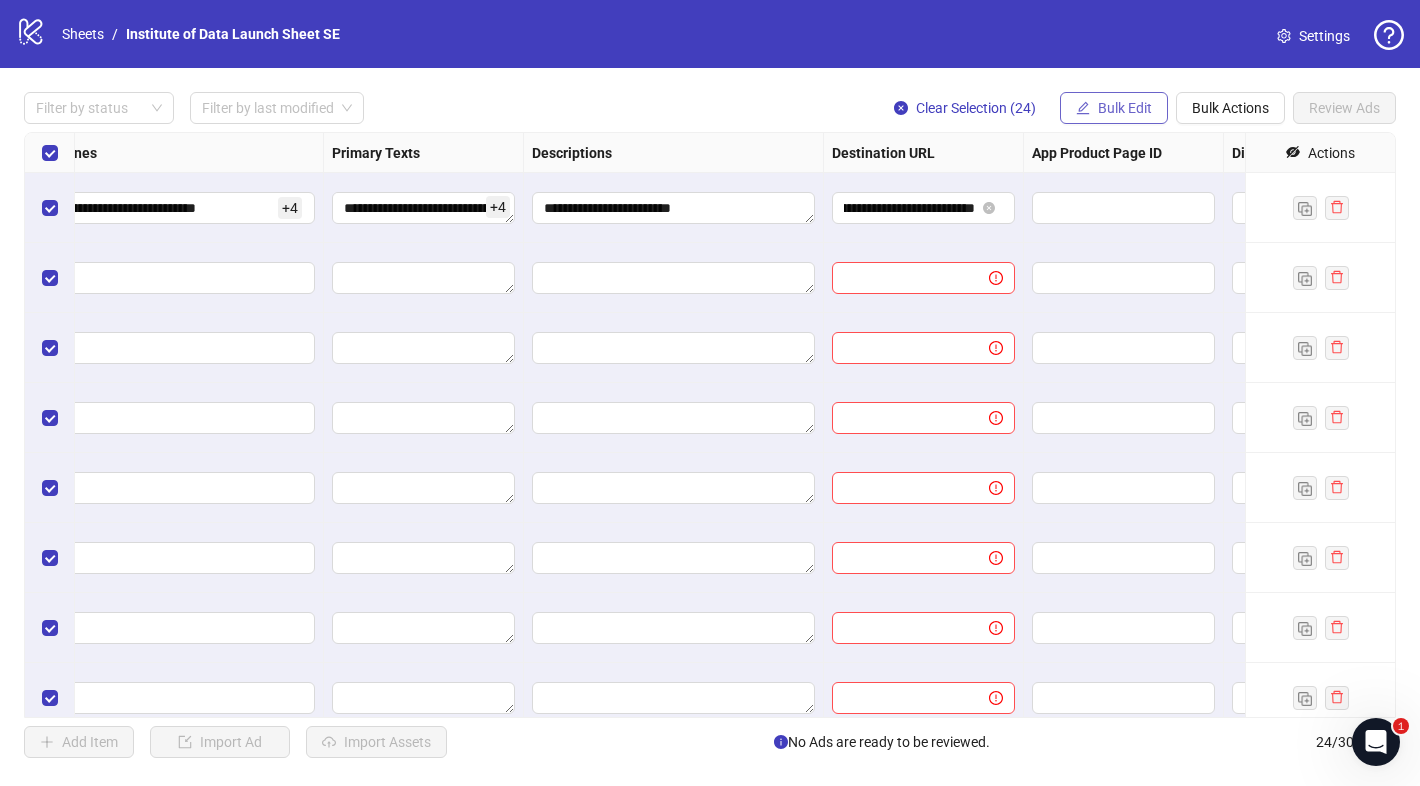 click on "Bulk Edit" at bounding box center (1114, 108) 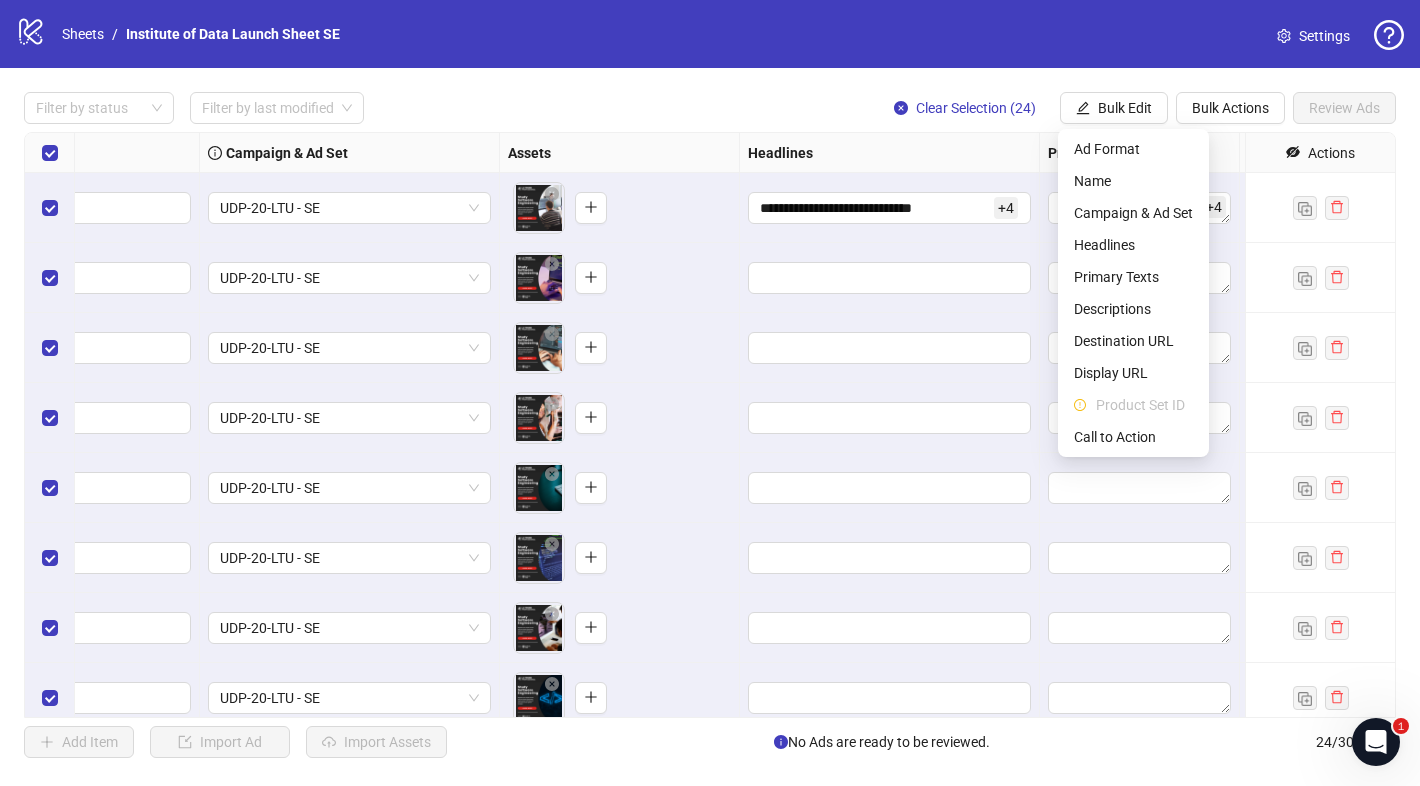 scroll, scrollTop: 0, scrollLeft: 537, axis: horizontal 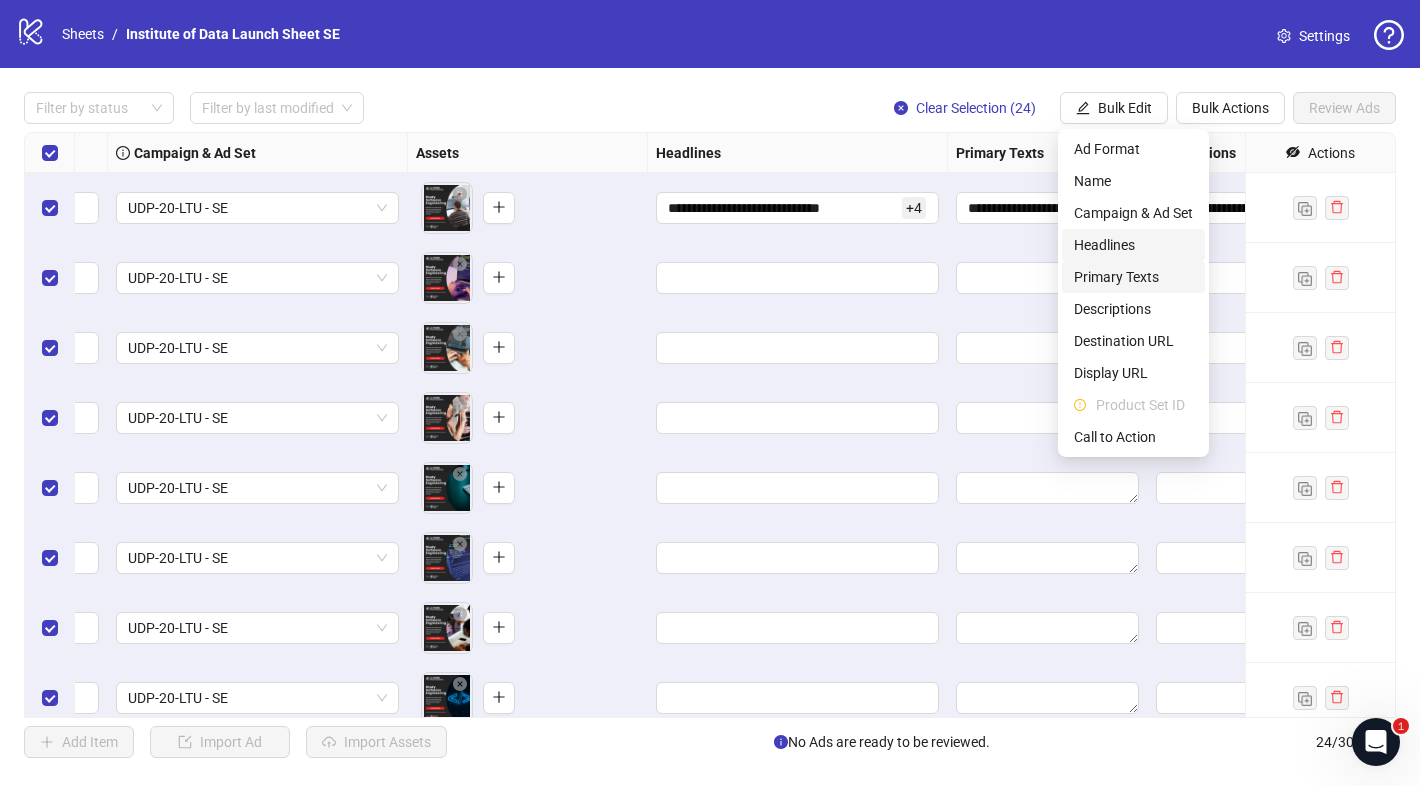 click on "Headlines" at bounding box center (1133, 245) 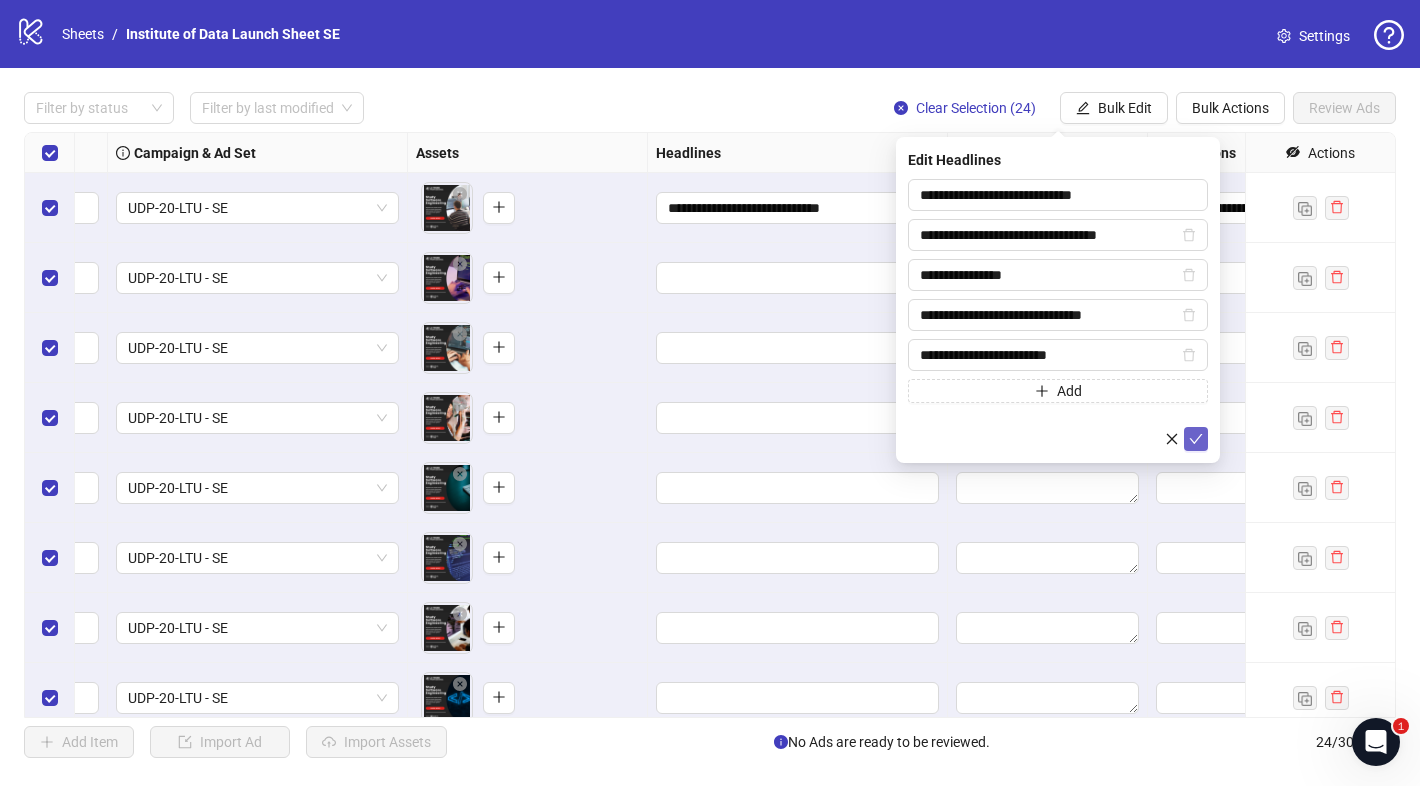click 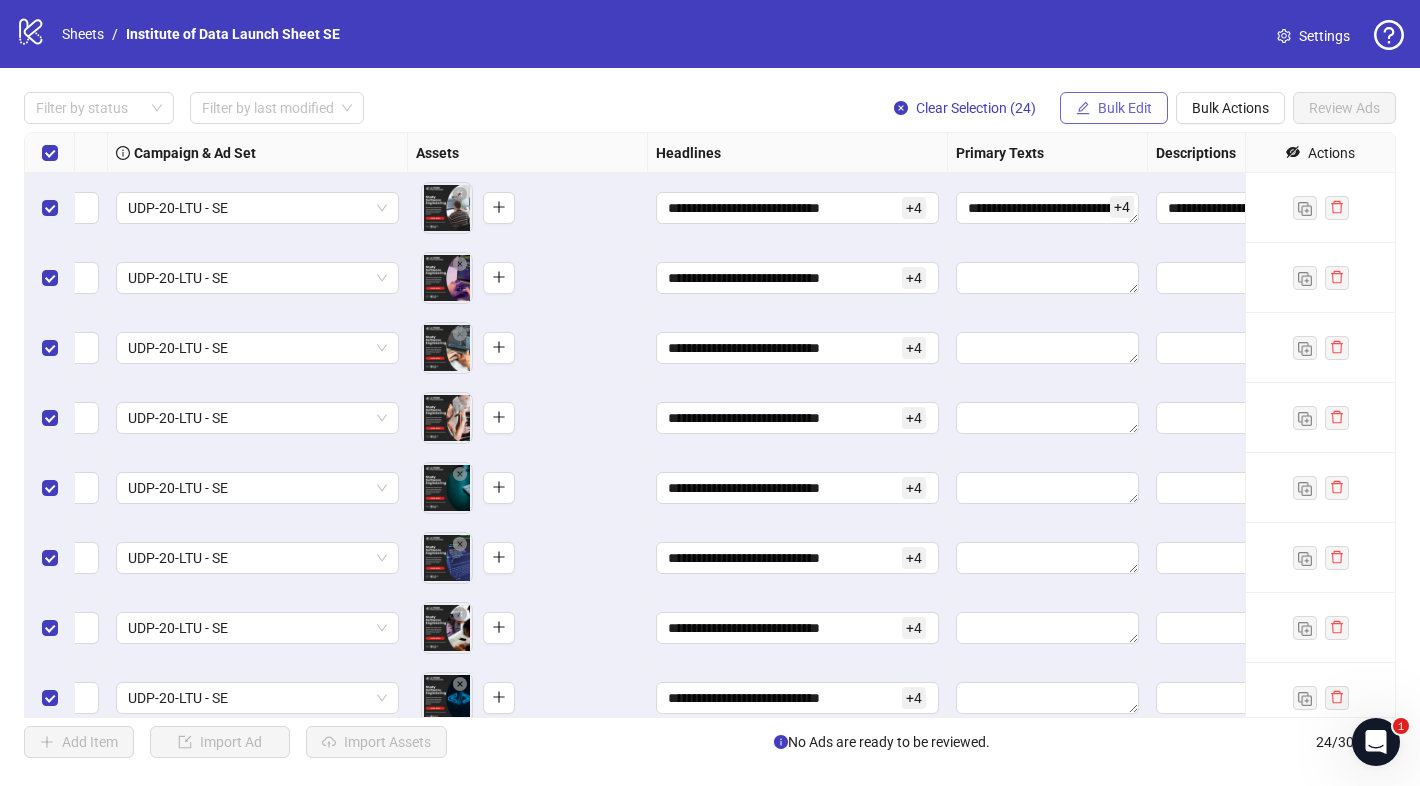 click on "Bulk Edit" at bounding box center [1114, 108] 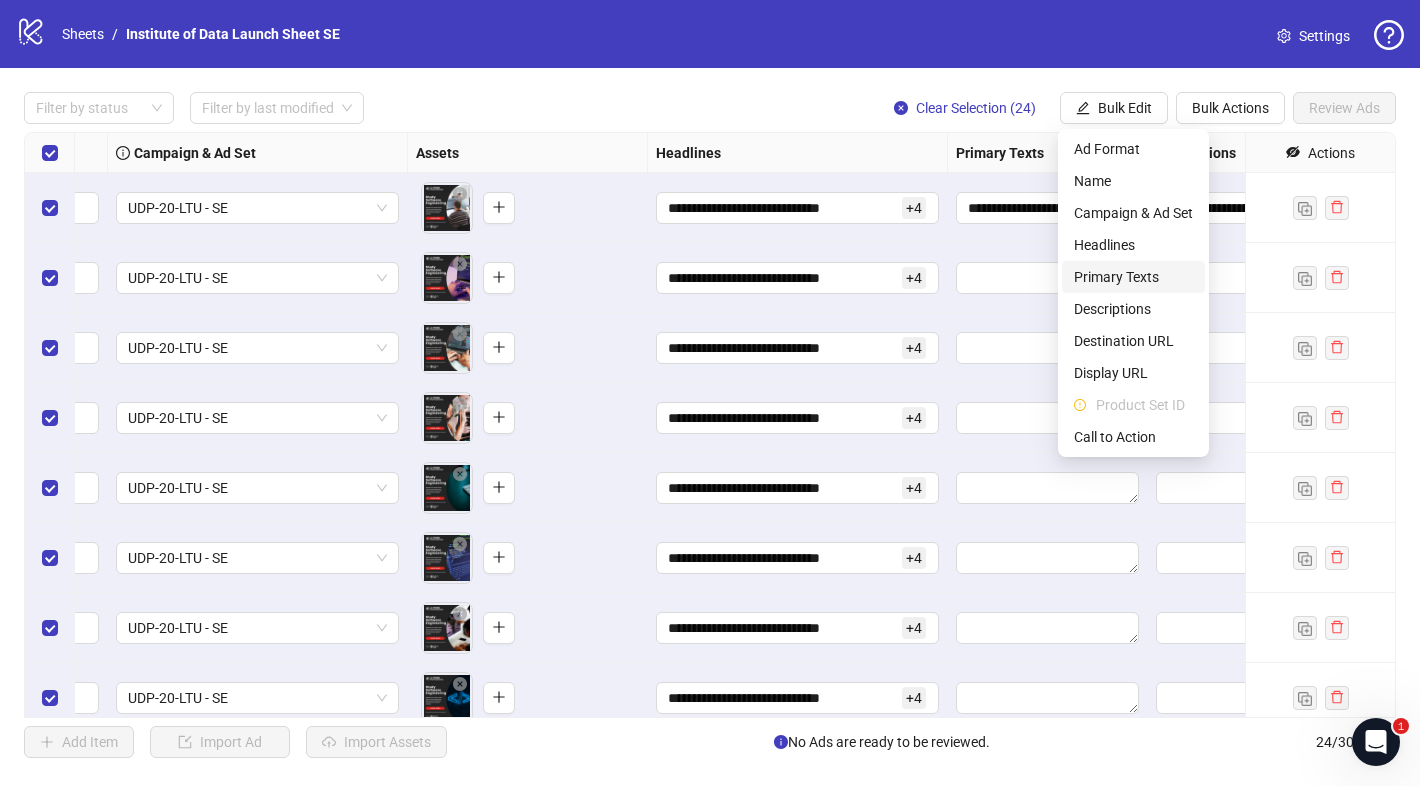 click on "Primary Texts" at bounding box center (1133, 277) 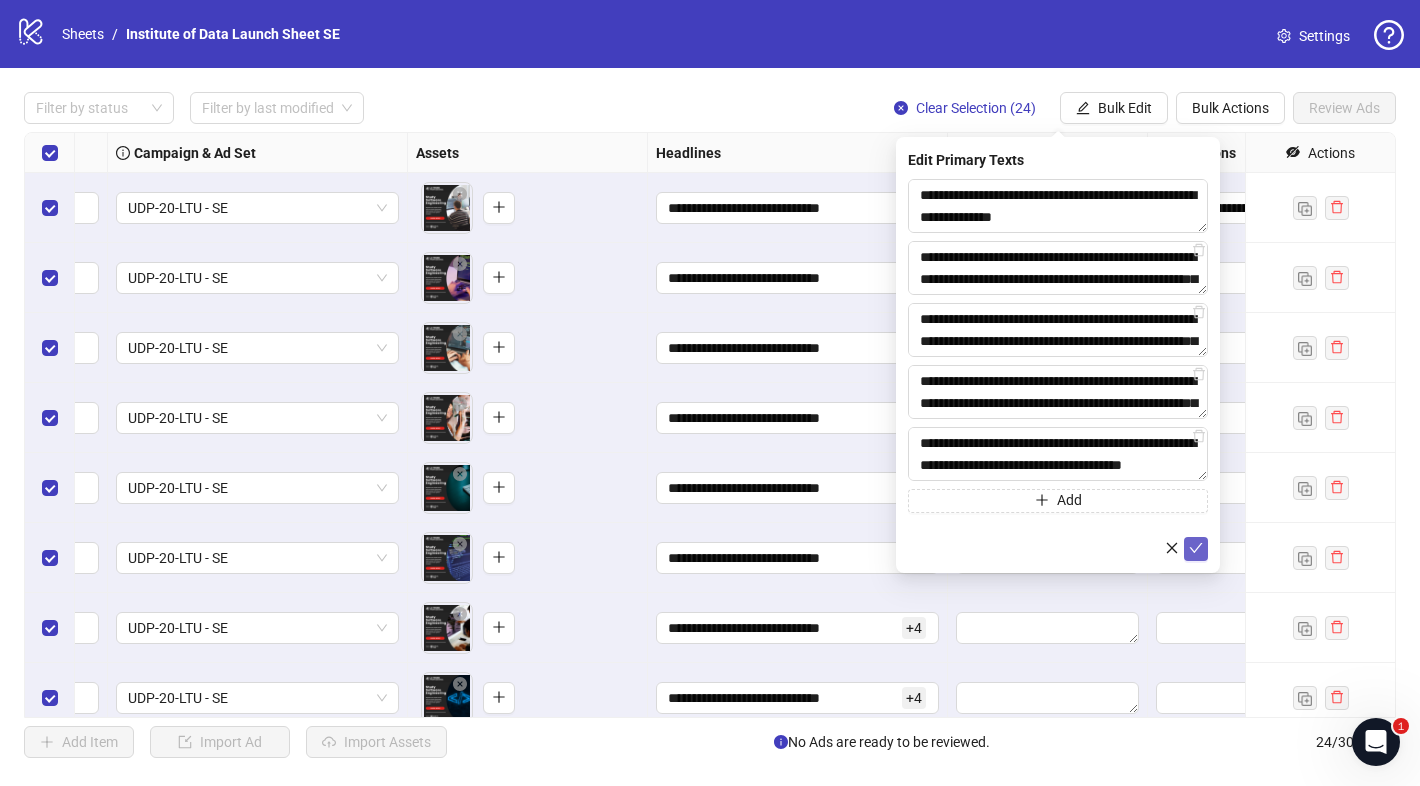 click 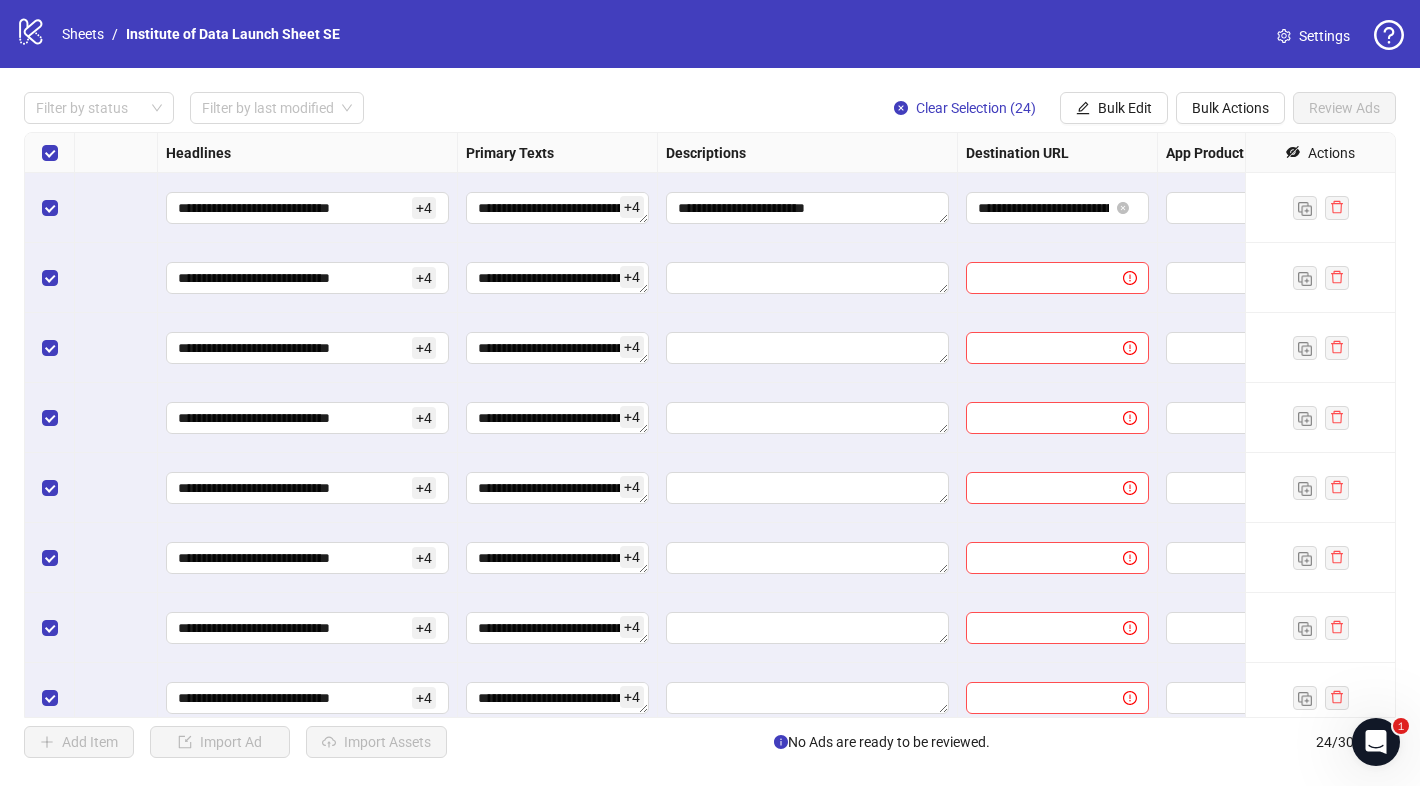 scroll, scrollTop: 0, scrollLeft: 1075, axis: horizontal 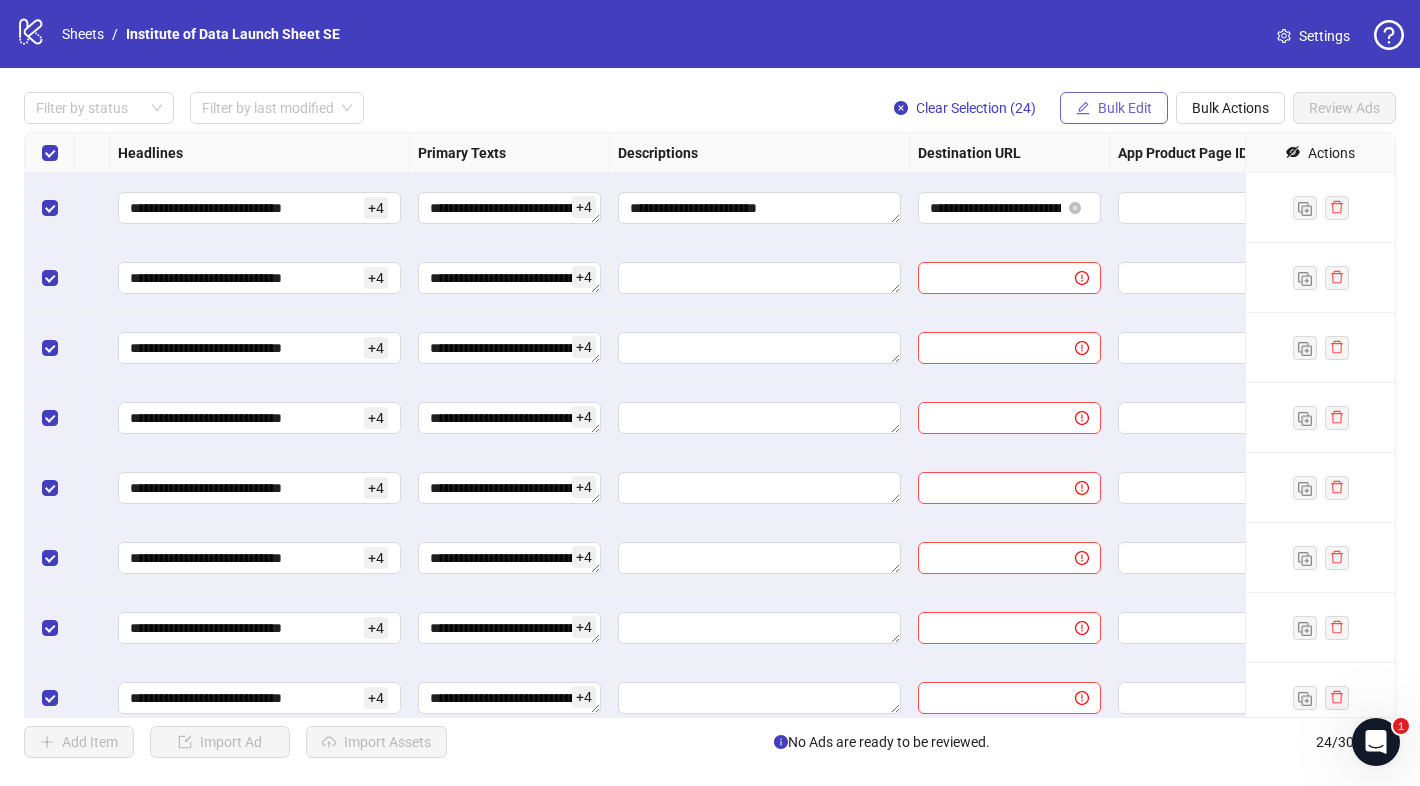 click on "Bulk Edit" at bounding box center [1114, 108] 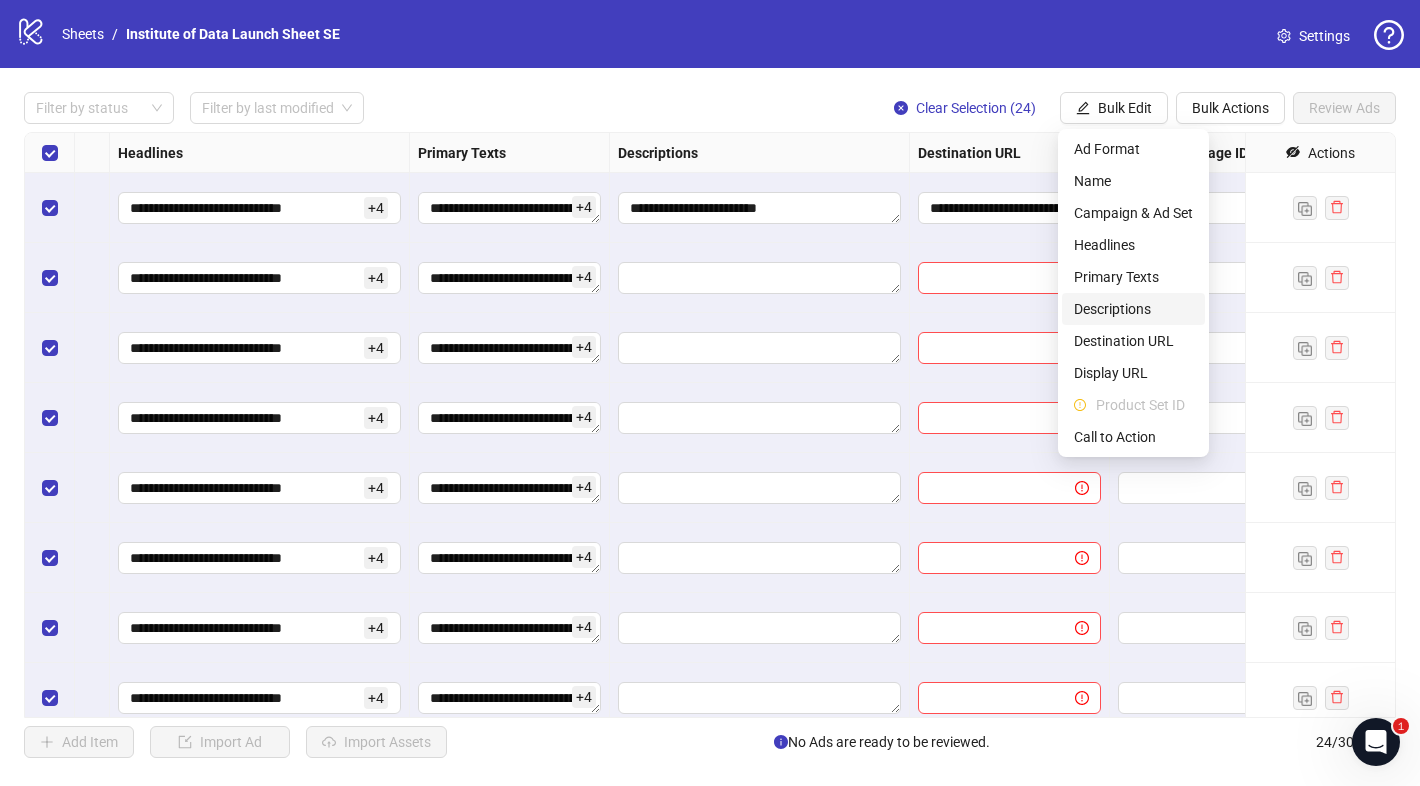 click on "Descriptions" at bounding box center [1133, 309] 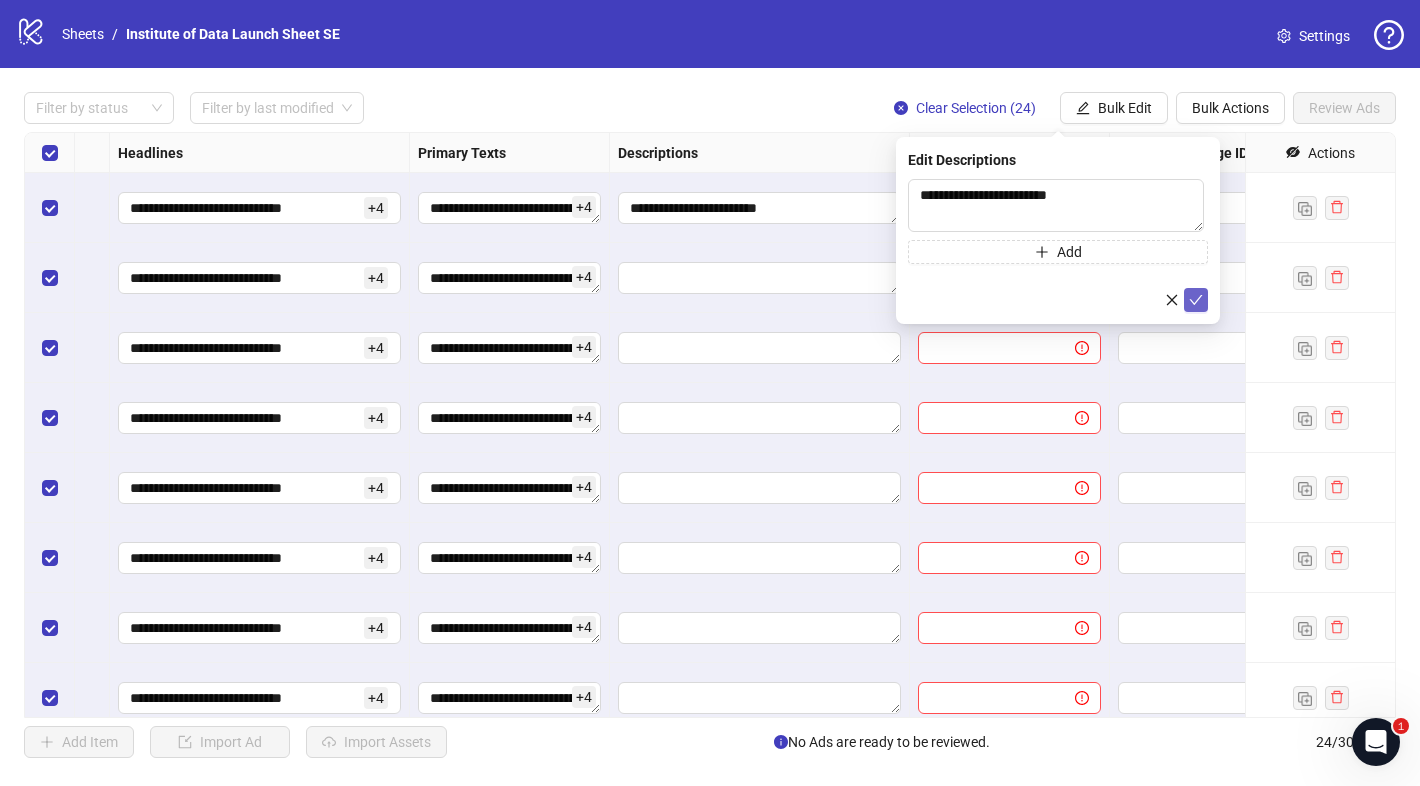 click 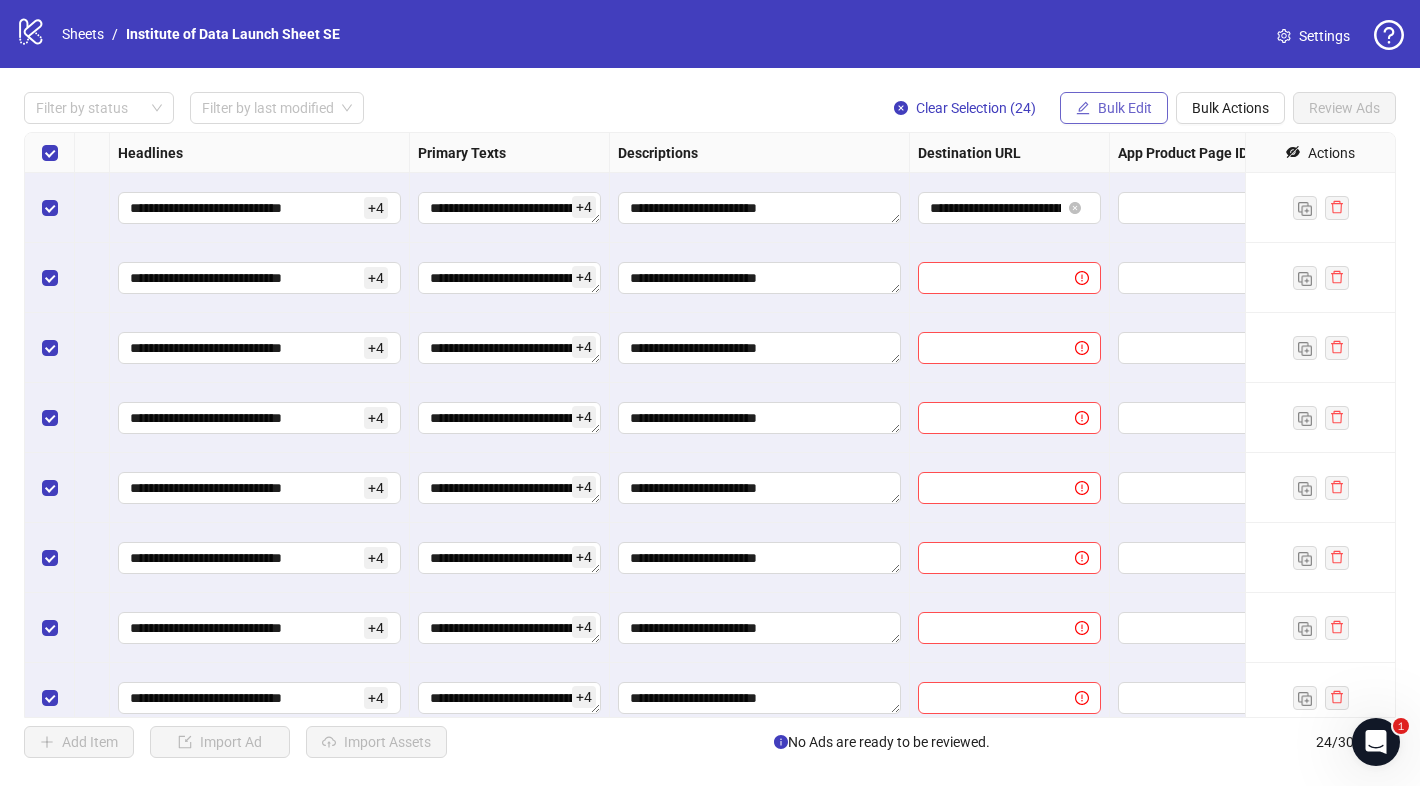 click on "Bulk Edit" at bounding box center [1125, 108] 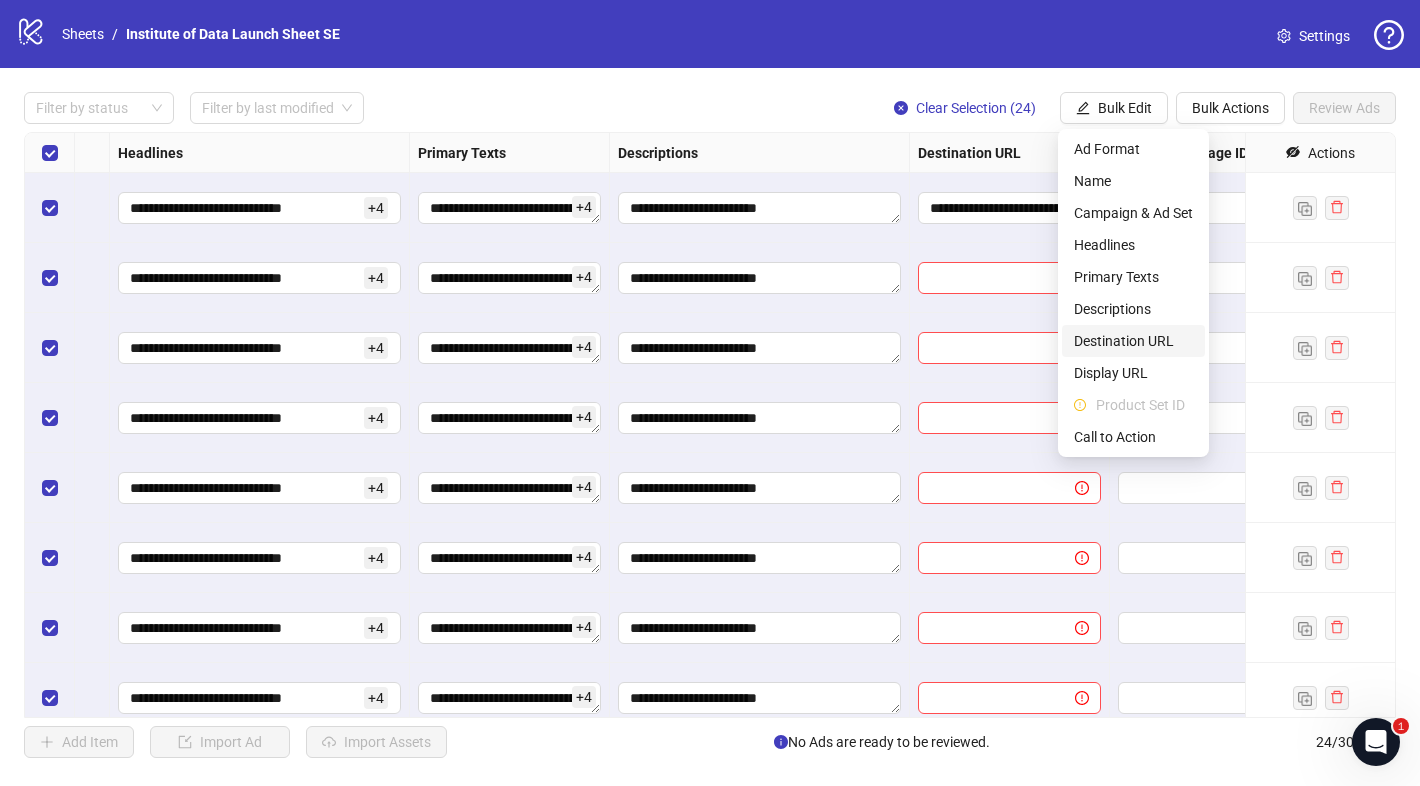 click on "Destination URL" at bounding box center (1133, 341) 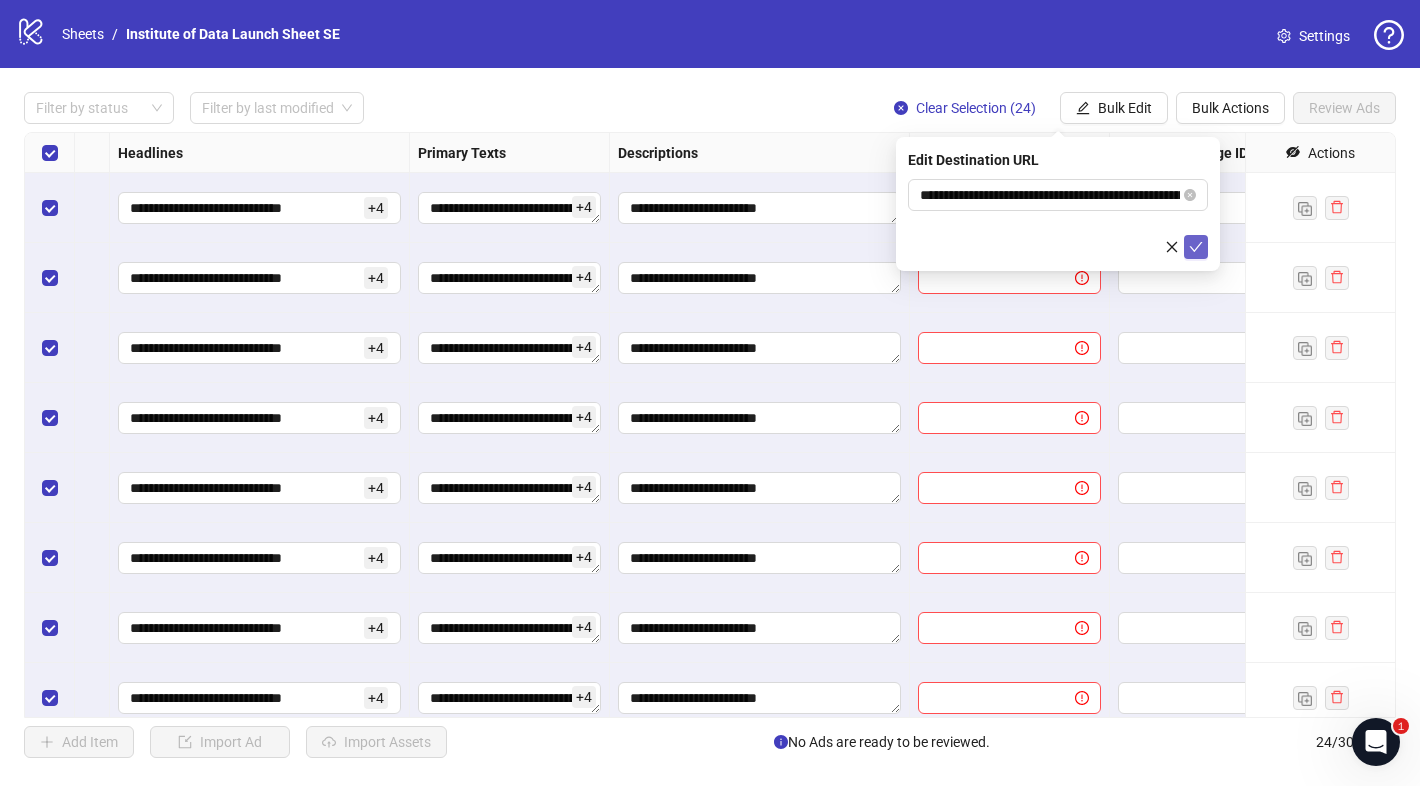 click at bounding box center (1196, 247) 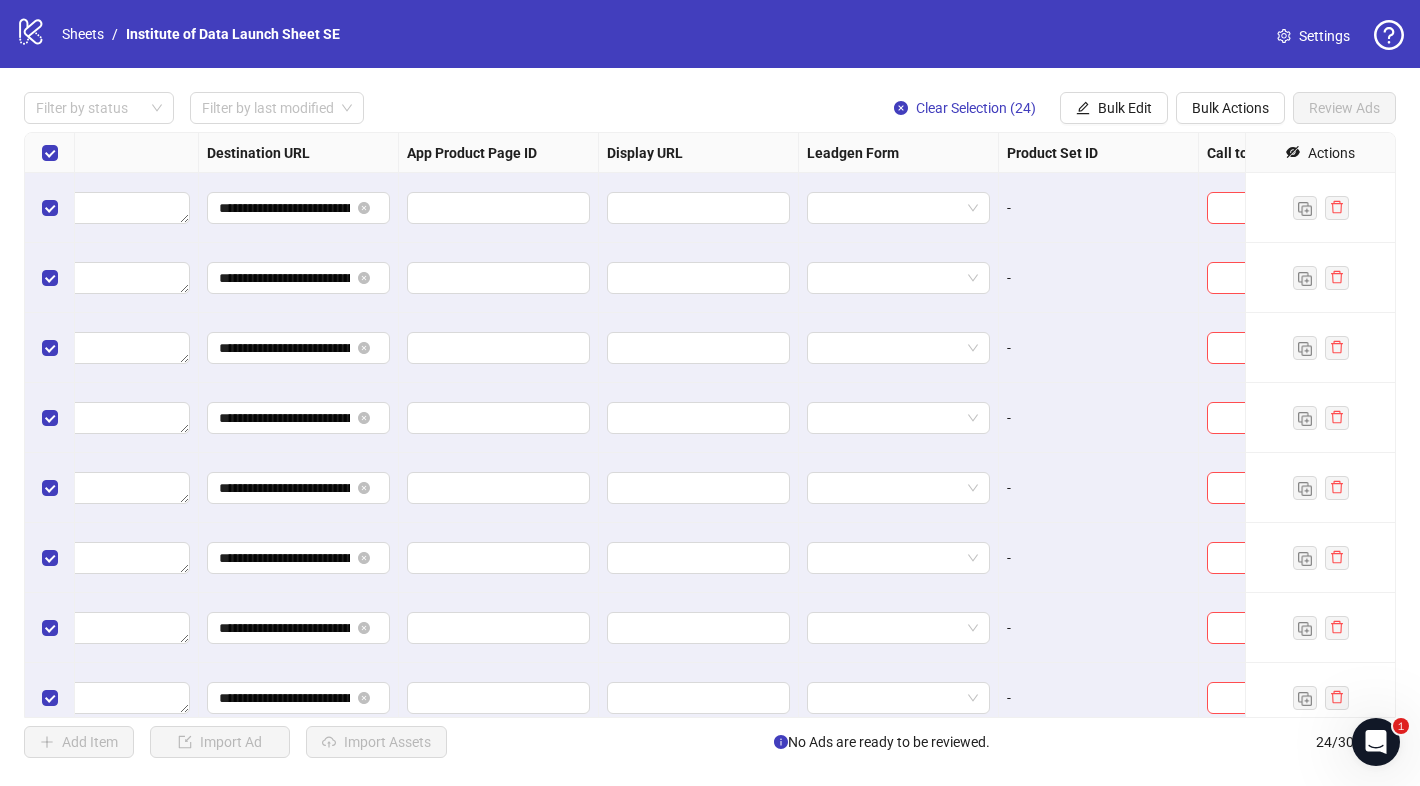 scroll, scrollTop: 0, scrollLeft: 1900, axis: horizontal 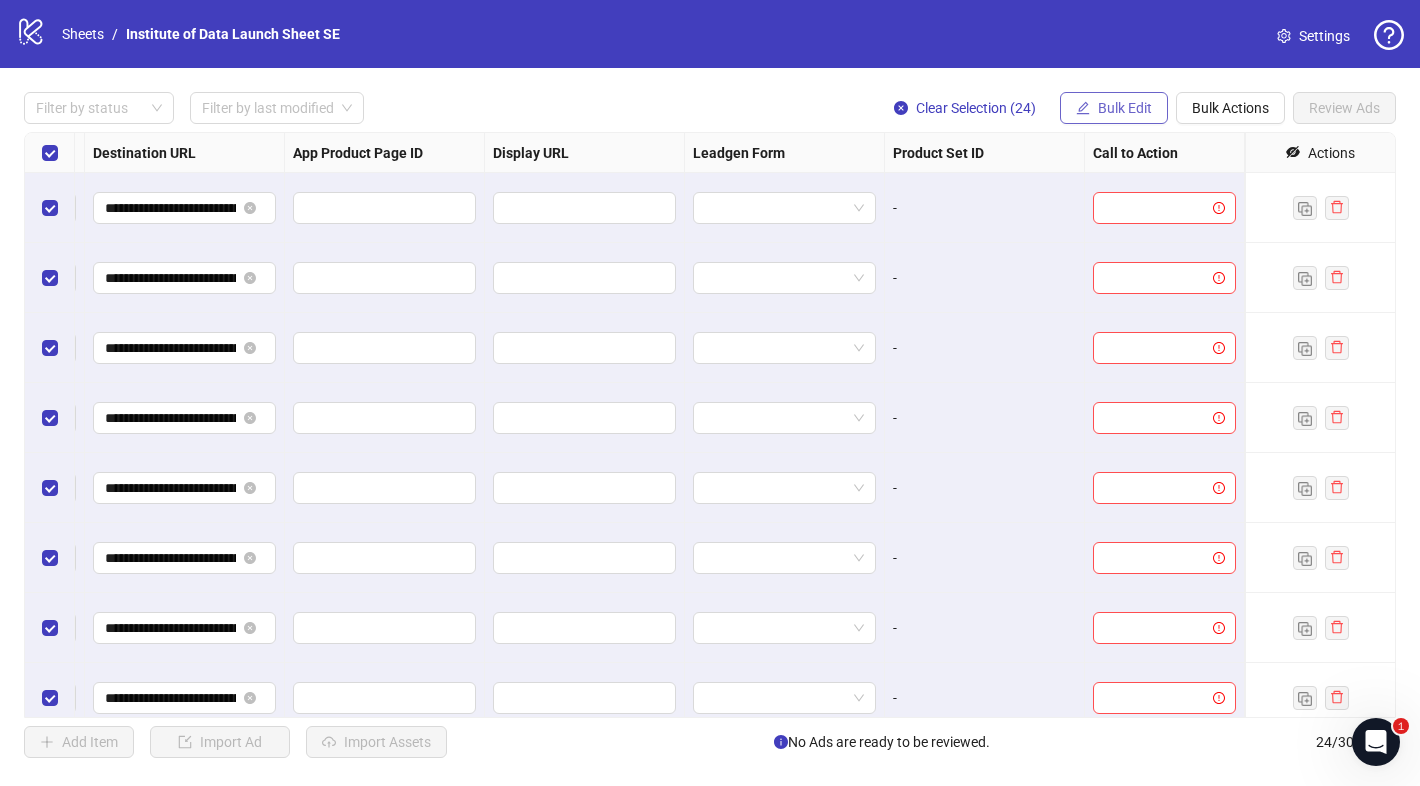click on "Bulk Edit" at bounding box center (1125, 108) 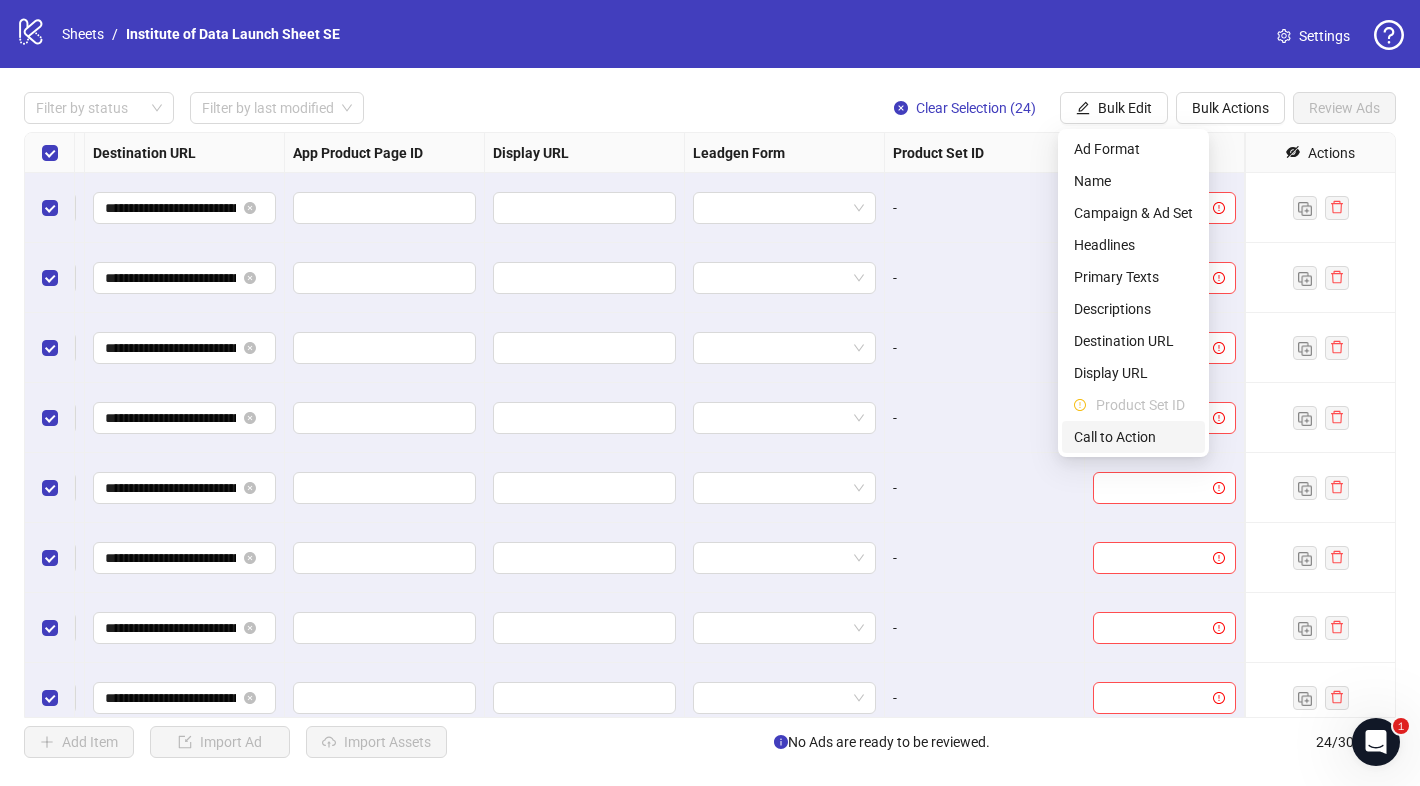 click on "Call to Action" at bounding box center (1133, 437) 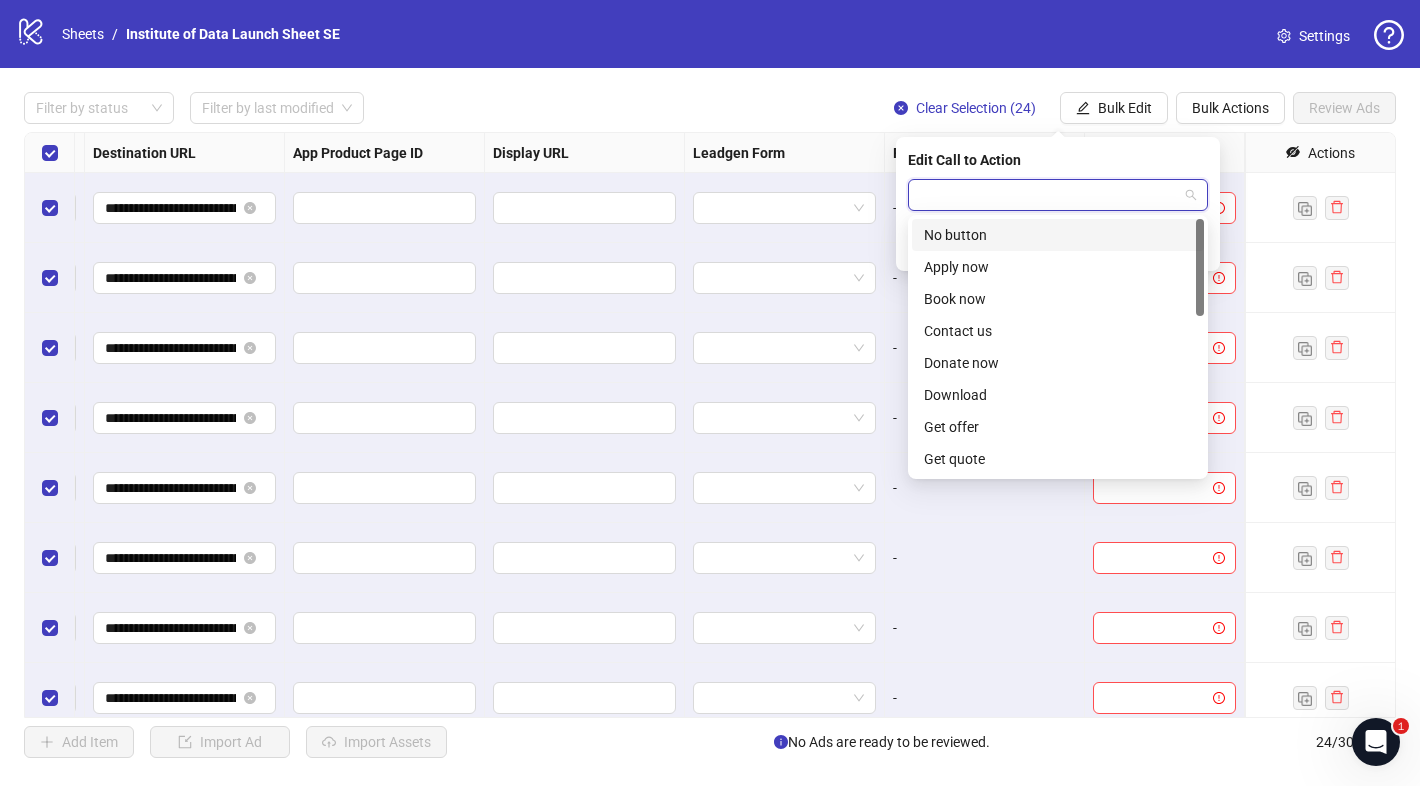 click at bounding box center (1049, 195) 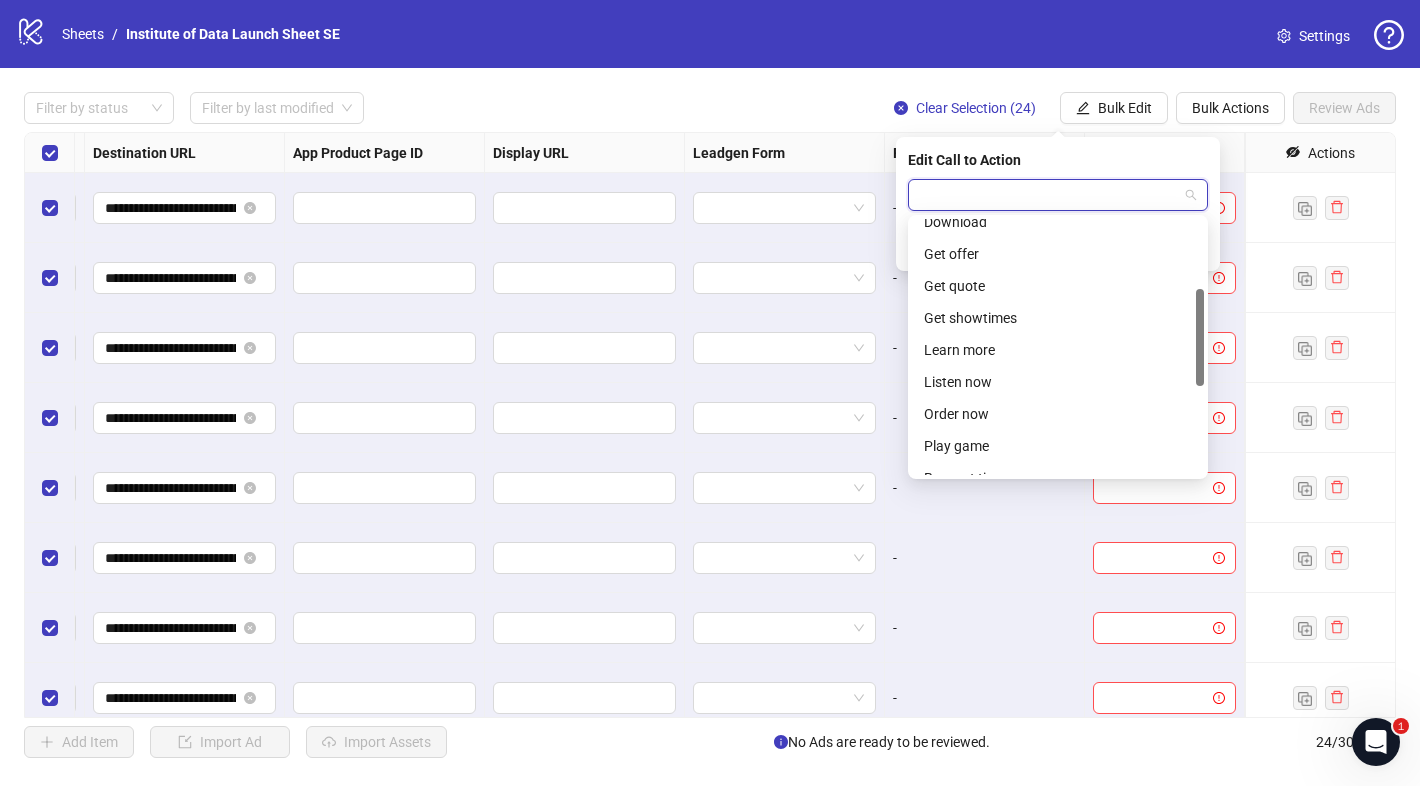 scroll, scrollTop: 186, scrollLeft: 0, axis: vertical 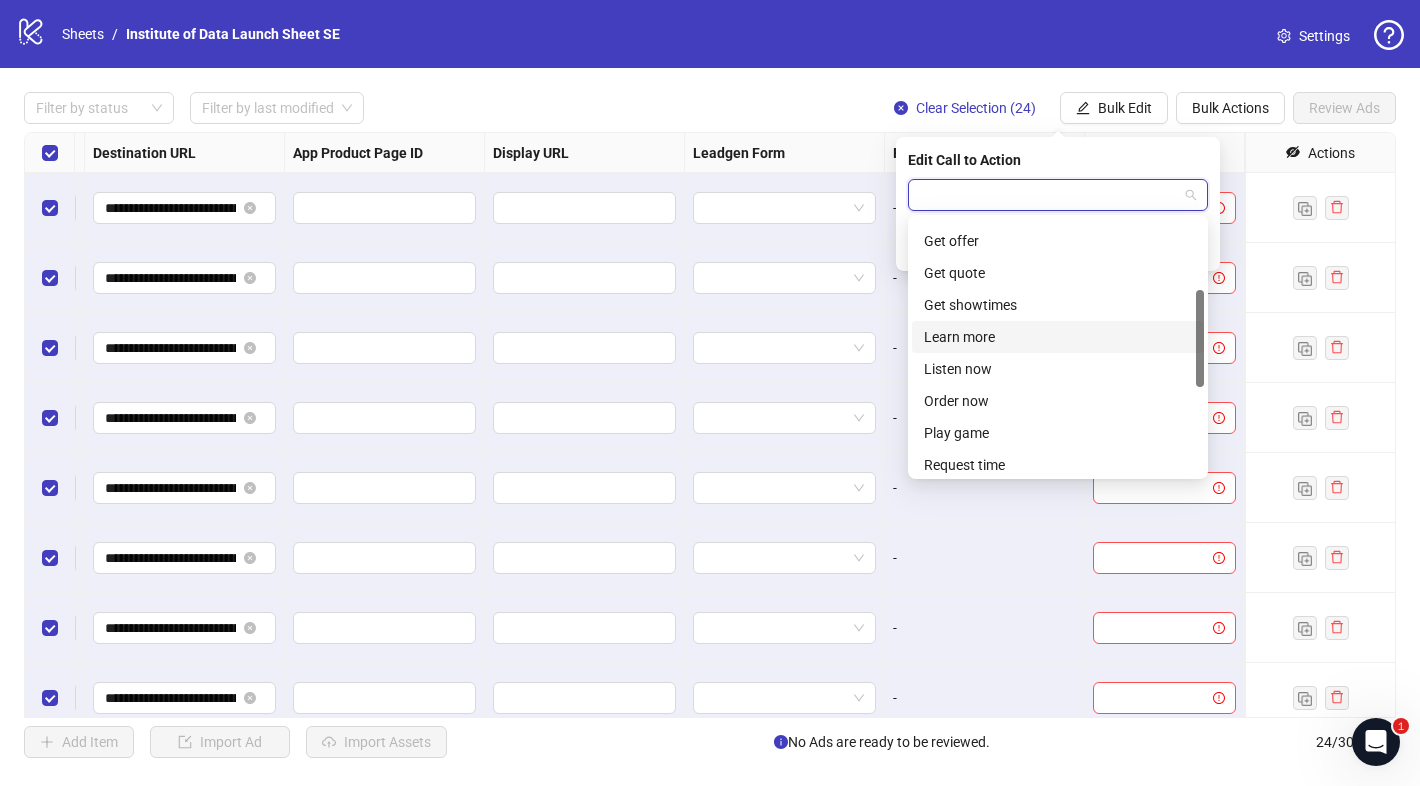click on "Learn more" at bounding box center (1058, 337) 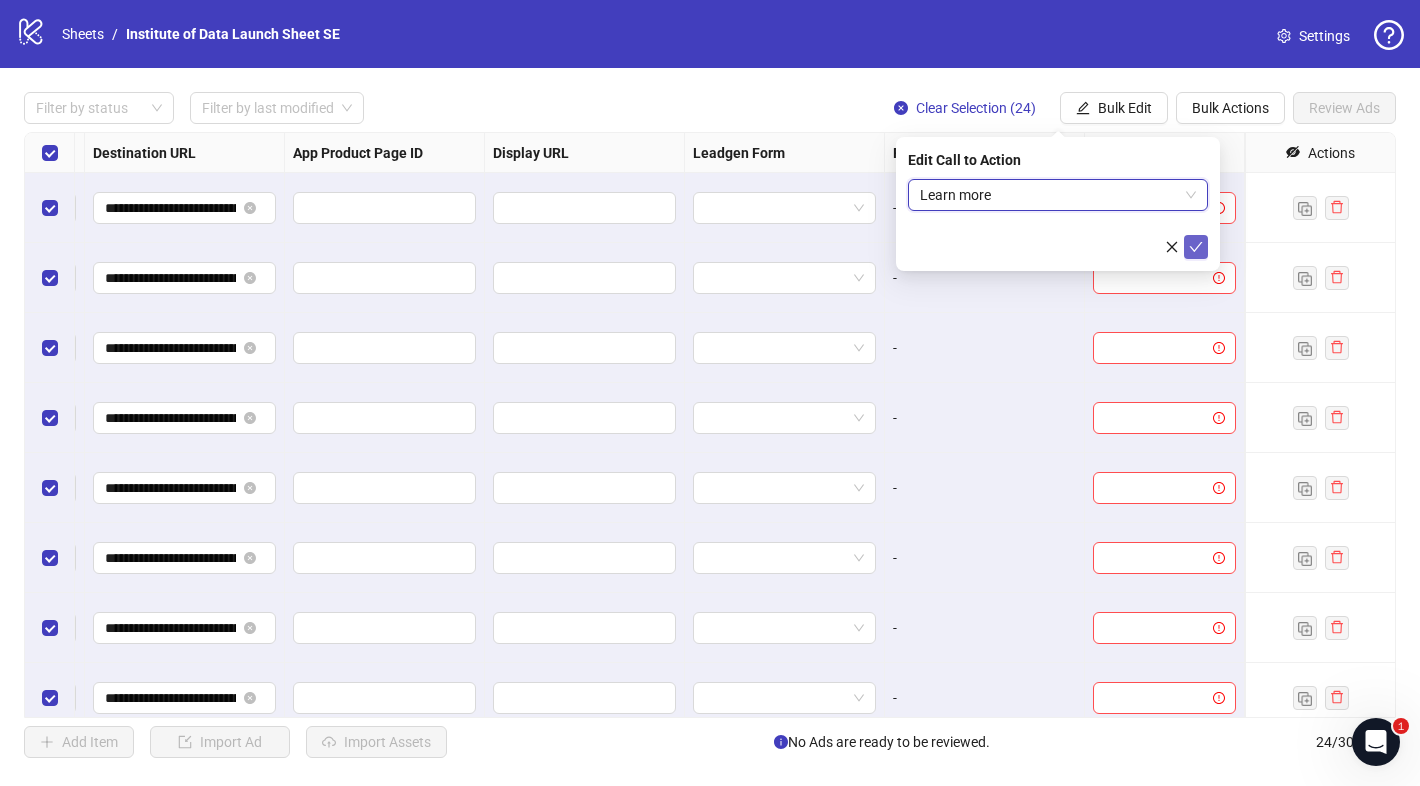 click 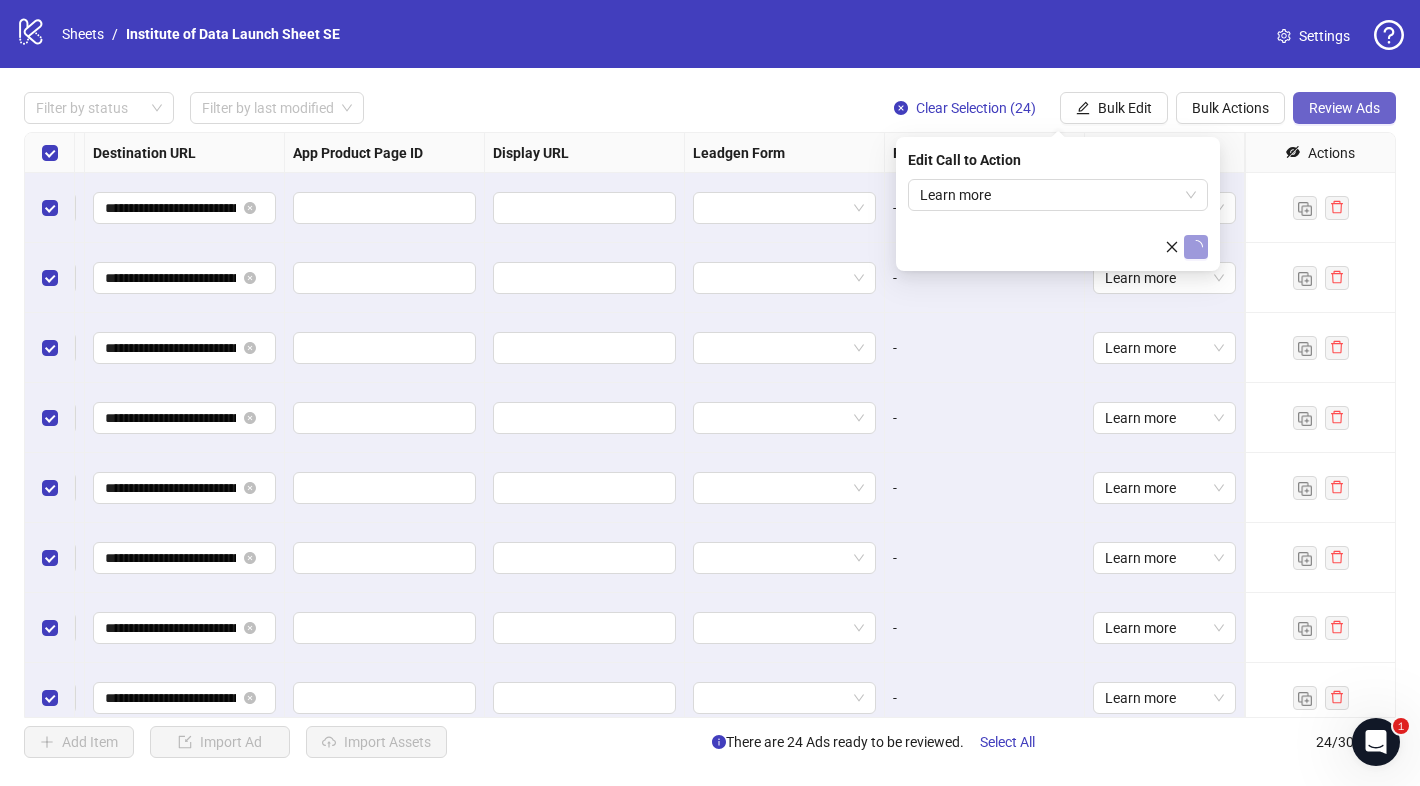 click on "Review Ads" at bounding box center [1344, 108] 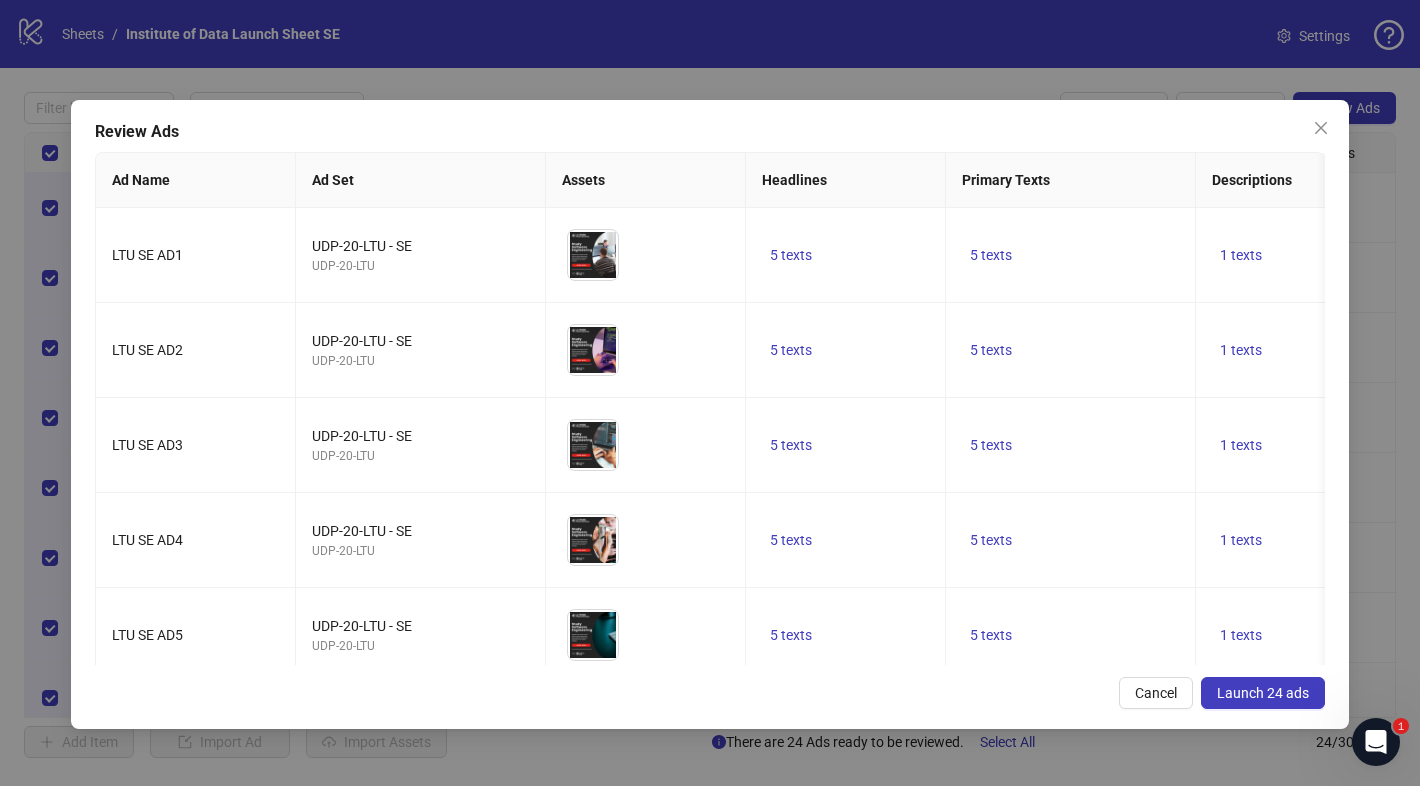 click on "Launch 24 ads" at bounding box center (1263, 693) 